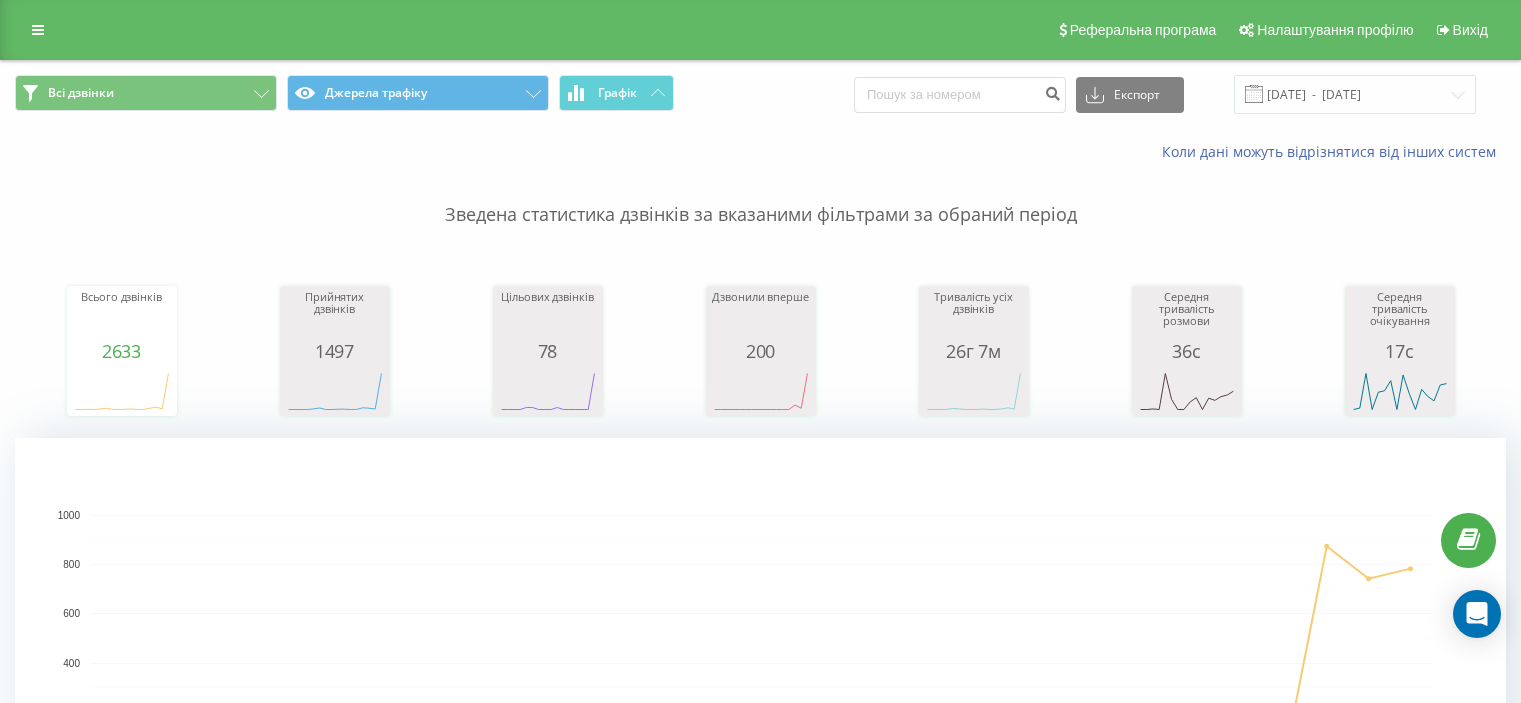 scroll, scrollTop: 0, scrollLeft: 0, axis: both 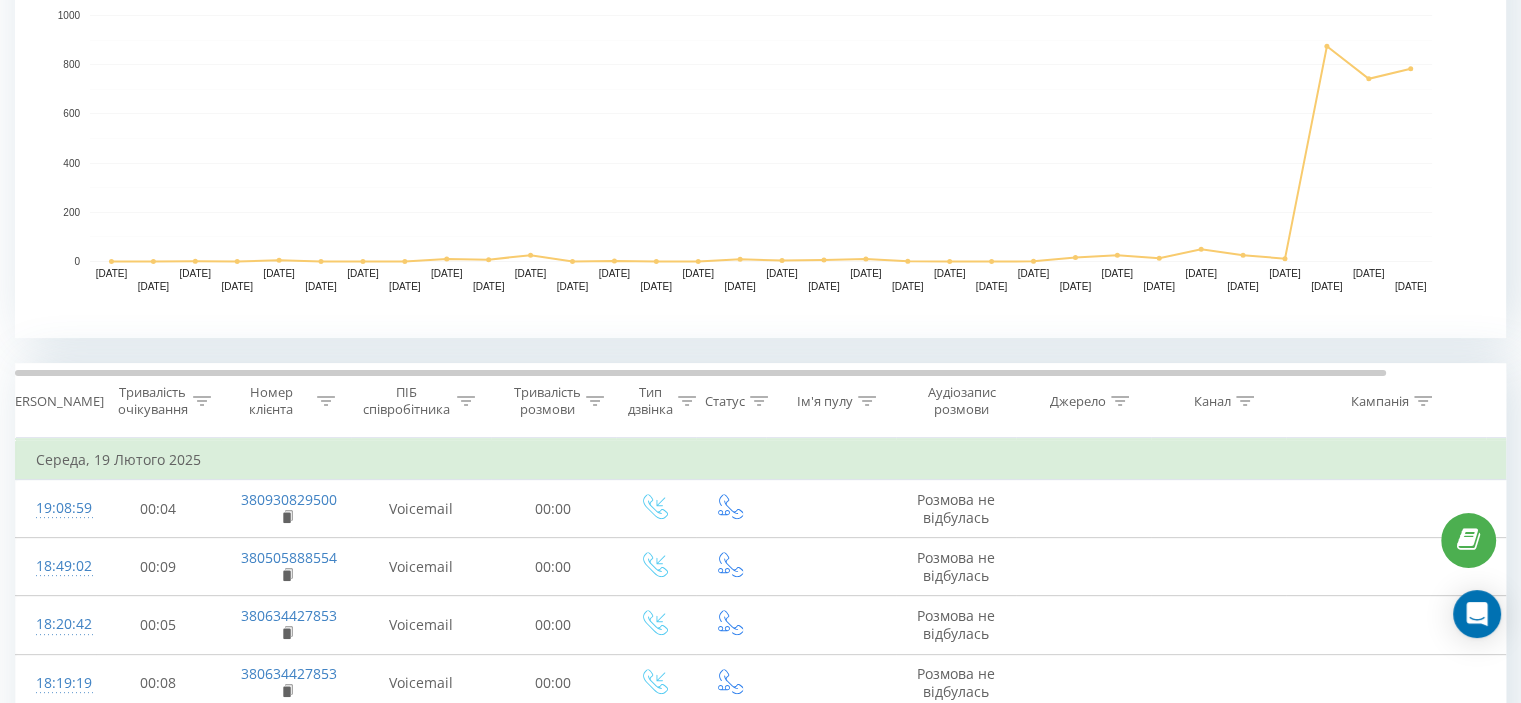 drag, startPoint x: 466, startPoint y: 396, endPoint x: 472, endPoint y: 412, distance: 17.088007 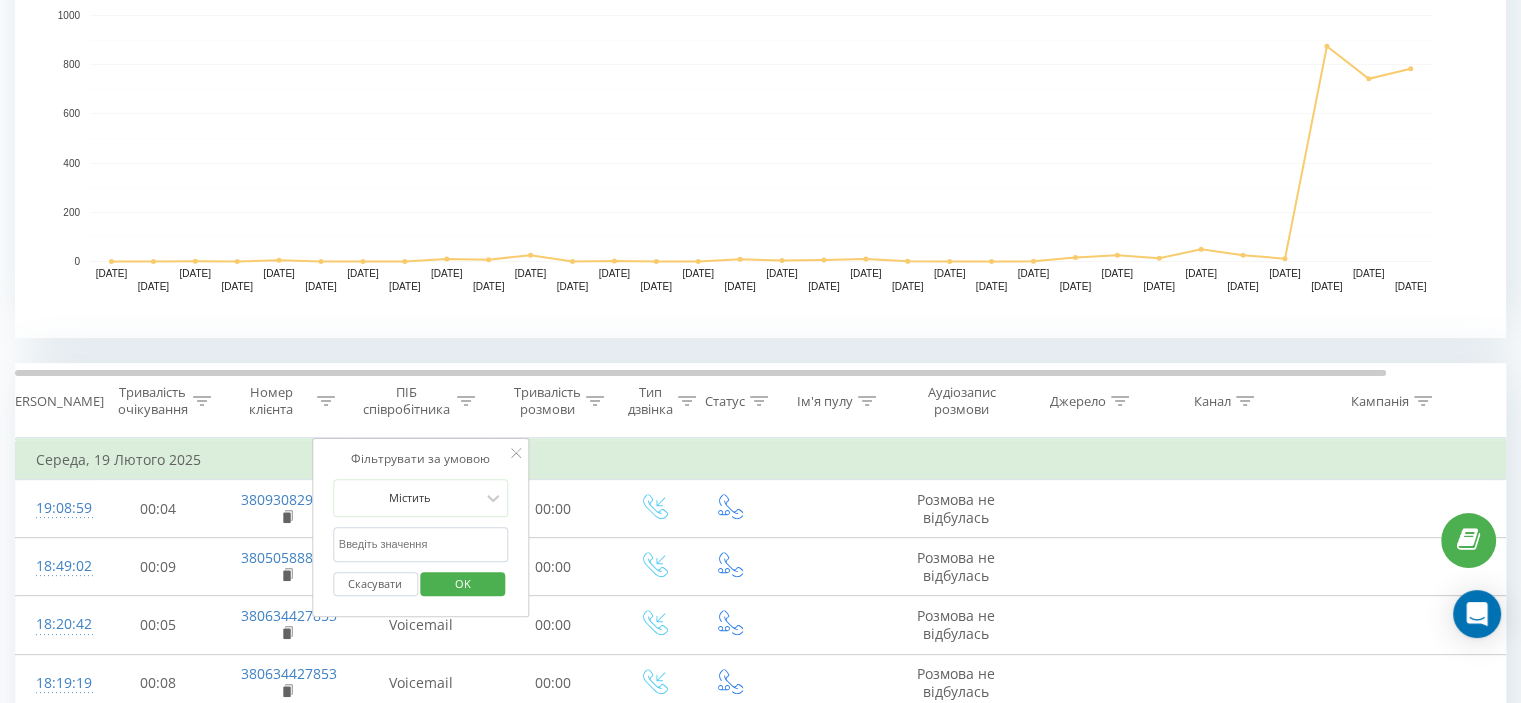click 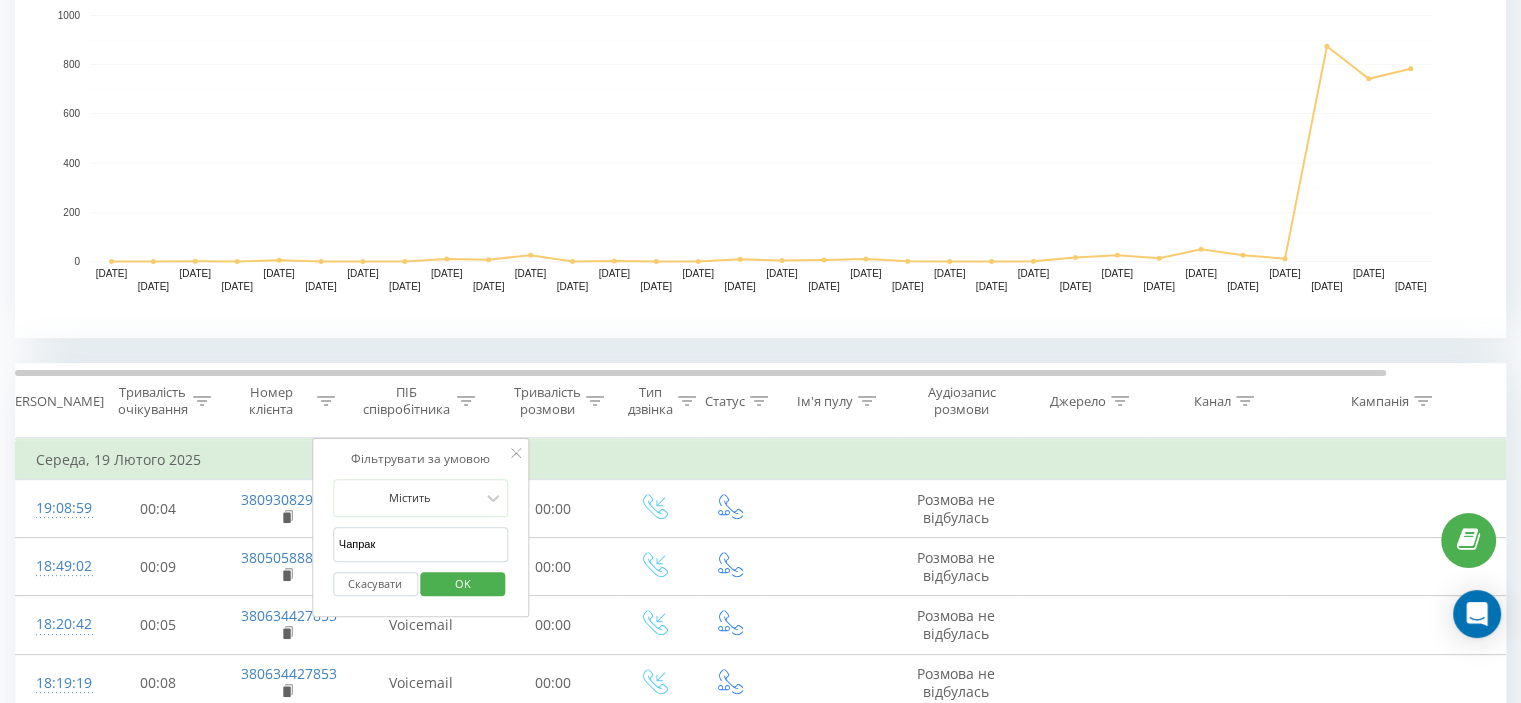 click on "OK" 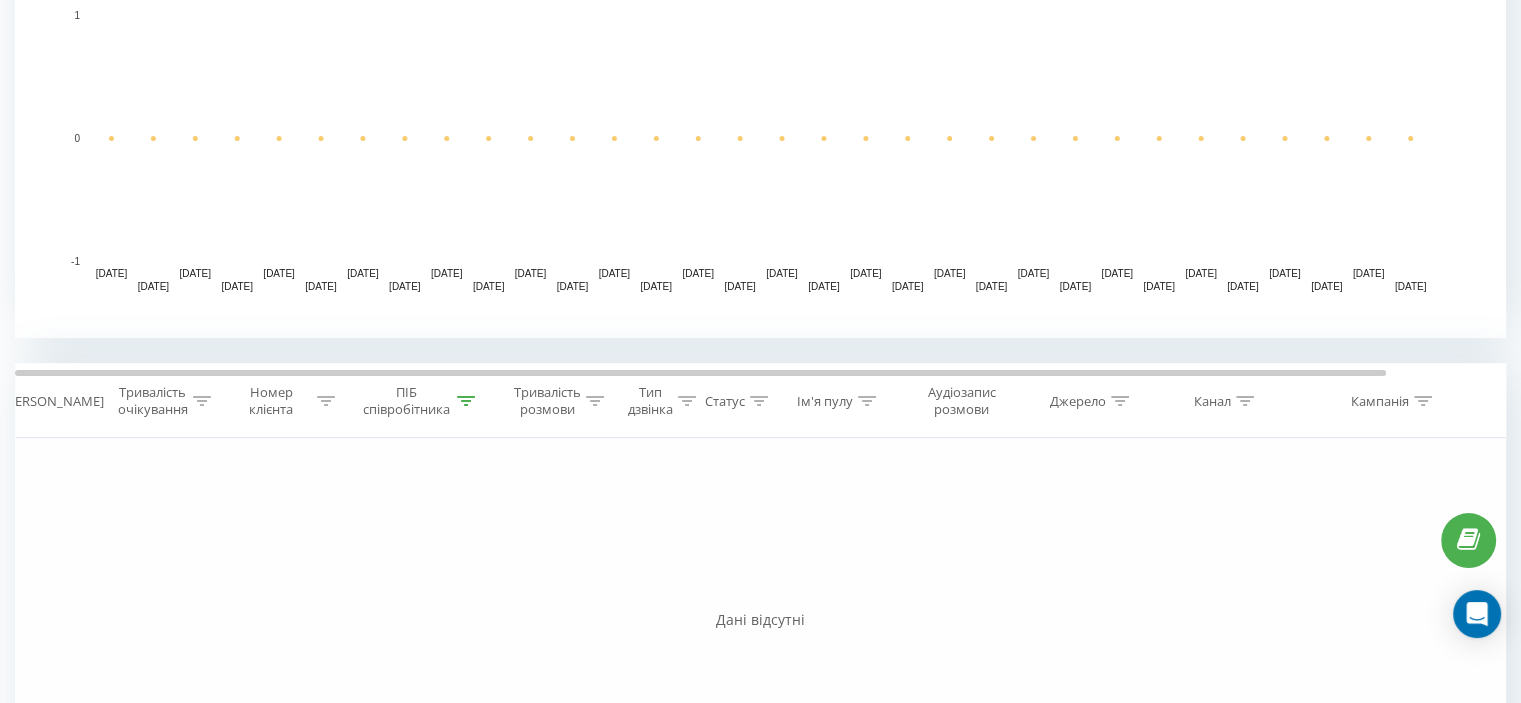 scroll, scrollTop: 0, scrollLeft: 0, axis: both 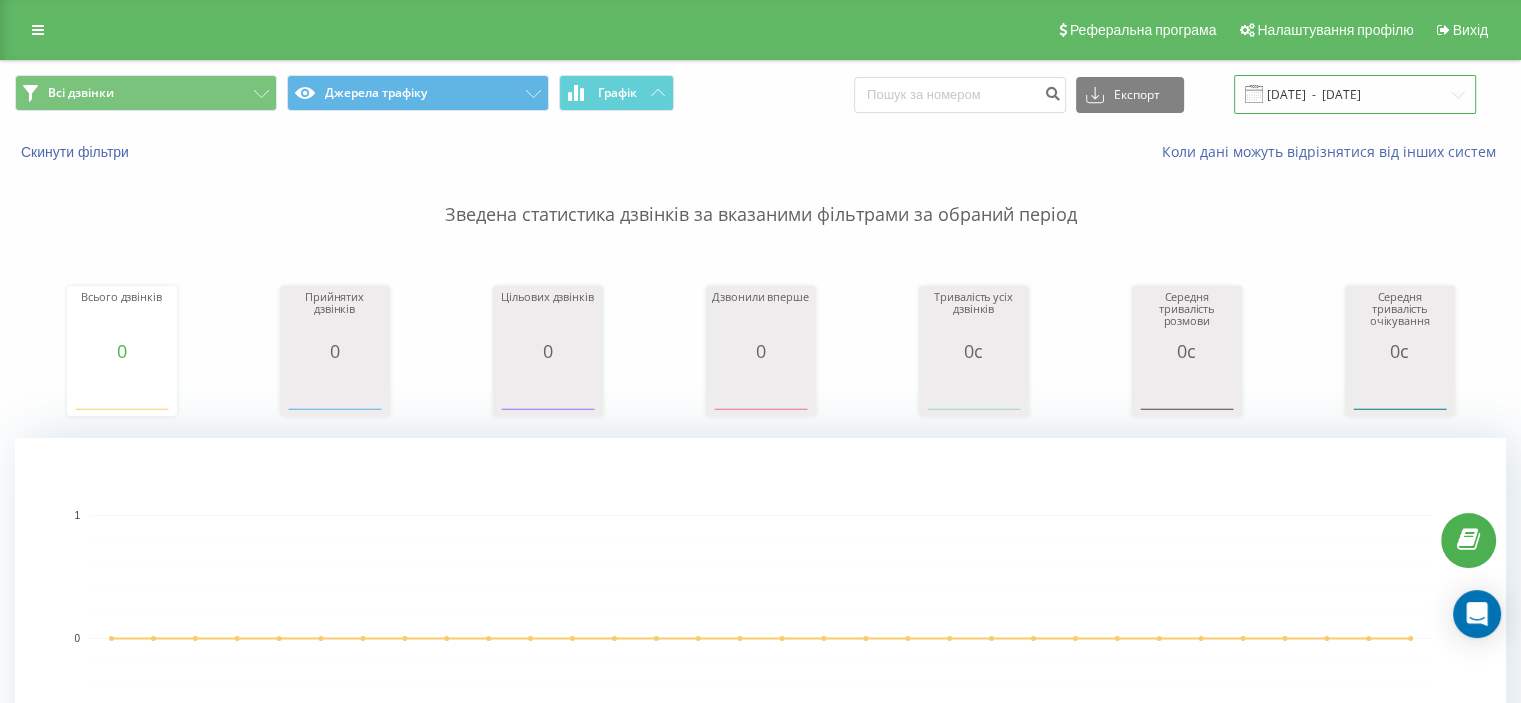 click on "19.01.2025  -  19.02.2025" 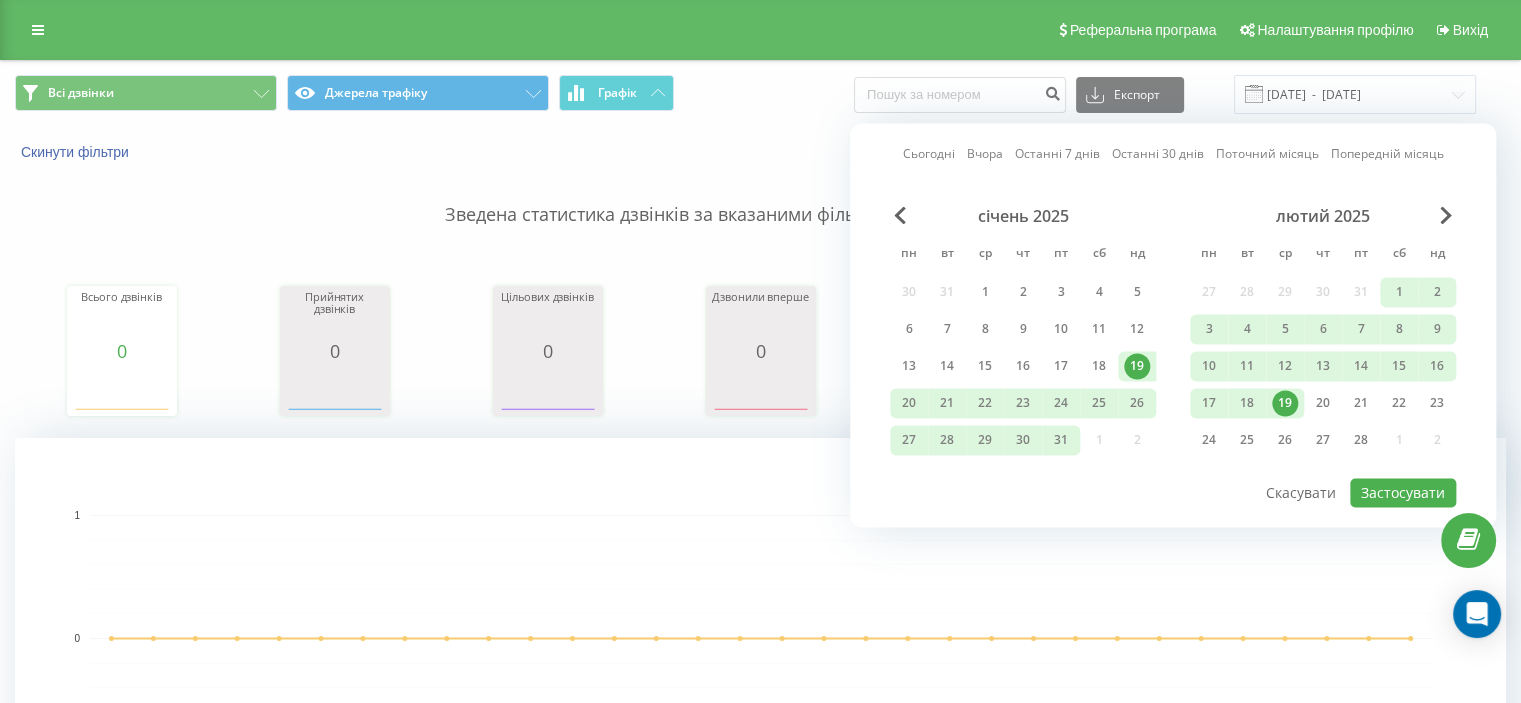 click on "Сьогодні" 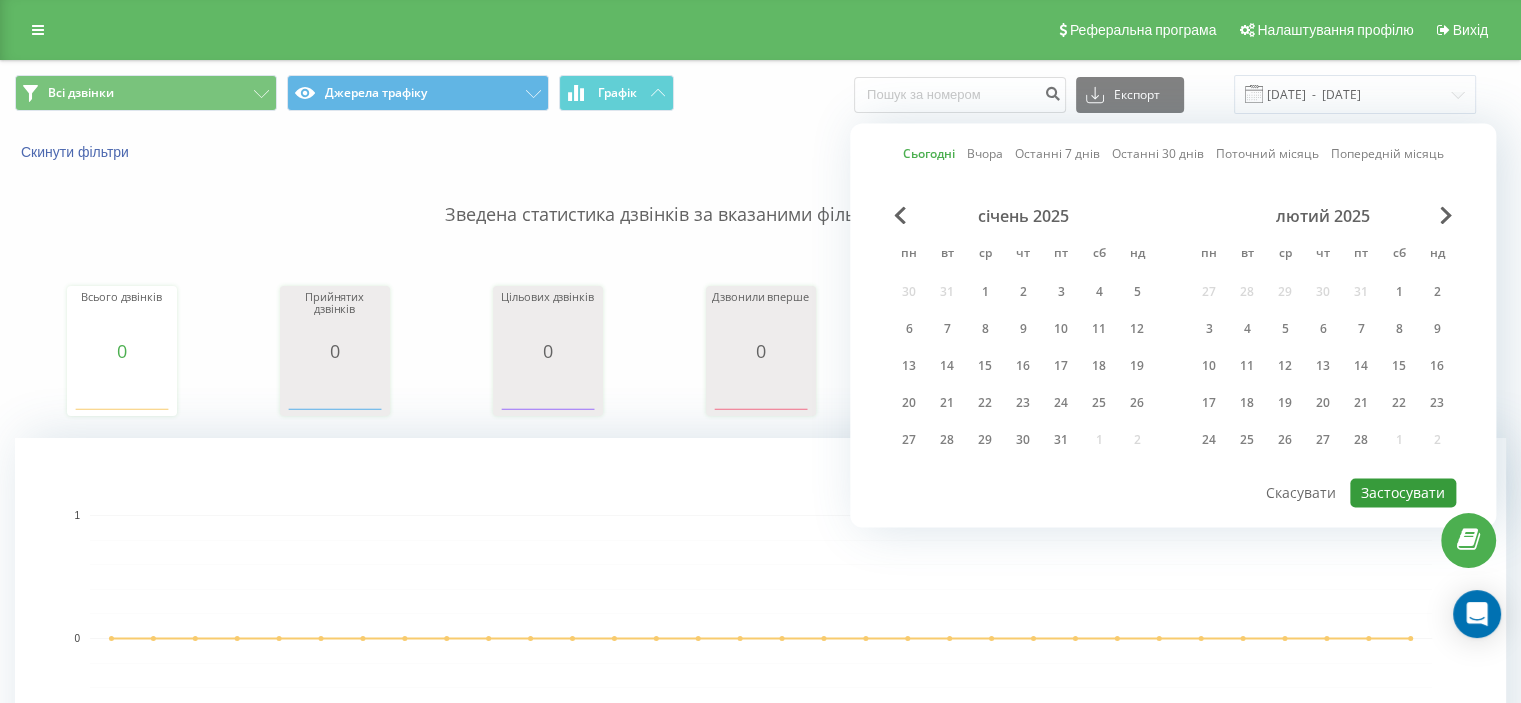 click on "Застосувати" 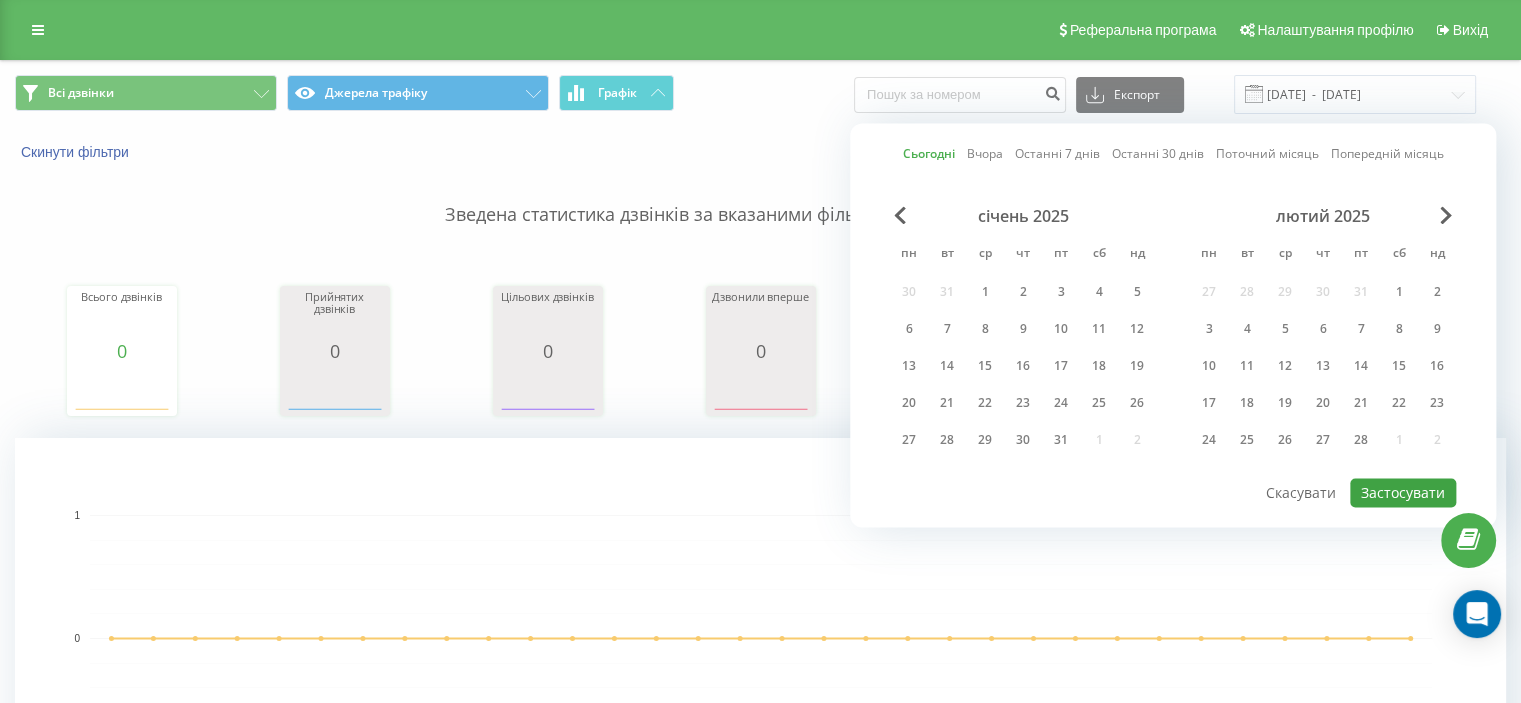 type on "11.07.2025  -  11.07.2025" 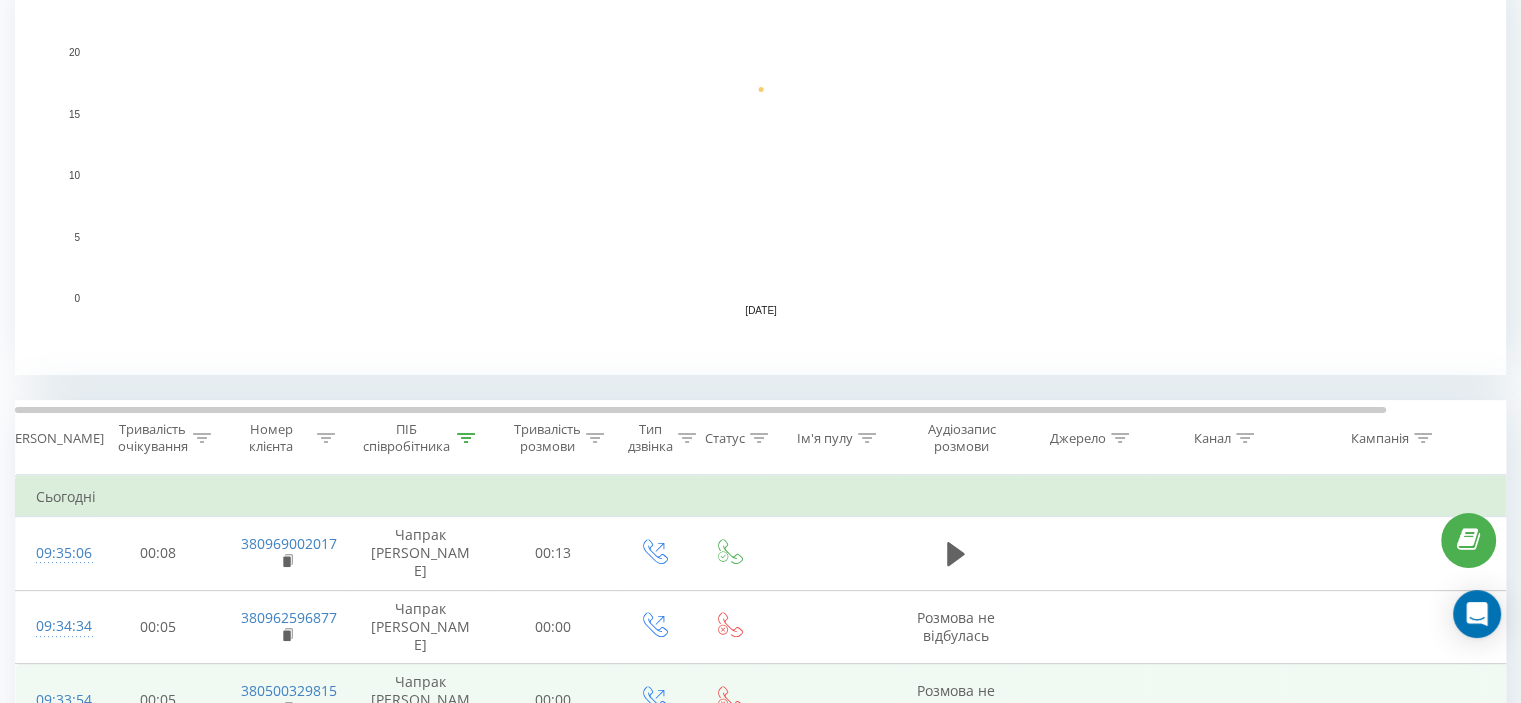scroll, scrollTop: 700, scrollLeft: 0, axis: vertical 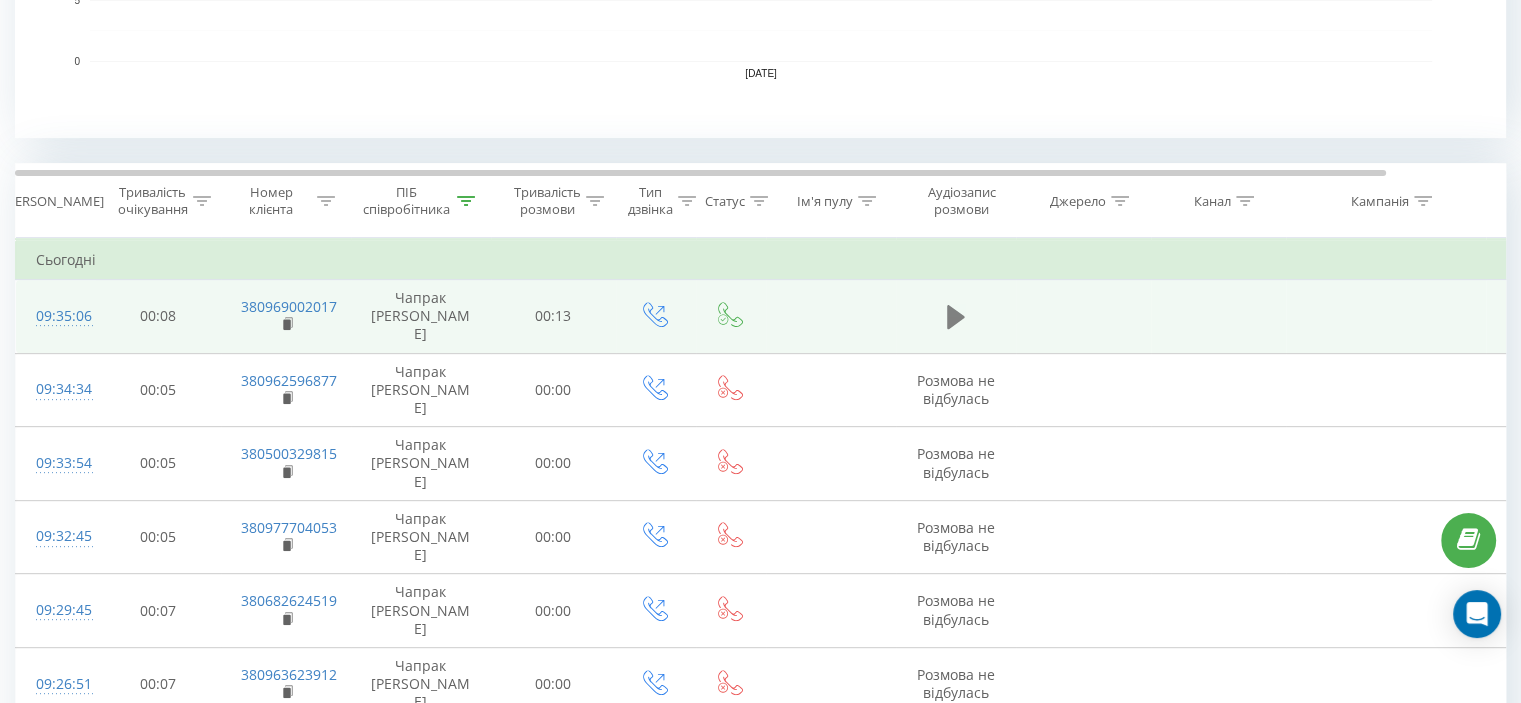 click 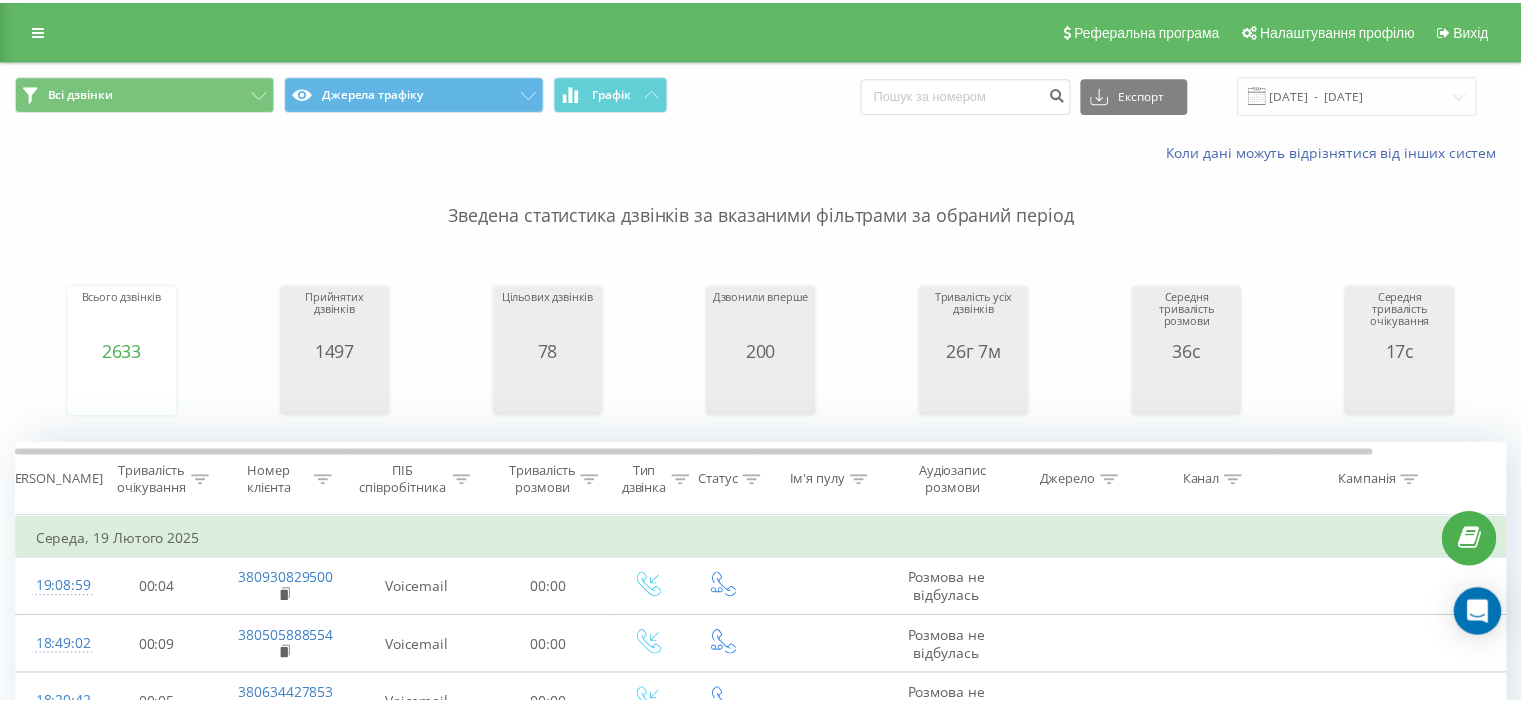 scroll, scrollTop: 0, scrollLeft: 0, axis: both 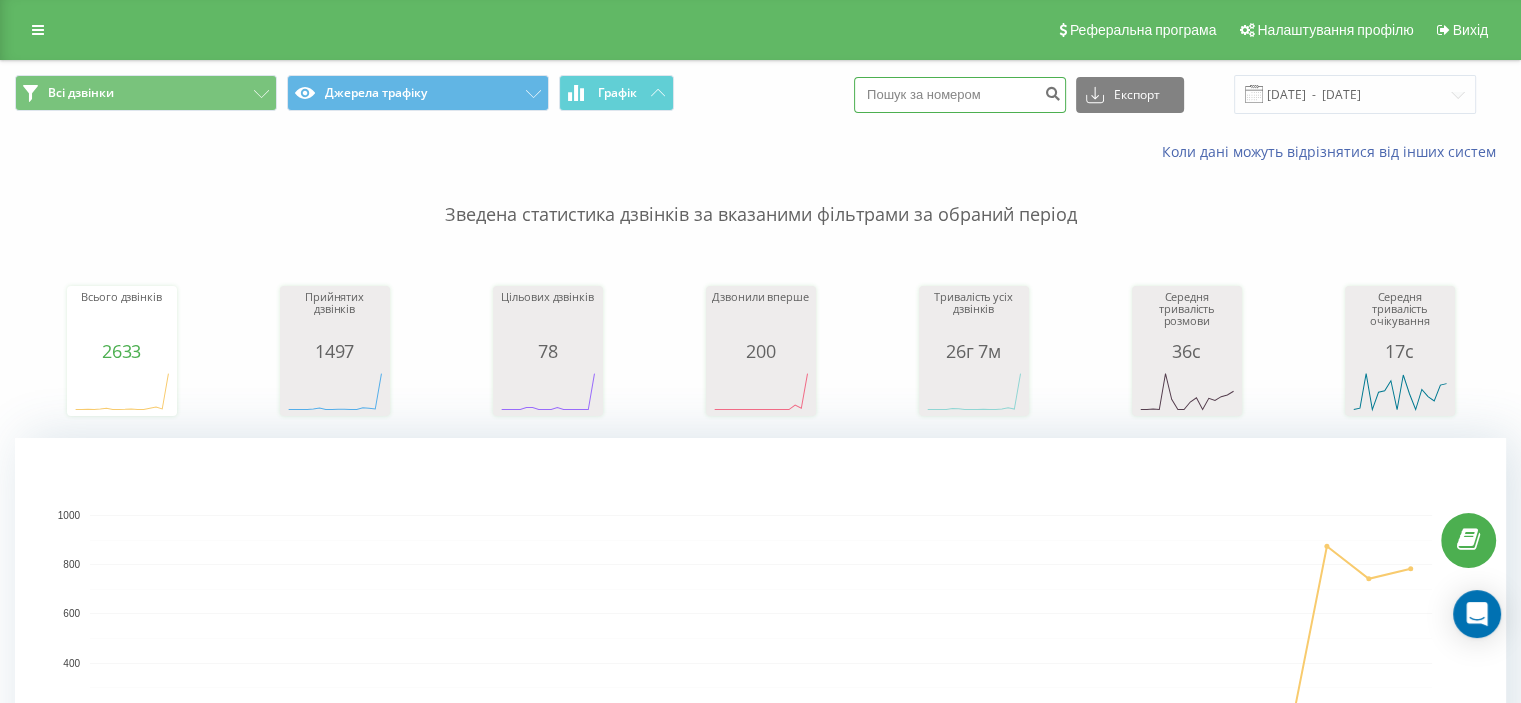 click at bounding box center (960, 95) 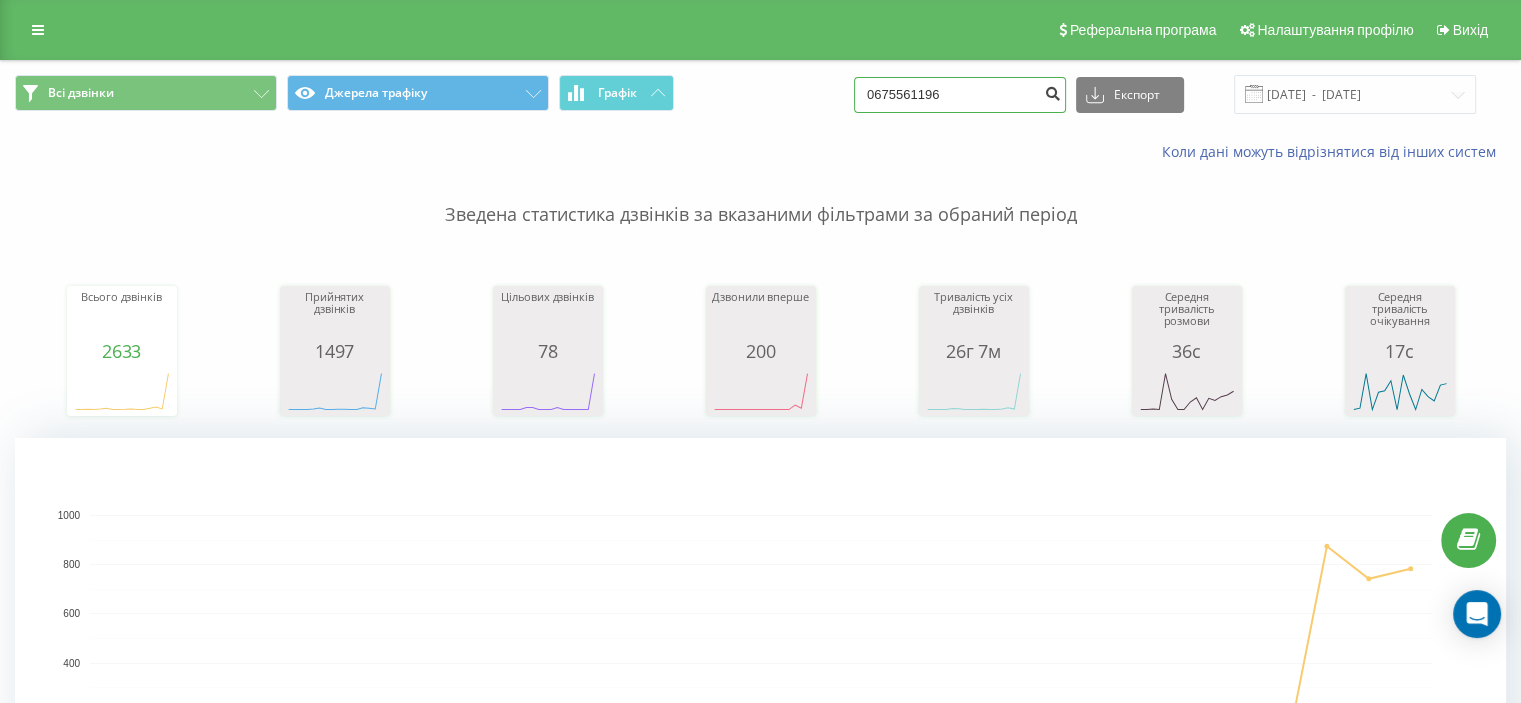 type on "0675561196" 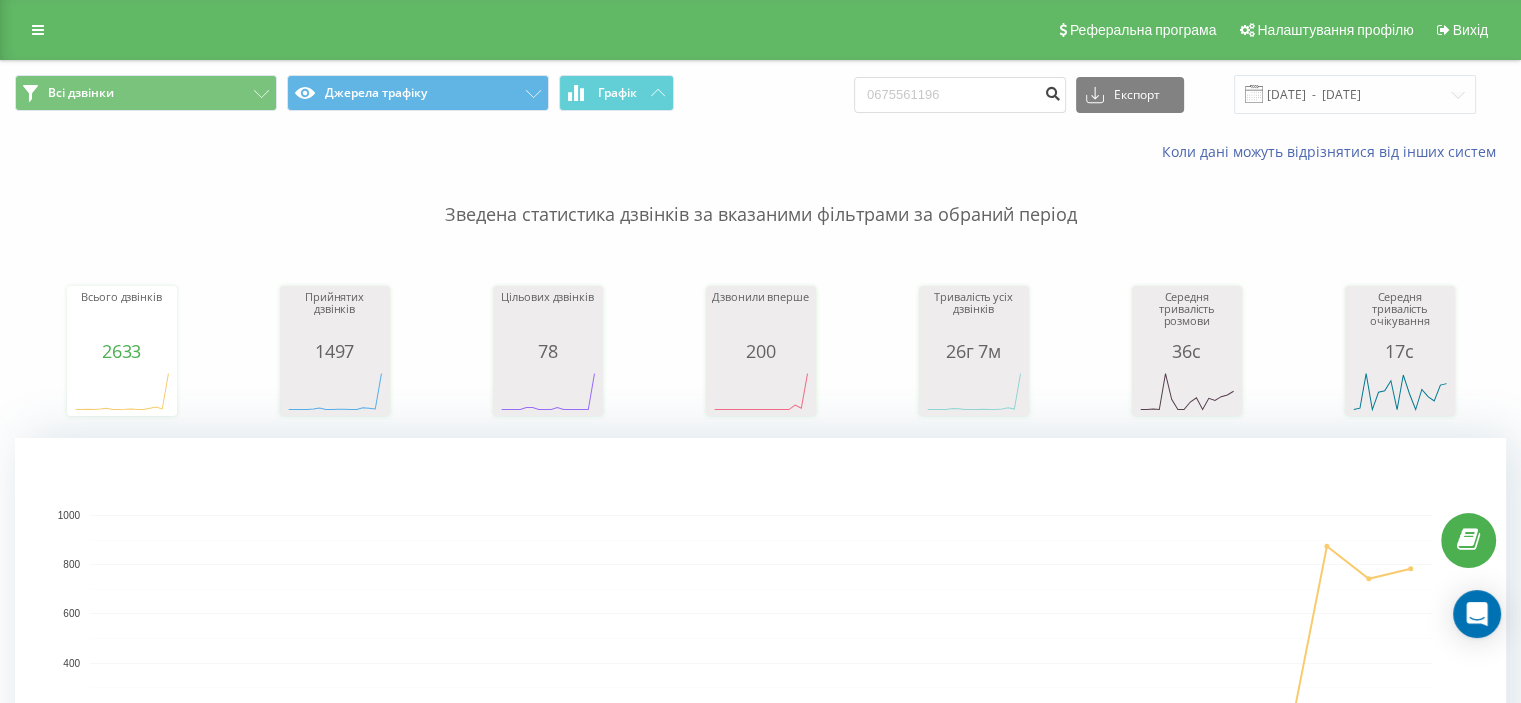 click at bounding box center [1052, 91] 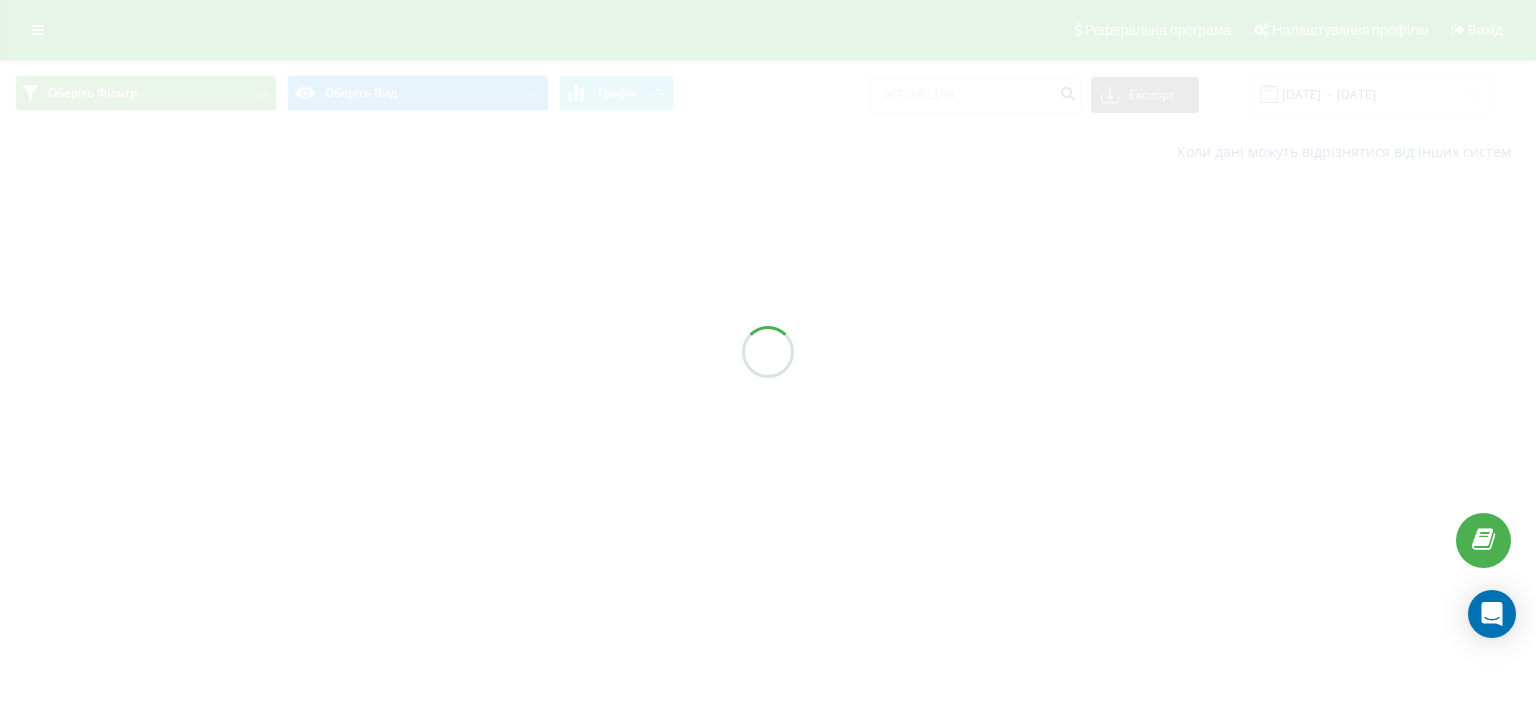 scroll, scrollTop: 0, scrollLeft: 0, axis: both 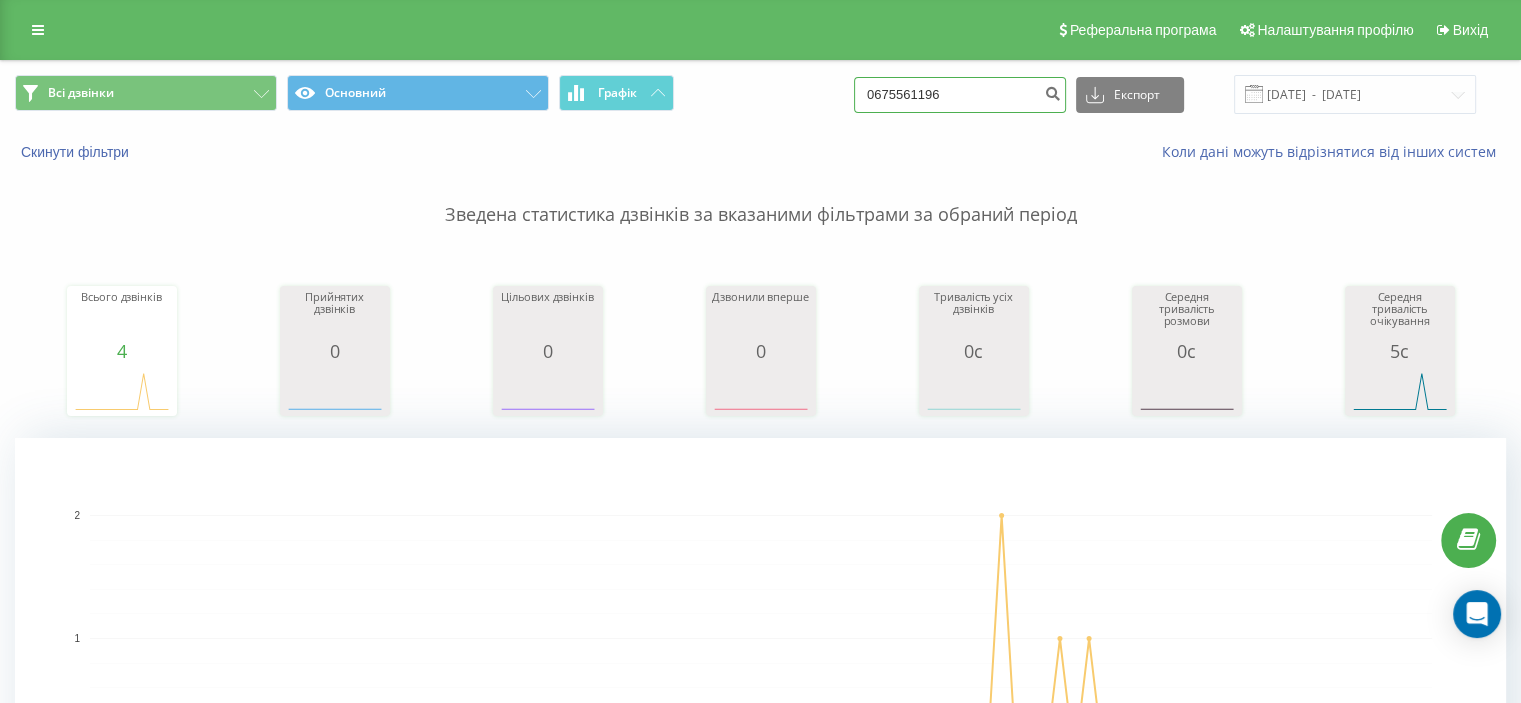 drag, startPoint x: 1018, startPoint y: 101, endPoint x: 686, endPoint y: 80, distance: 332.66348 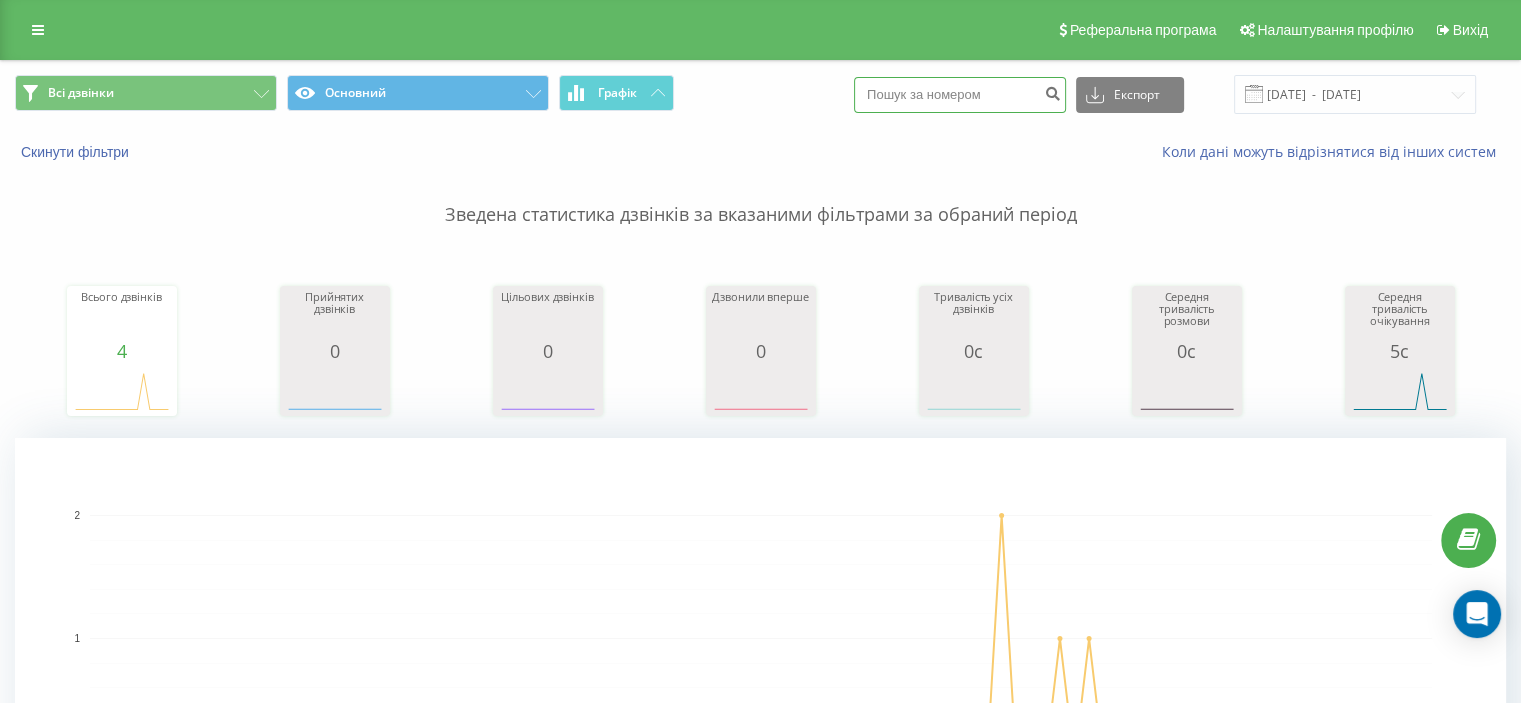 paste on "0635300727" 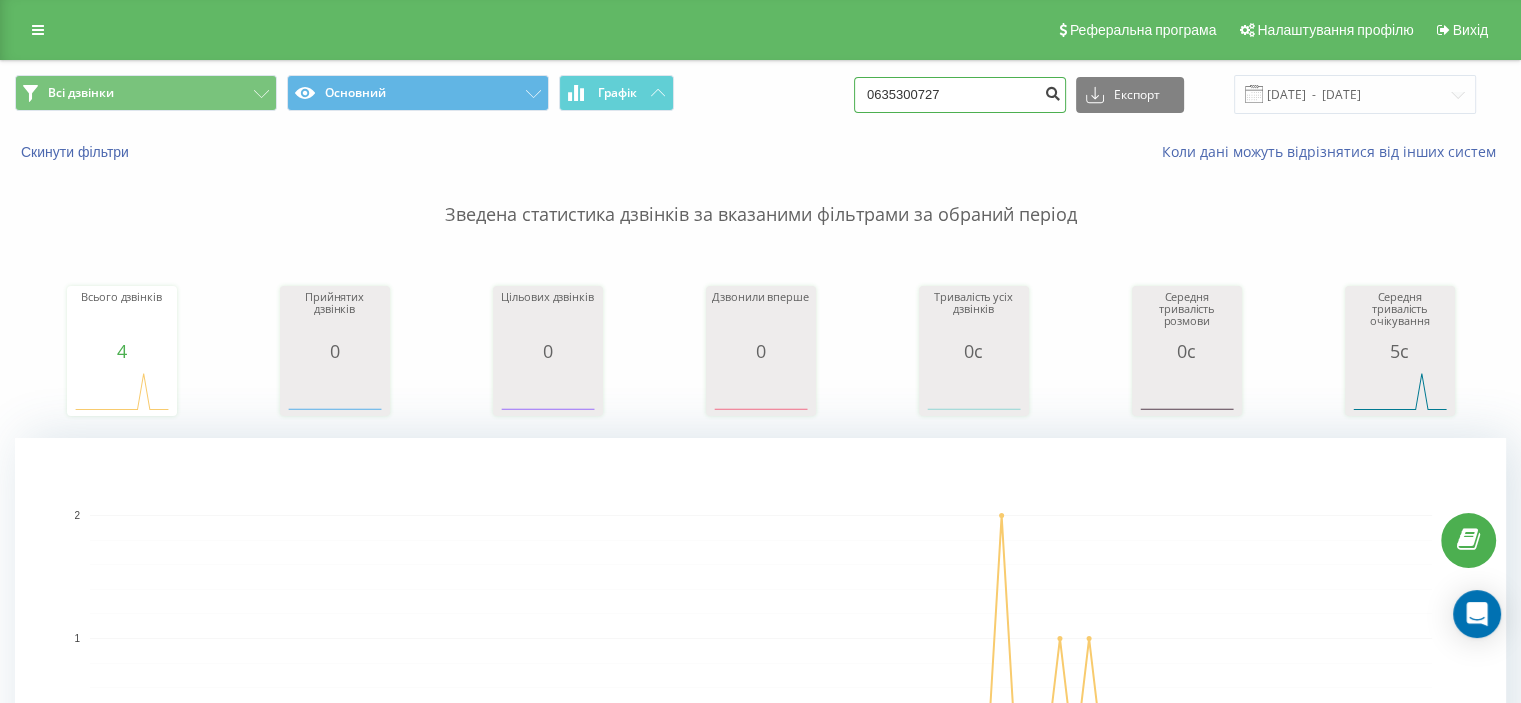 type on "0635300727" 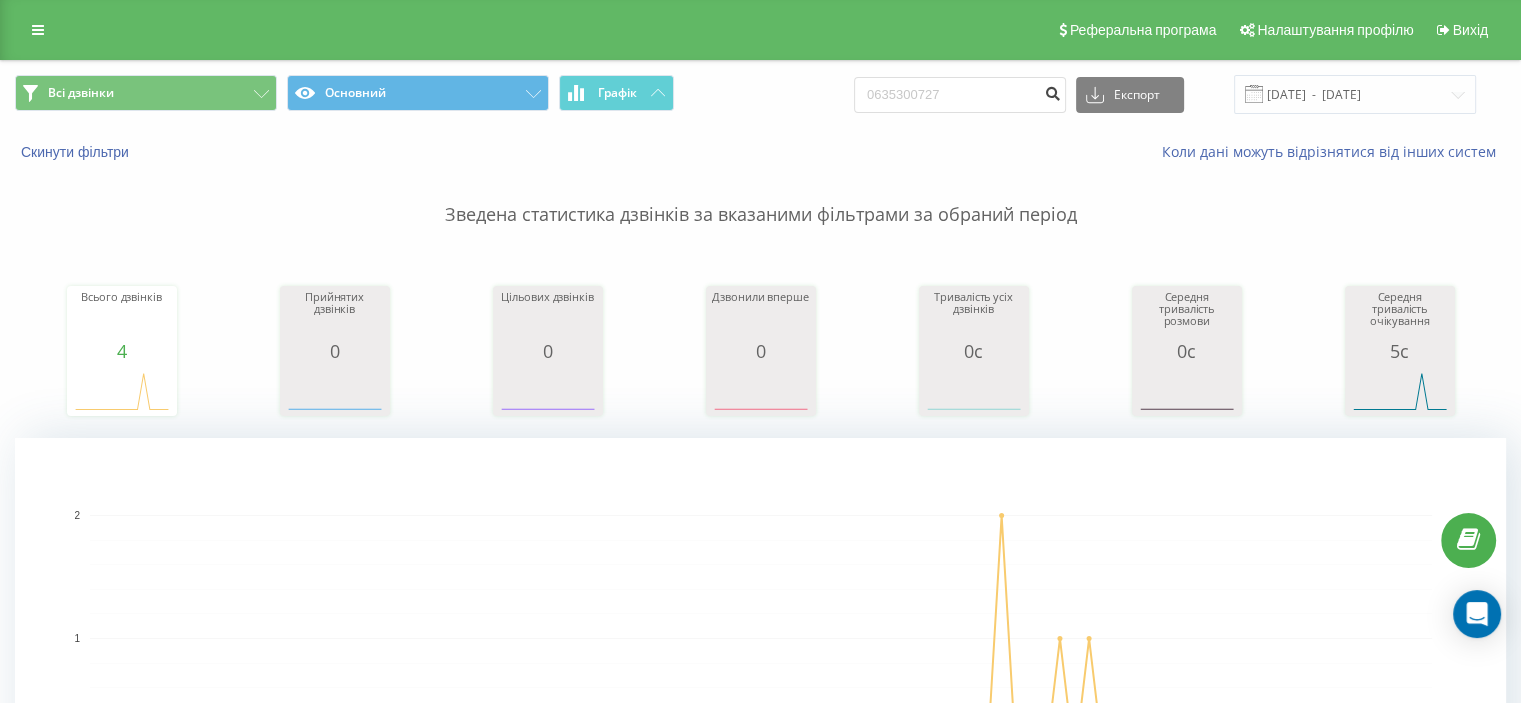 click at bounding box center [1052, 91] 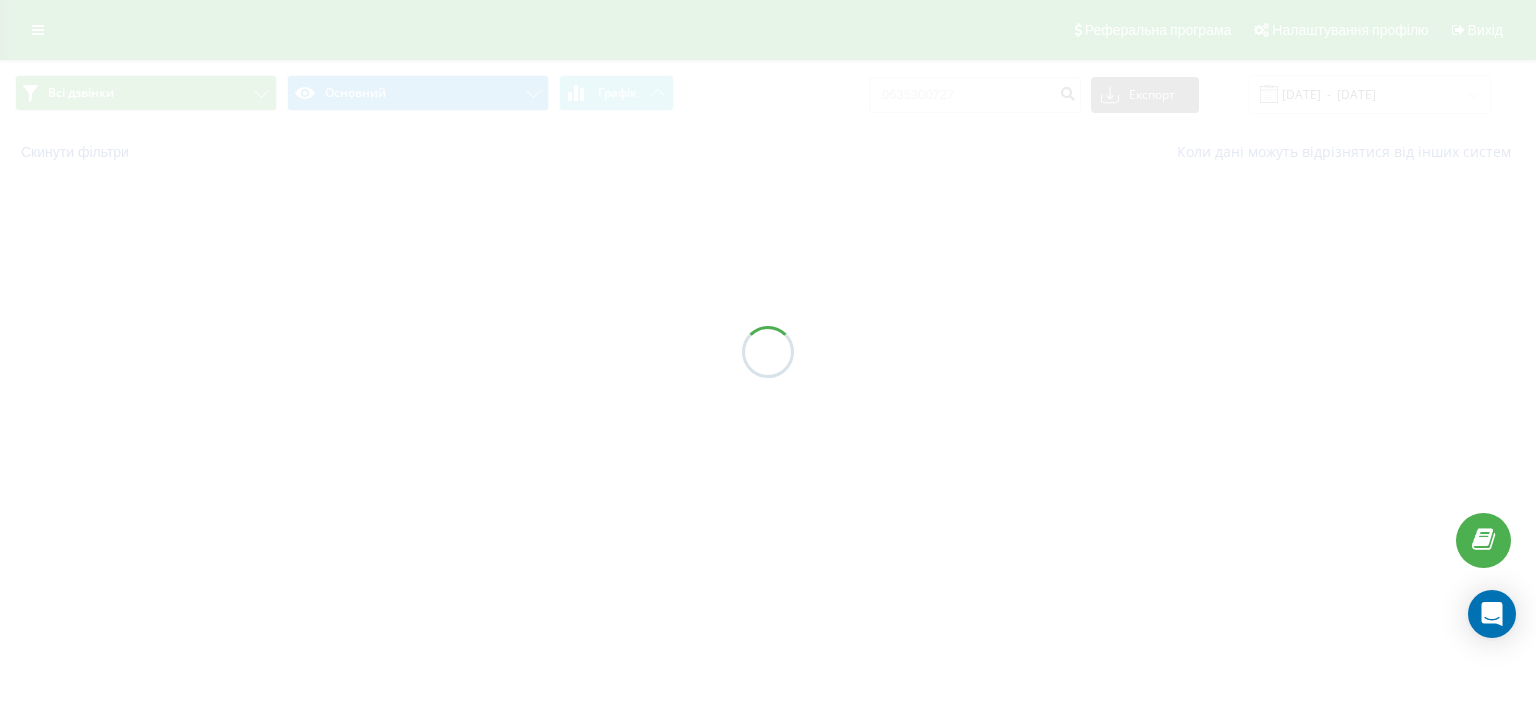 scroll, scrollTop: 0, scrollLeft: 0, axis: both 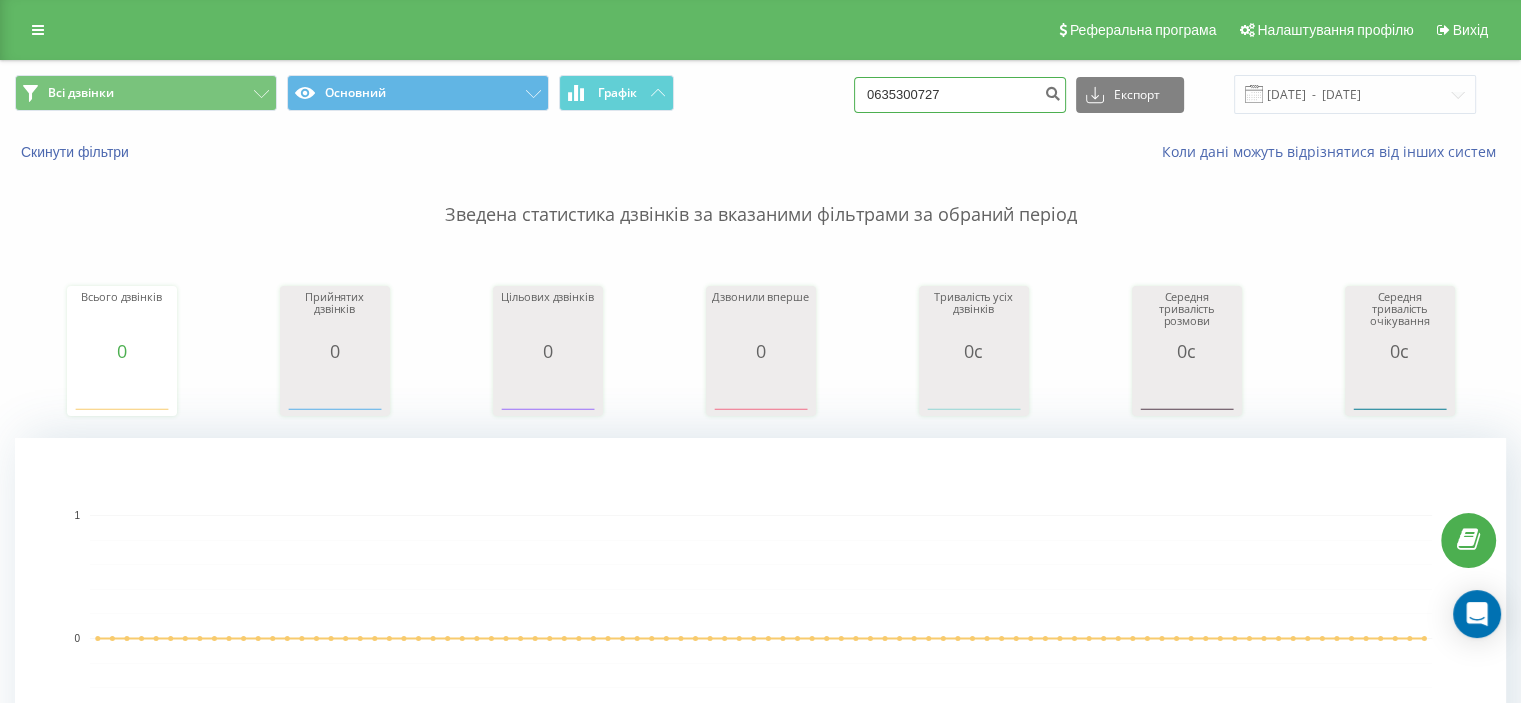 drag, startPoint x: 968, startPoint y: 97, endPoint x: 804, endPoint y: 106, distance: 164.24677 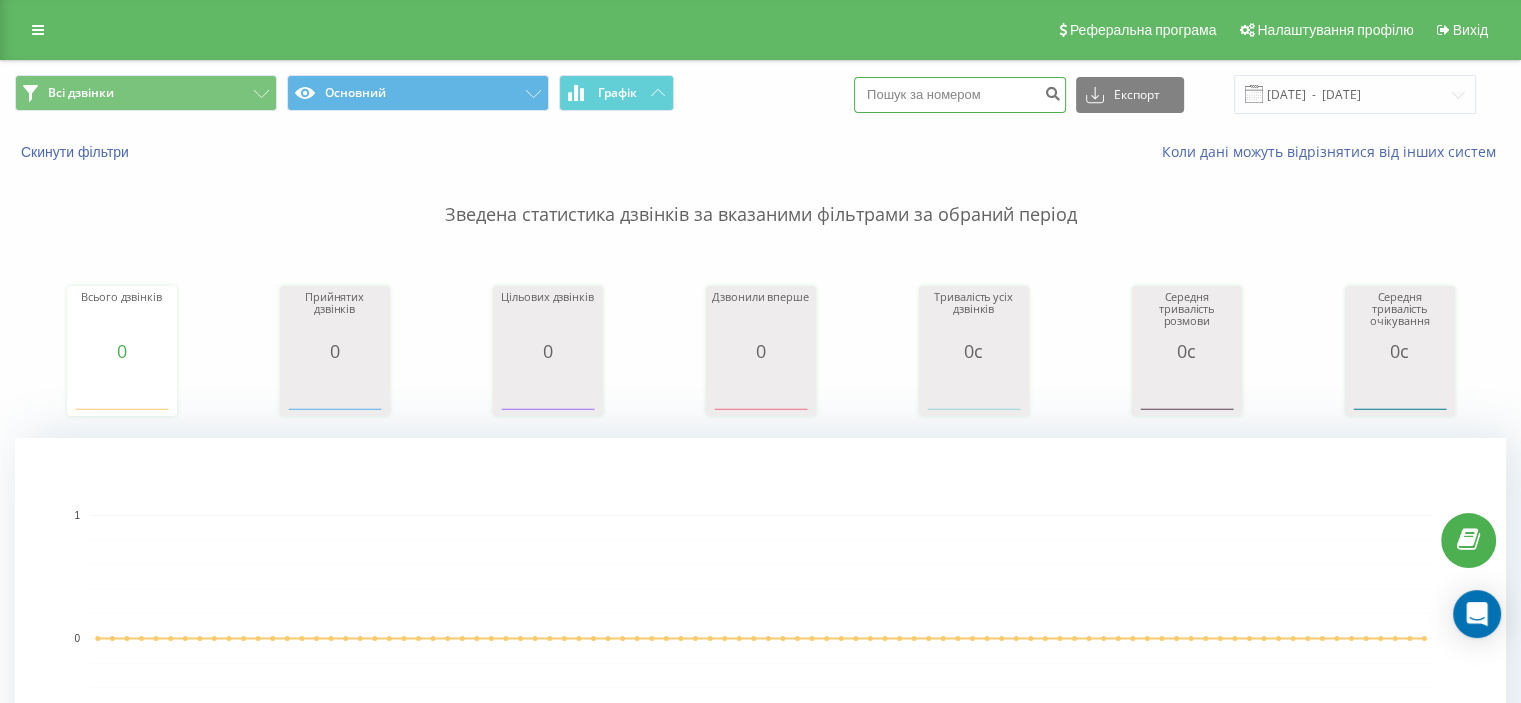 paste on "0661045481" 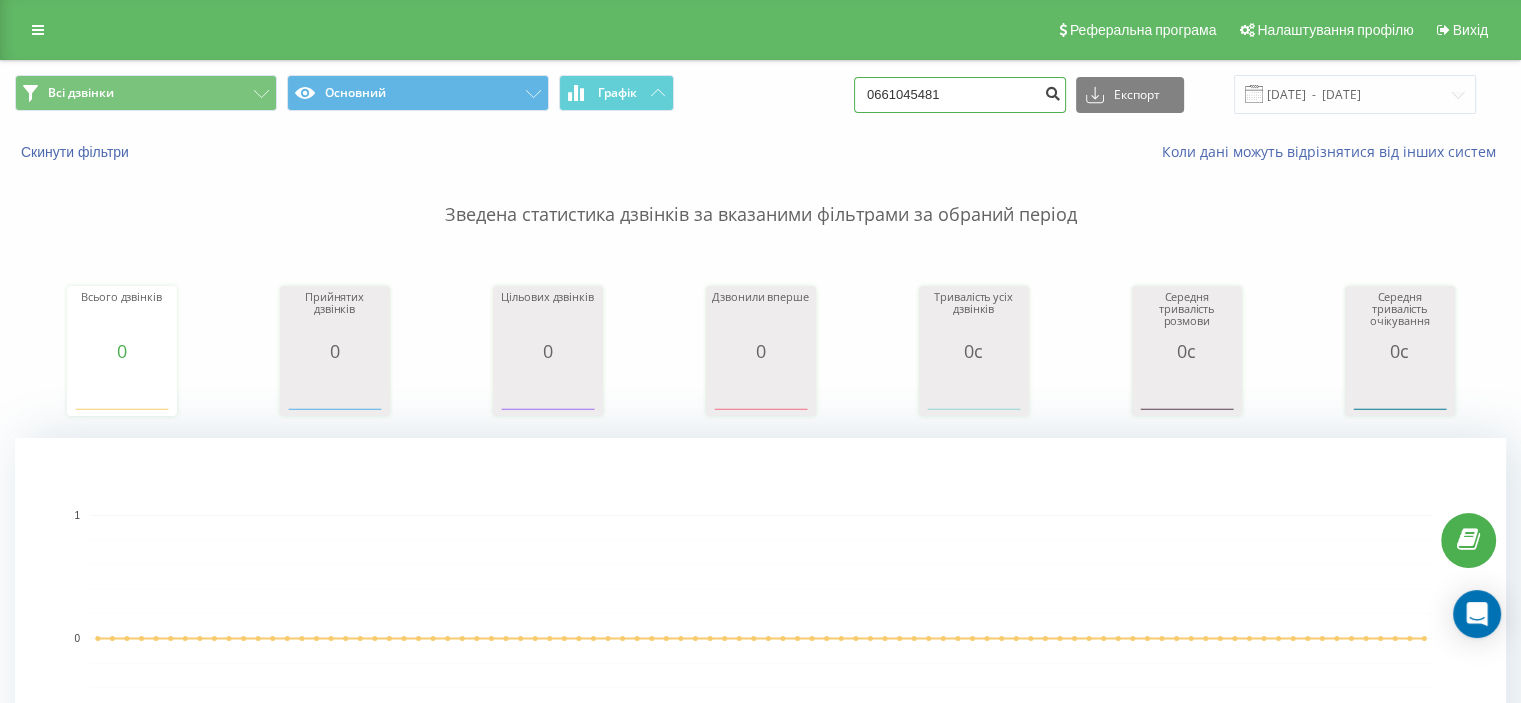 type on "0661045481" 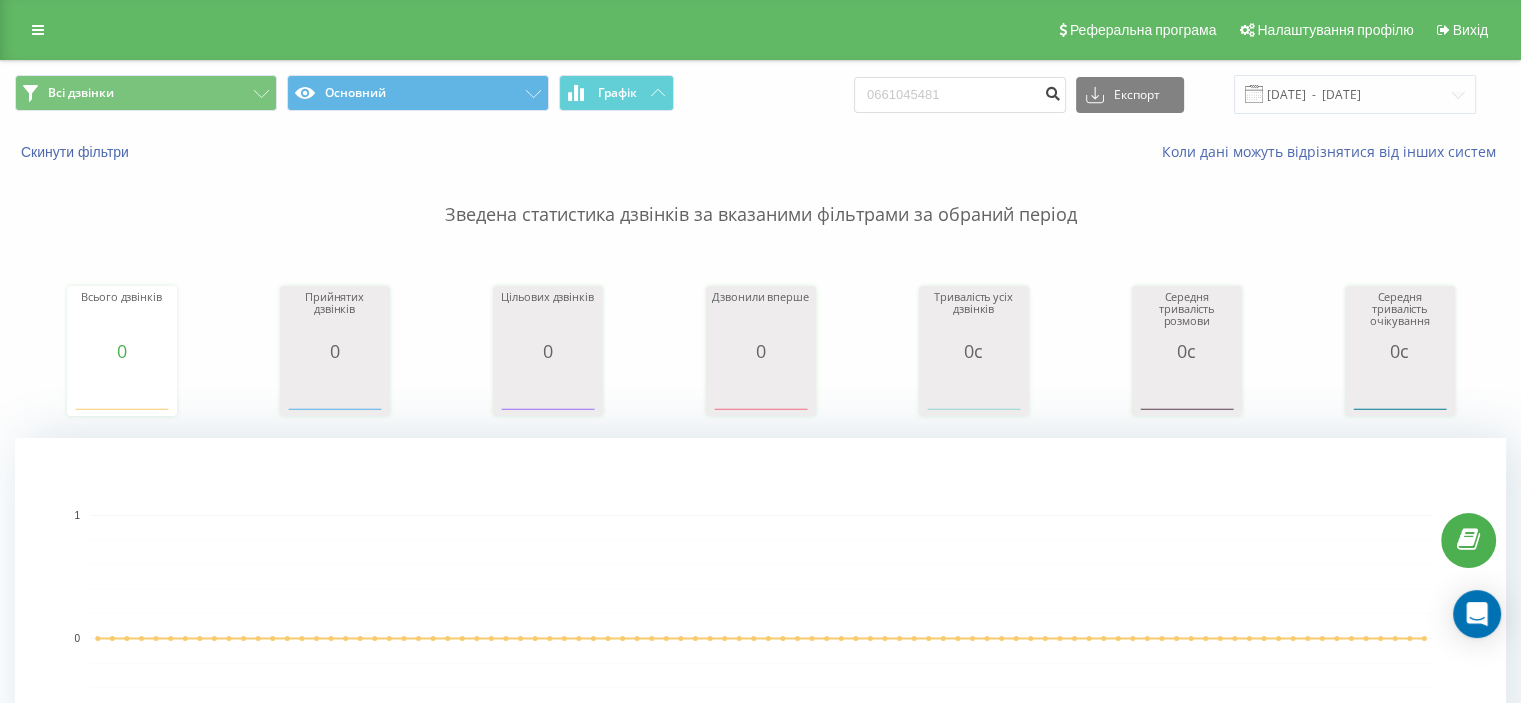 click at bounding box center [1052, 91] 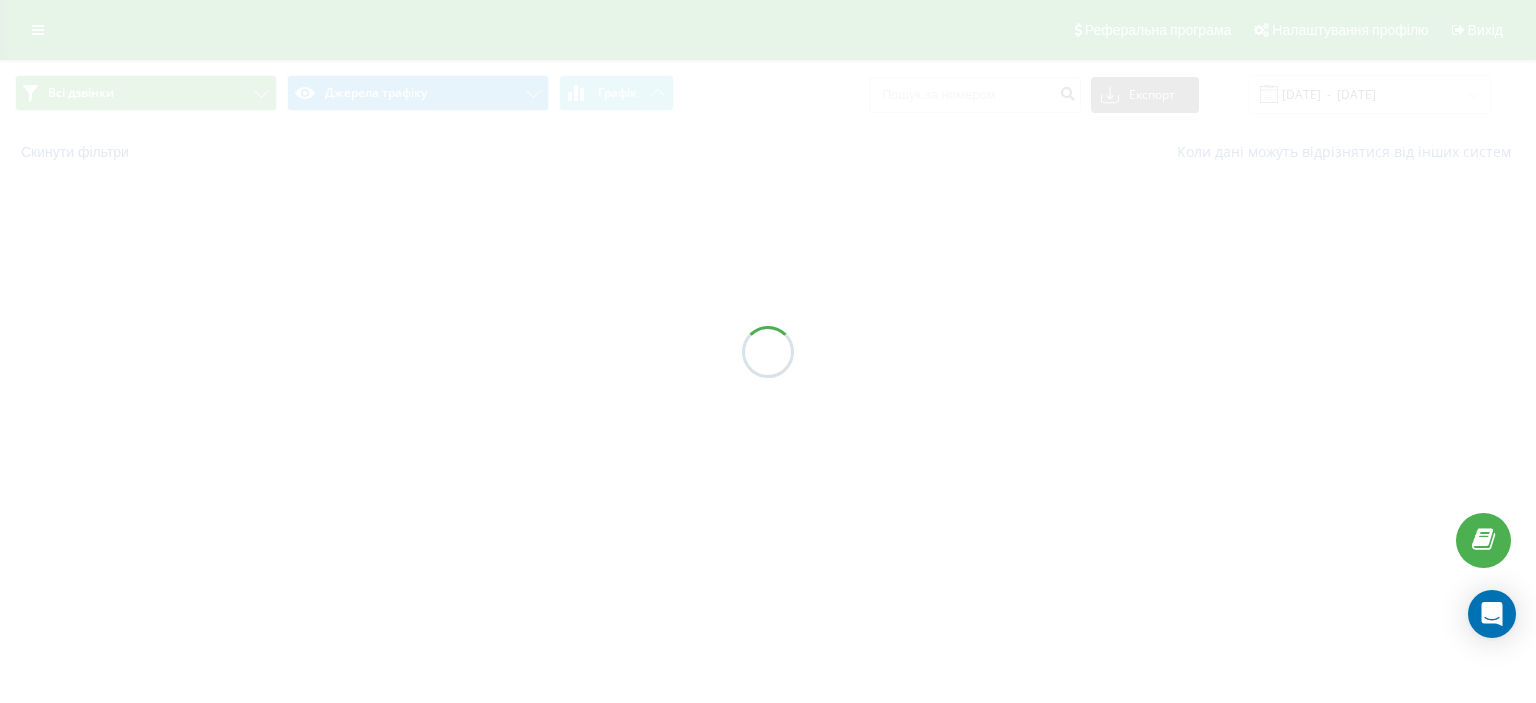 scroll, scrollTop: 0, scrollLeft: 0, axis: both 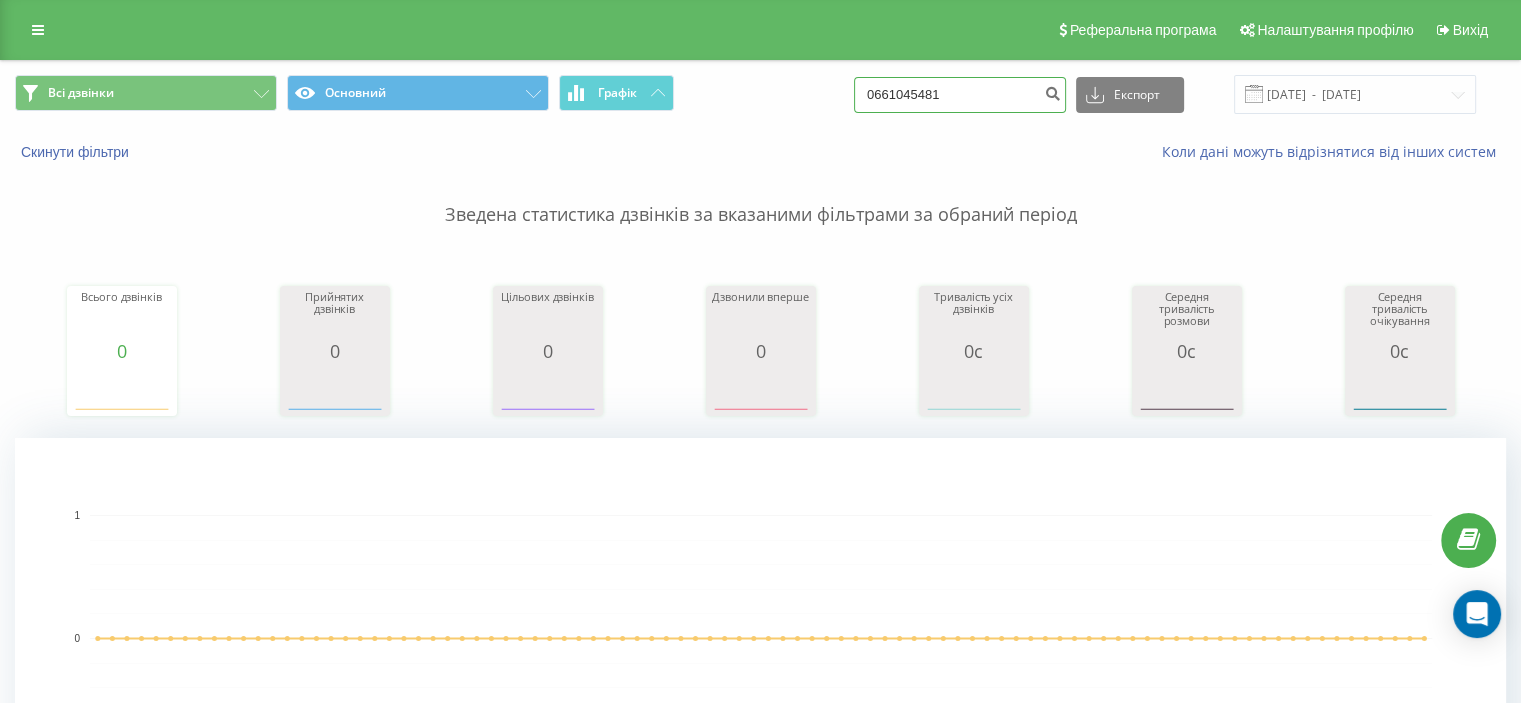 drag, startPoint x: 986, startPoint y: 95, endPoint x: 701, endPoint y: 82, distance: 285.29633 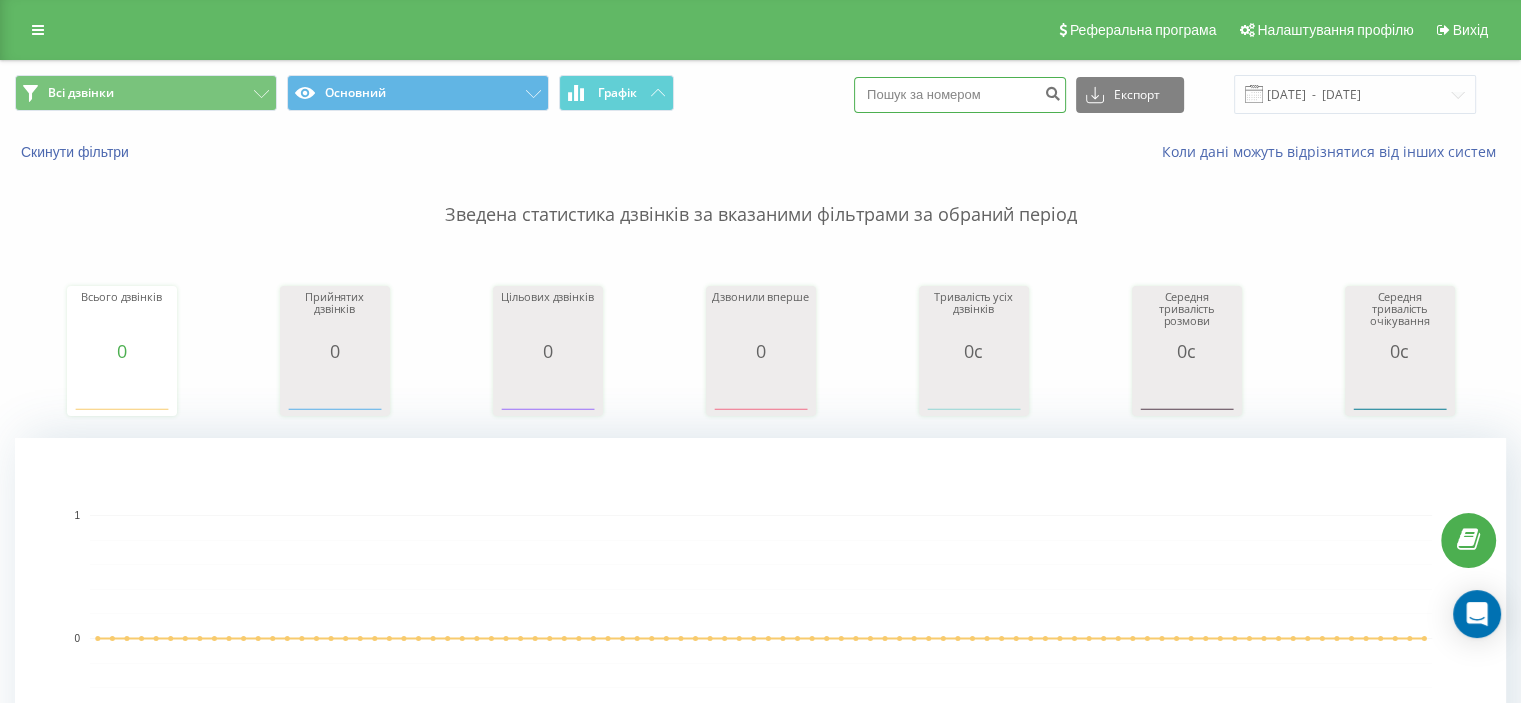 paste on "0632454565" 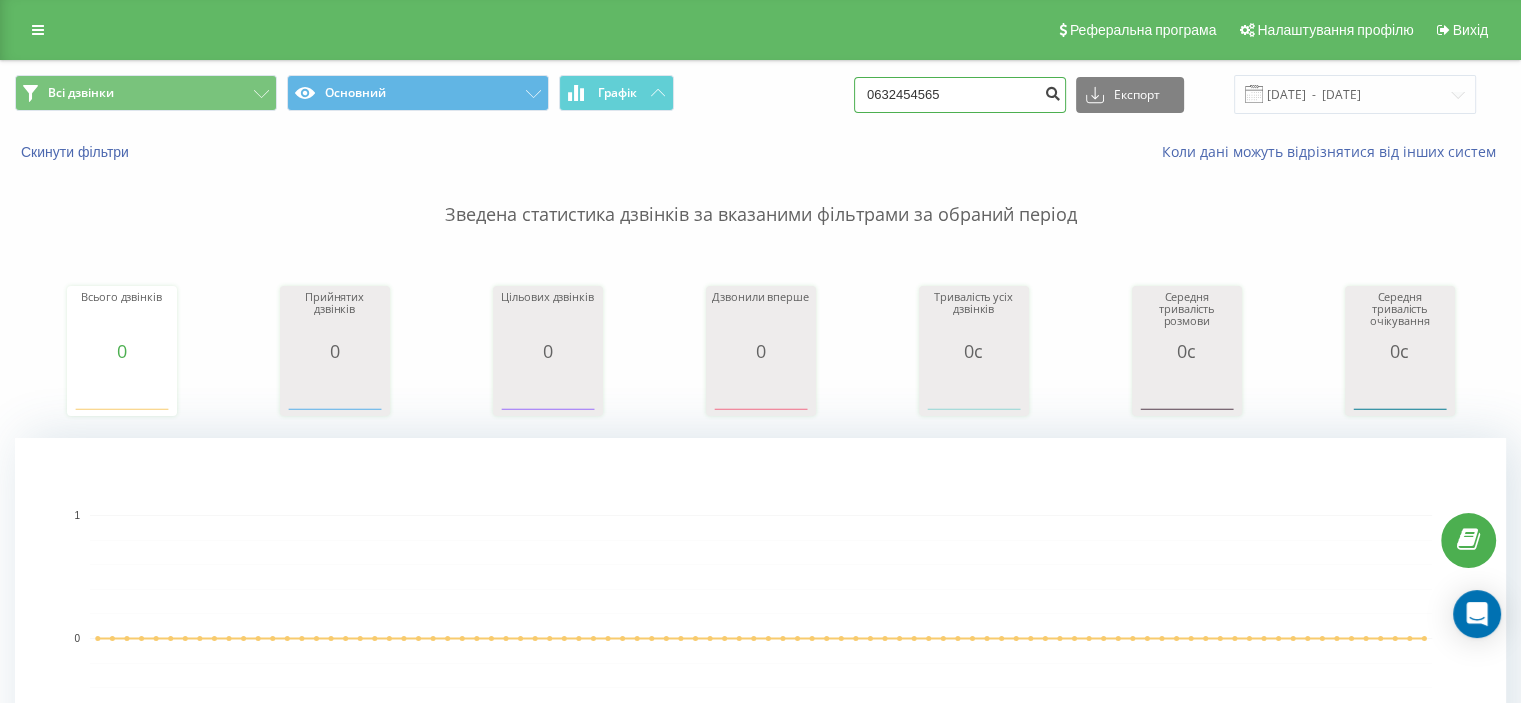 type on "0632454565" 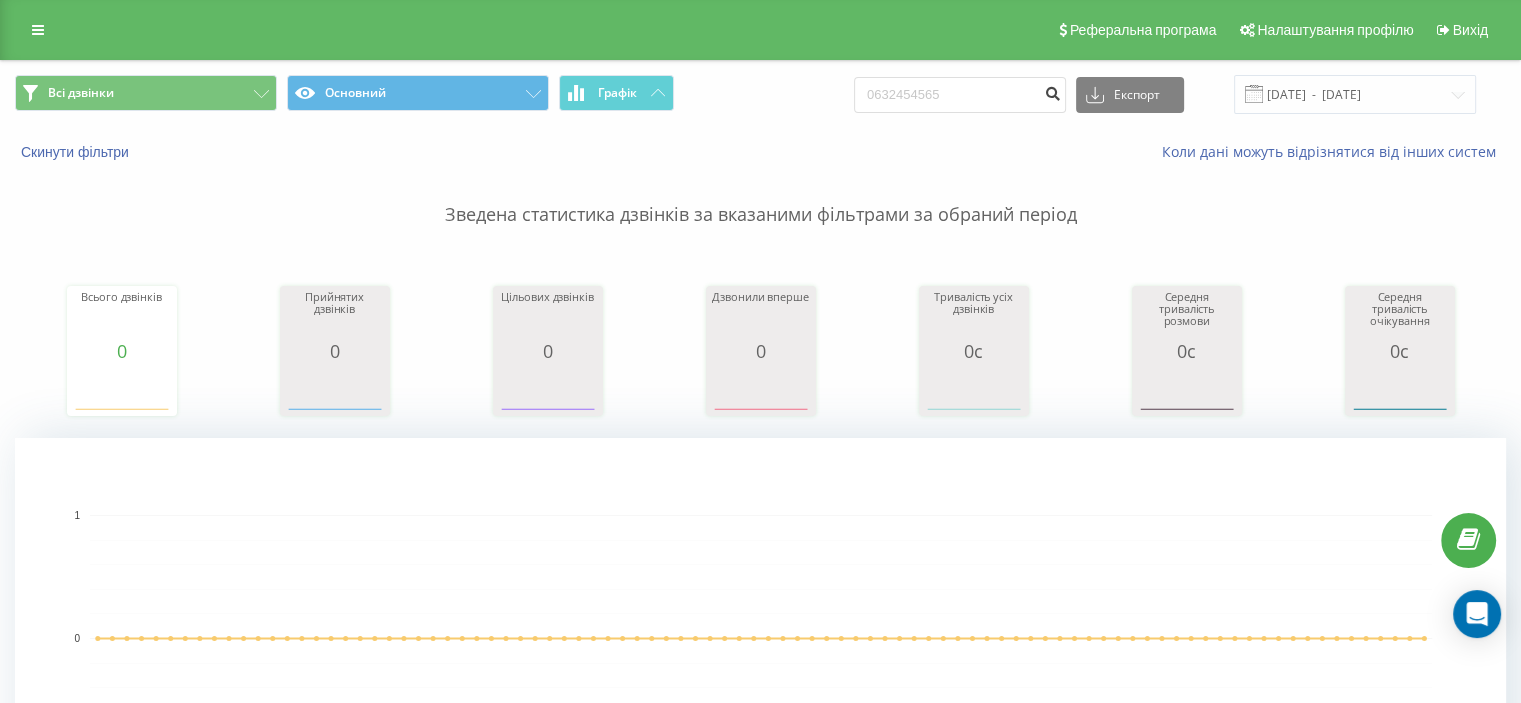 click at bounding box center (1052, 91) 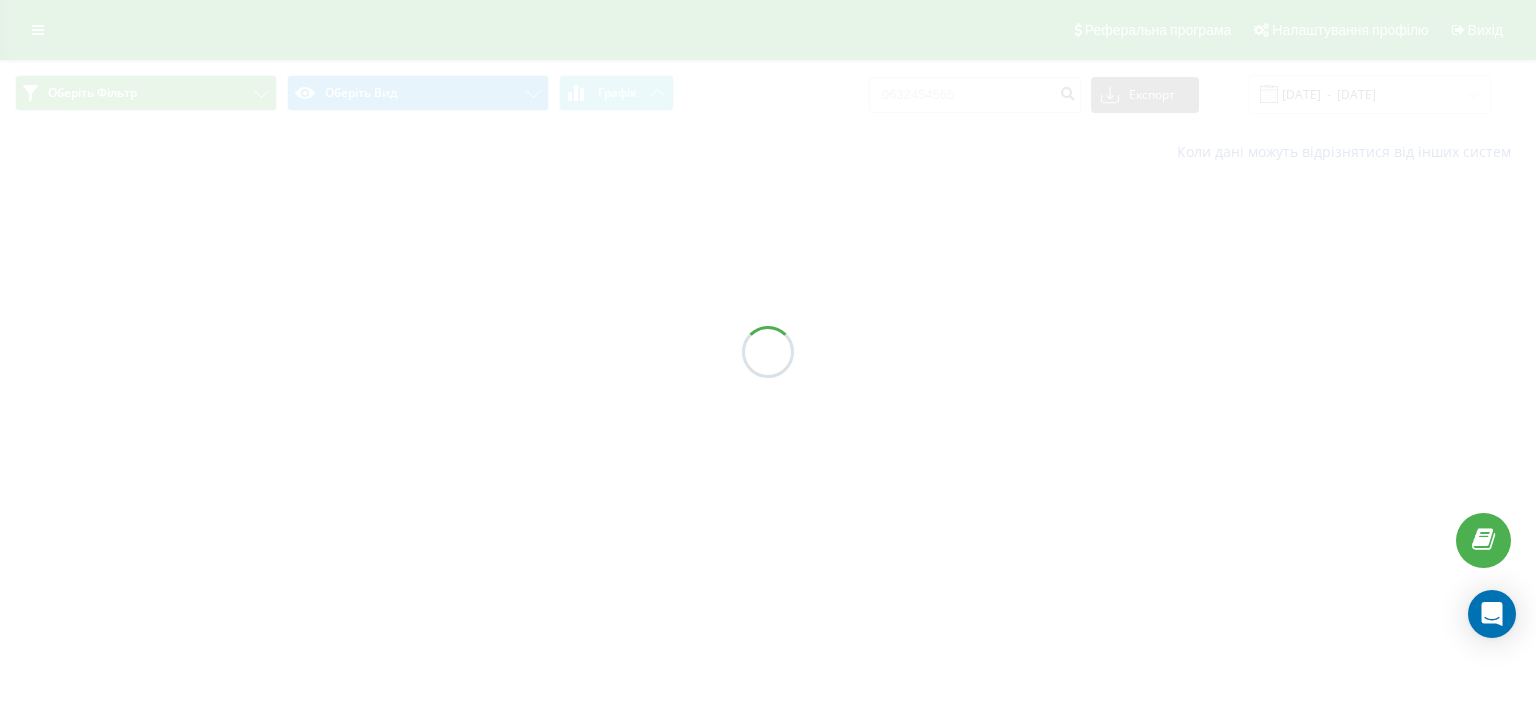 scroll, scrollTop: 0, scrollLeft: 0, axis: both 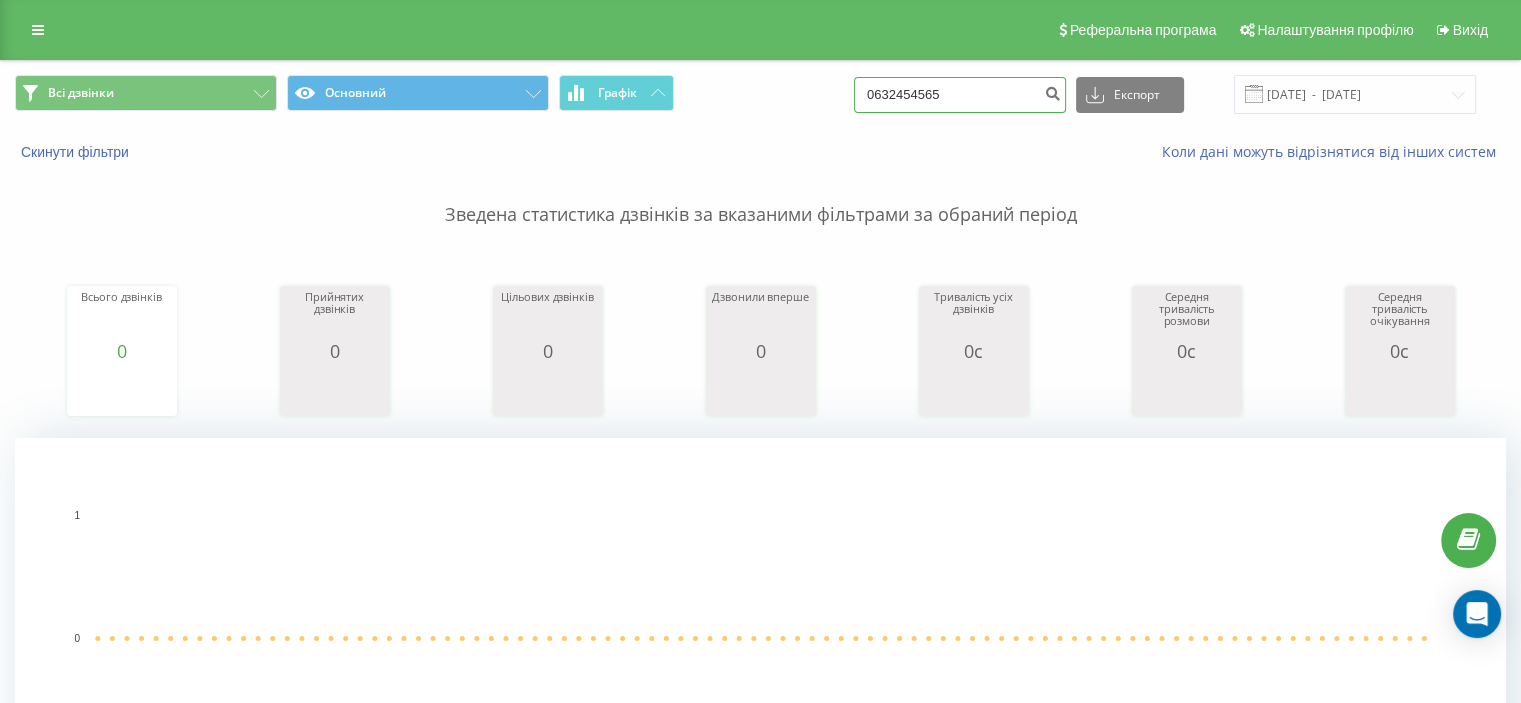 drag, startPoint x: 1004, startPoint y: 93, endPoint x: 779, endPoint y: 77, distance: 225.56818 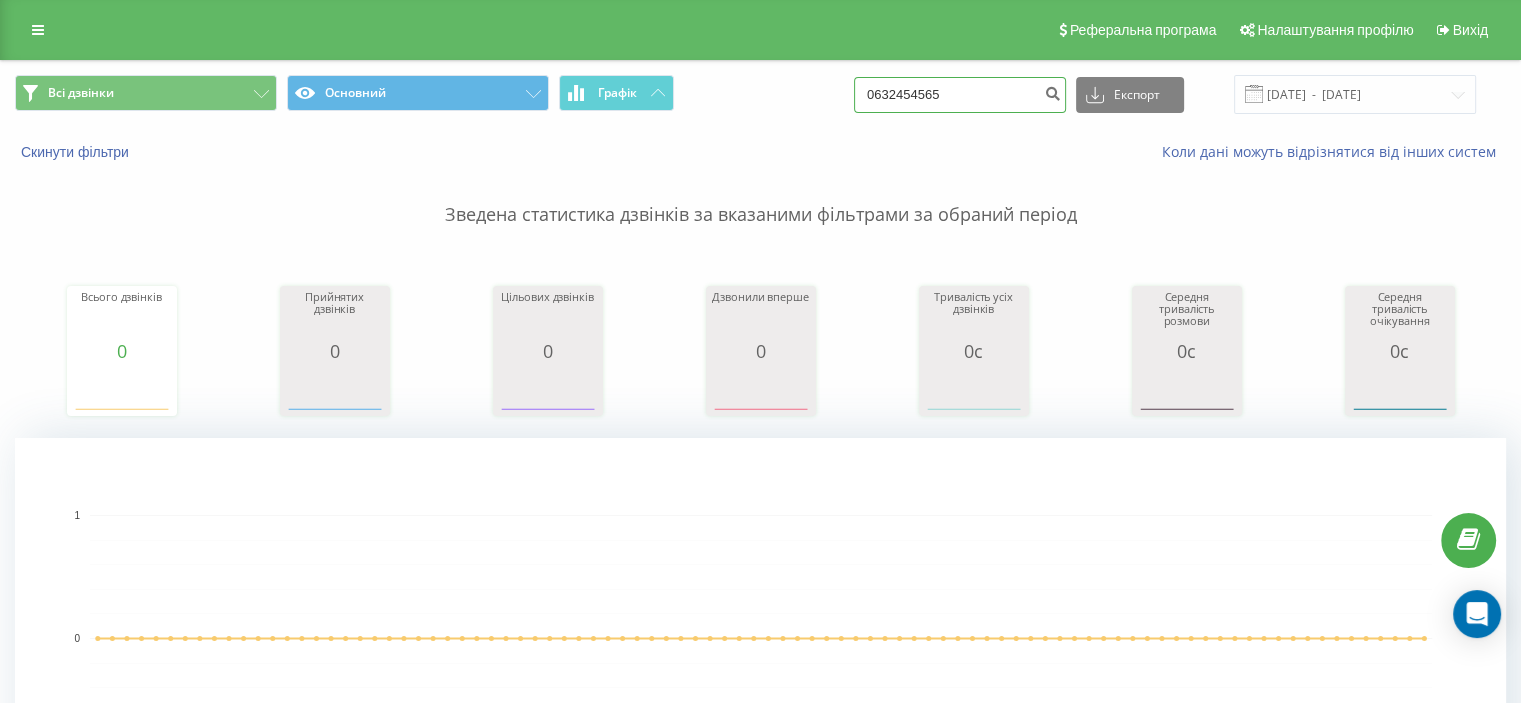 click on "Всі дзвінки Основний Графік 0632454565 Експорт .csv .xls .xlsx 11.04.2025  -  11.07.2025" at bounding box center [760, 94] 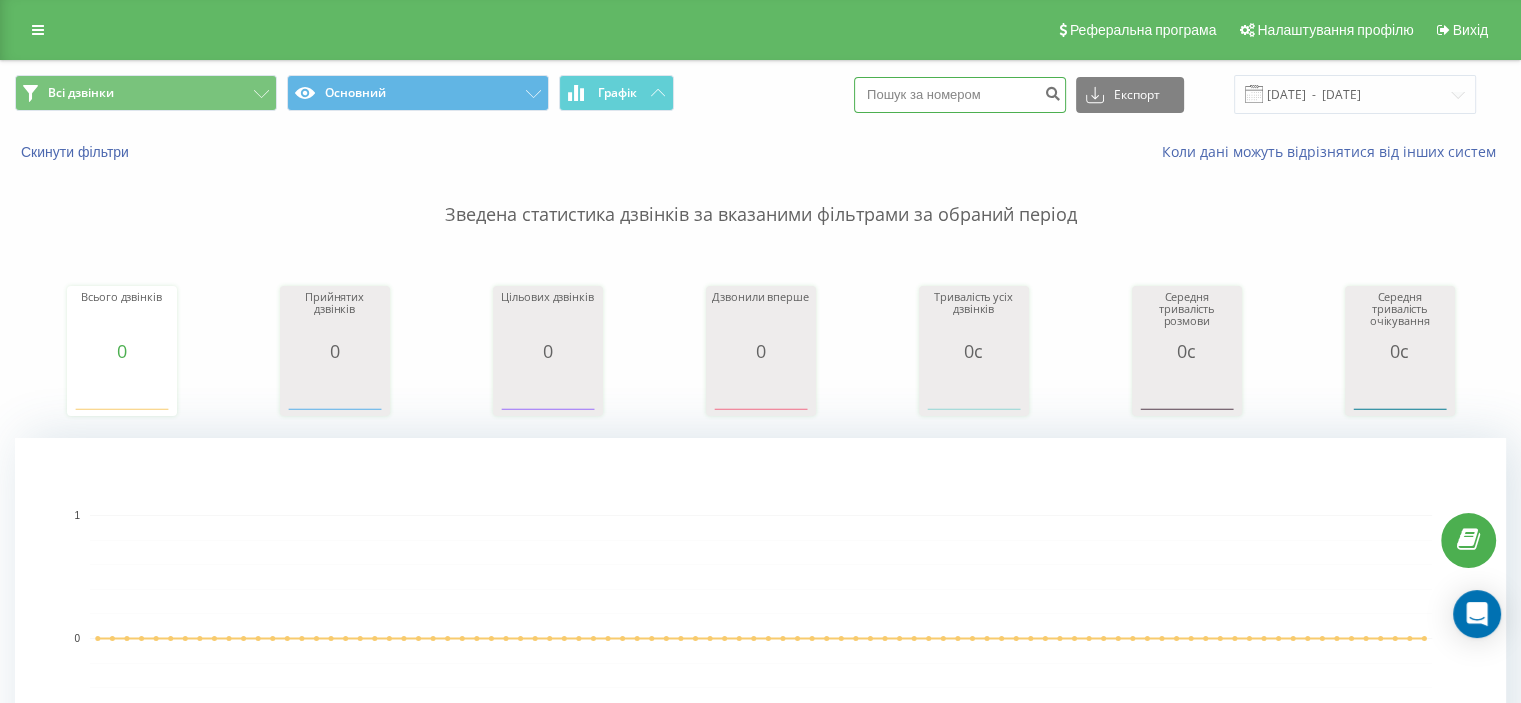 paste on "0636476410" 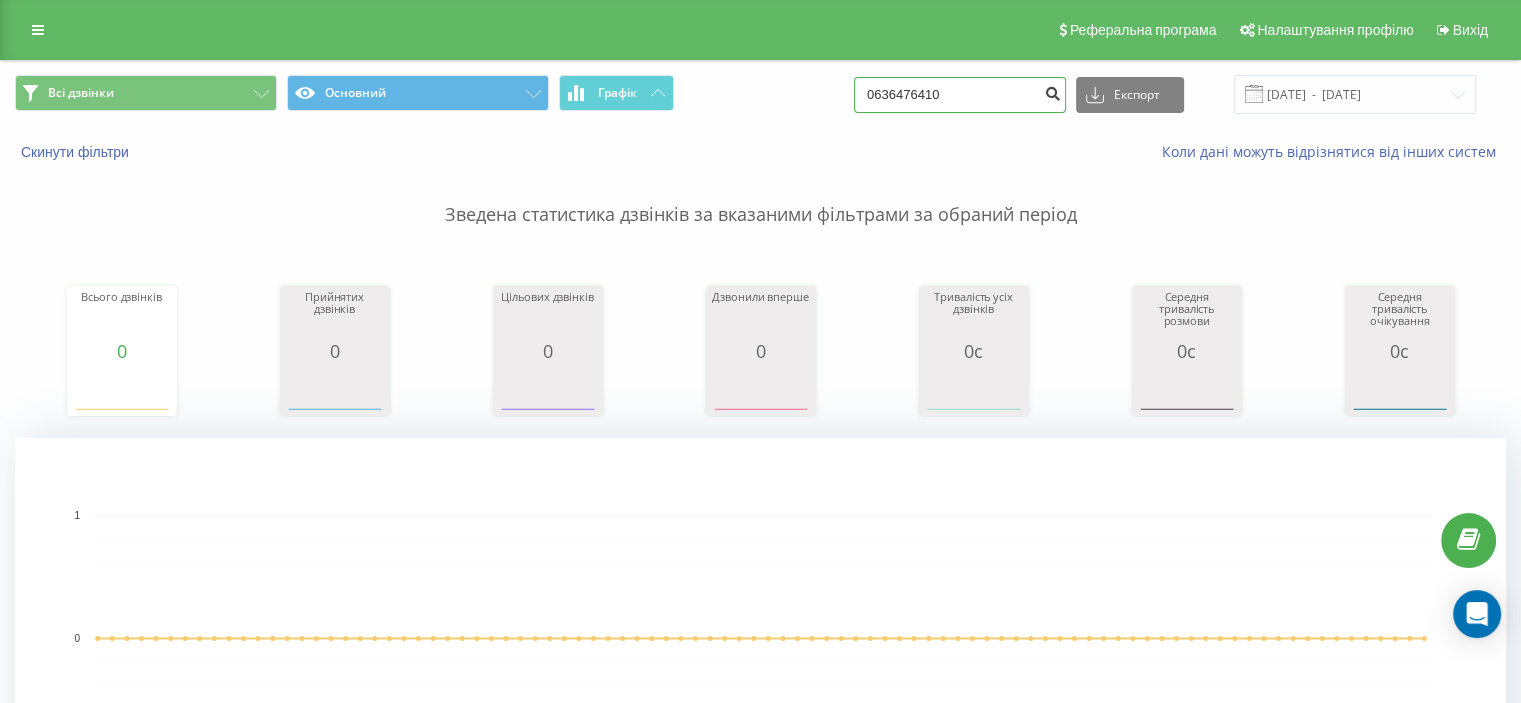 type on "0636476410" 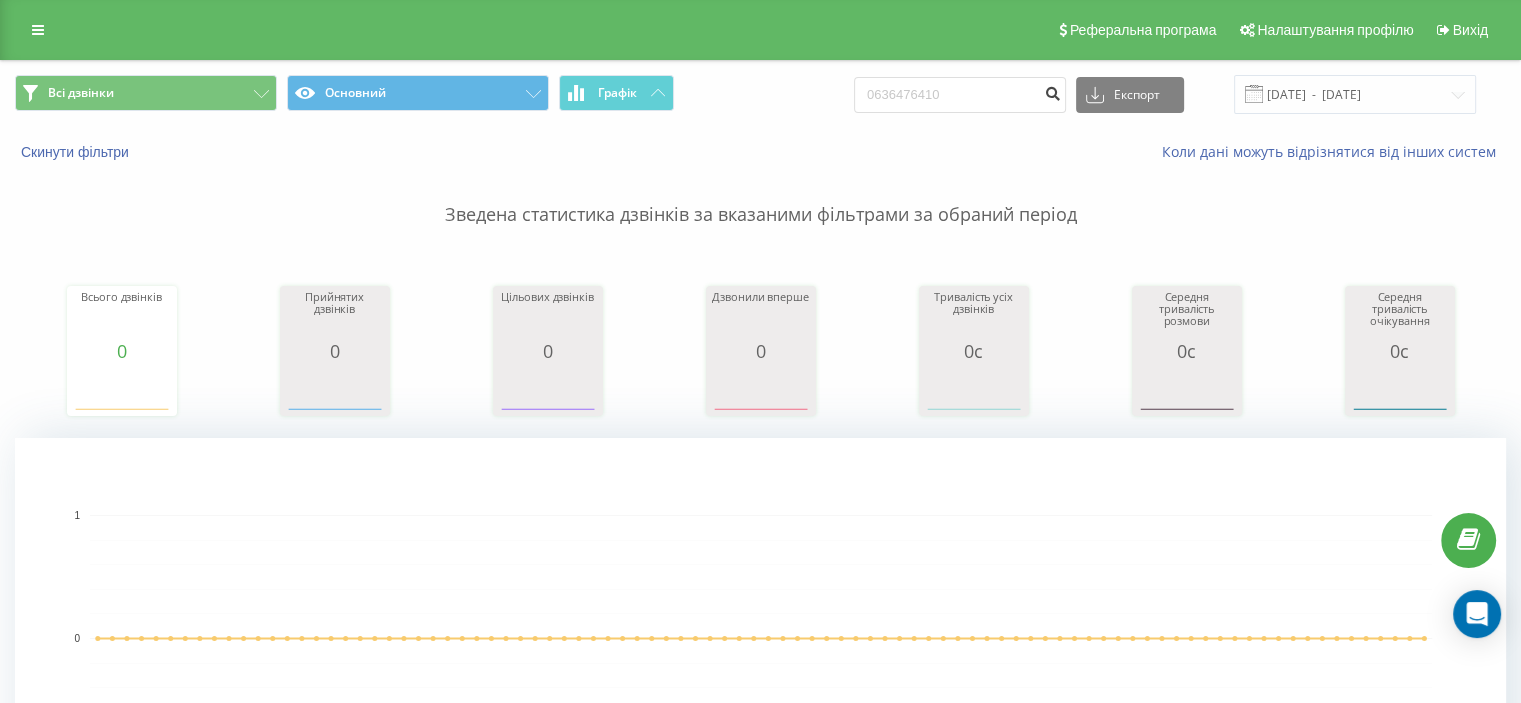 click at bounding box center [1052, 91] 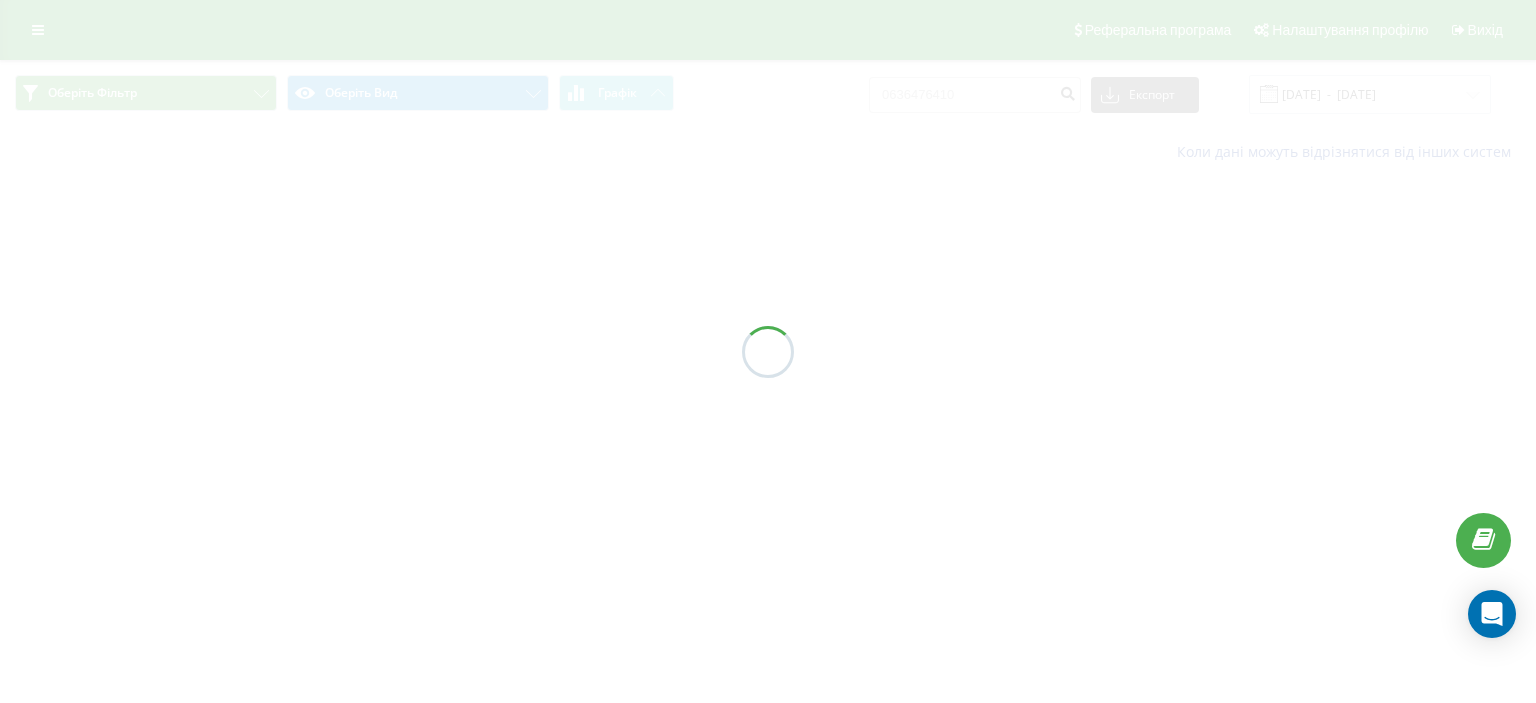 scroll, scrollTop: 0, scrollLeft: 0, axis: both 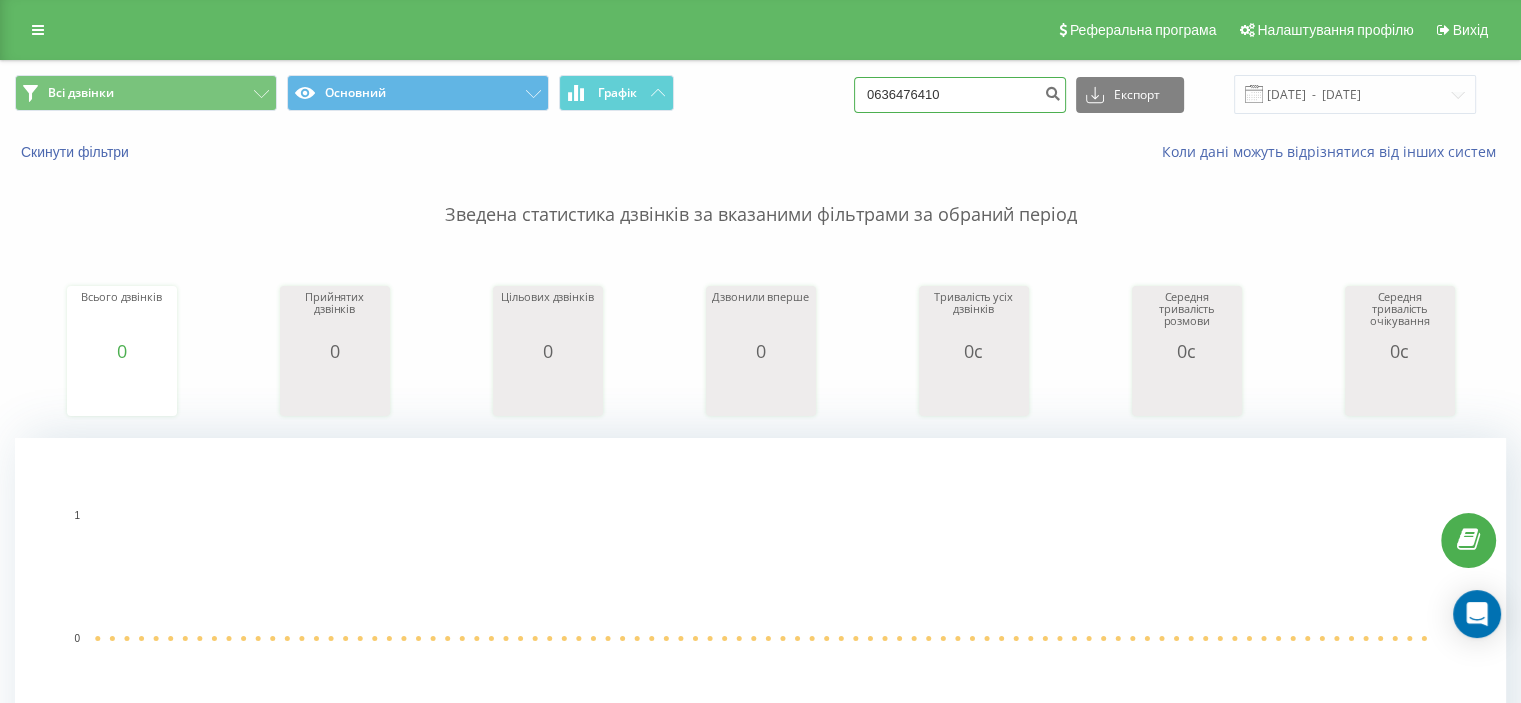 drag, startPoint x: 997, startPoint y: 90, endPoint x: 745, endPoint y: 100, distance: 252.19833 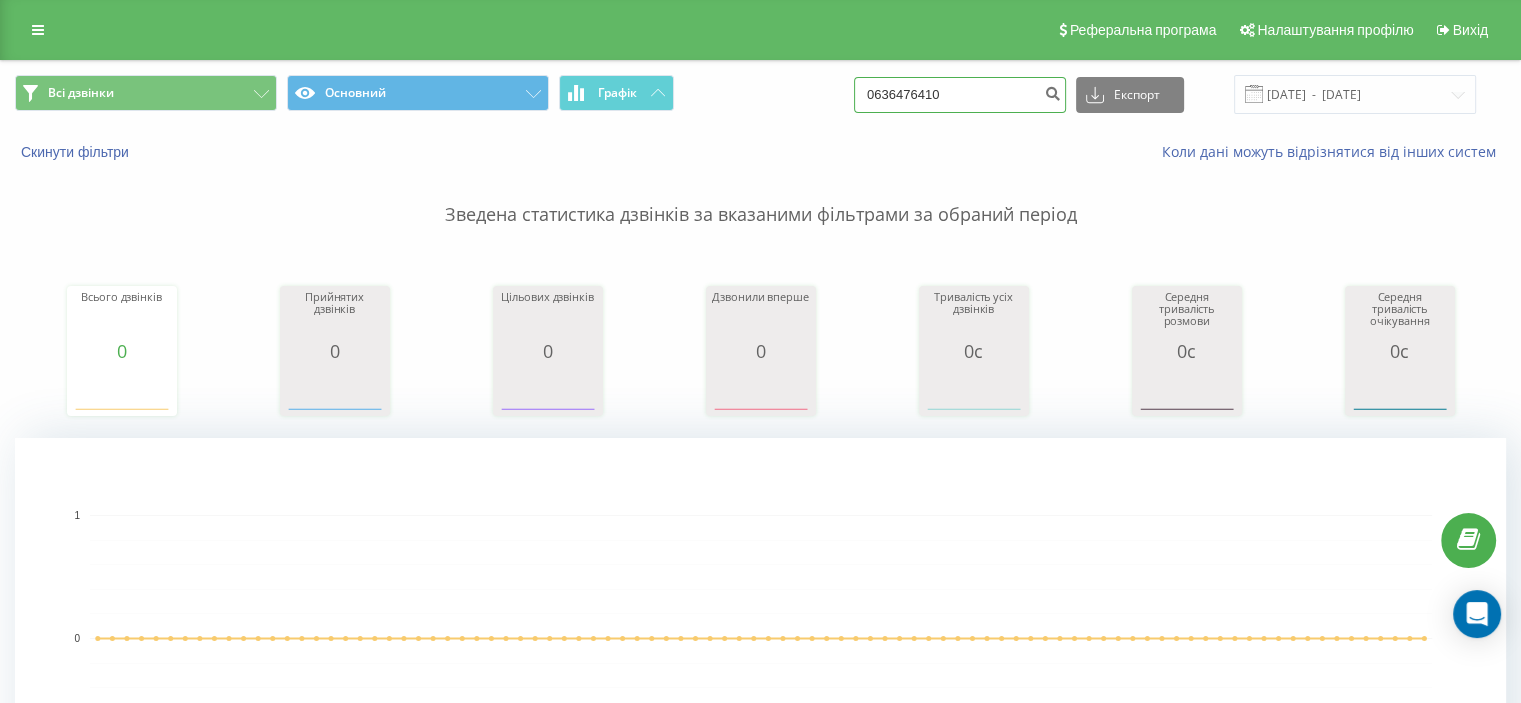 click on "Всі дзвінки Основний Графік 0636476410 Експорт .csv .xls .xlsx 11.04.2025  -  11.07.2025" at bounding box center (760, 94) 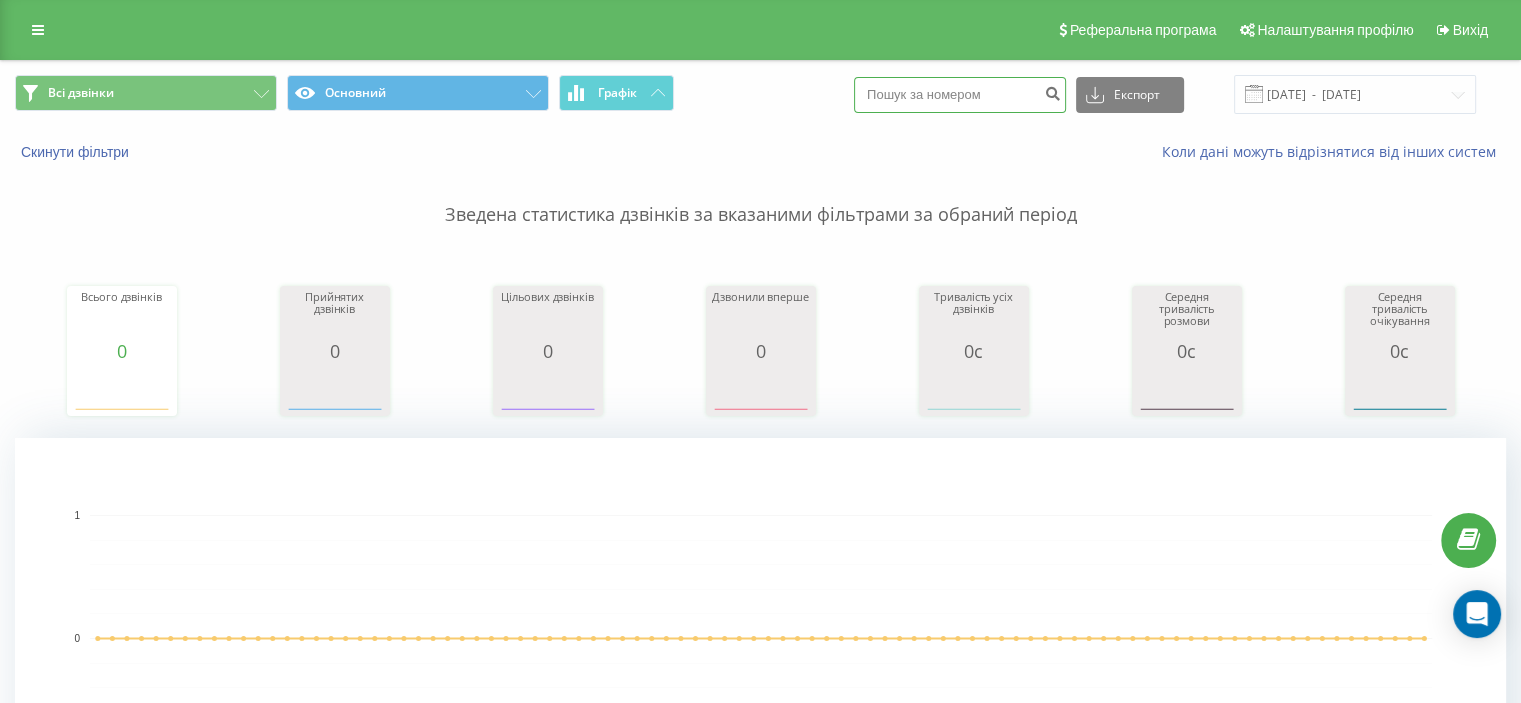 paste on "0962680240" 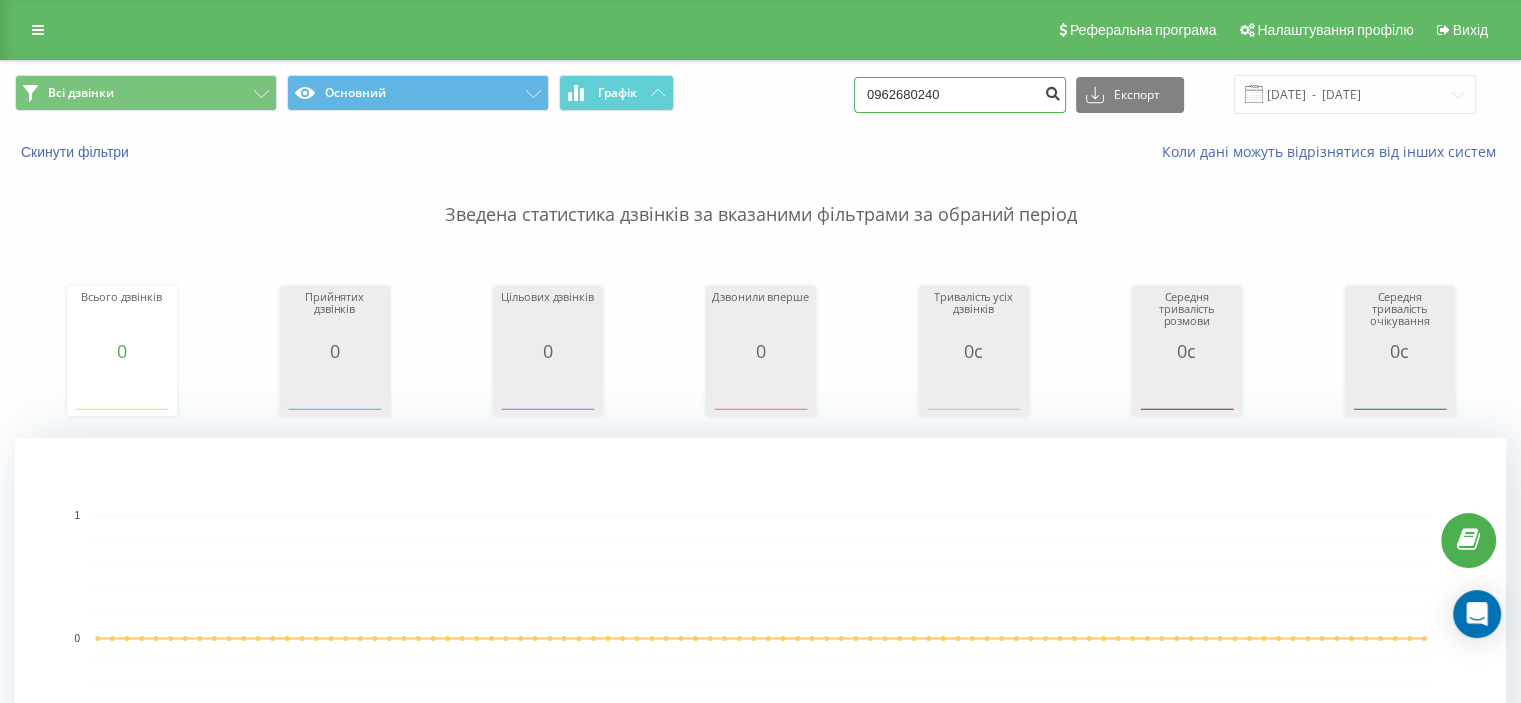 type on "0962680240" 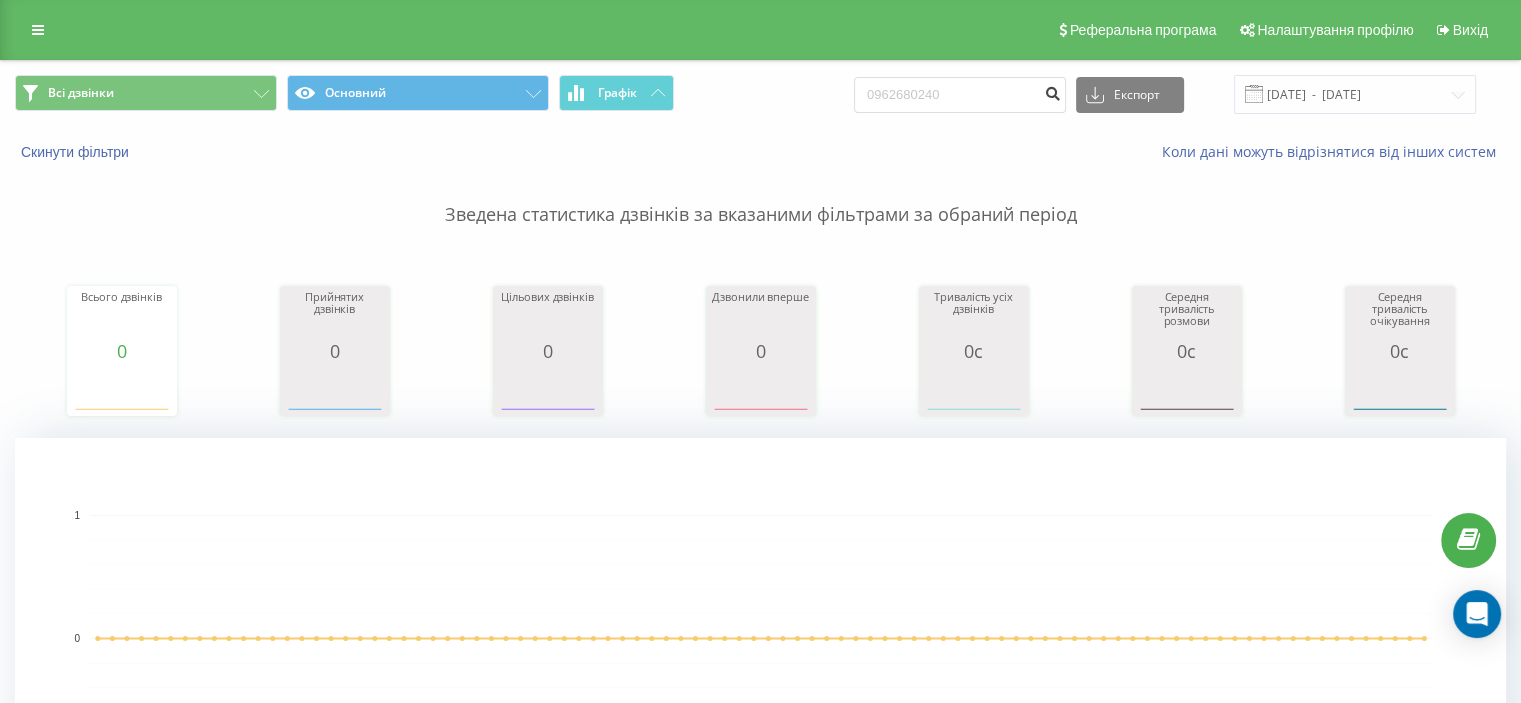 click at bounding box center (1052, 91) 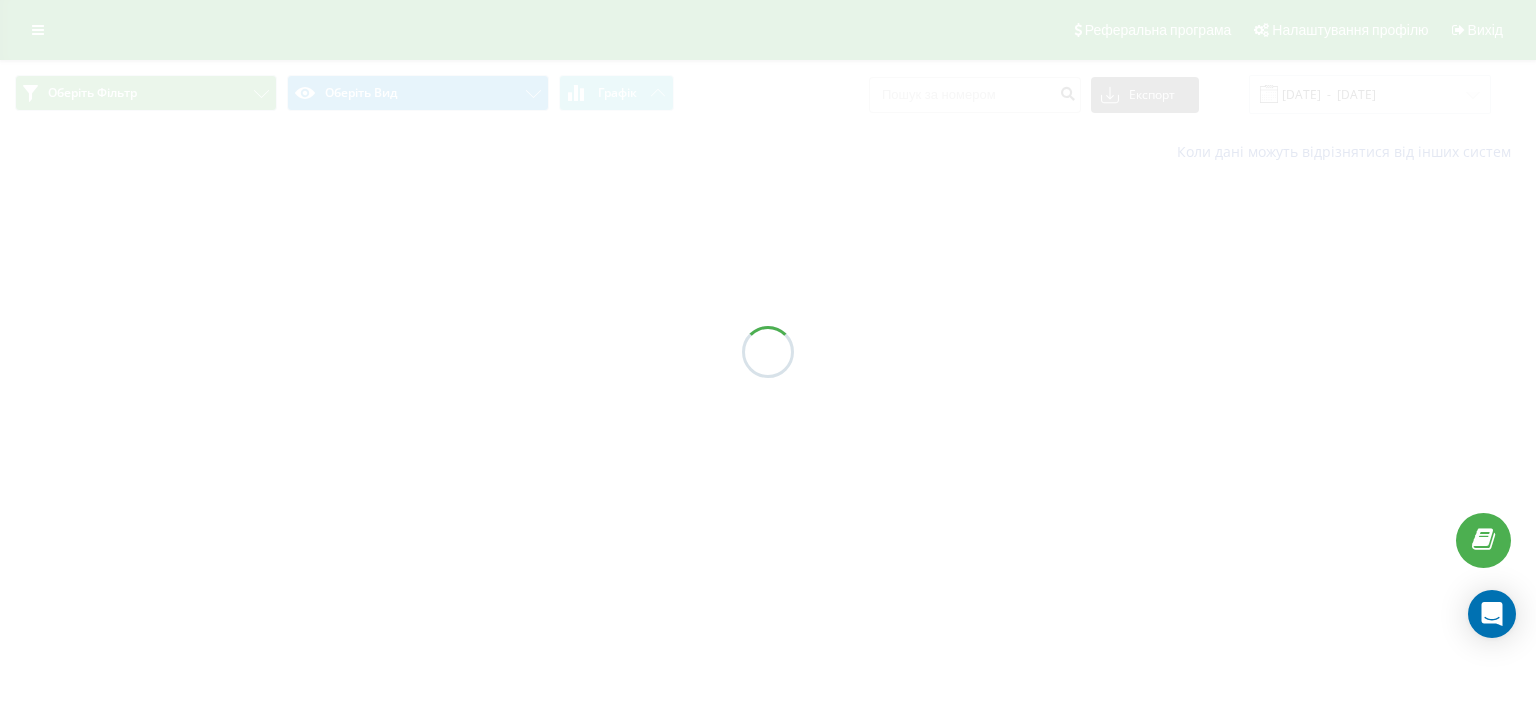 scroll, scrollTop: 0, scrollLeft: 0, axis: both 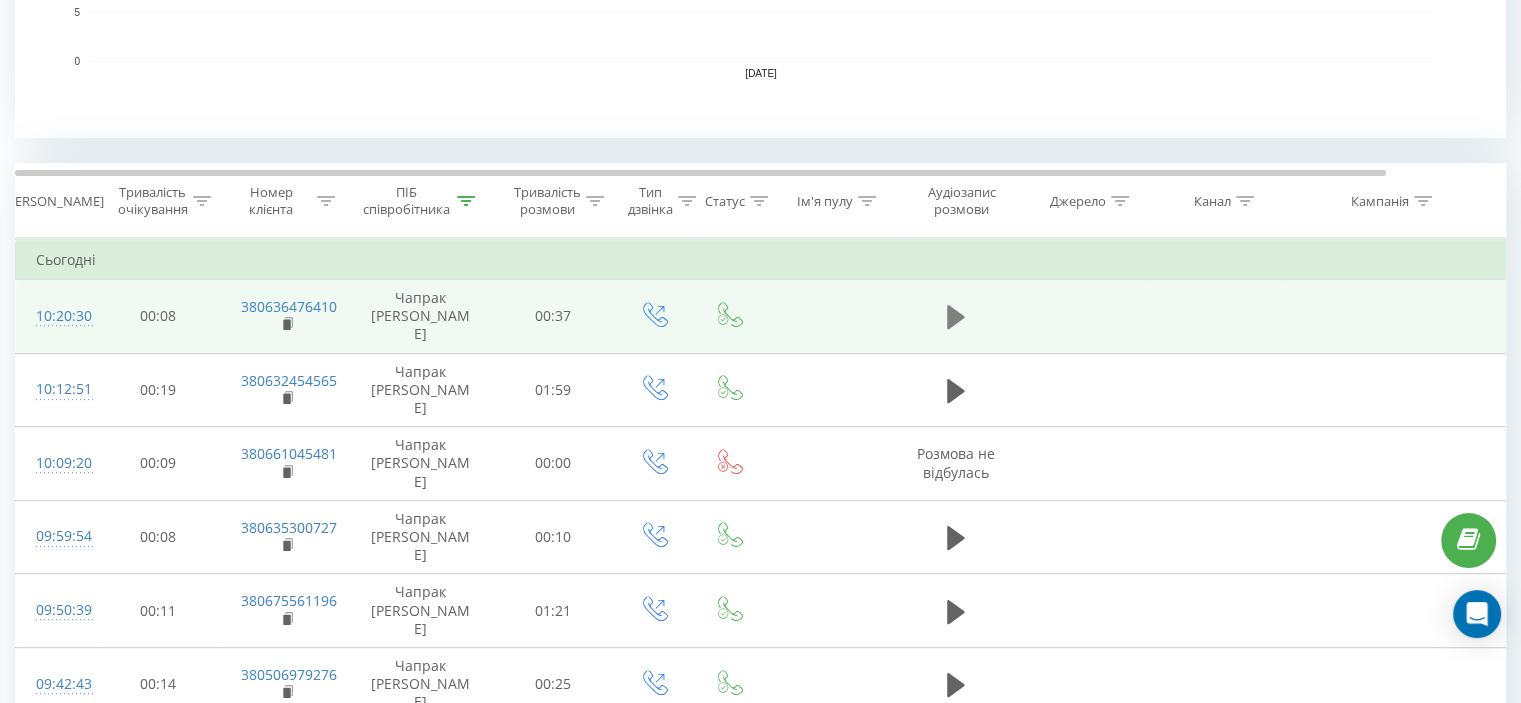 click at bounding box center (956, 317) 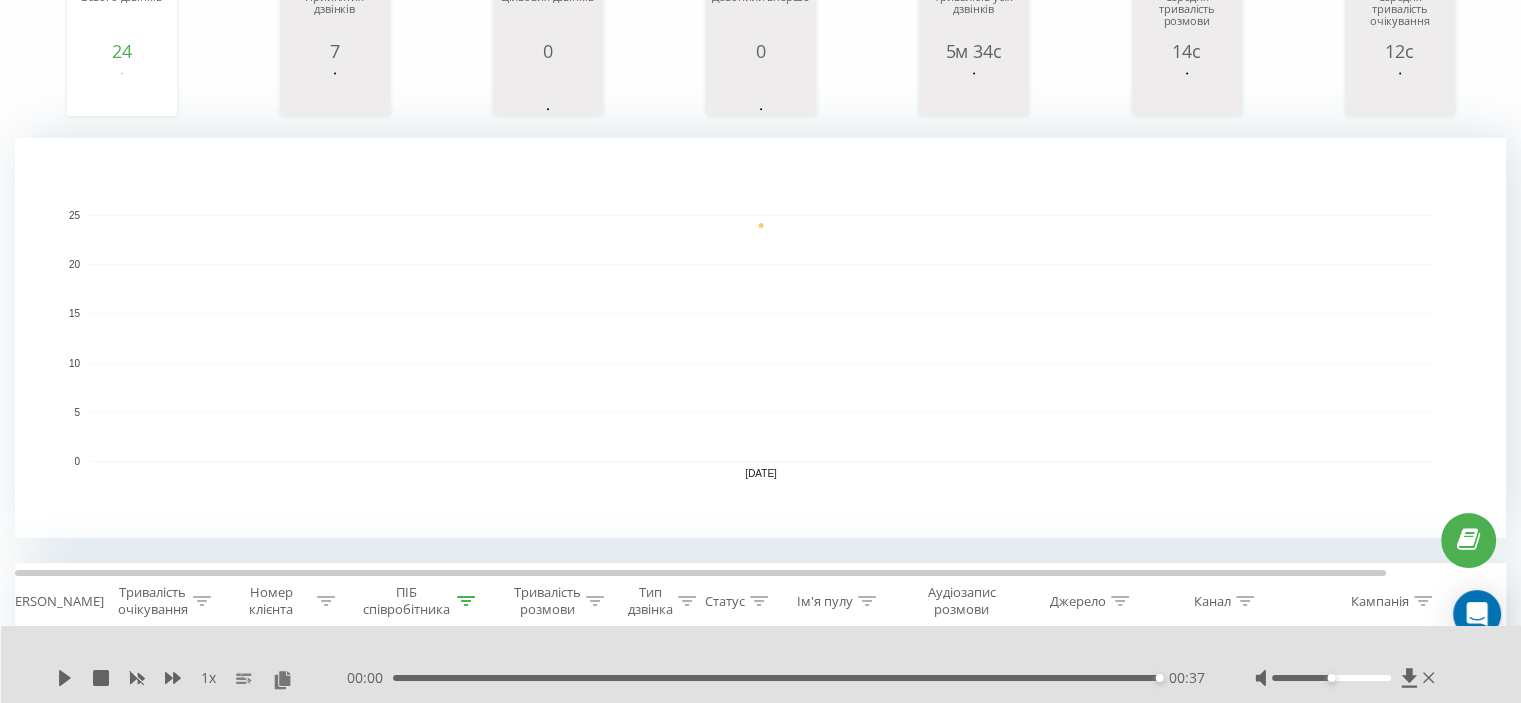 scroll, scrollTop: 0, scrollLeft: 0, axis: both 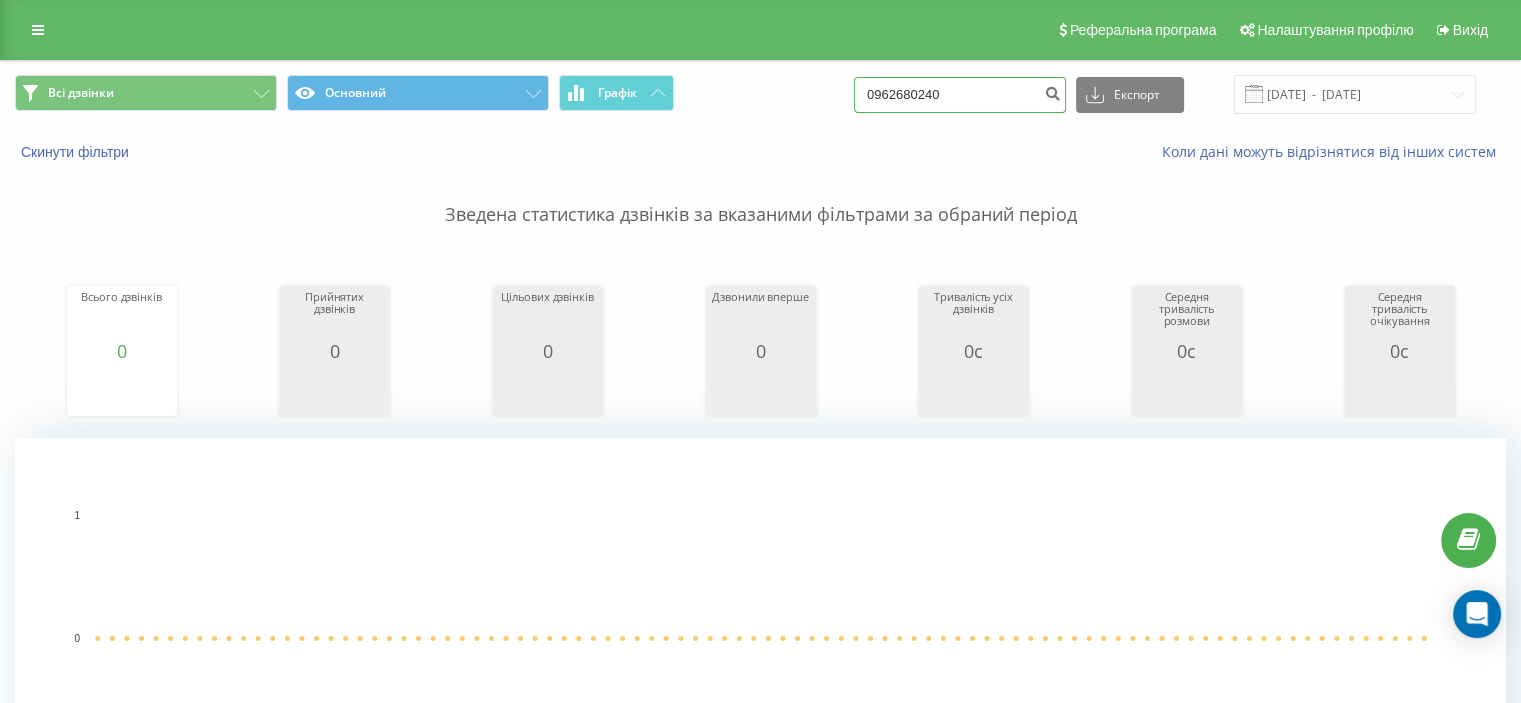 drag, startPoint x: 923, startPoint y: 92, endPoint x: 853, endPoint y: 87, distance: 70.178345 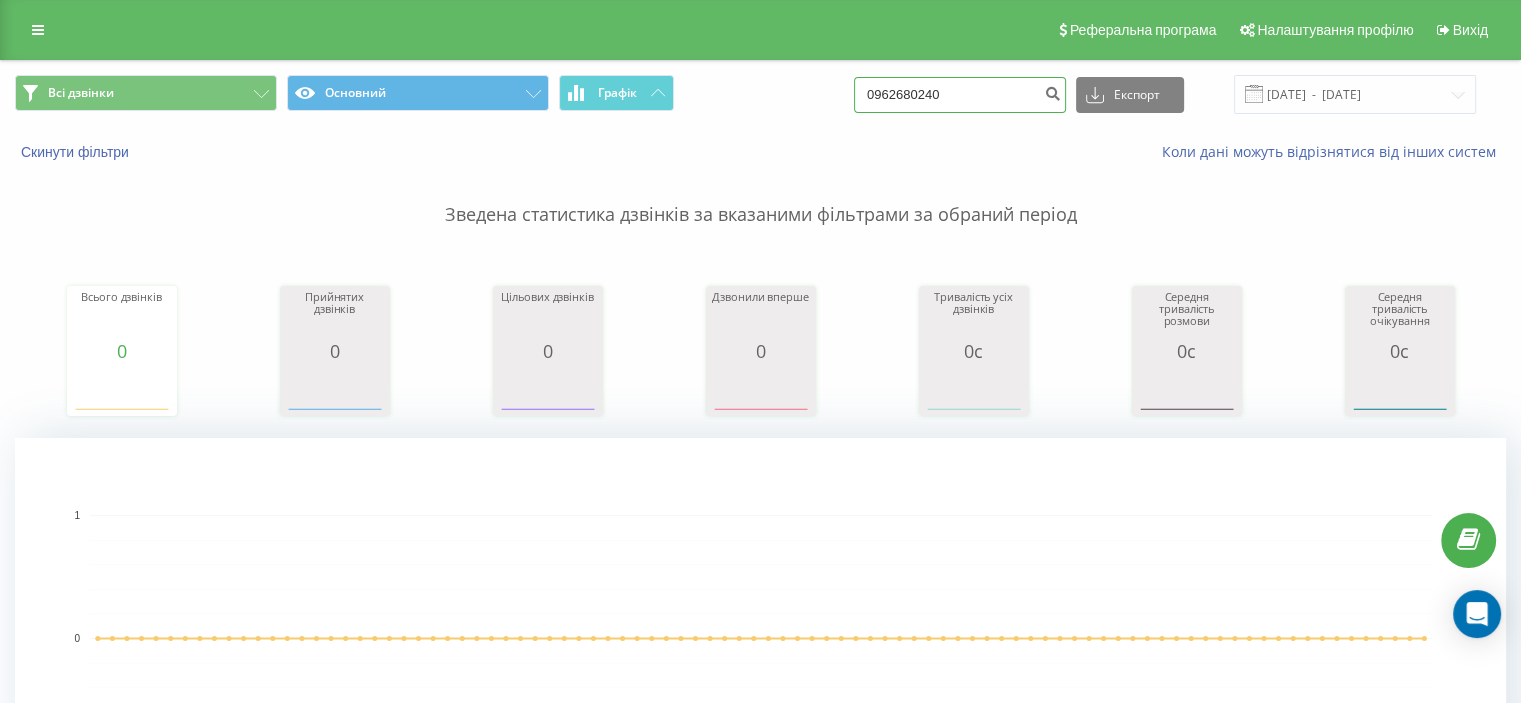 click on "Всі дзвінки Основний Графік 0962680240 Експорт .csv .xls .xlsx 11.04.2025  -  11.07.2025" at bounding box center [760, 94] 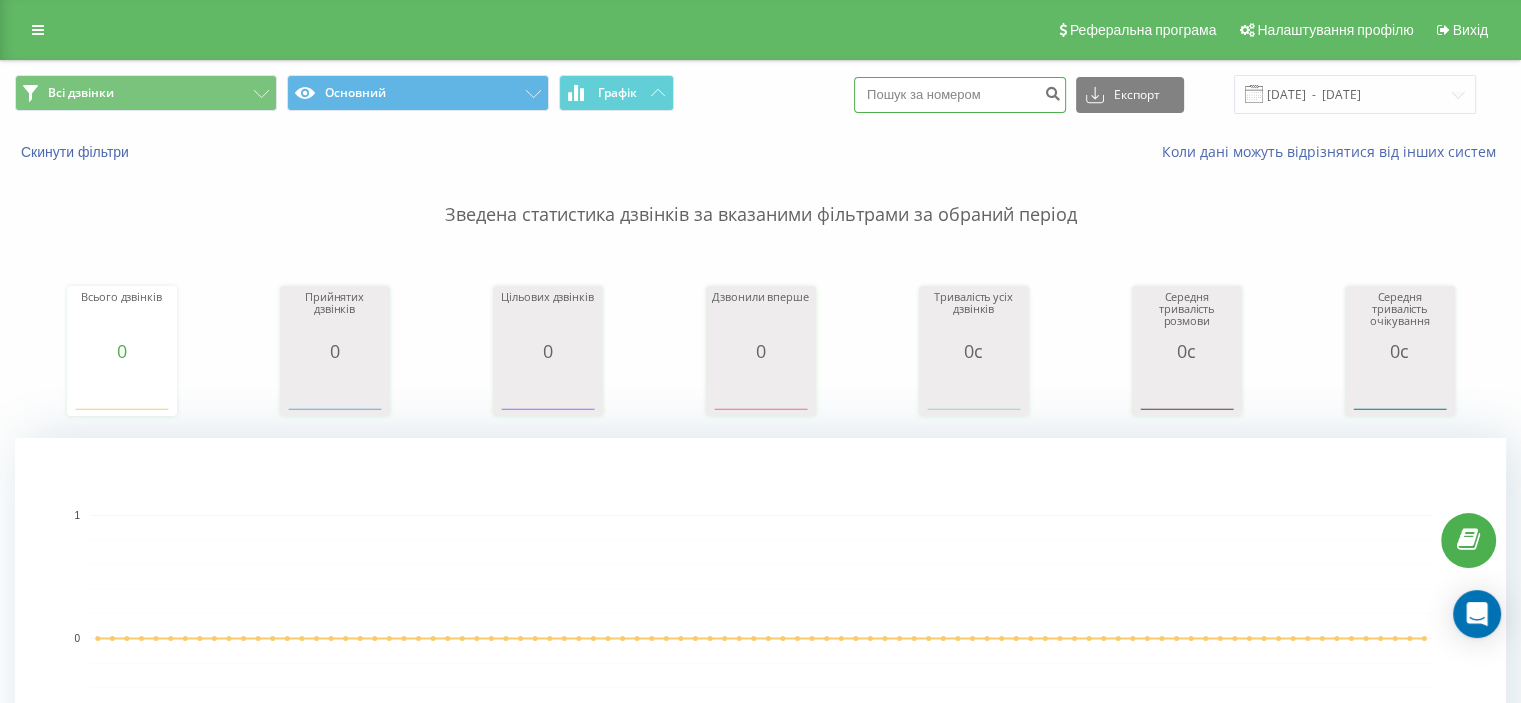 paste on "0639614301" 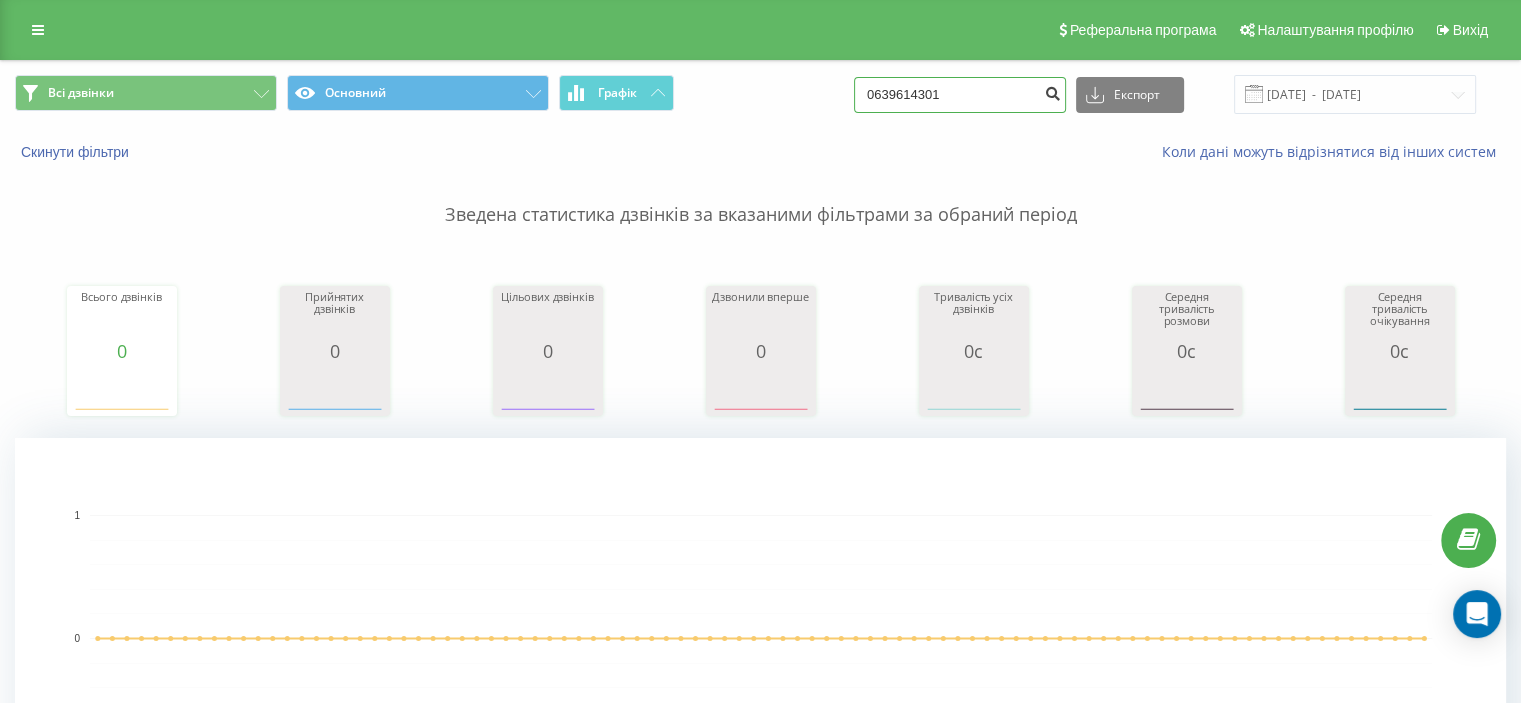type on "0639614301" 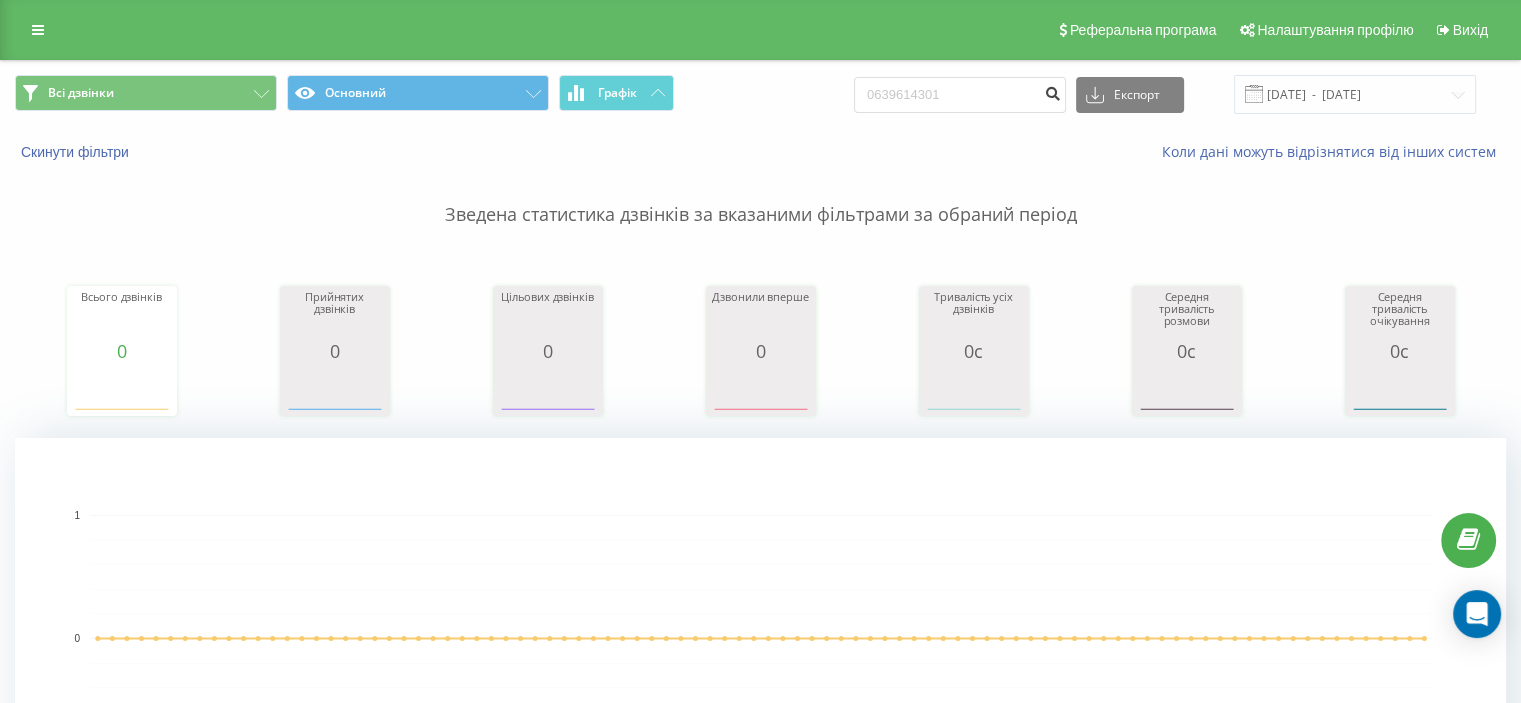 click at bounding box center [1052, 91] 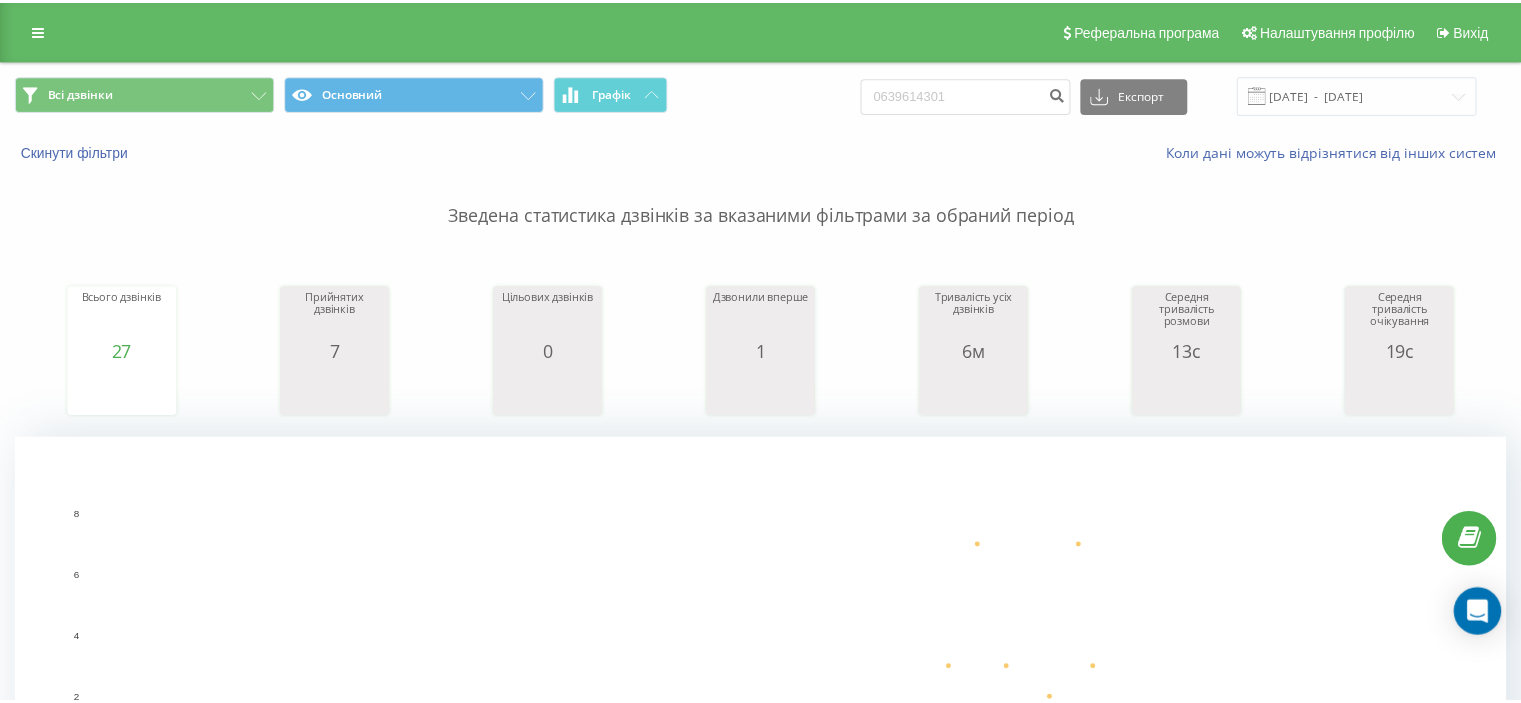 scroll, scrollTop: 0, scrollLeft: 0, axis: both 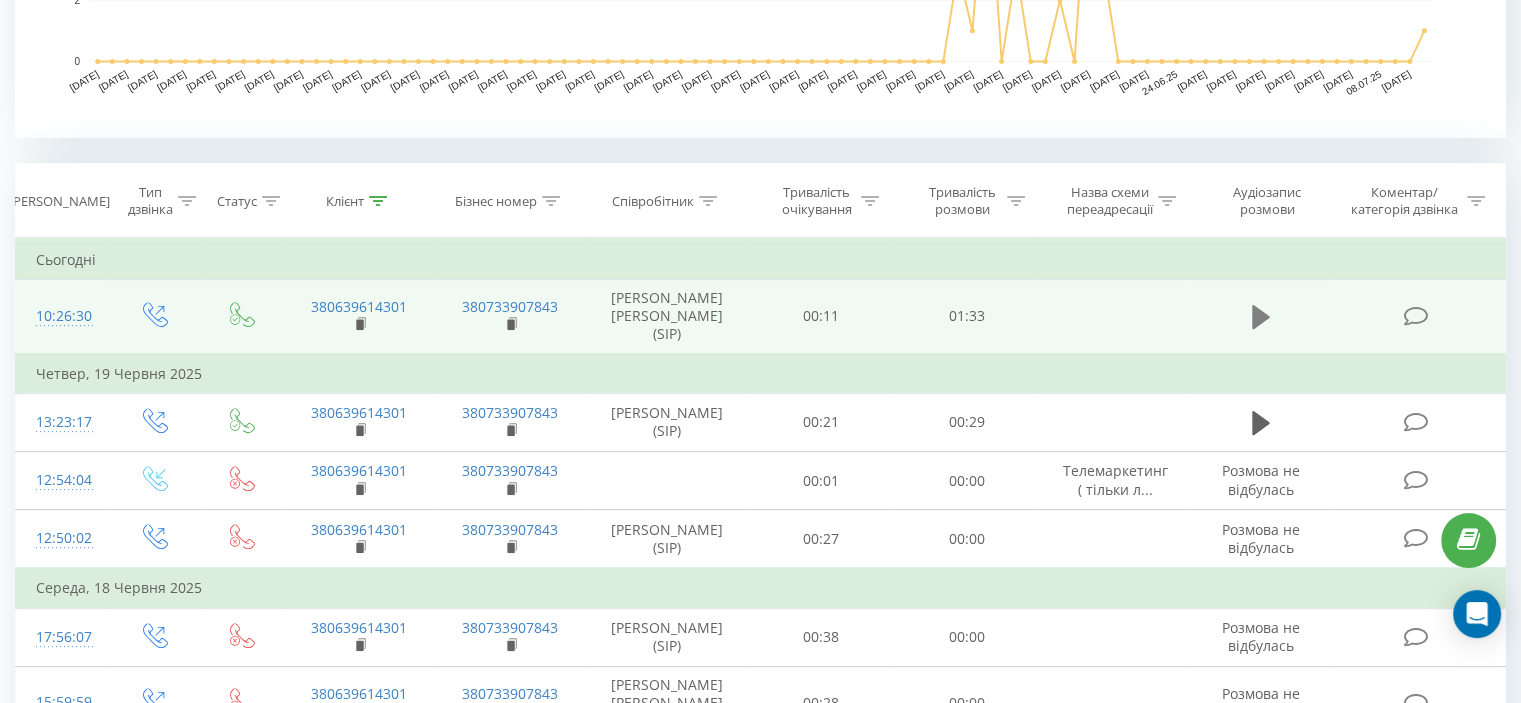 click at bounding box center (1261, 317) 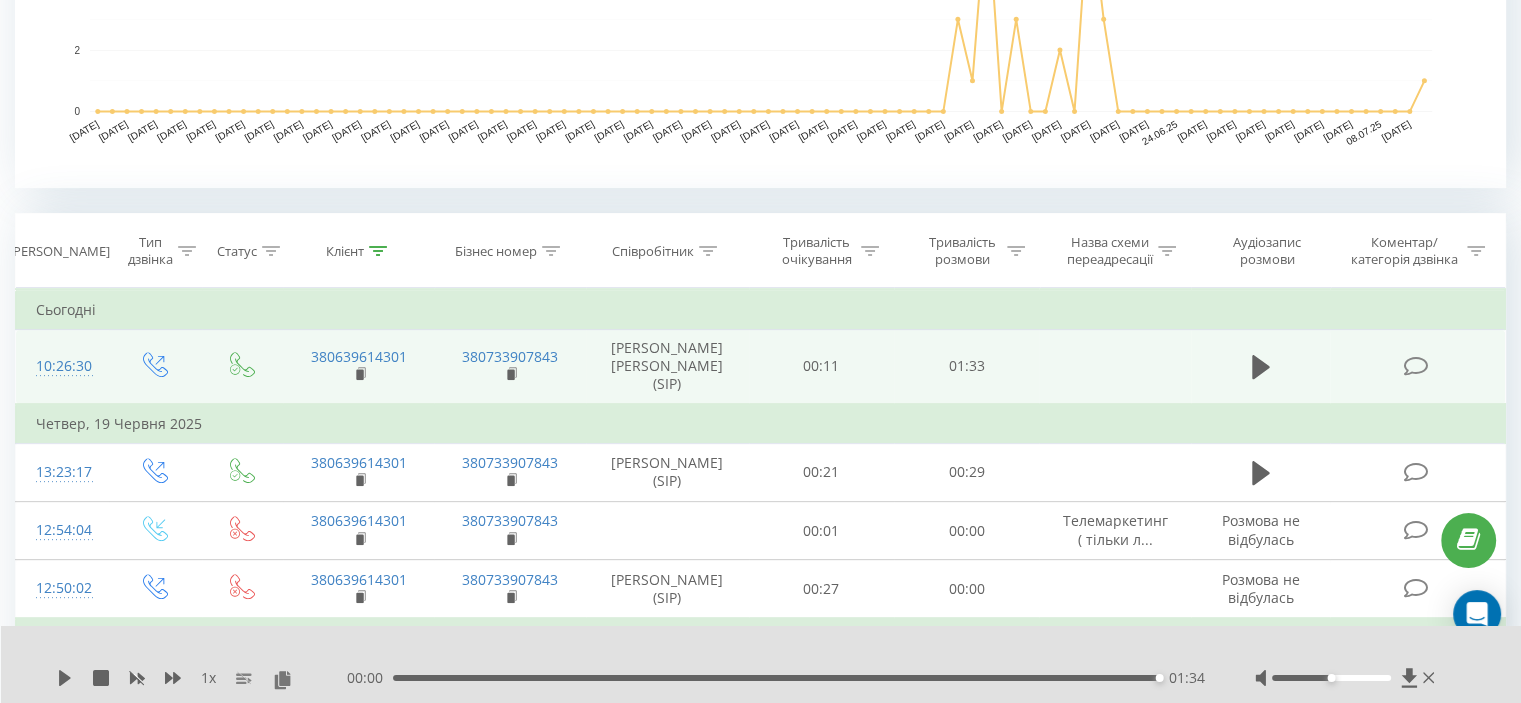 scroll, scrollTop: 682, scrollLeft: 0, axis: vertical 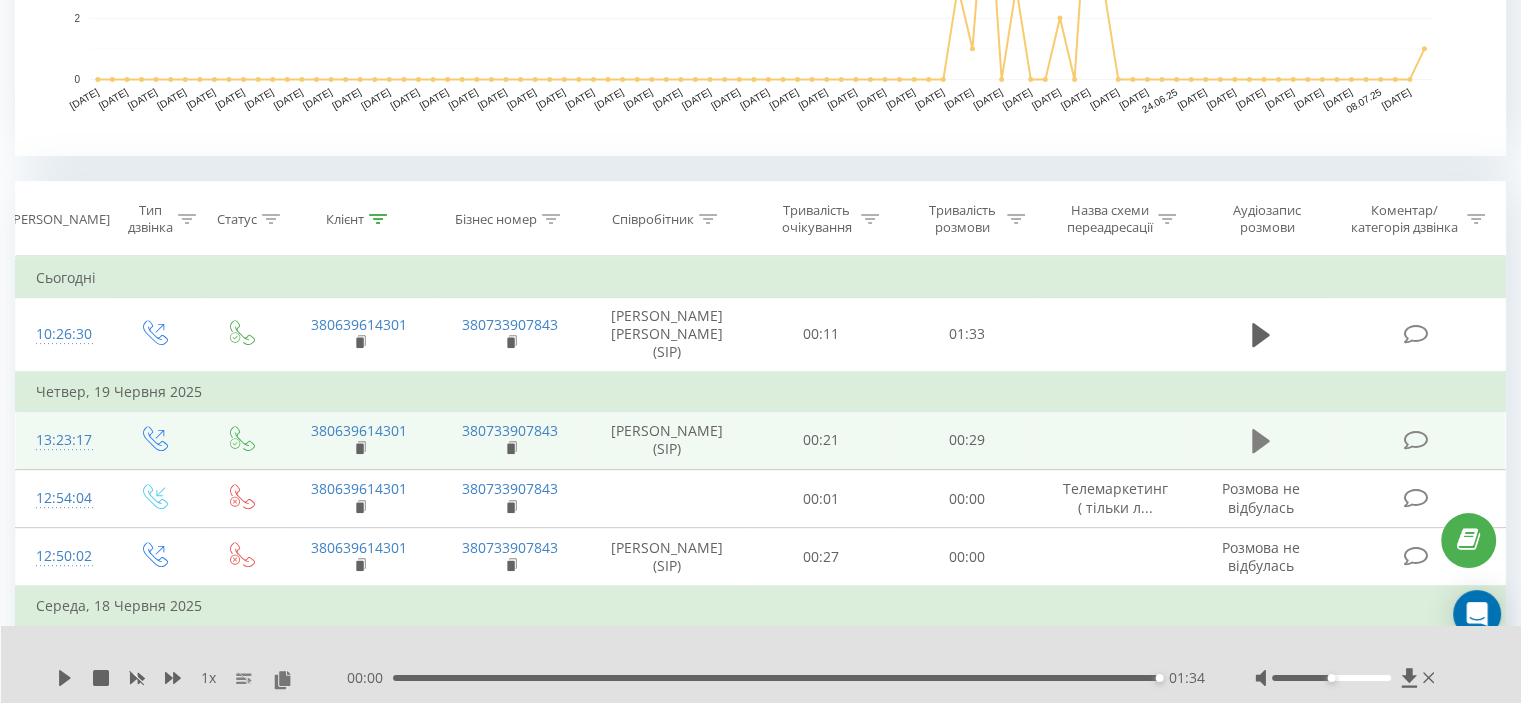click 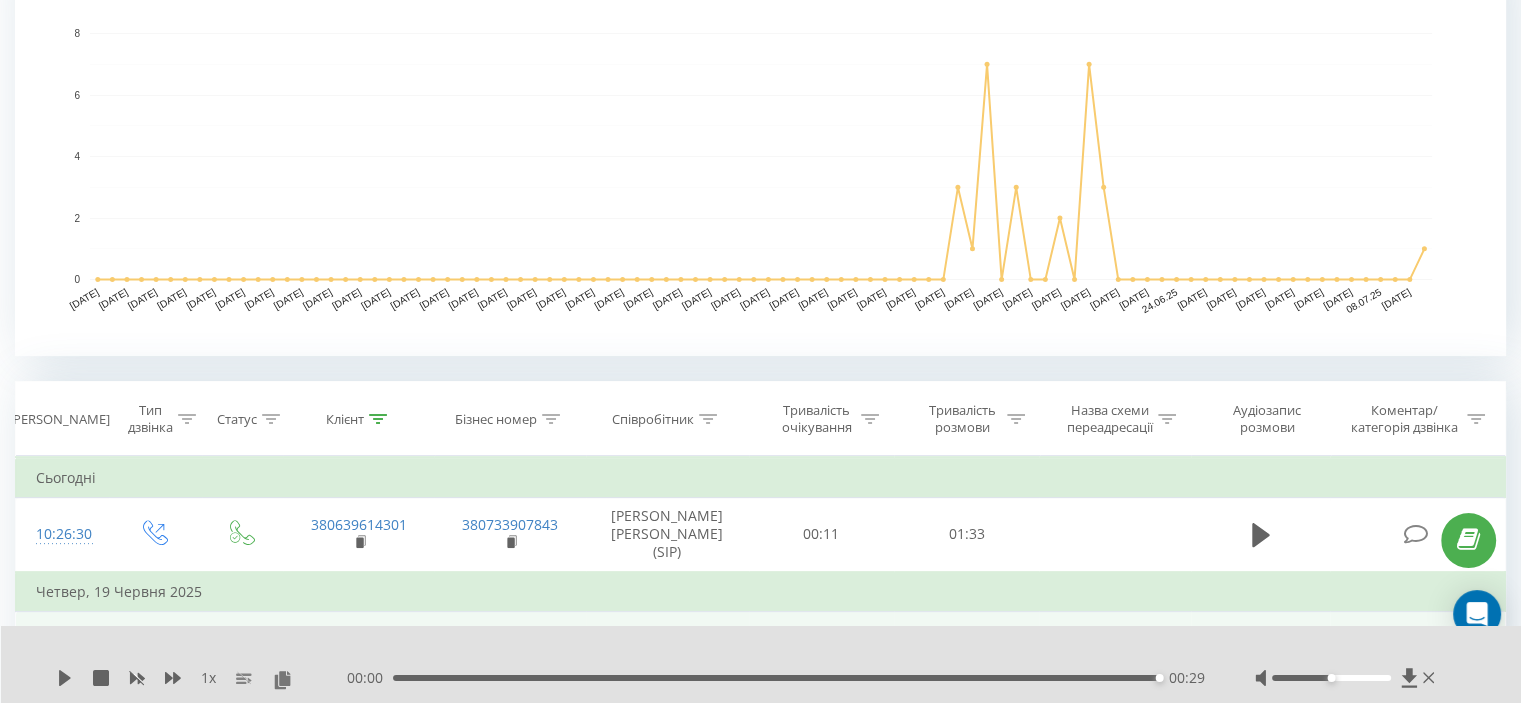 scroll, scrollTop: 0, scrollLeft: 0, axis: both 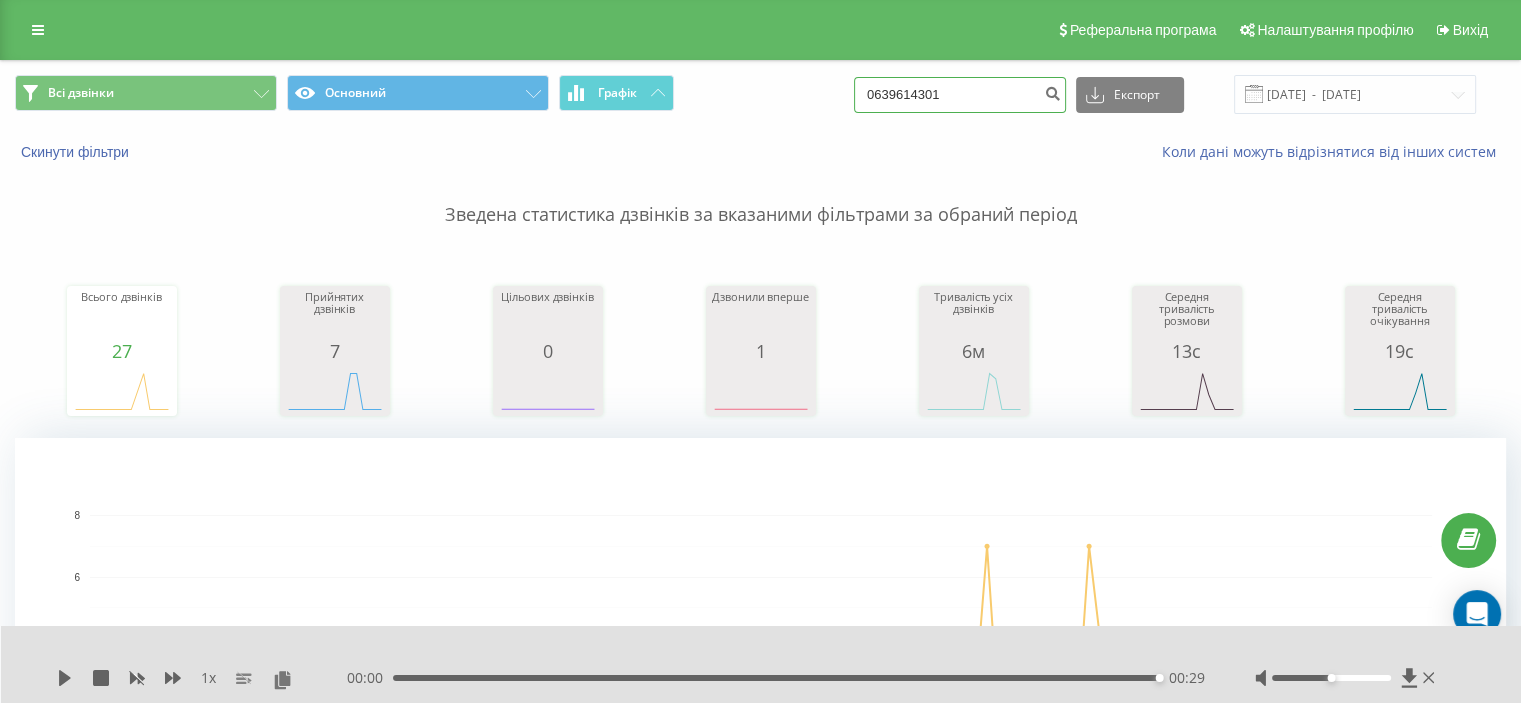 drag, startPoint x: 987, startPoint y: 96, endPoint x: 788, endPoint y: 75, distance: 200.10497 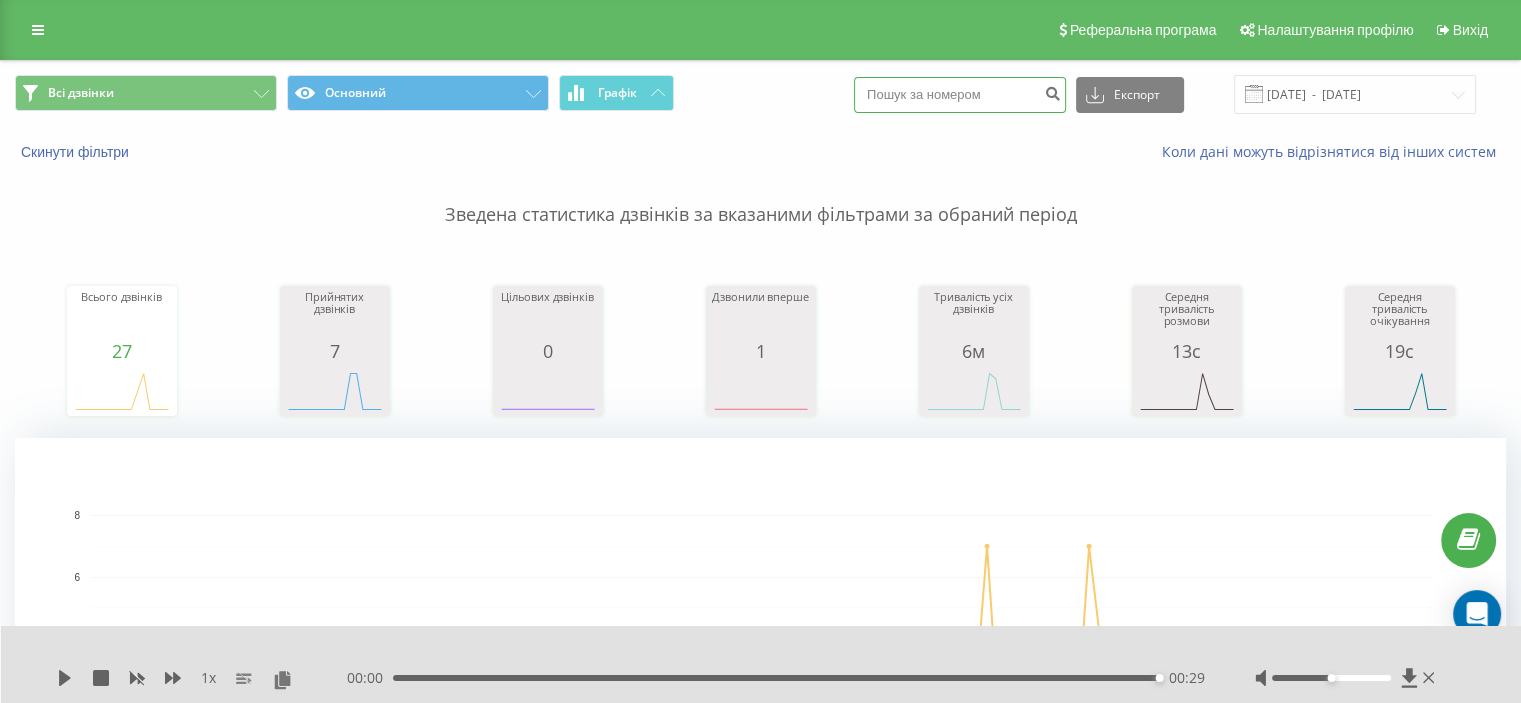 paste on "0734121162" 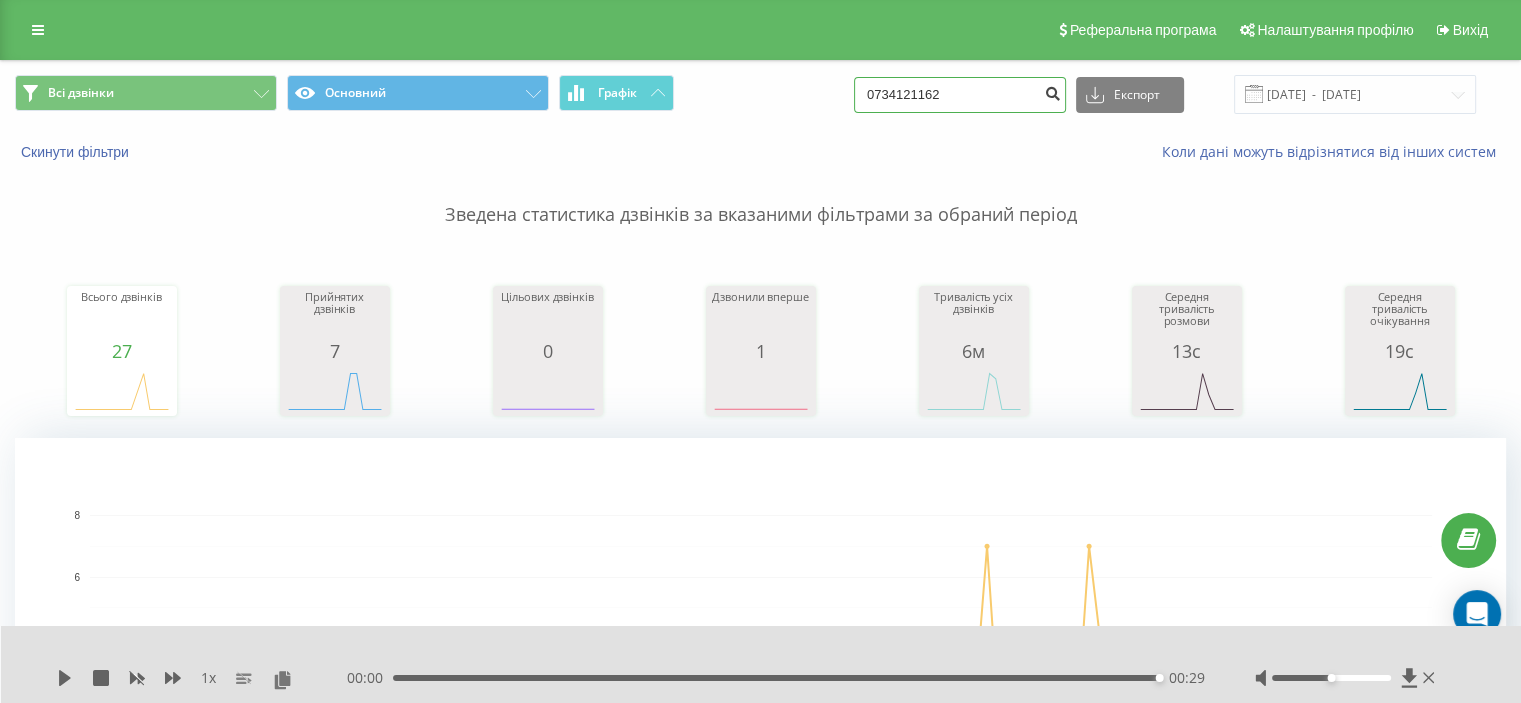 type on "0734121162" 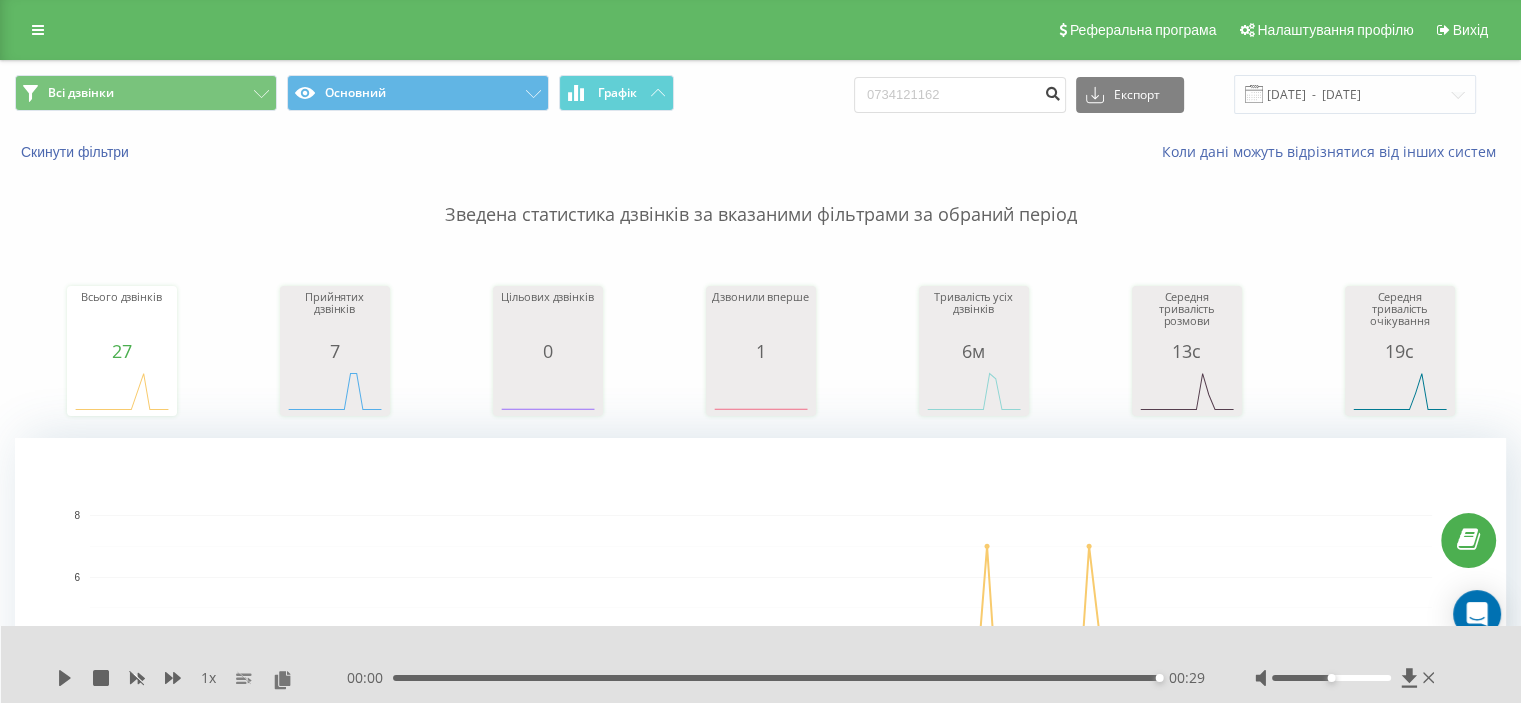 click at bounding box center [1052, 91] 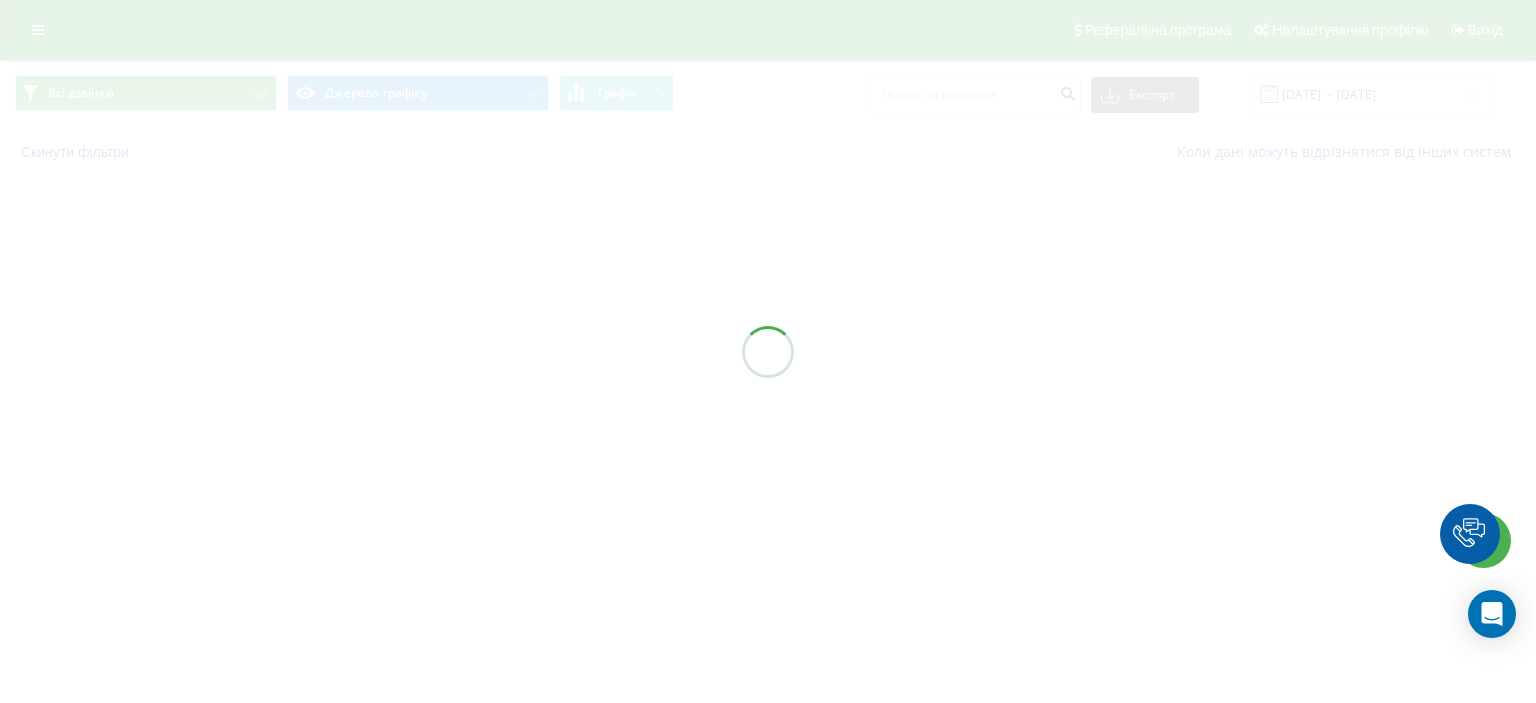 scroll, scrollTop: 0, scrollLeft: 0, axis: both 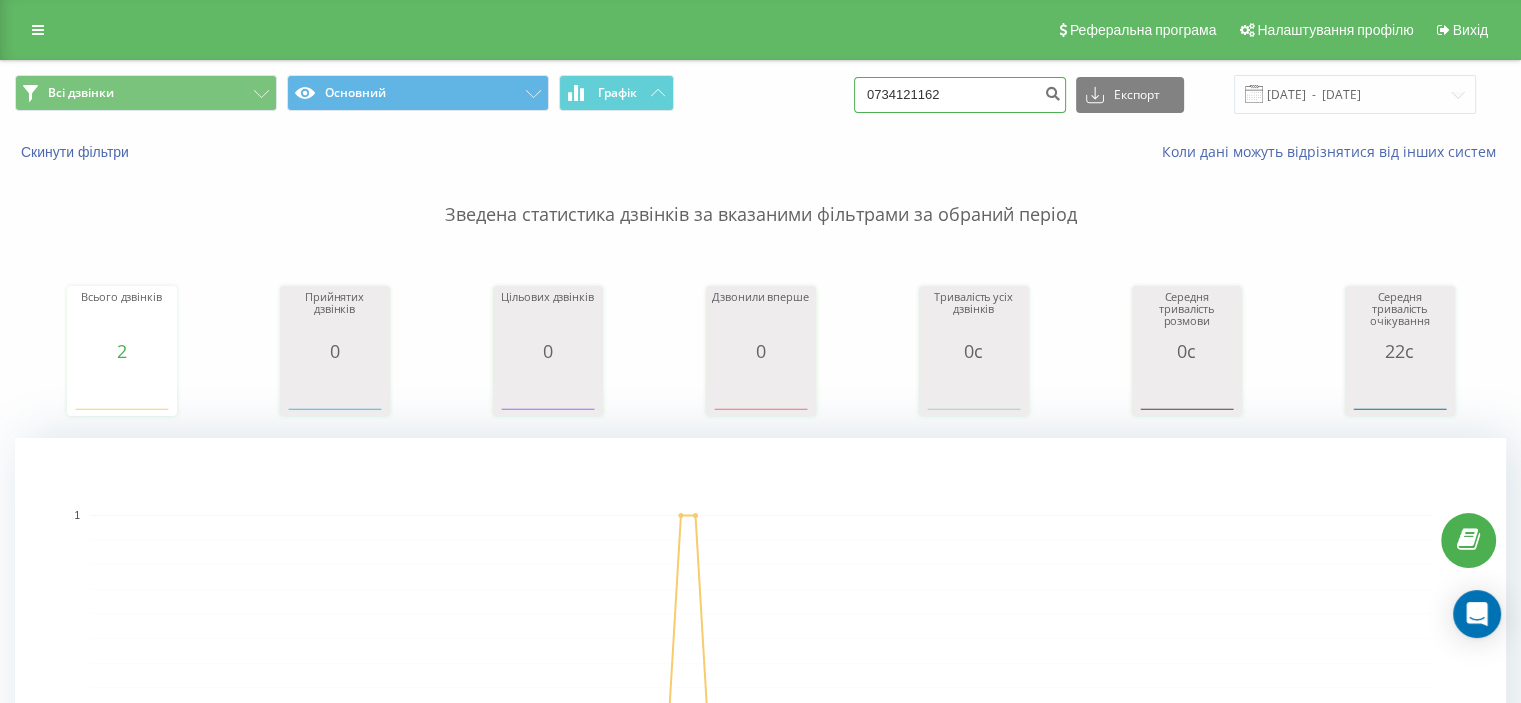 drag, startPoint x: 968, startPoint y: 90, endPoint x: 815, endPoint y: 94, distance: 153.05228 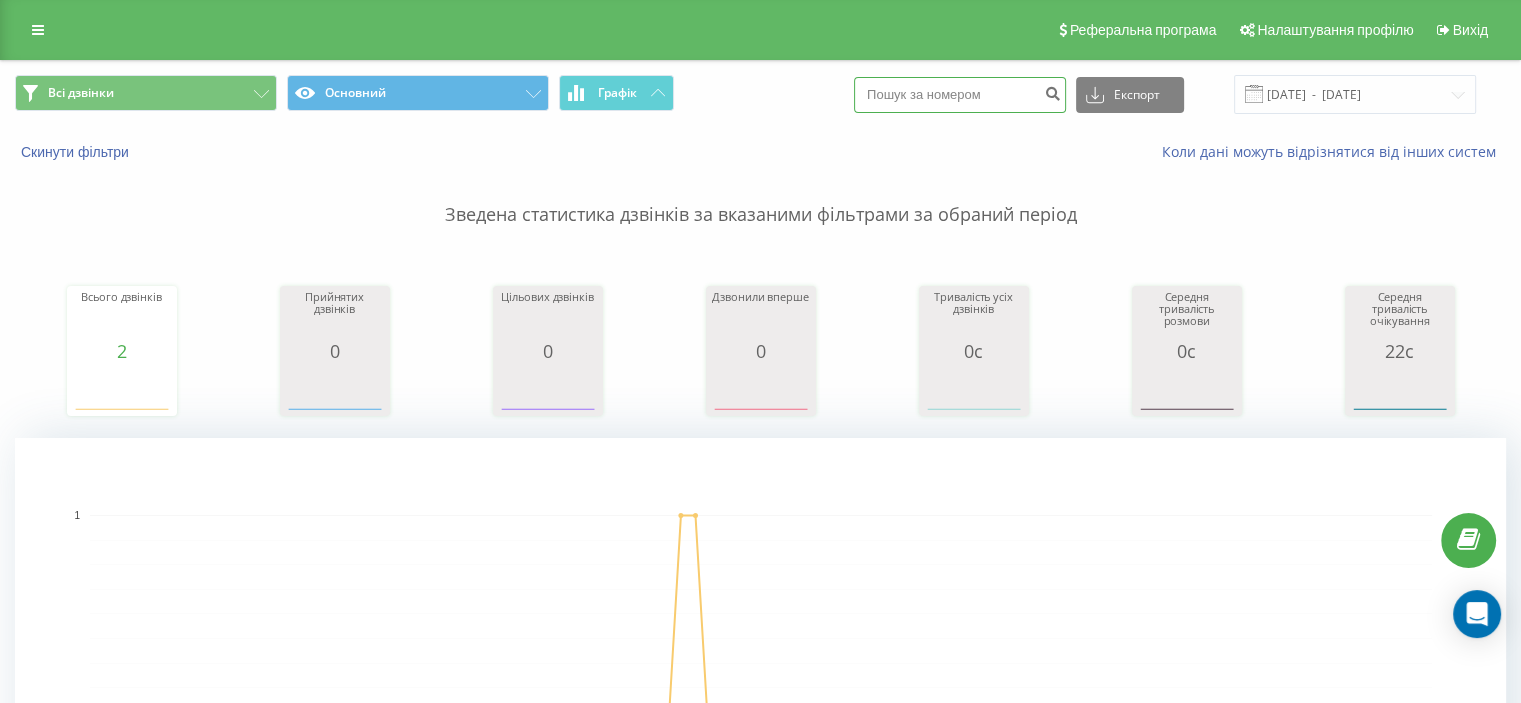 paste on "0636492440" 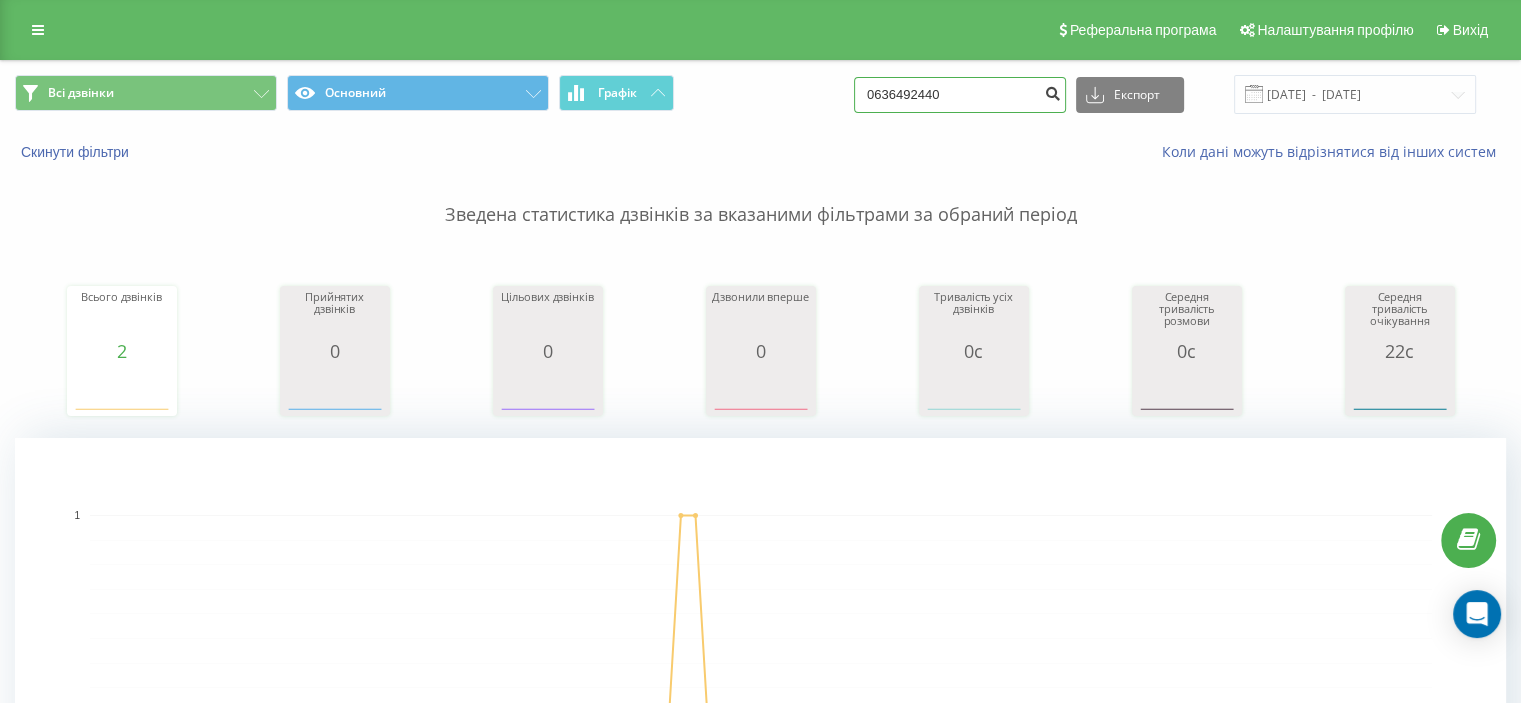 type on "0636492440" 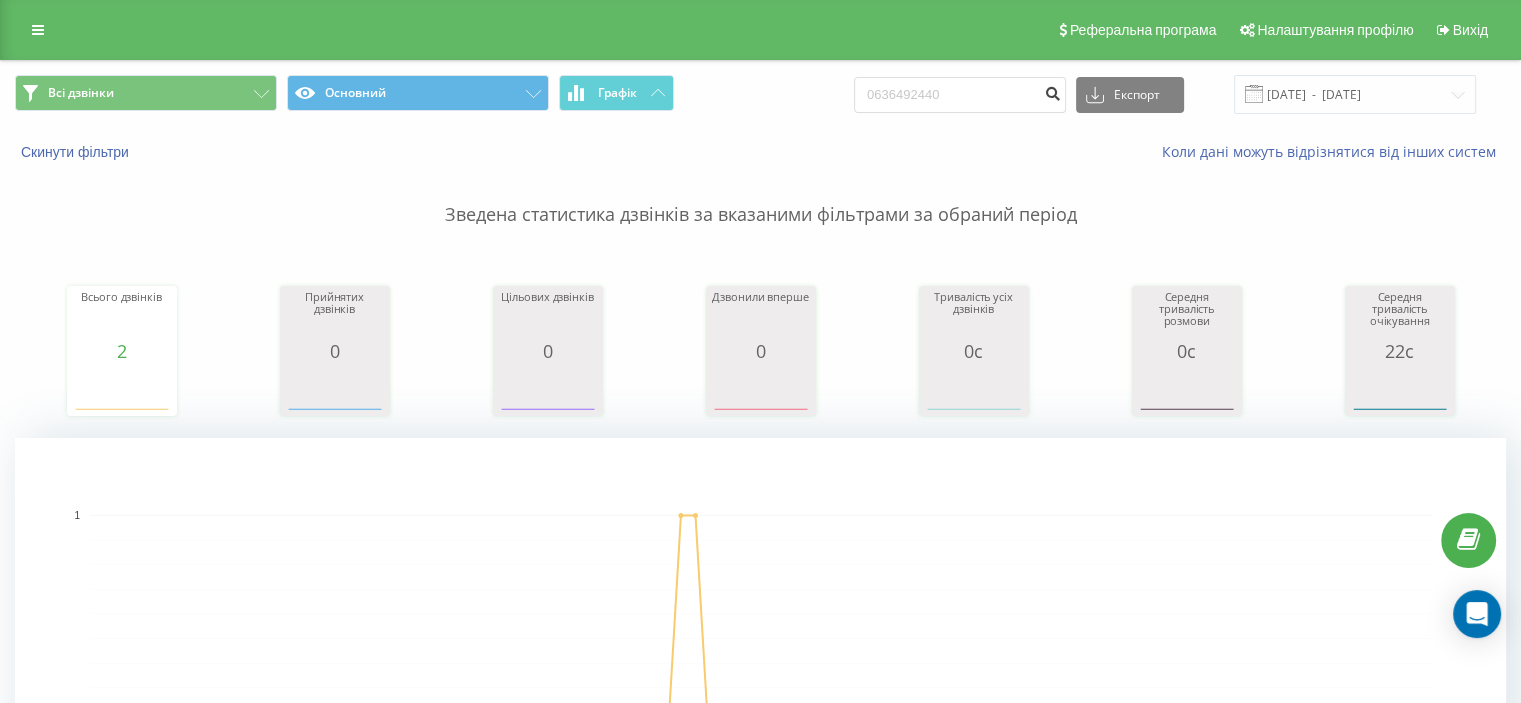 click at bounding box center (1052, 91) 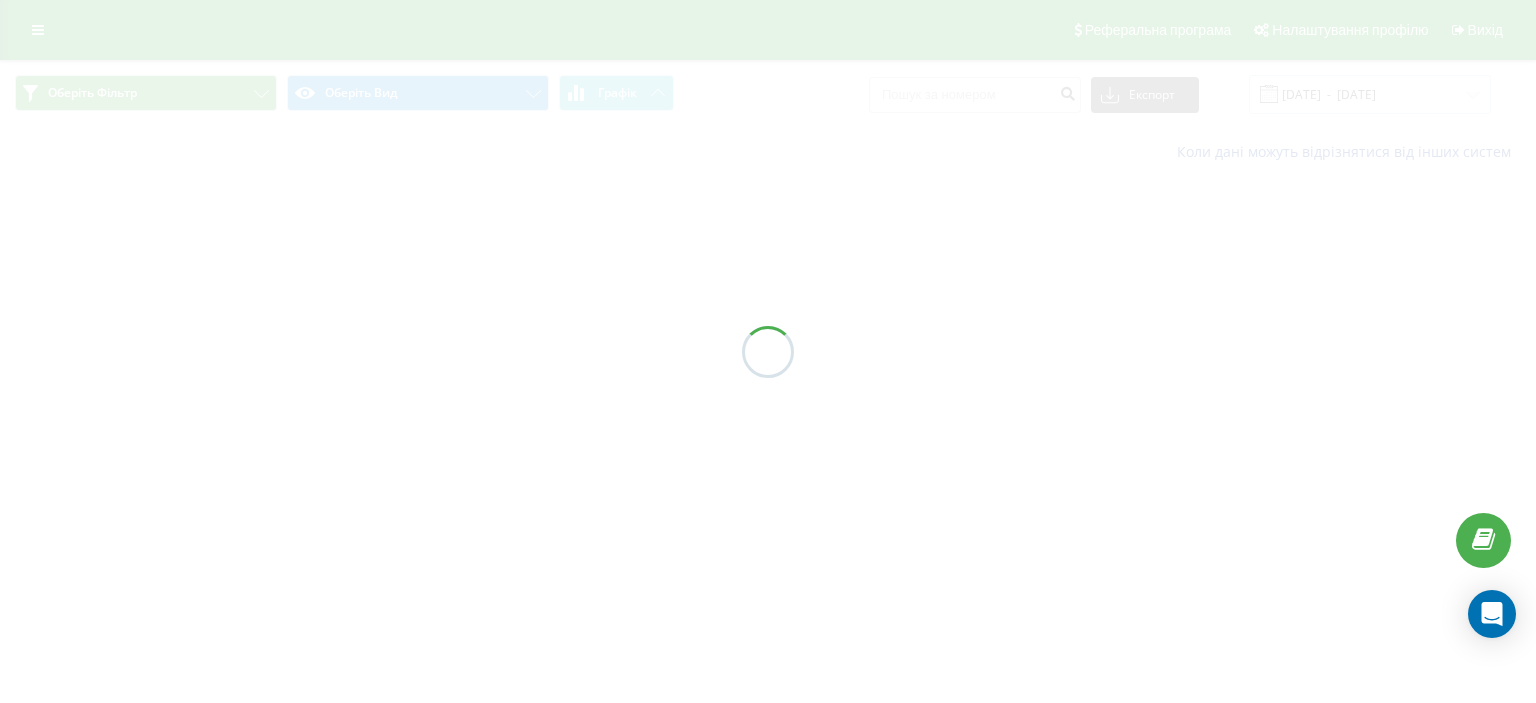 scroll, scrollTop: 0, scrollLeft: 0, axis: both 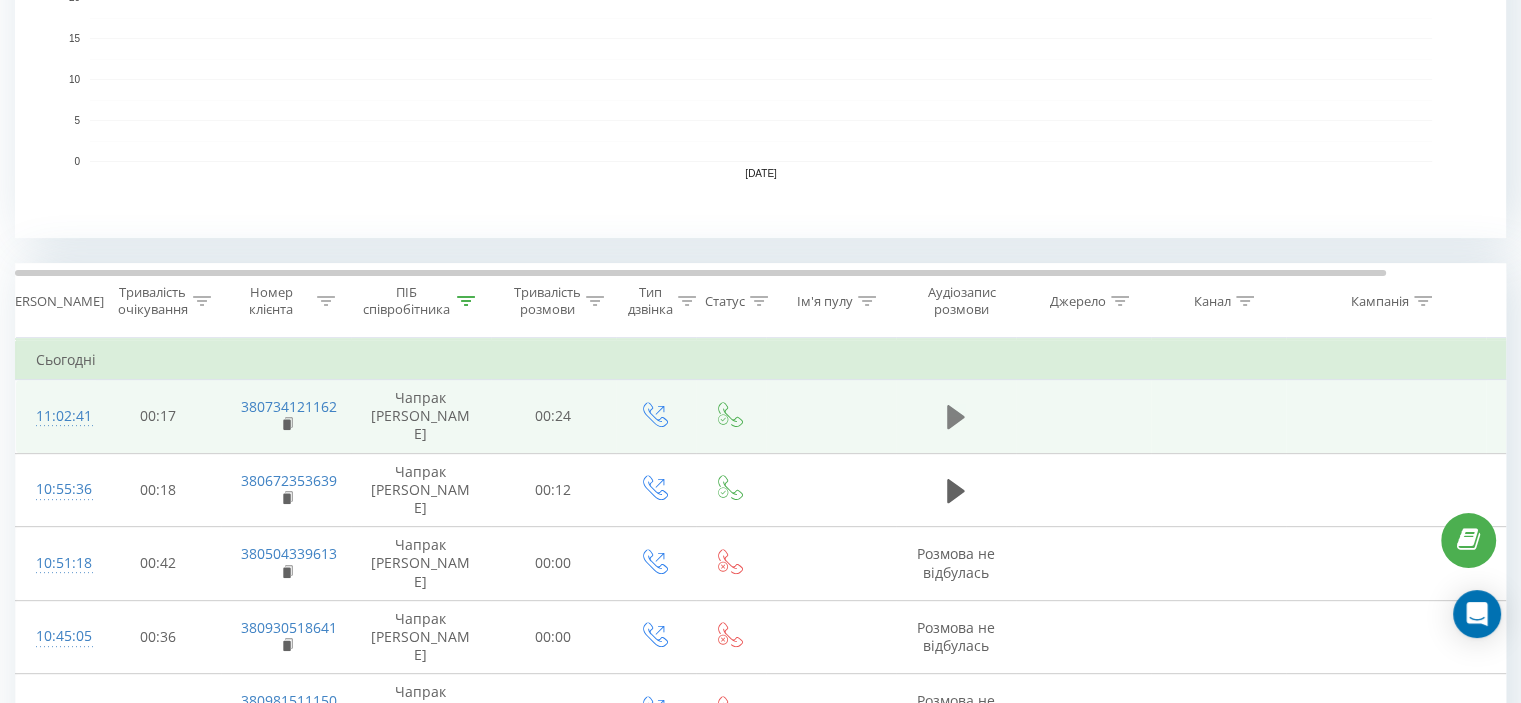 click 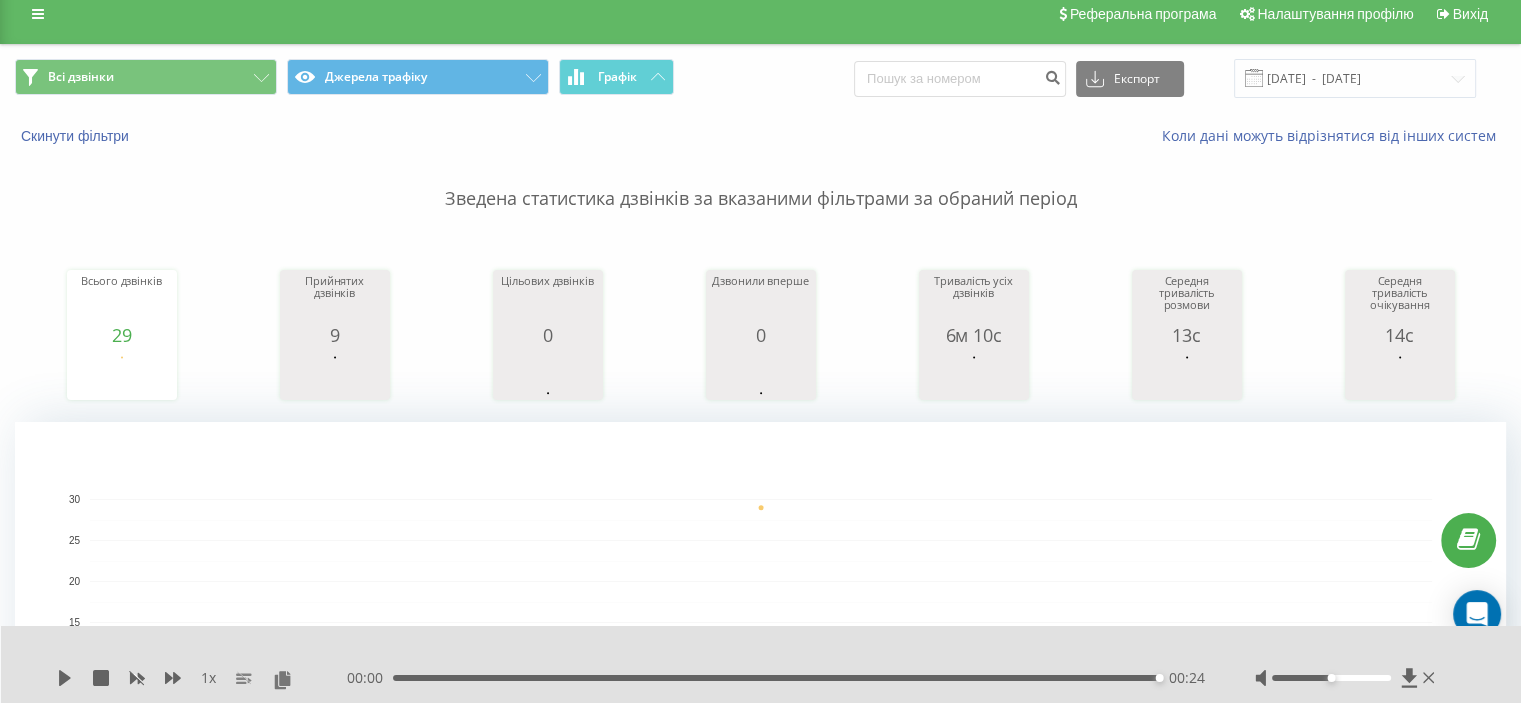 scroll, scrollTop: 0, scrollLeft: 0, axis: both 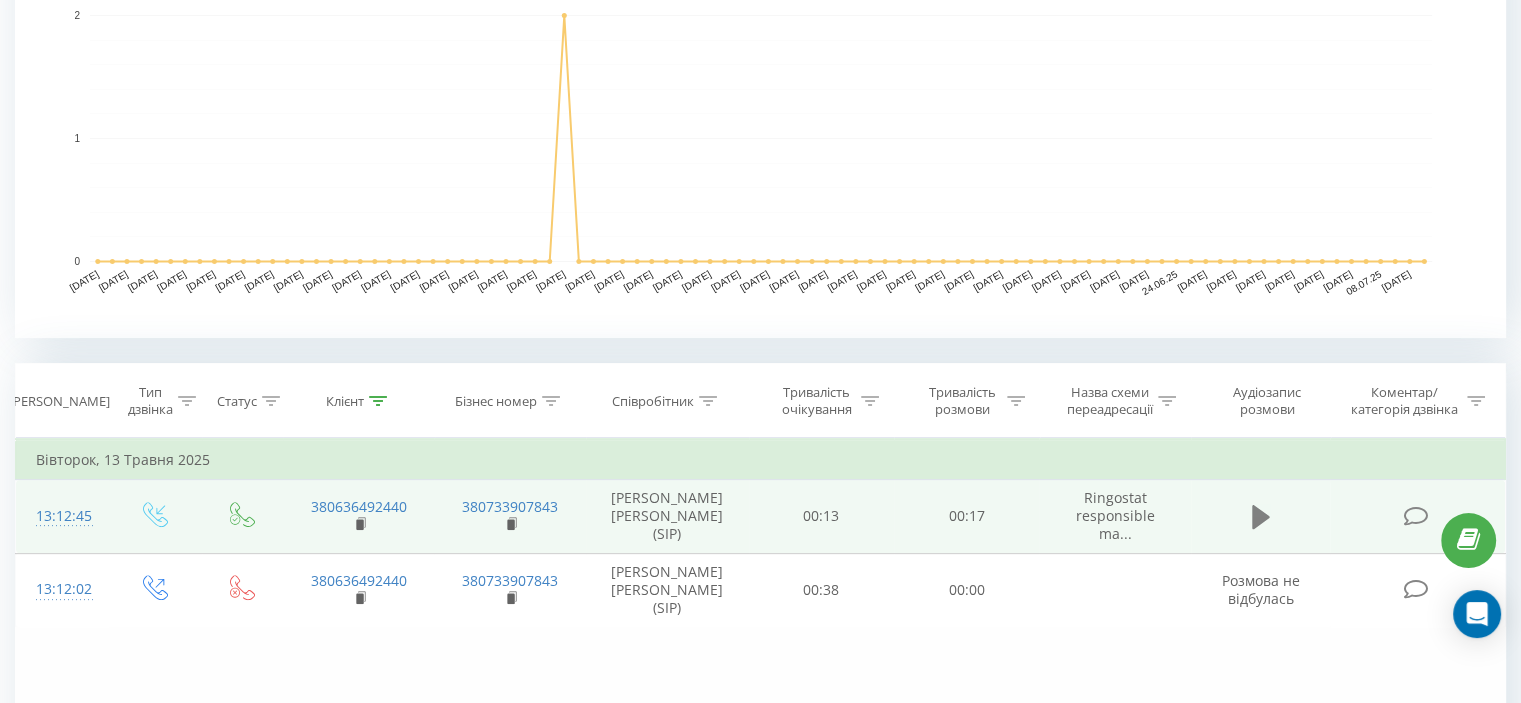 click 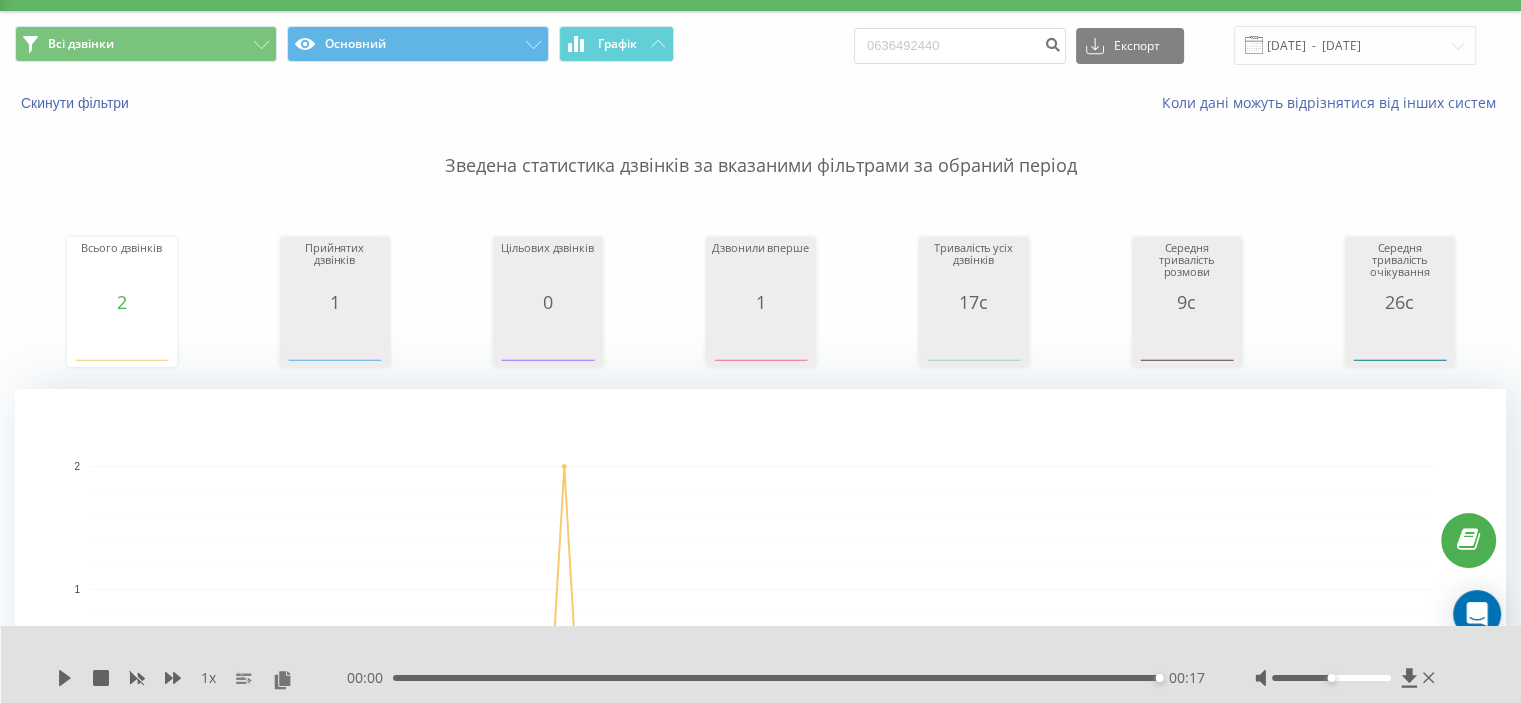 scroll, scrollTop: 0, scrollLeft: 0, axis: both 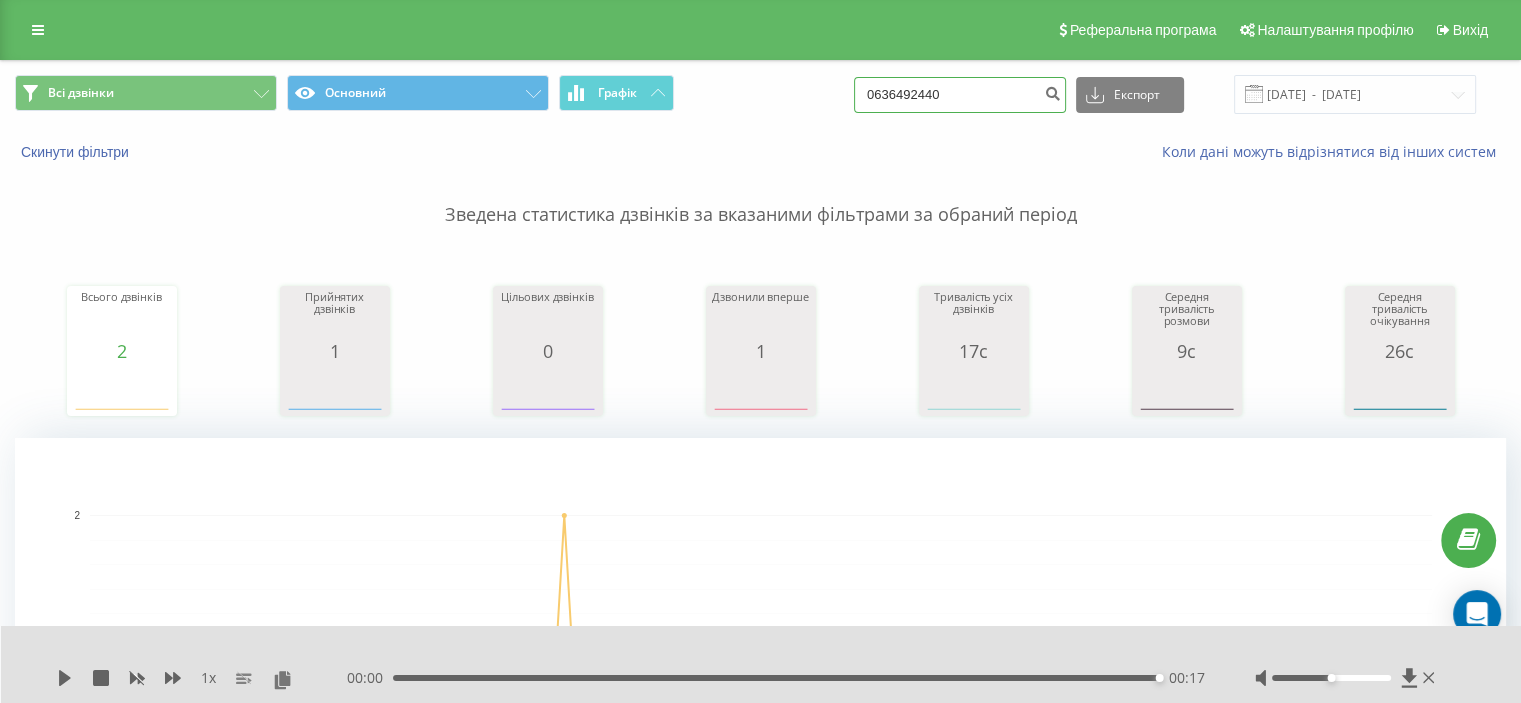 drag, startPoint x: 972, startPoint y: 96, endPoint x: 764, endPoint y: 83, distance: 208.40585 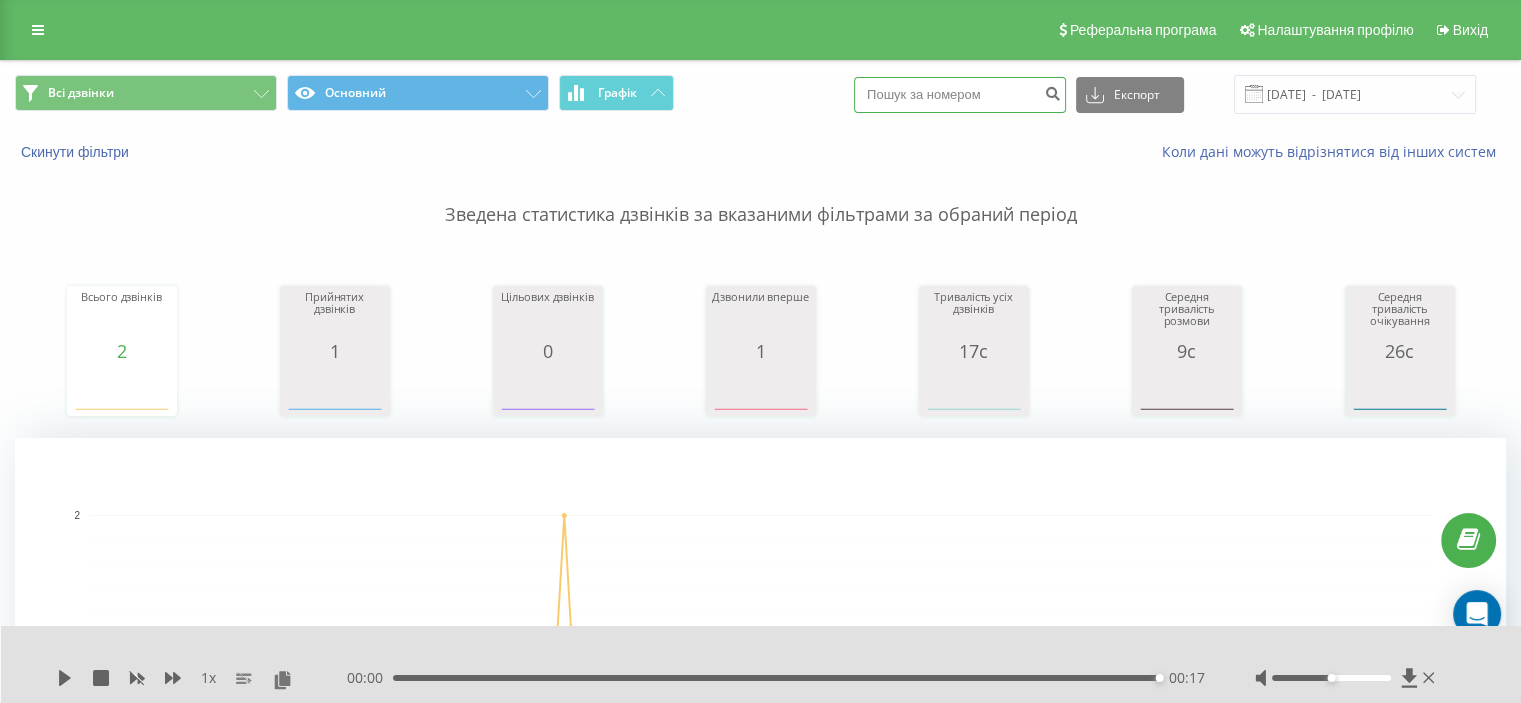 paste on "0684908010" 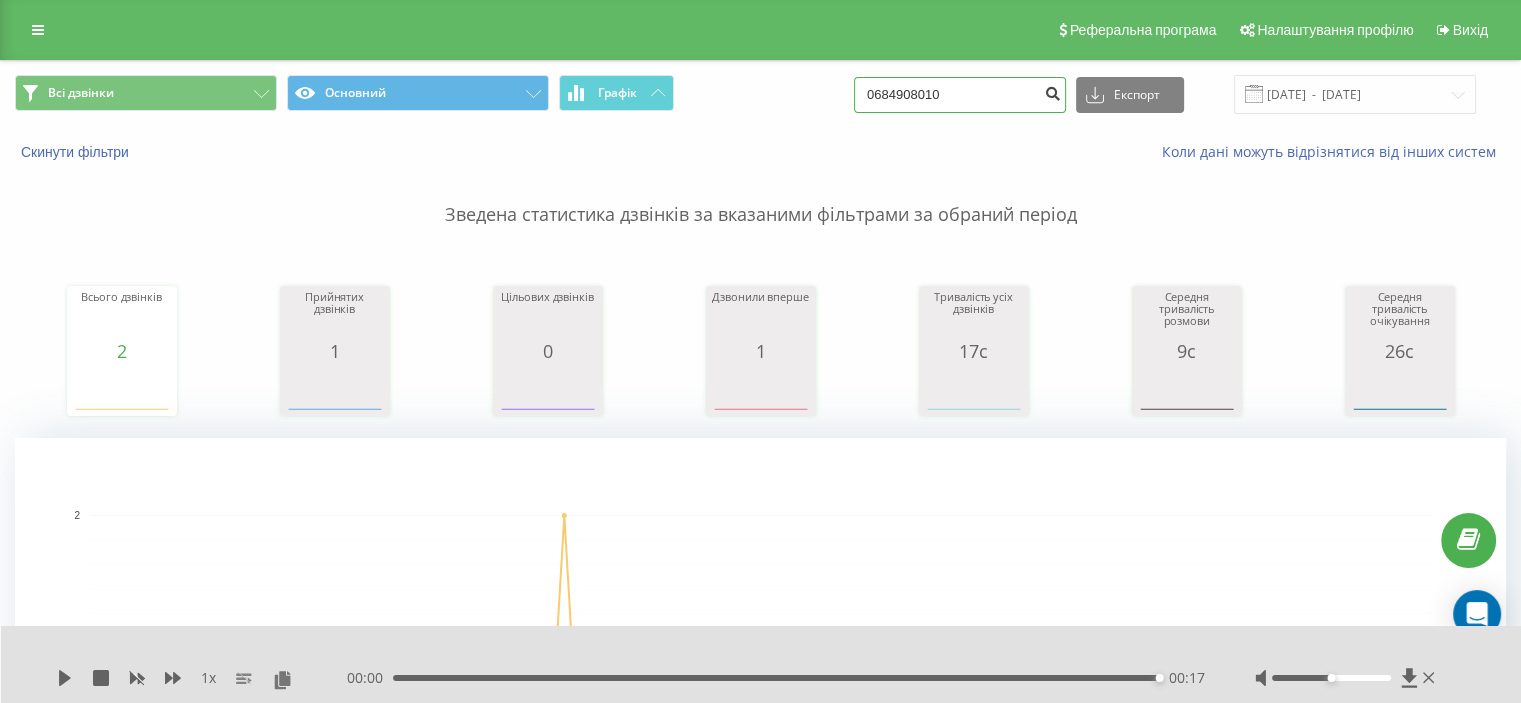 type on "0684908010" 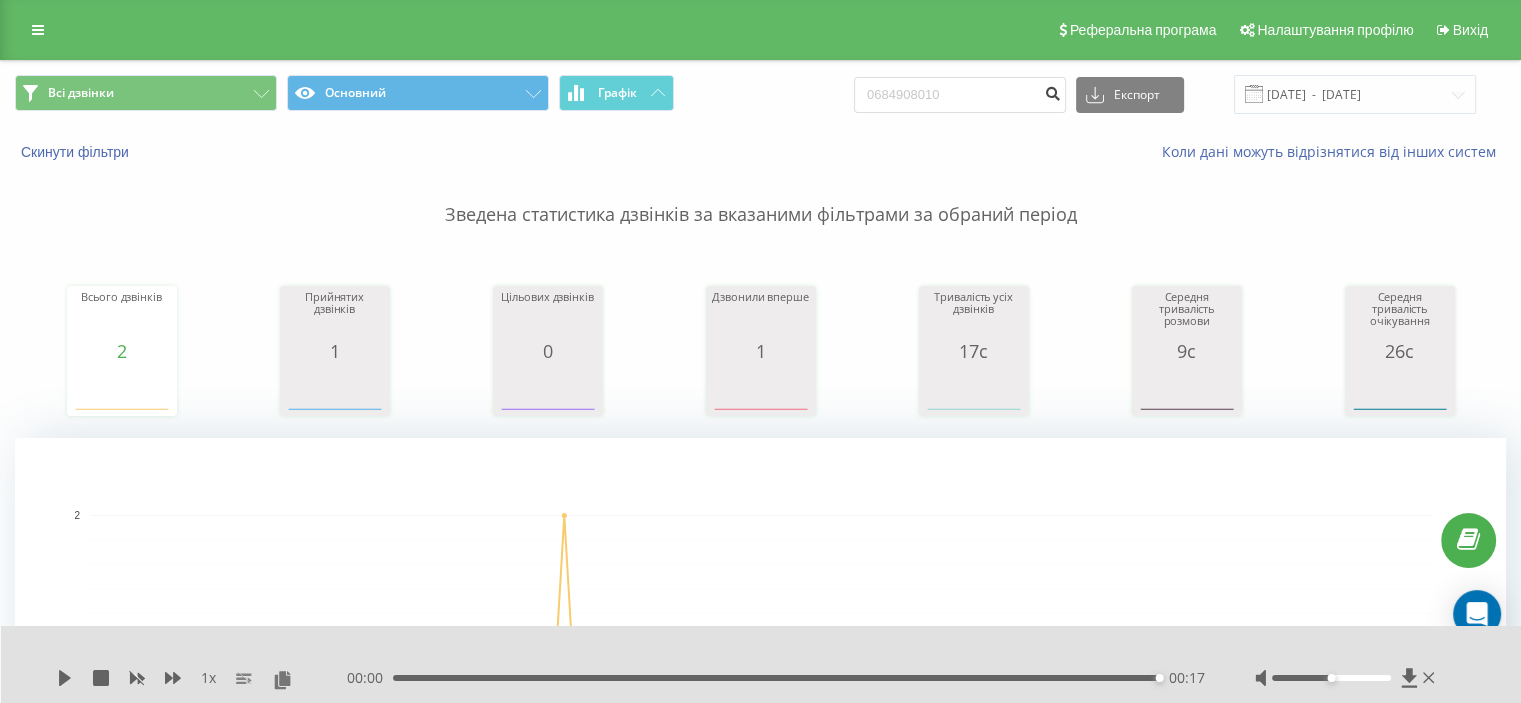 click at bounding box center [1052, 91] 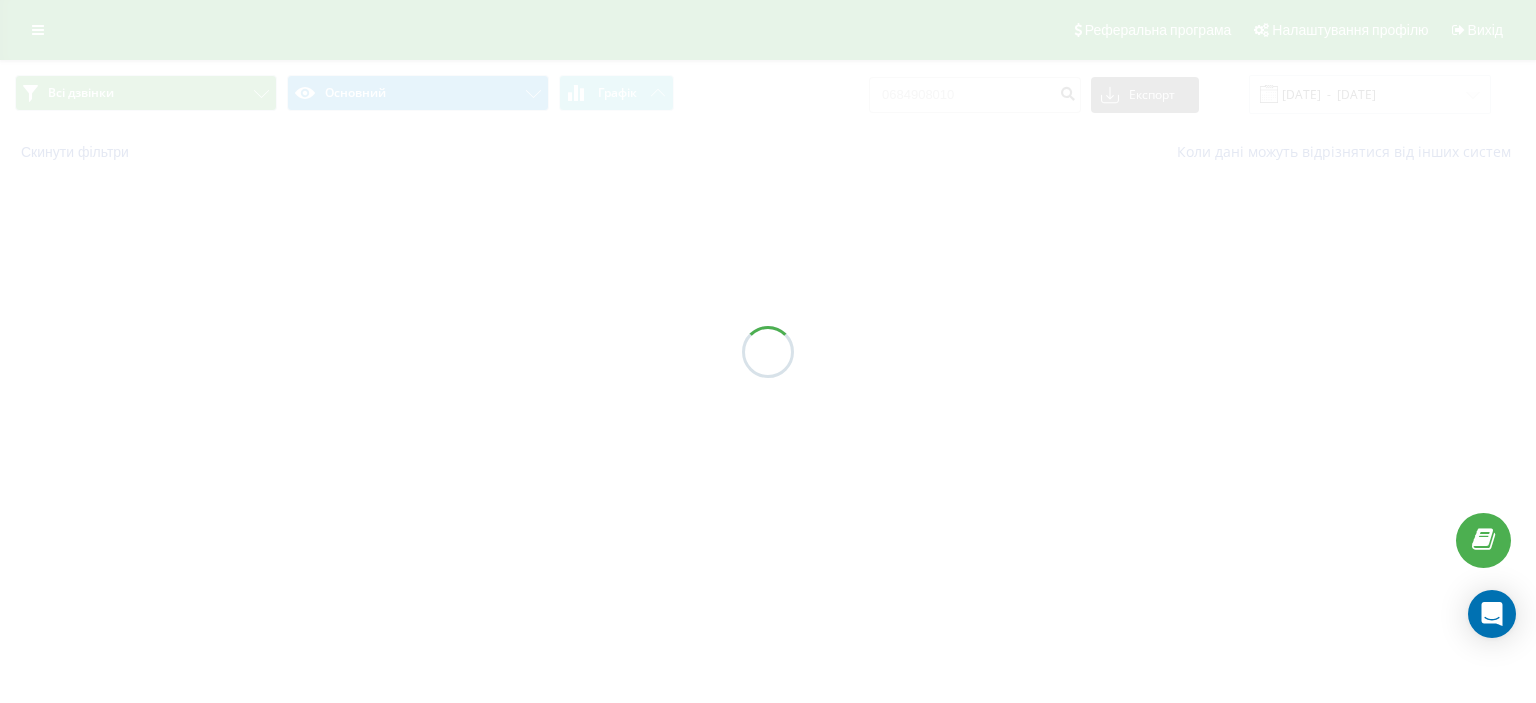 scroll, scrollTop: 0, scrollLeft: 0, axis: both 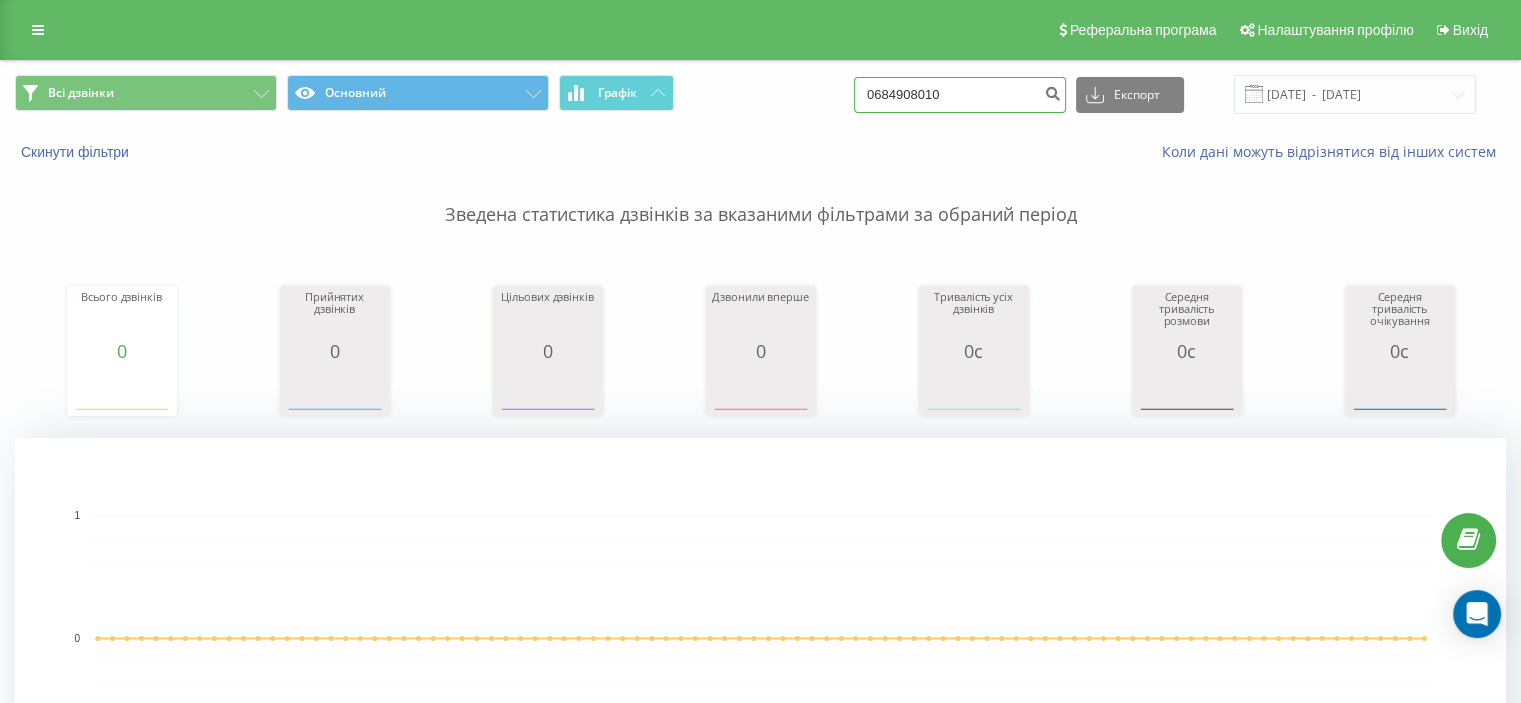 drag, startPoint x: 975, startPoint y: 91, endPoint x: 797, endPoint y: 99, distance: 178.17969 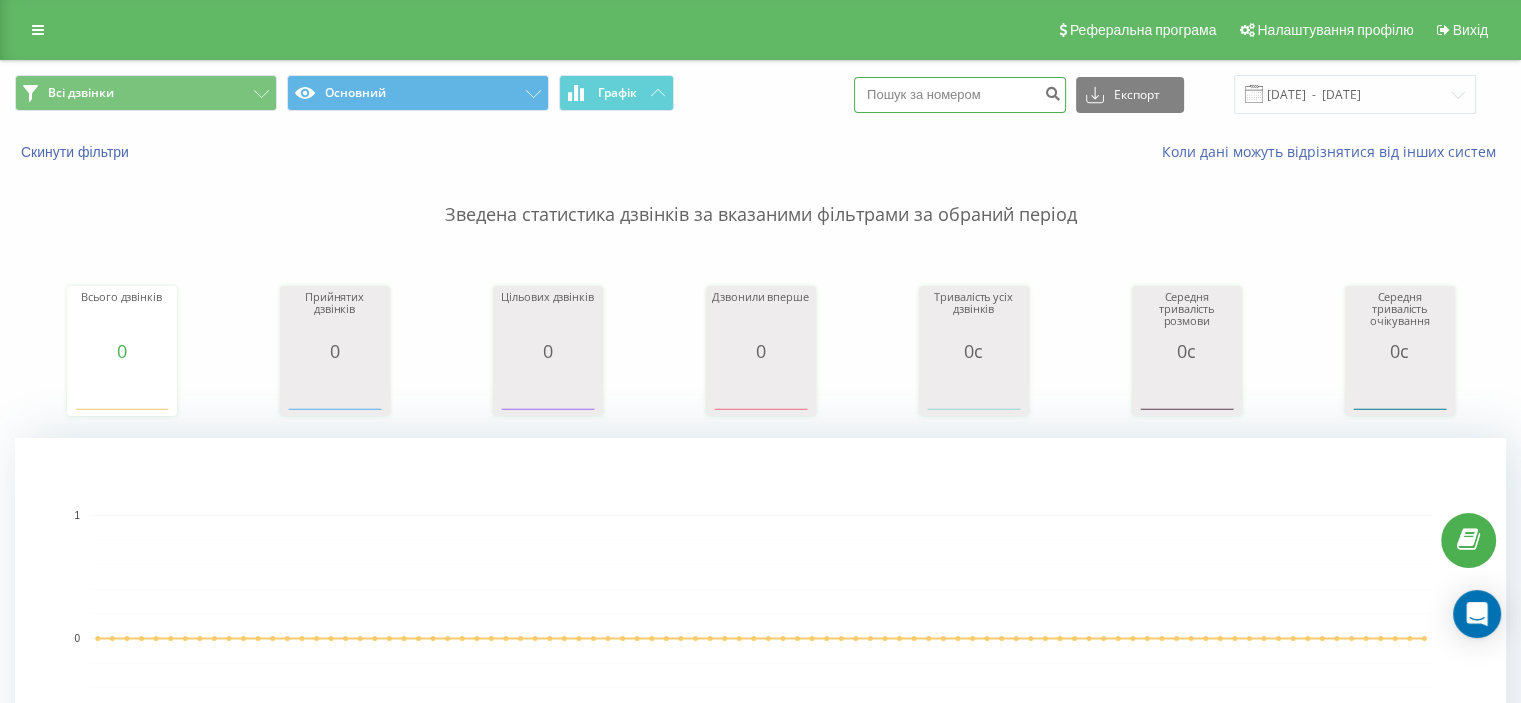 paste on "0982672822" 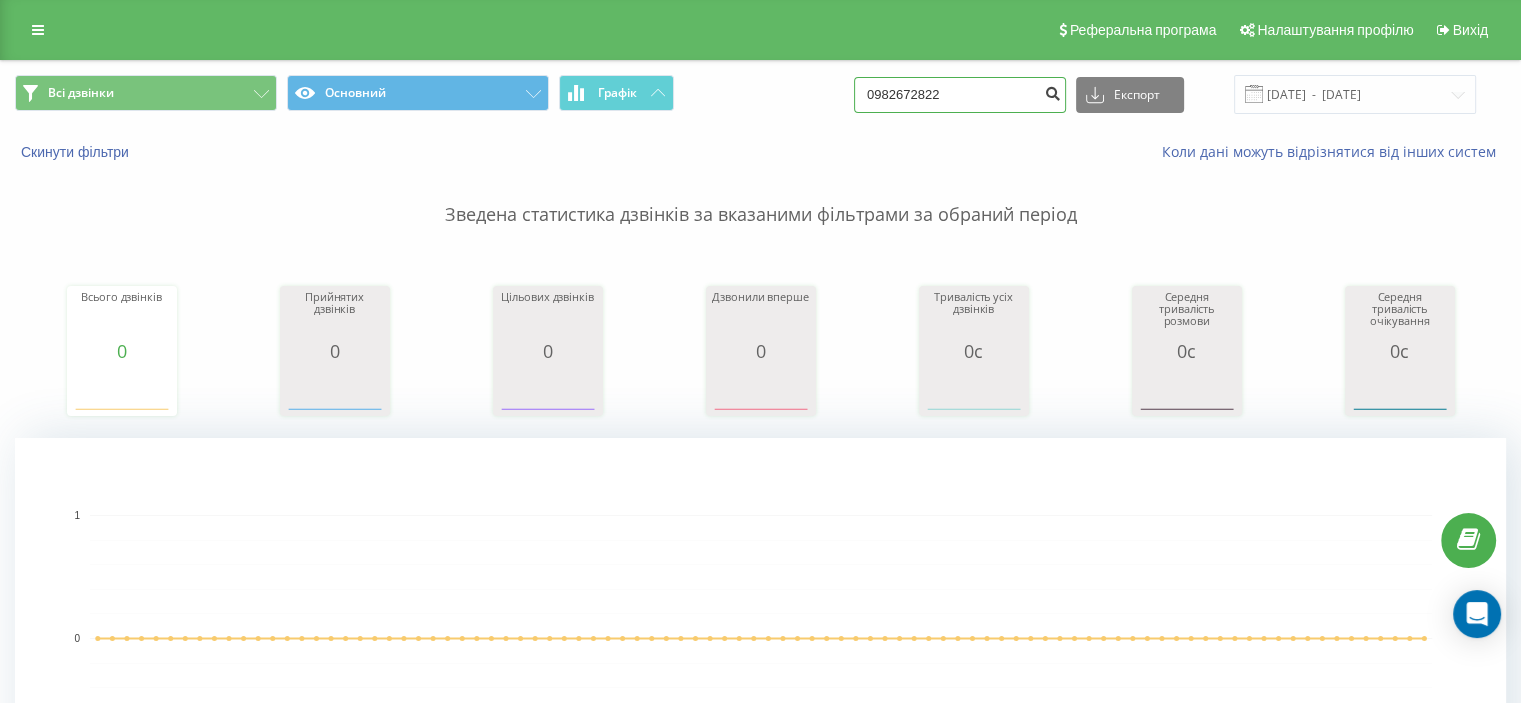 type on "0982672822" 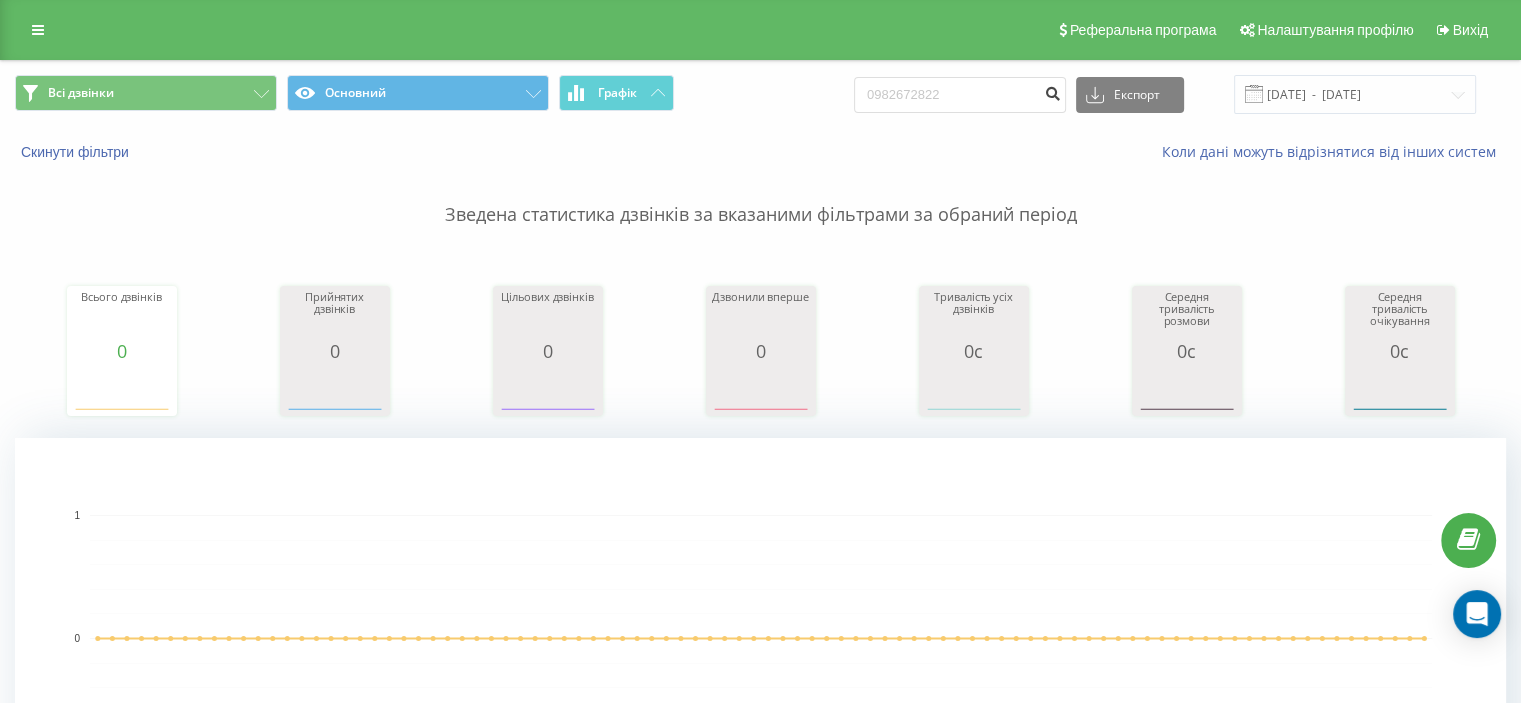 click at bounding box center [1052, 91] 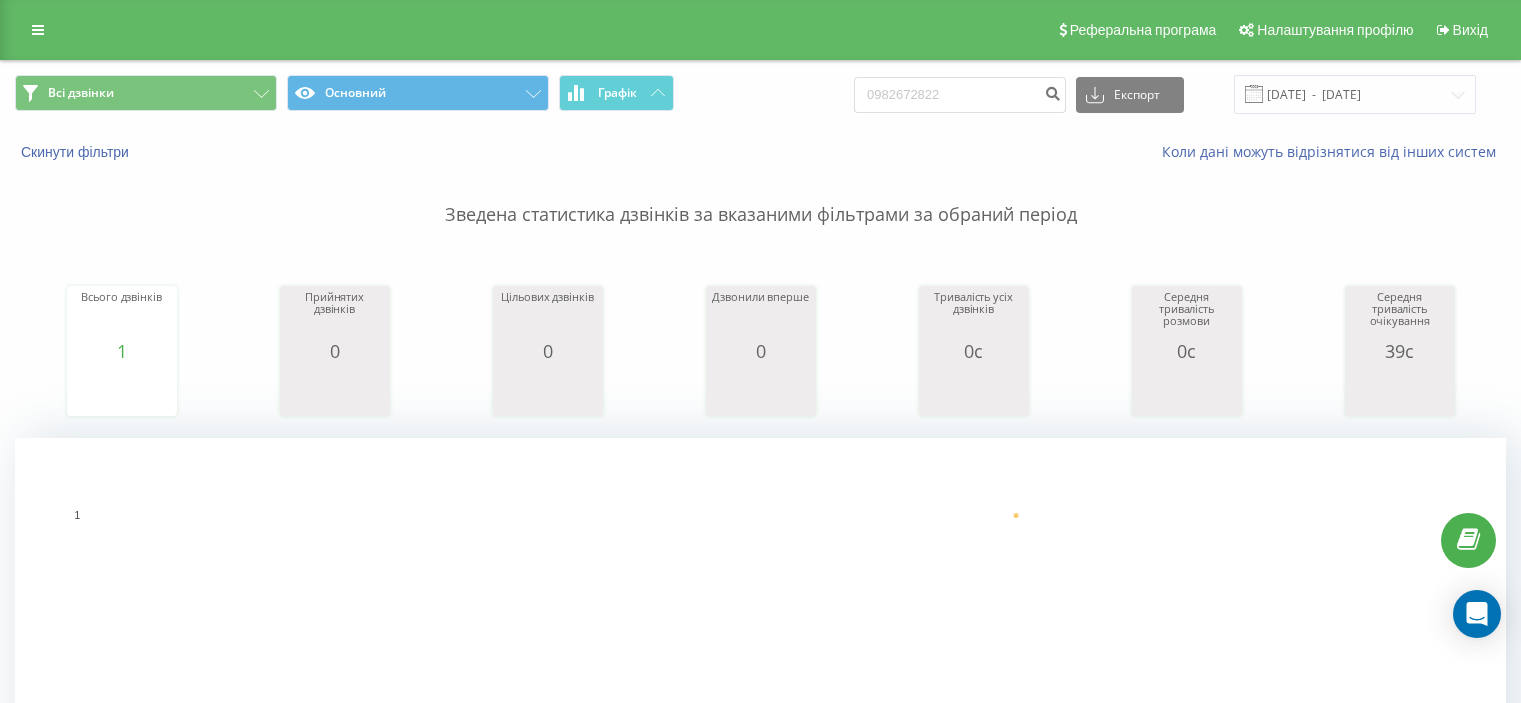 scroll, scrollTop: 0, scrollLeft: 0, axis: both 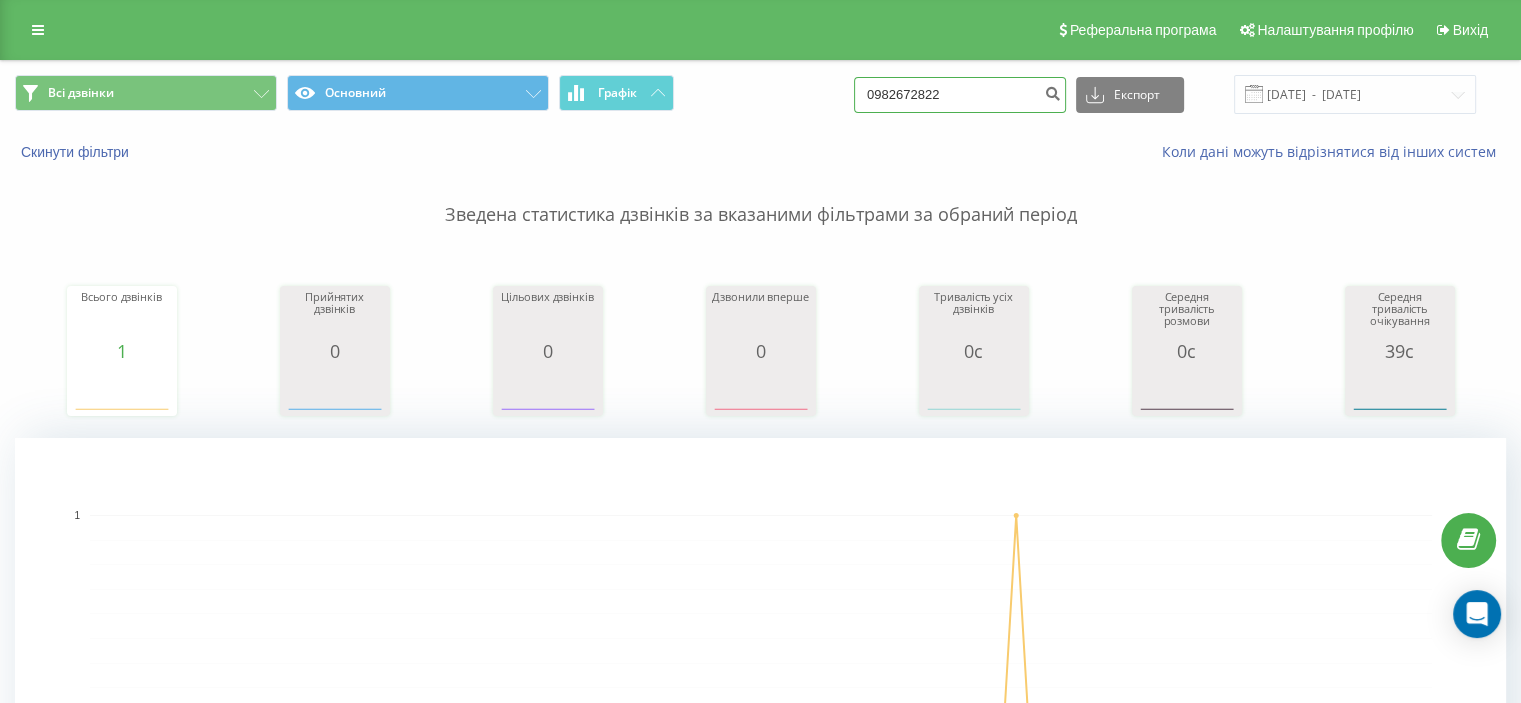 drag, startPoint x: 1009, startPoint y: 93, endPoint x: 712, endPoint y: 51, distance: 299.955 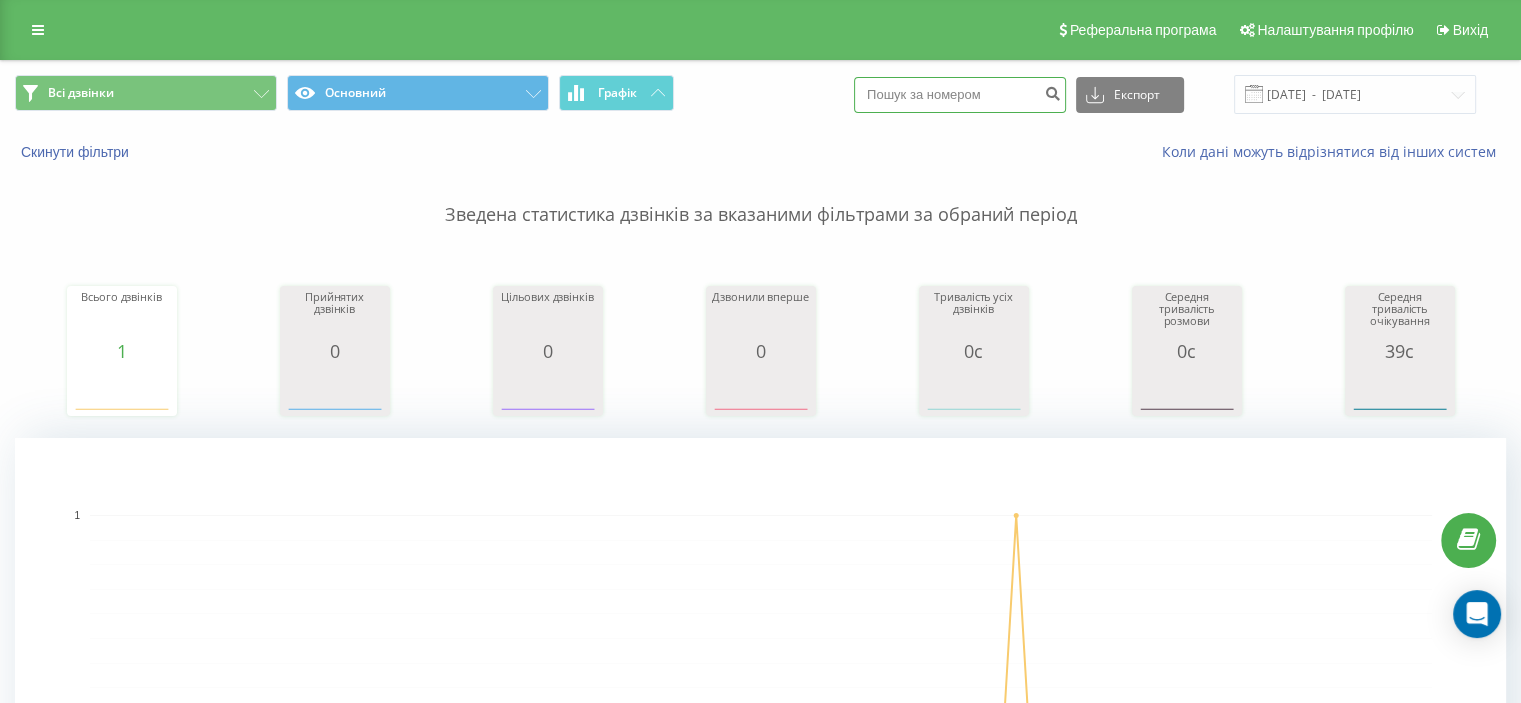paste on "0635291972" 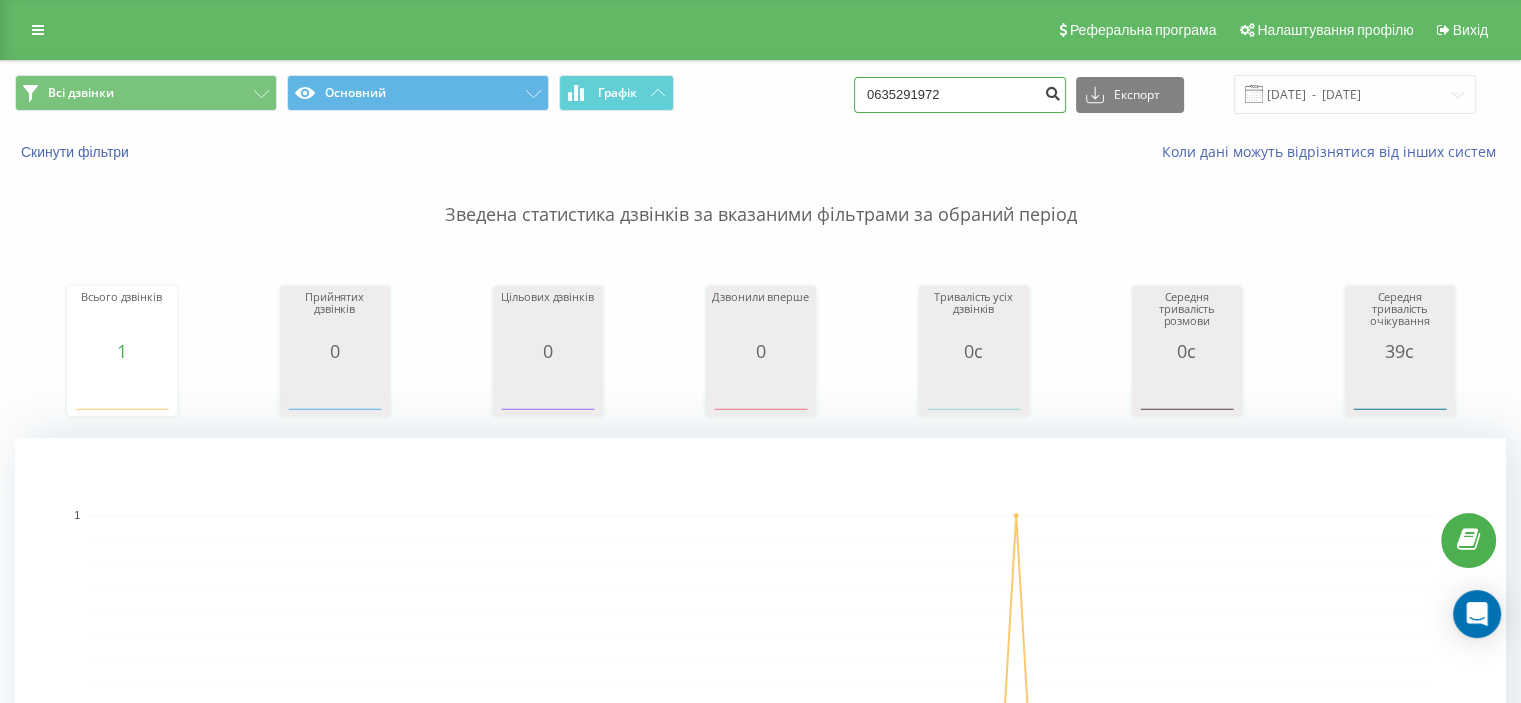 type on "0635291972" 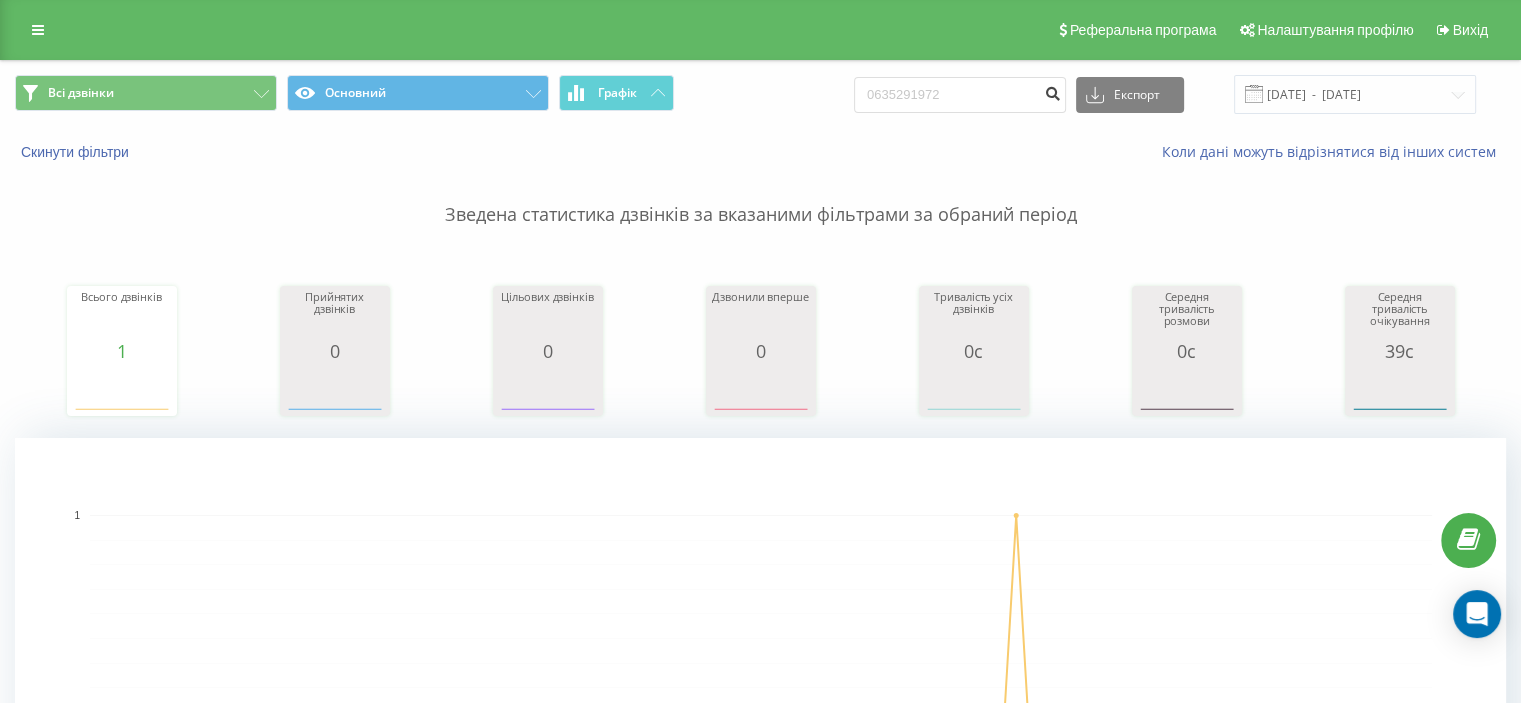 click at bounding box center (1052, 91) 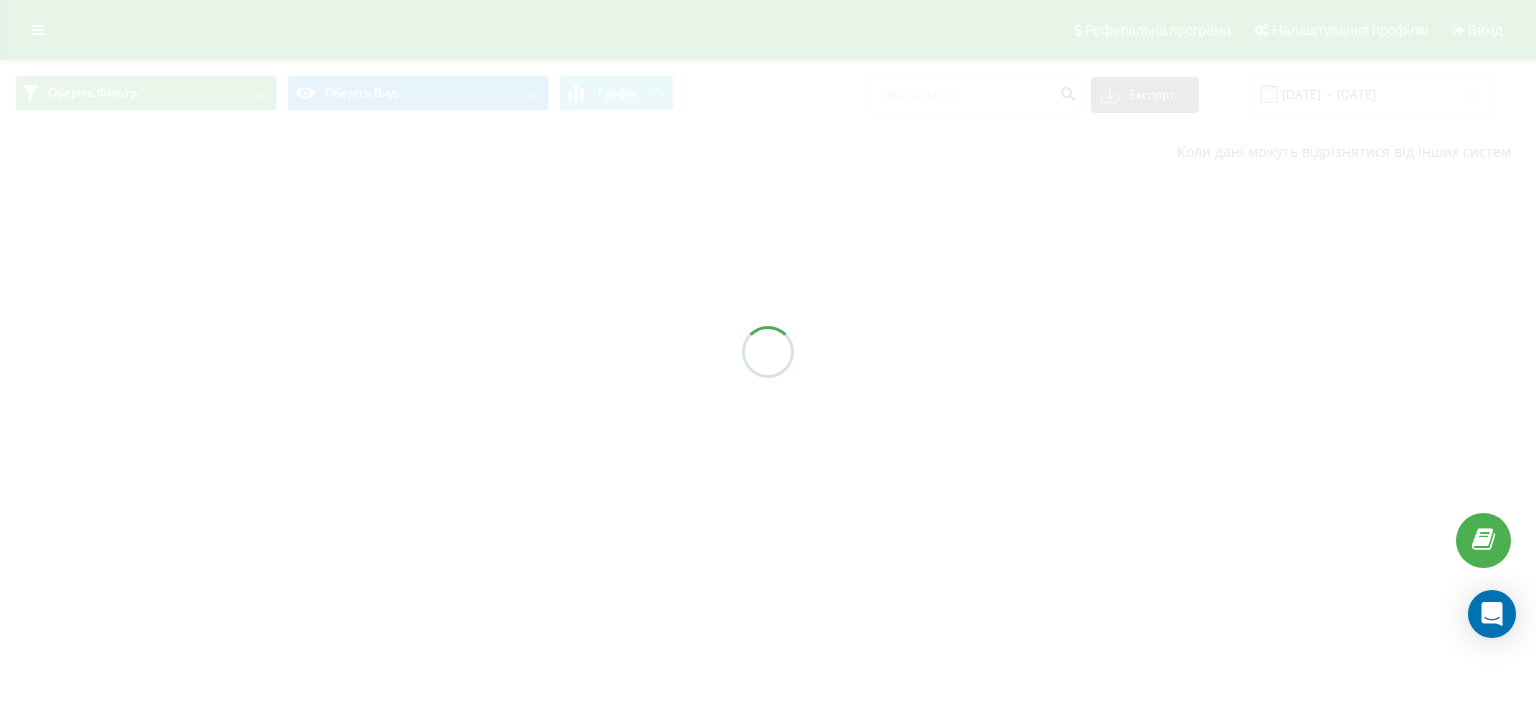 scroll, scrollTop: 0, scrollLeft: 0, axis: both 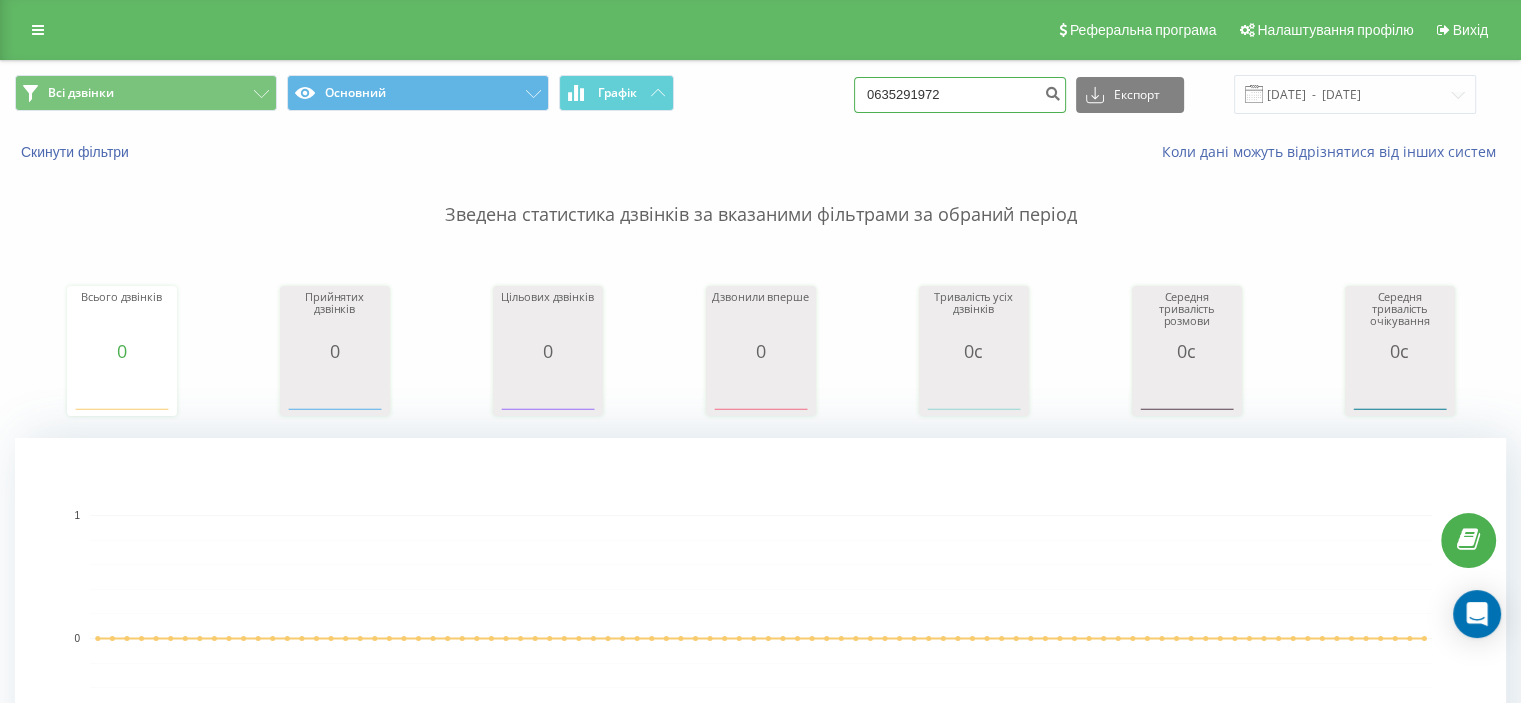 drag, startPoint x: 996, startPoint y: 102, endPoint x: 757, endPoint y: 96, distance: 239.0753 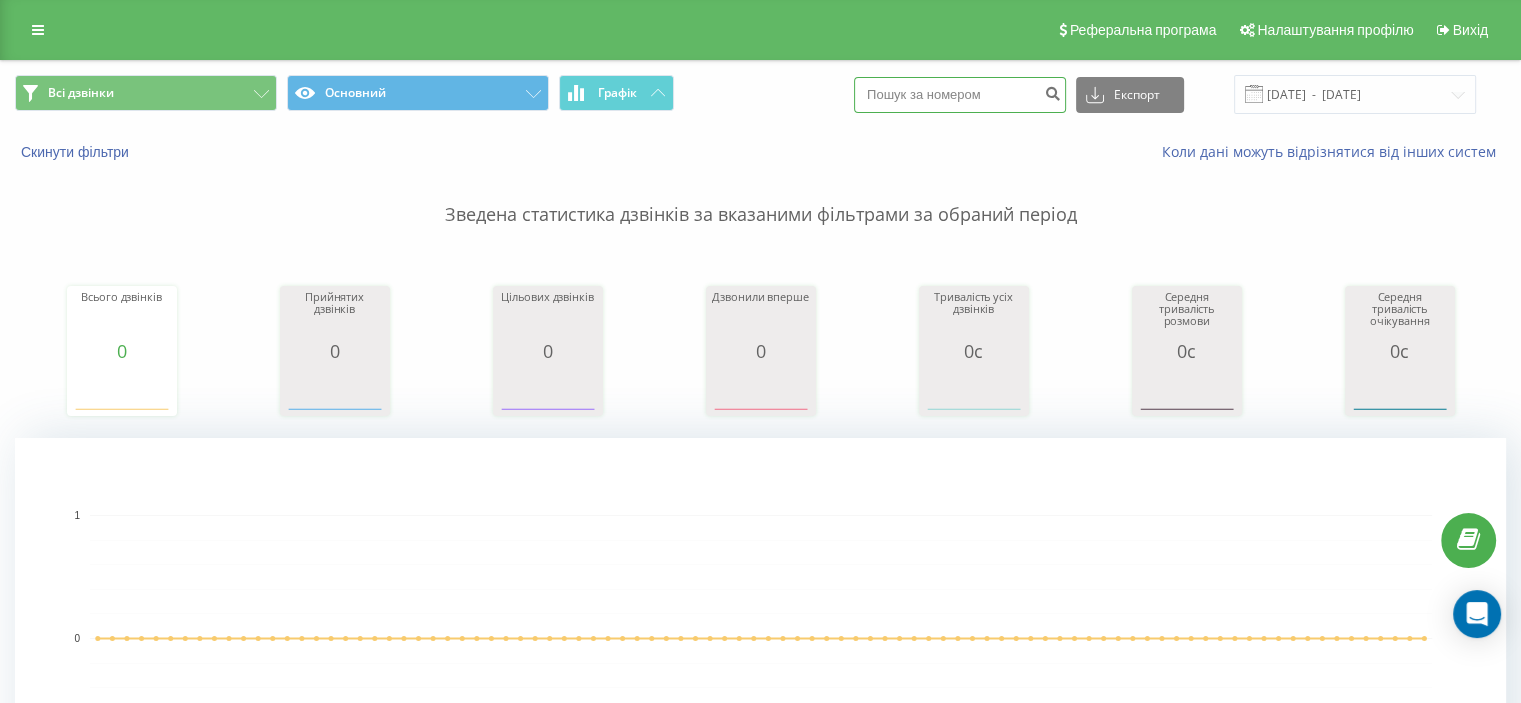 paste on "(063) 541 93 76" 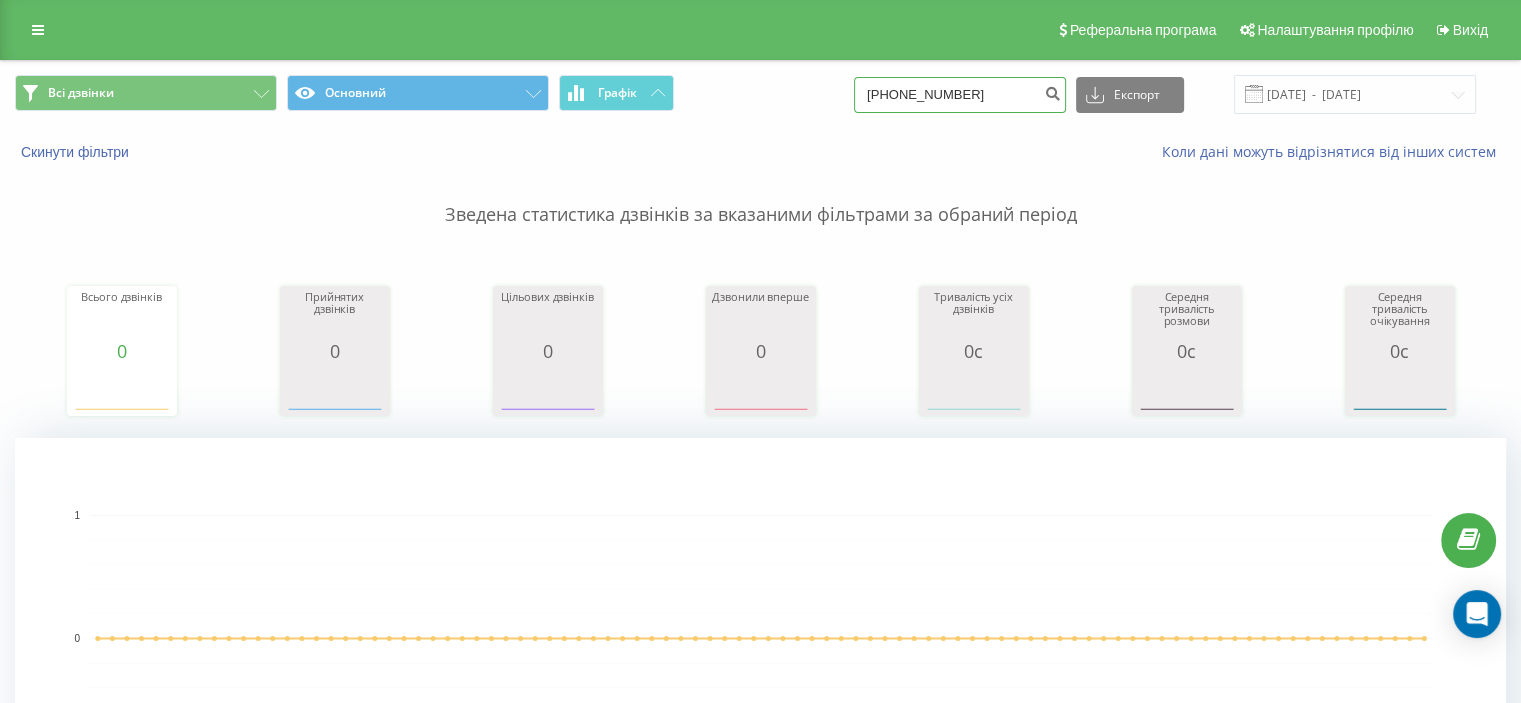 drag, startPoint x: 1002, startPoint y: 99, endPoint x: 720, endPoint y: 95, distance: 282.02838 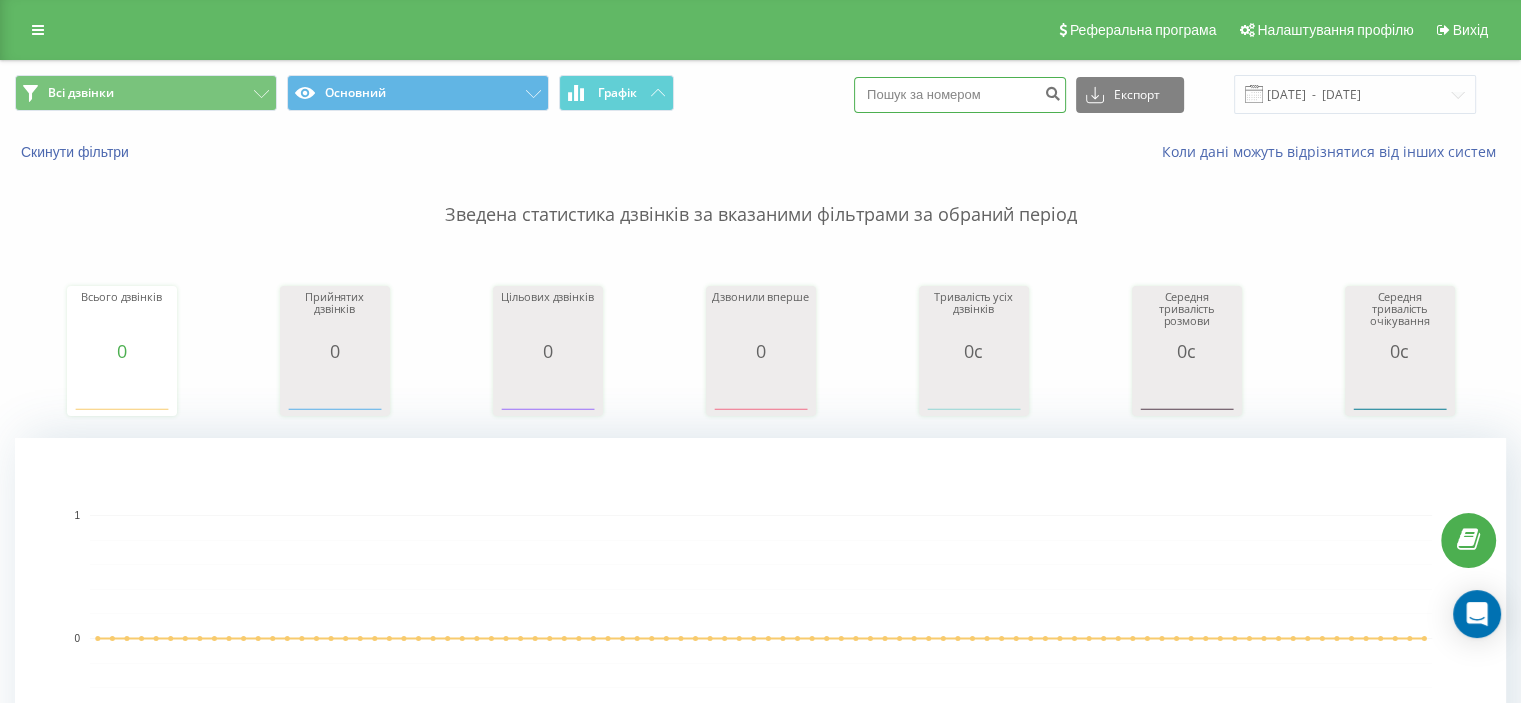 click at bounding box center (960, 95) 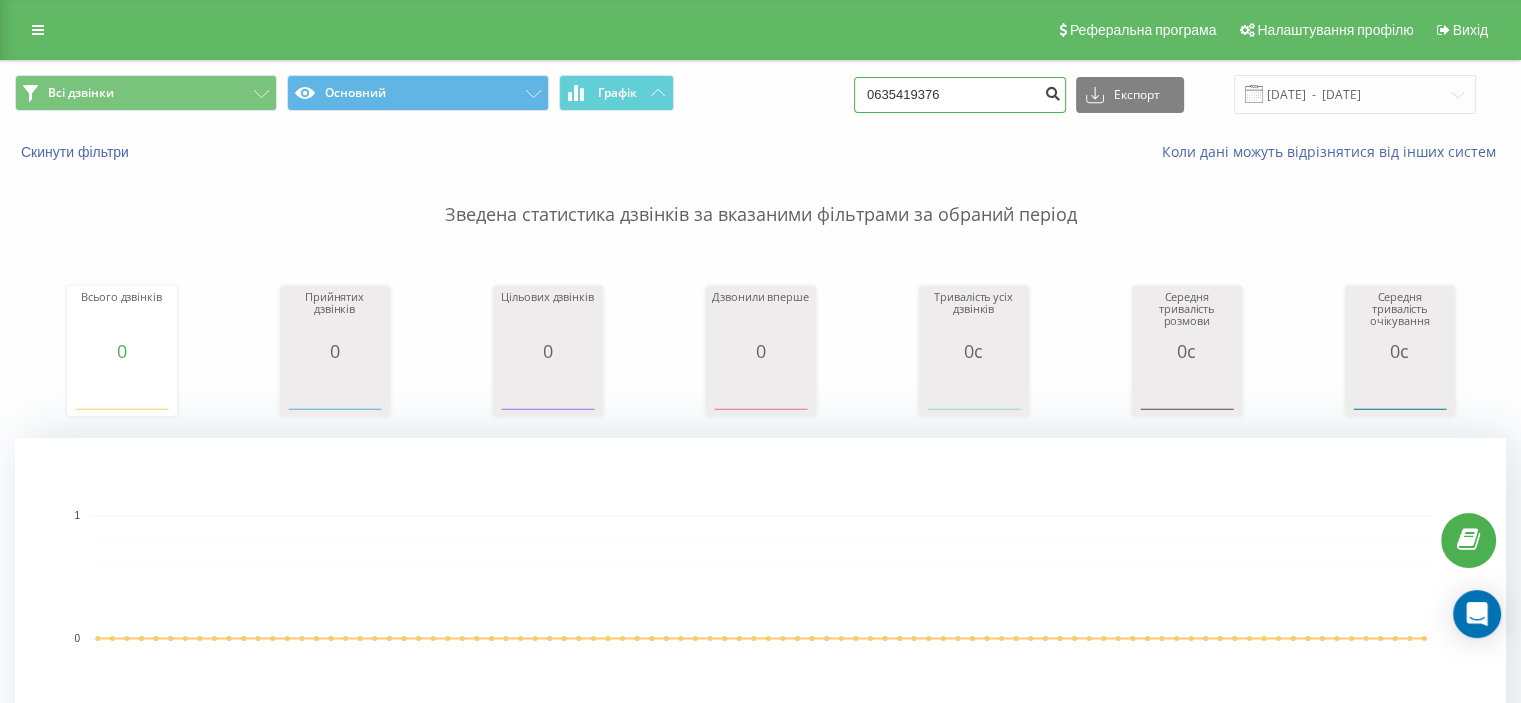 type on "0635419376" 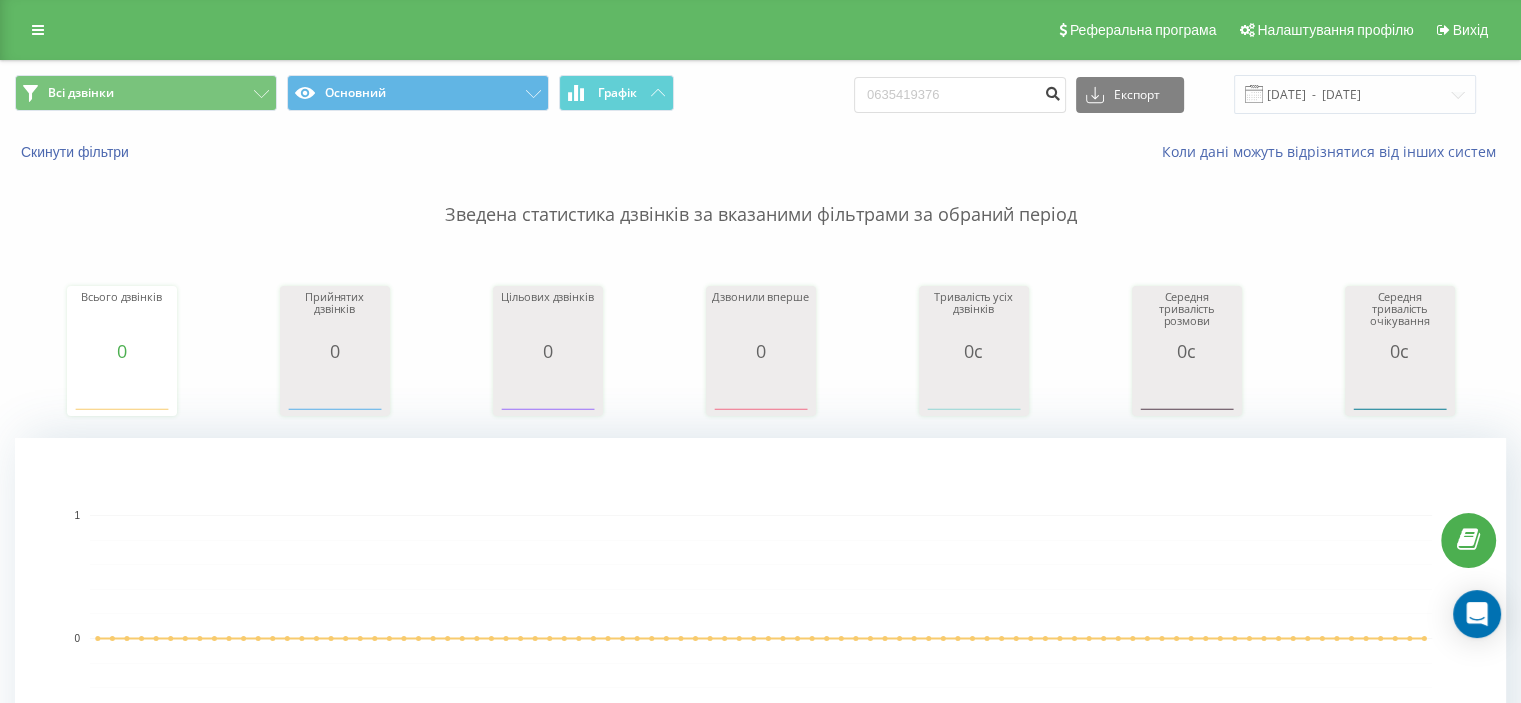 click at bounding box center [1052, 91] 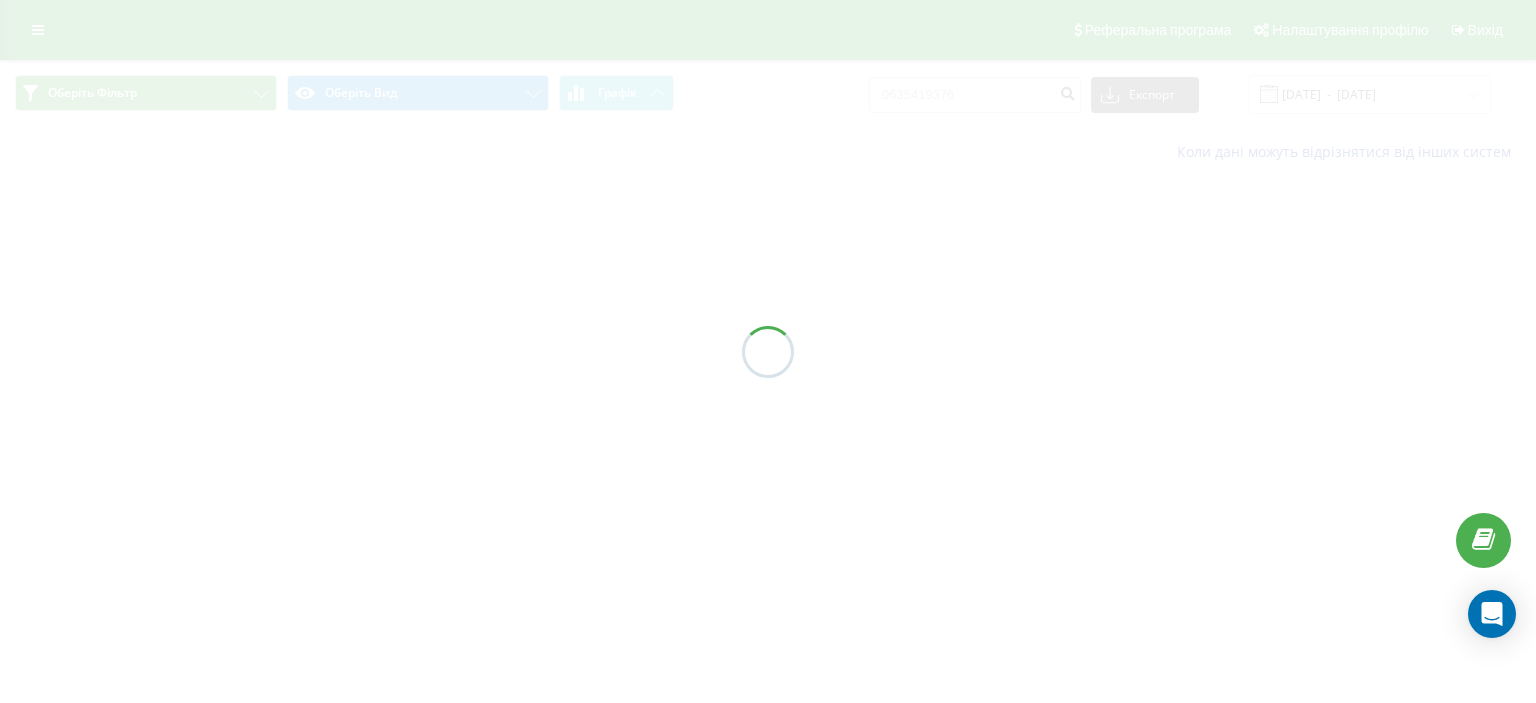 scroll, scrollTop: 0, scrollLeft: 0, axis: both 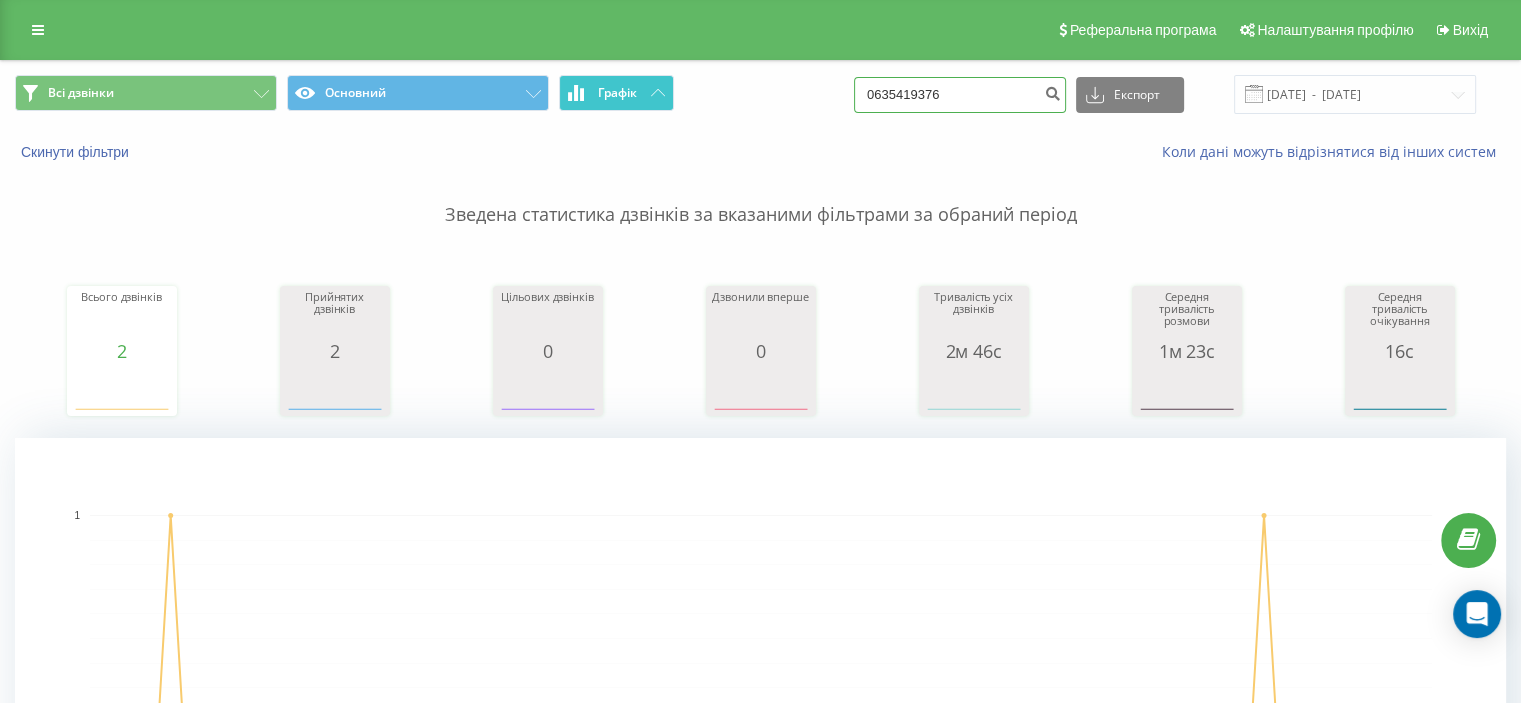 drag, startPoint x: 1000, startPoint y: 91, endPoint x: 588, endPoint y: 101, distance: 412.12134 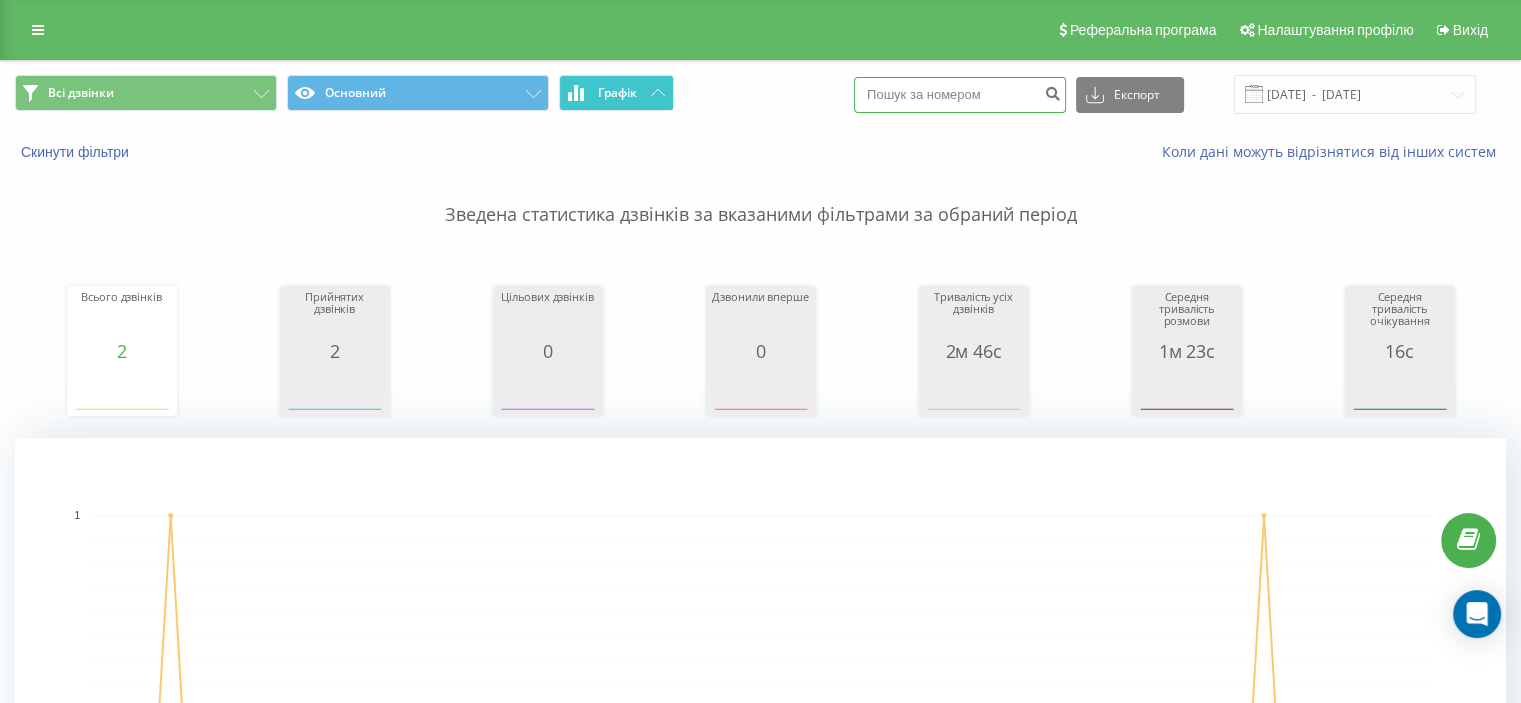 paste on "0981717474" 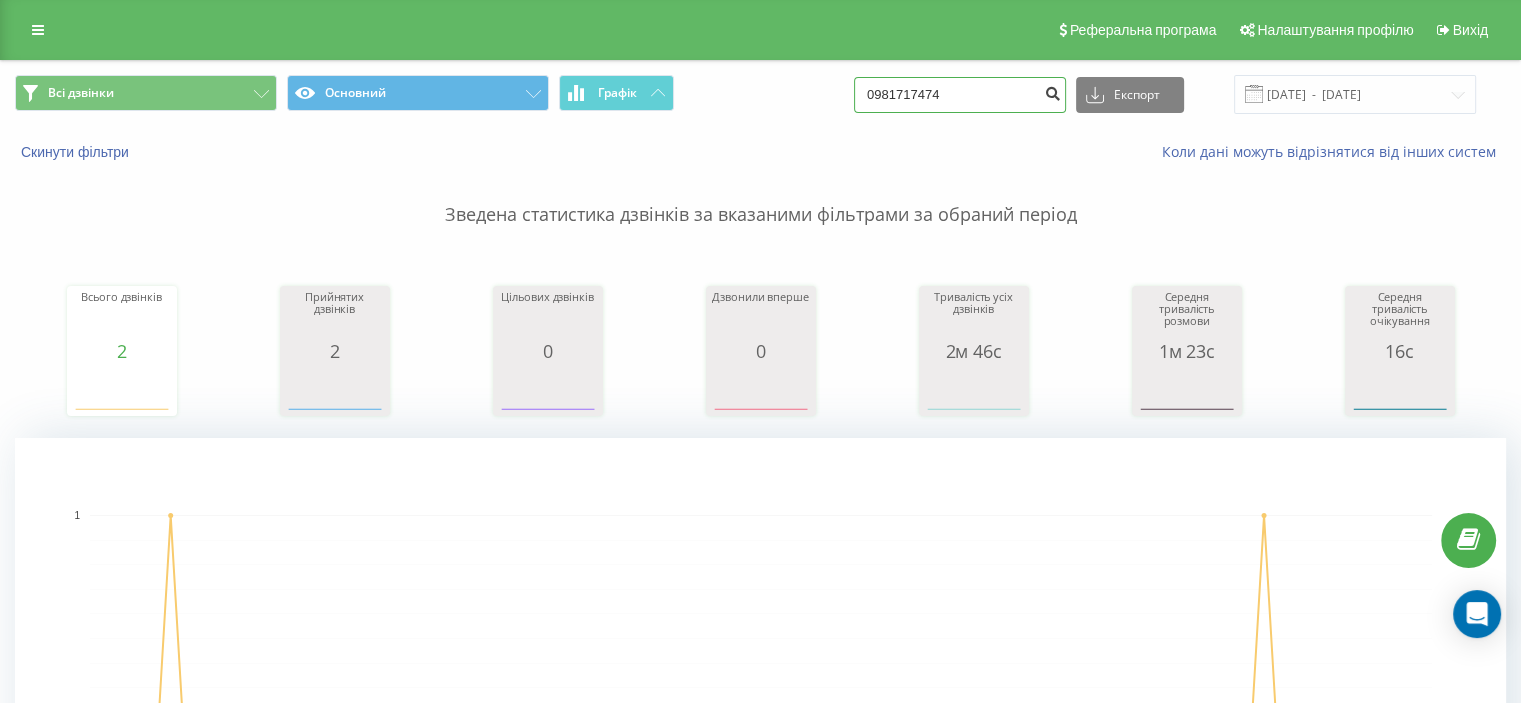 type on "0981717474" 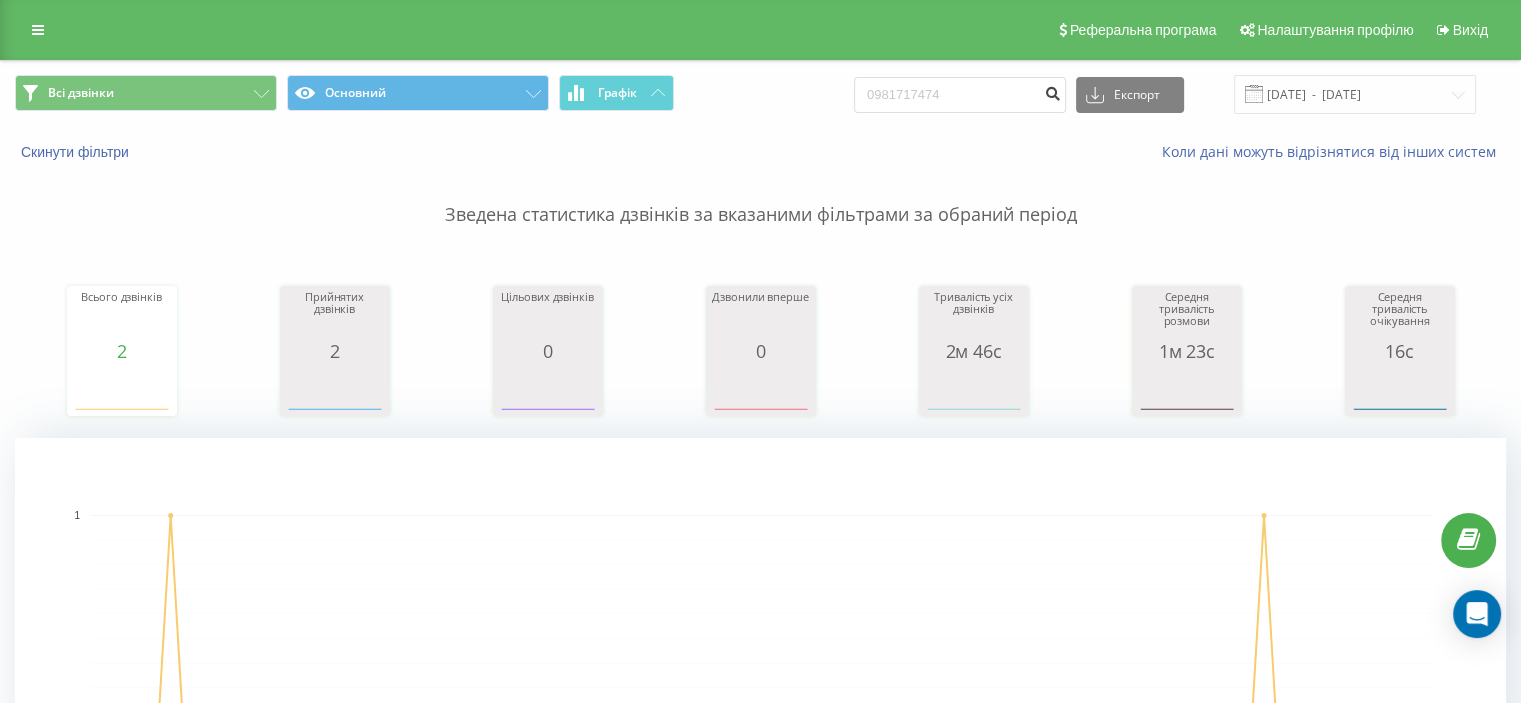 click at bounding box center (1052, 91) 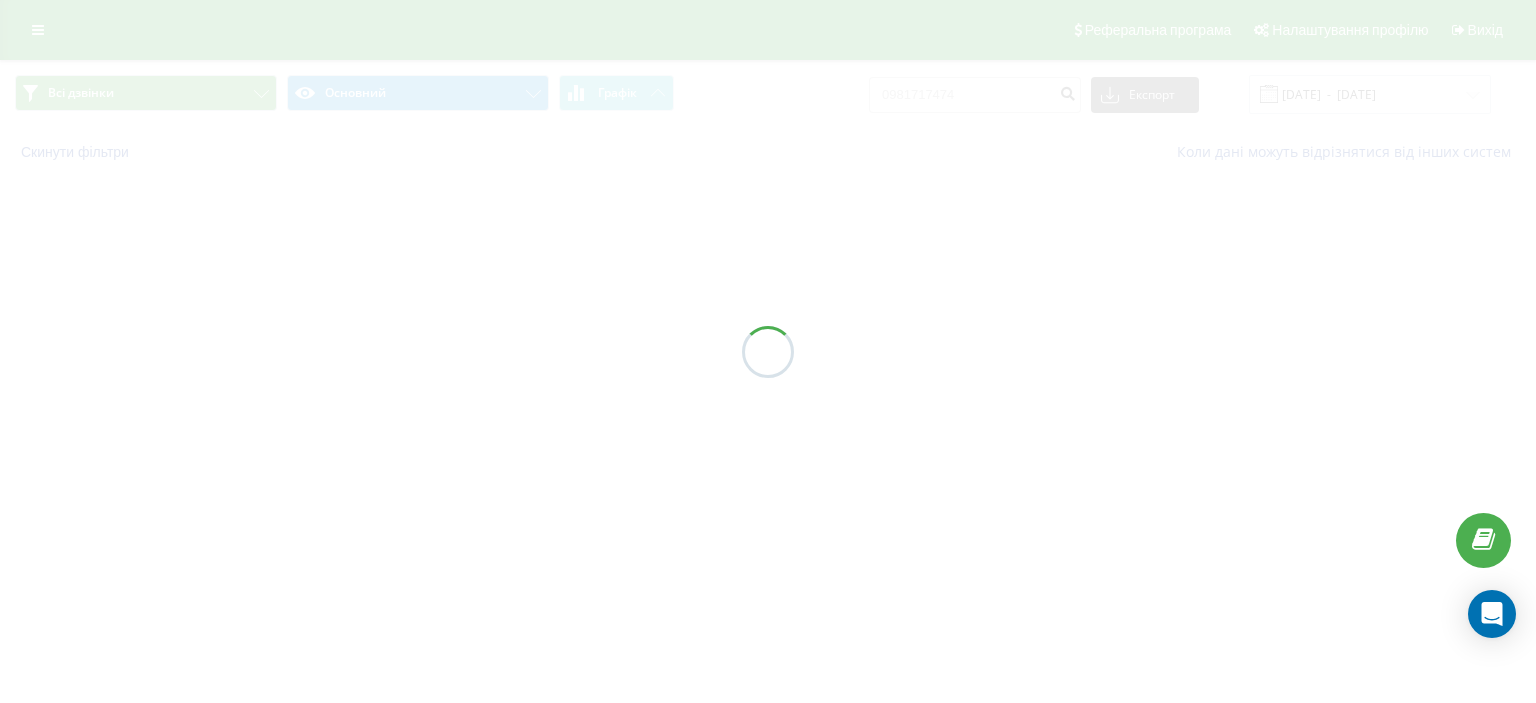 scroll, scrollTop: 0, scrollLeft: 0, axis: both 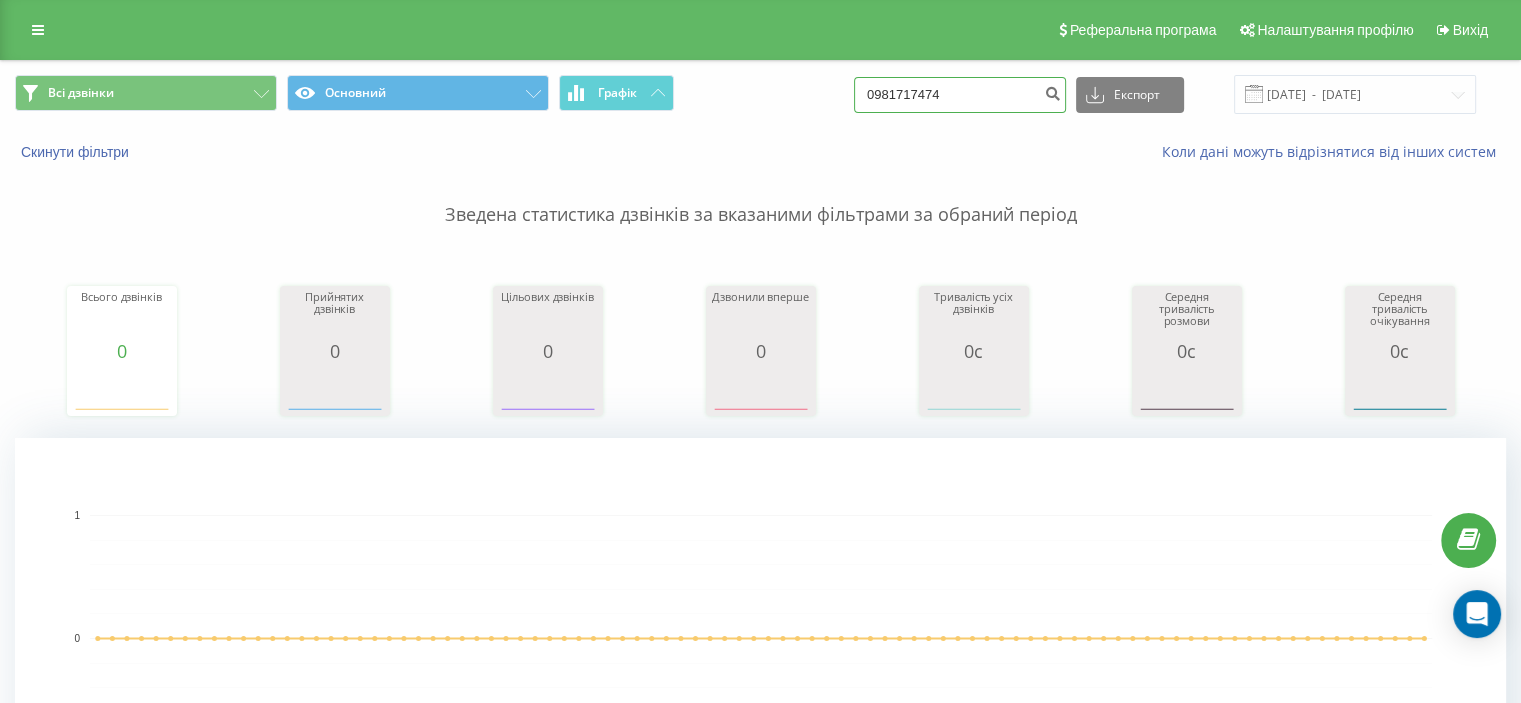 drag, startPoint x: 976, startPoint y: 95, endPoint x: 731, endPoint y: 102, distance: 245.09998 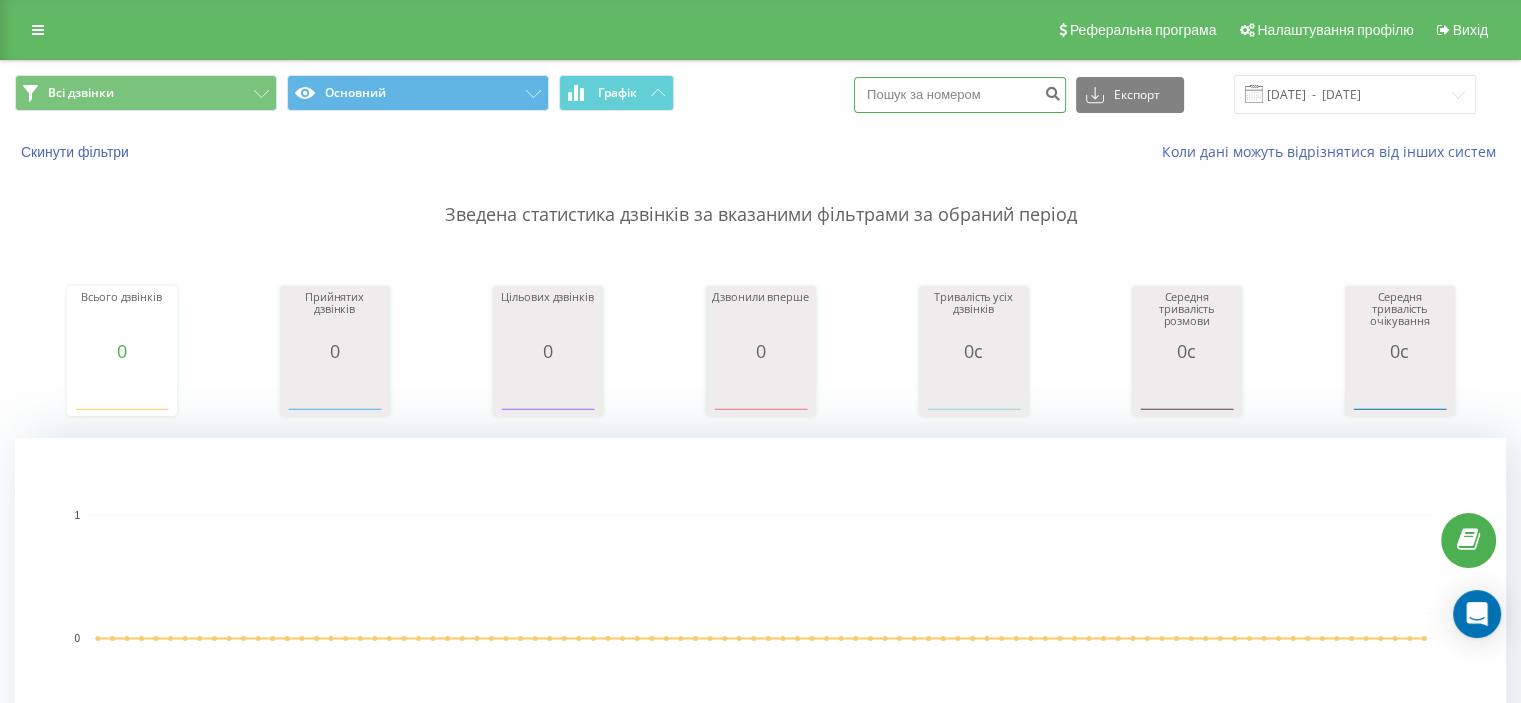 paste on "0970668262" 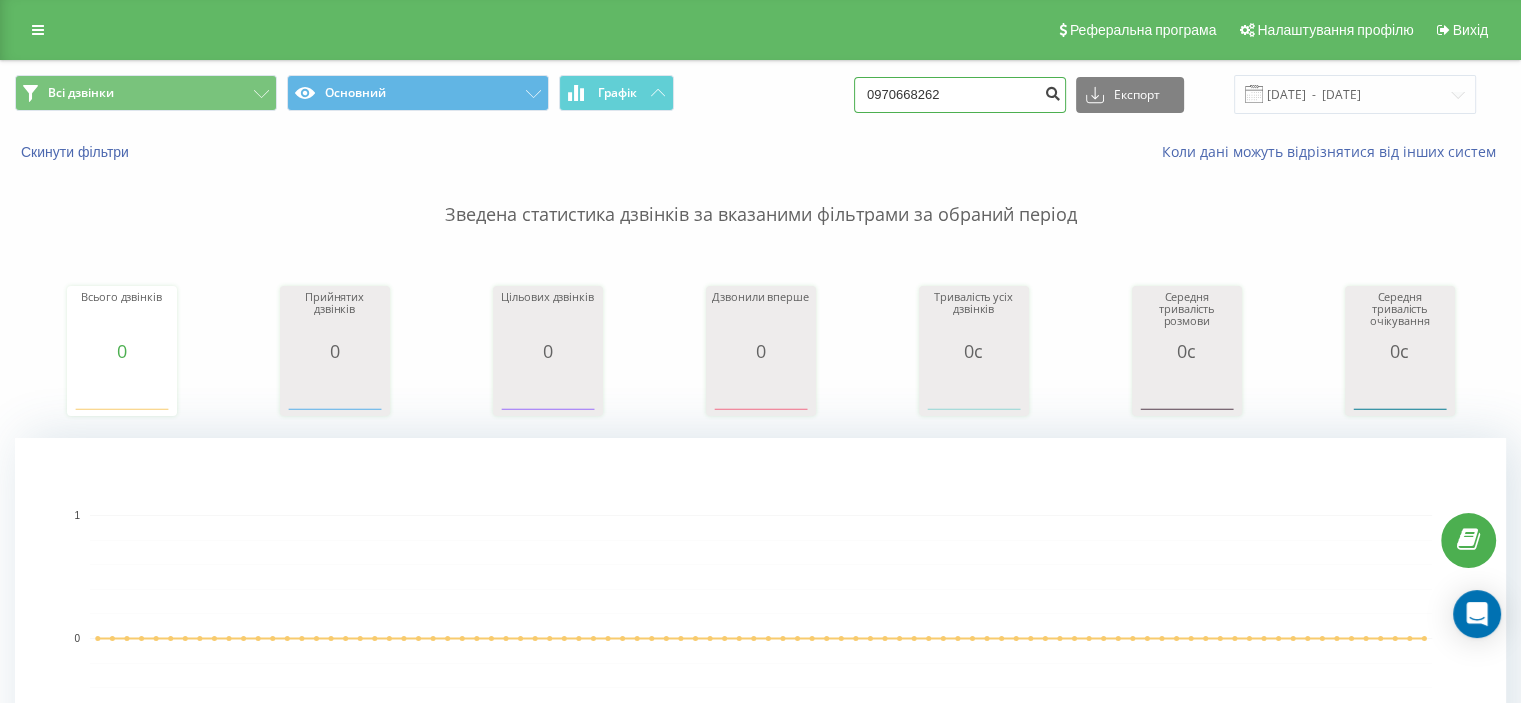 type on "0970668262" 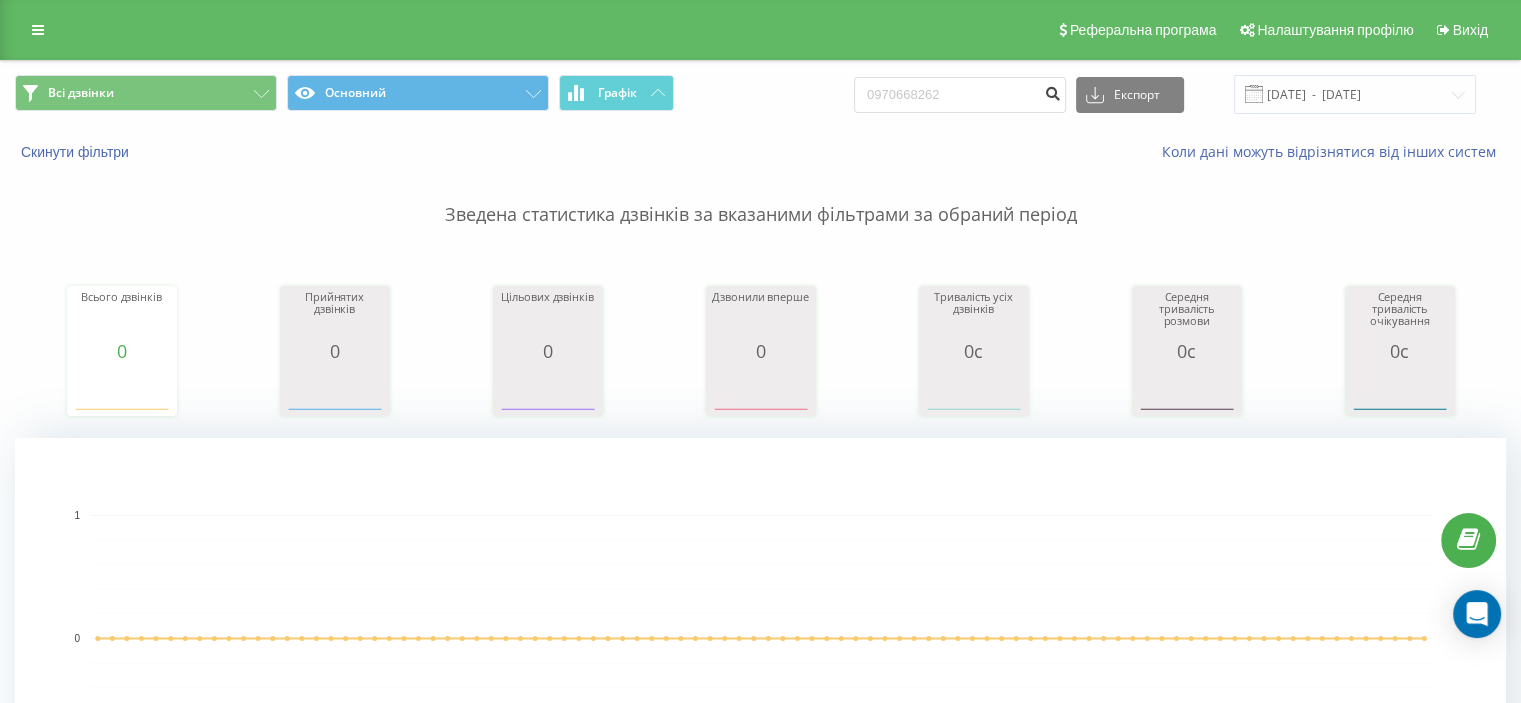 click at bounding box center [1052, 91] 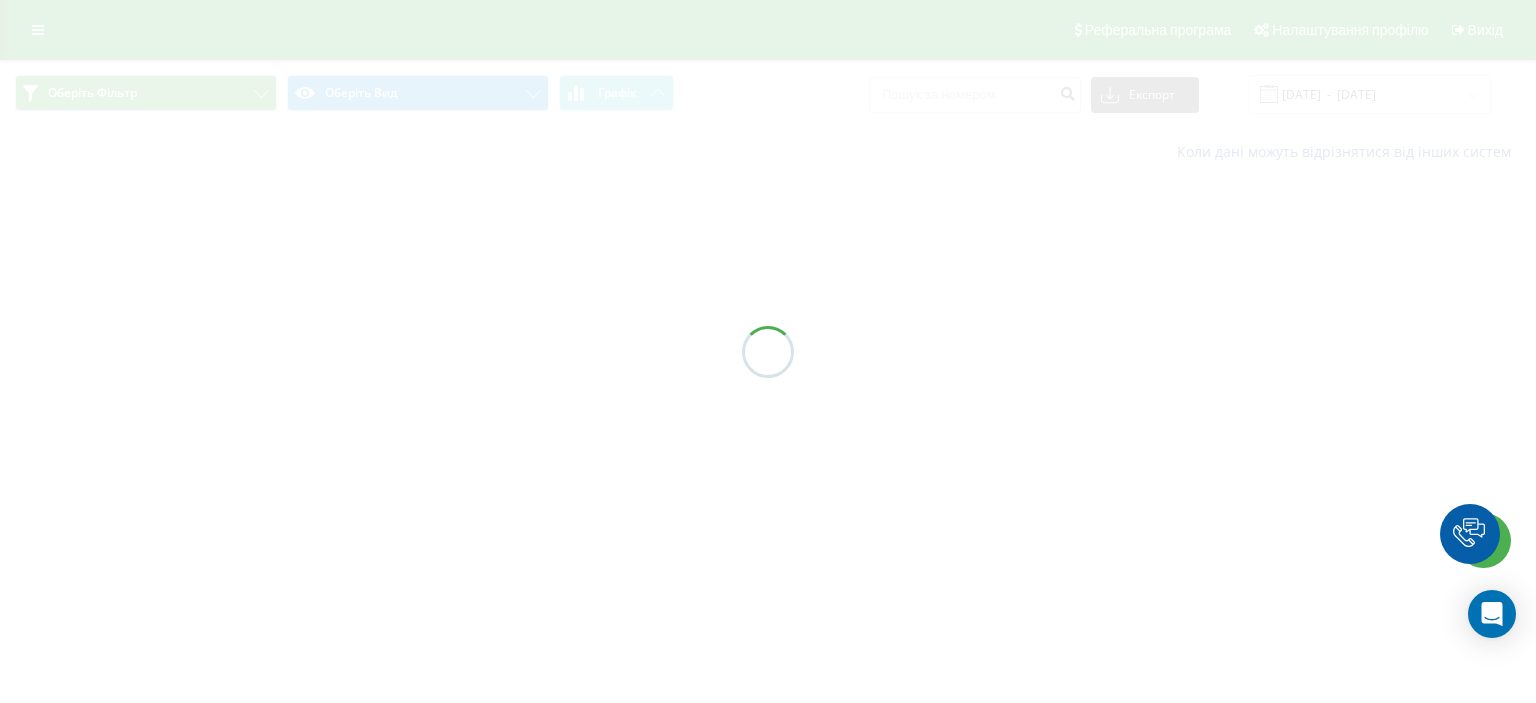 scroll, scrollTop: 0, scrollLeft: 0, axis: both 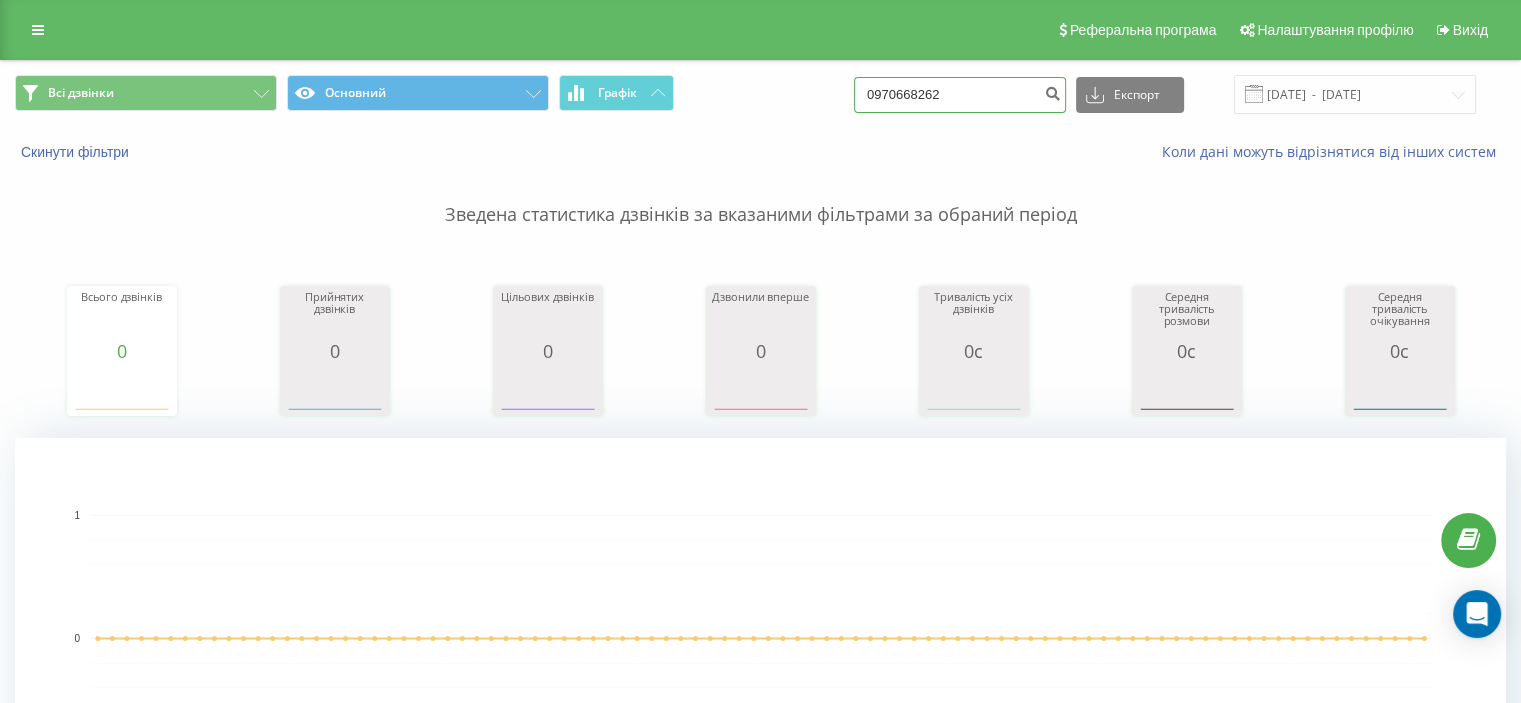 drag, startPoint x: 968, startPoint y: 95, endPoint x: 702, endPoint y: 77, distance: 266.60834 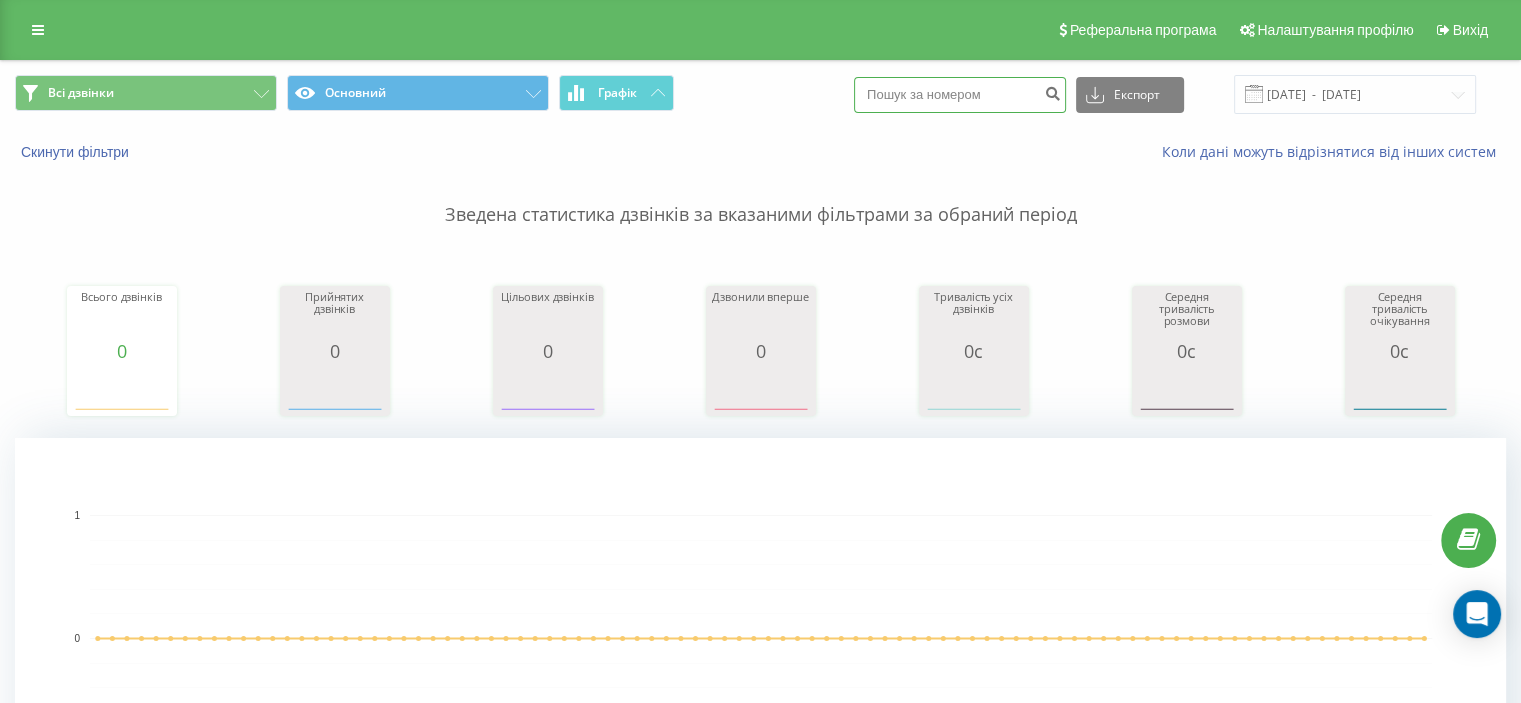 paste on "0961405019" 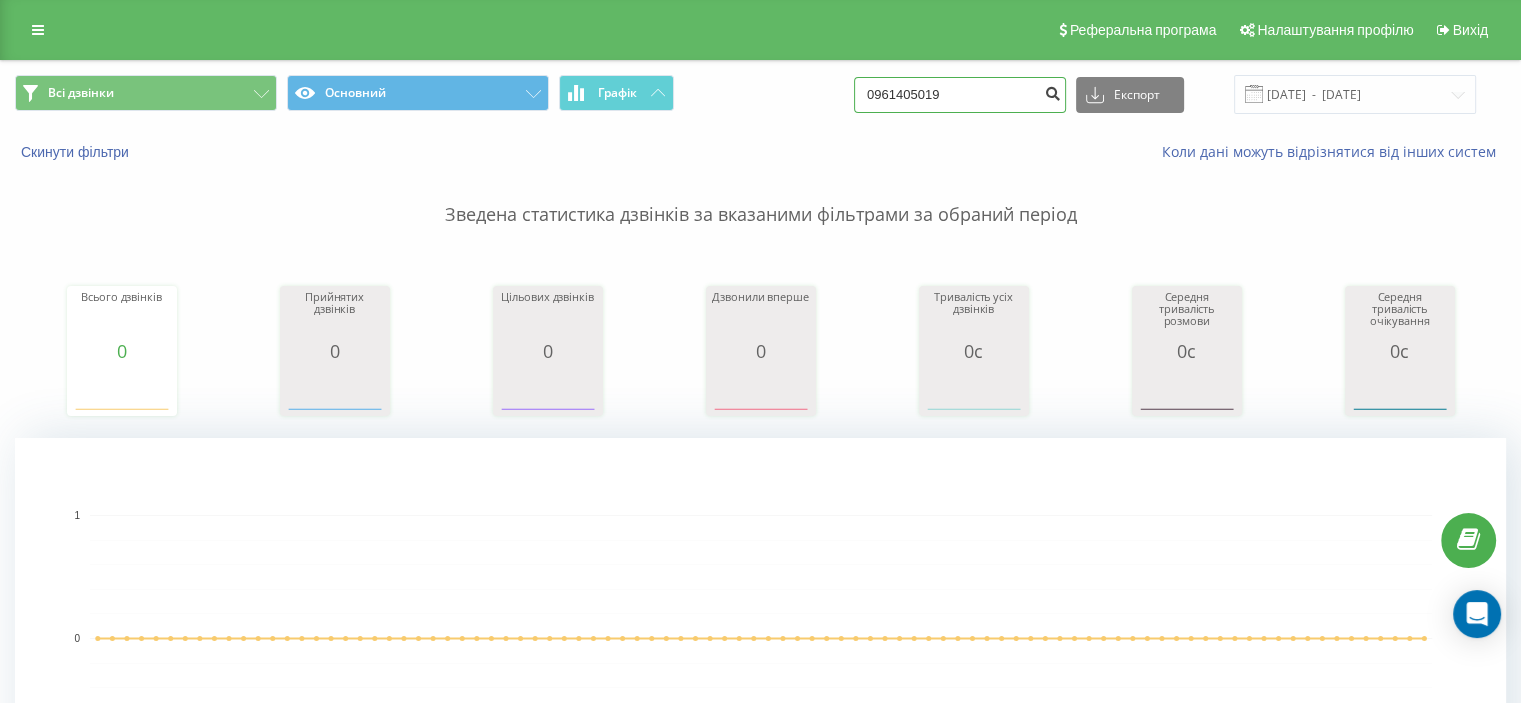 type on "0961405019" 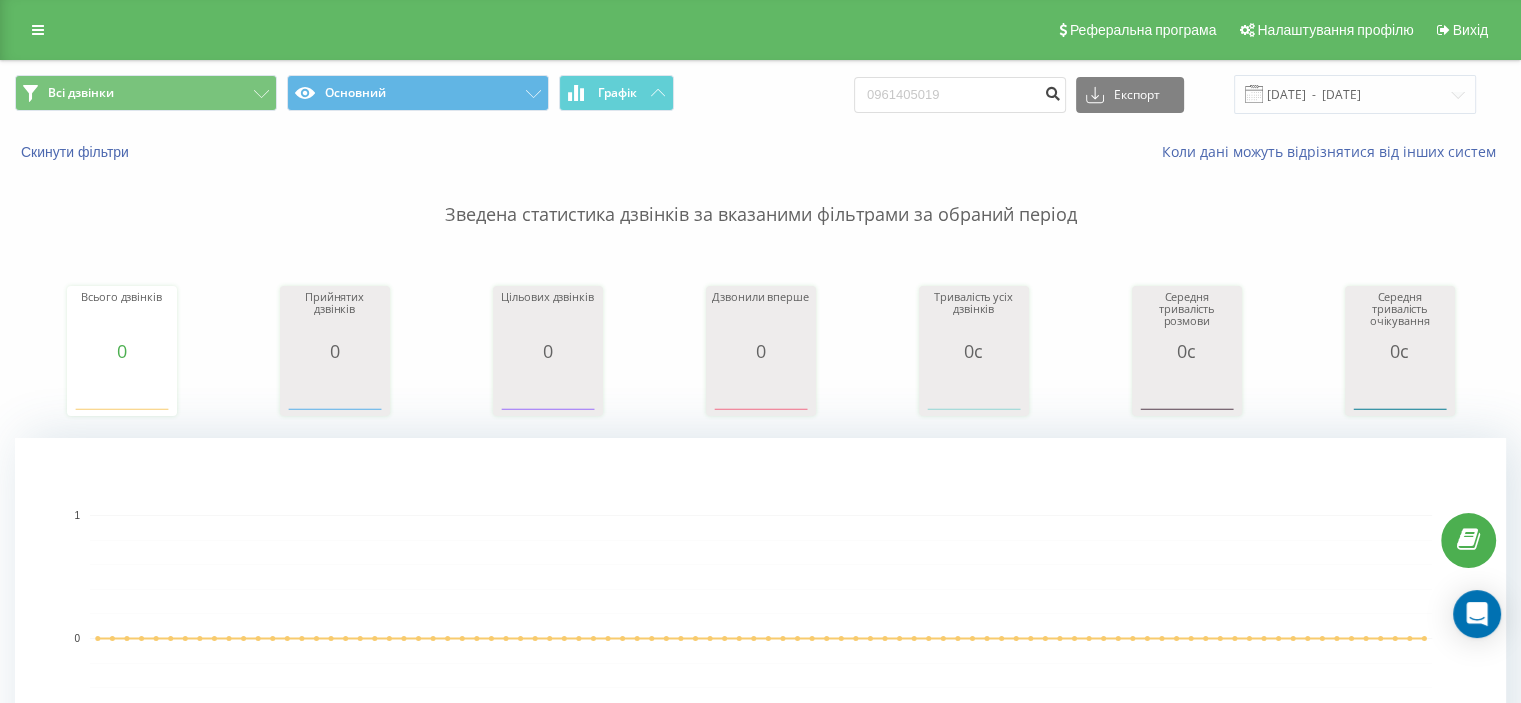 click at bounding box center (1052, 91) 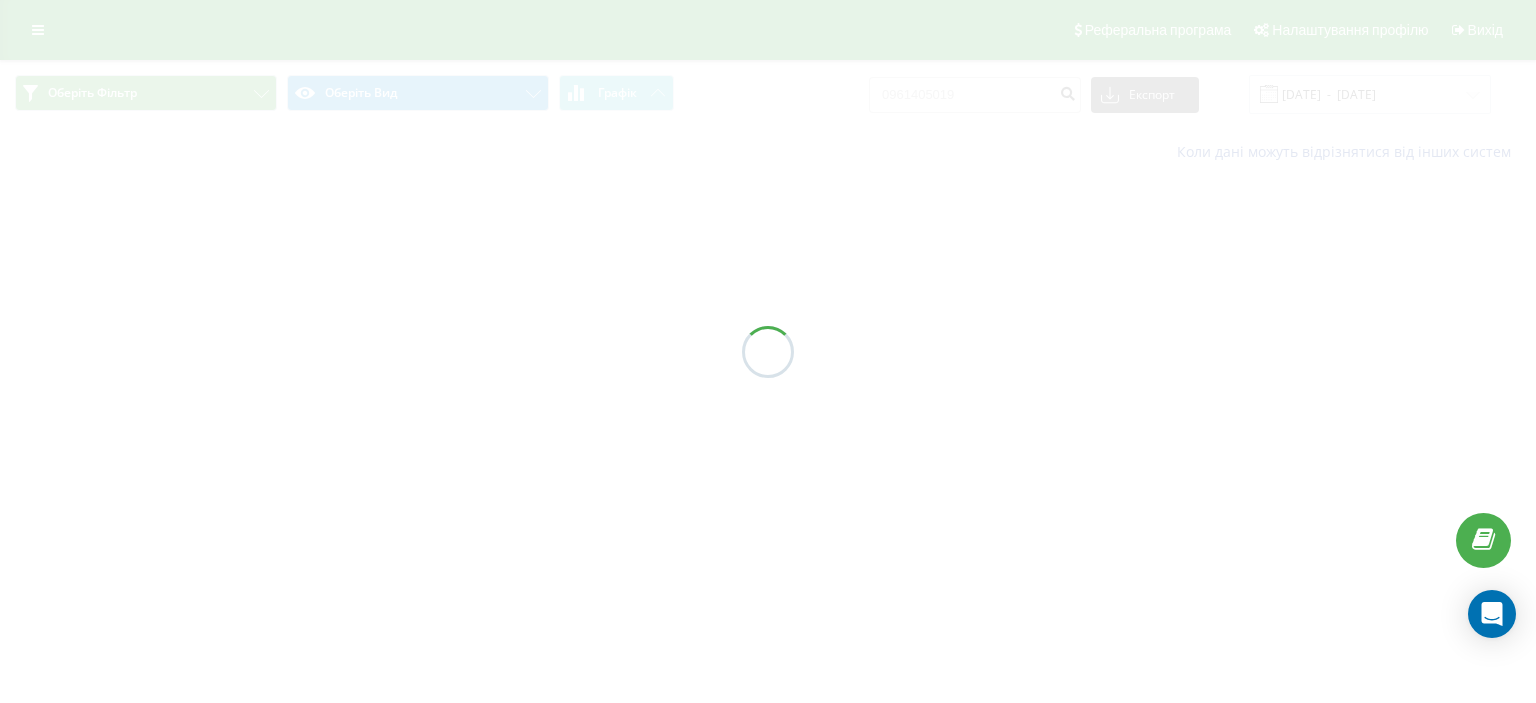 scroll, scrollTop: 0, scrollLeft: 0, axis: both 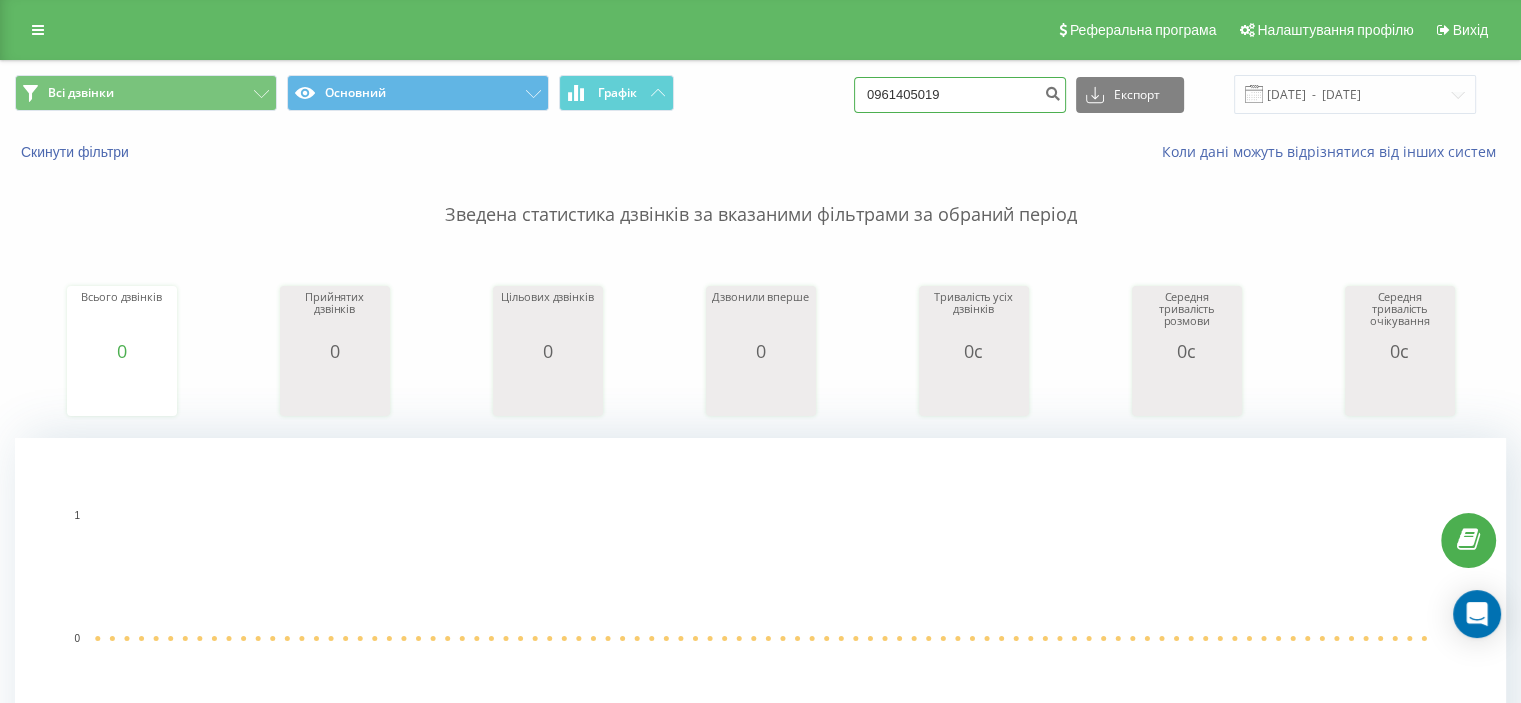 drag, startPoint x: 993, startPoint y: 103, endPoint x: 867, endPoint y: 93, distance: 126.3962 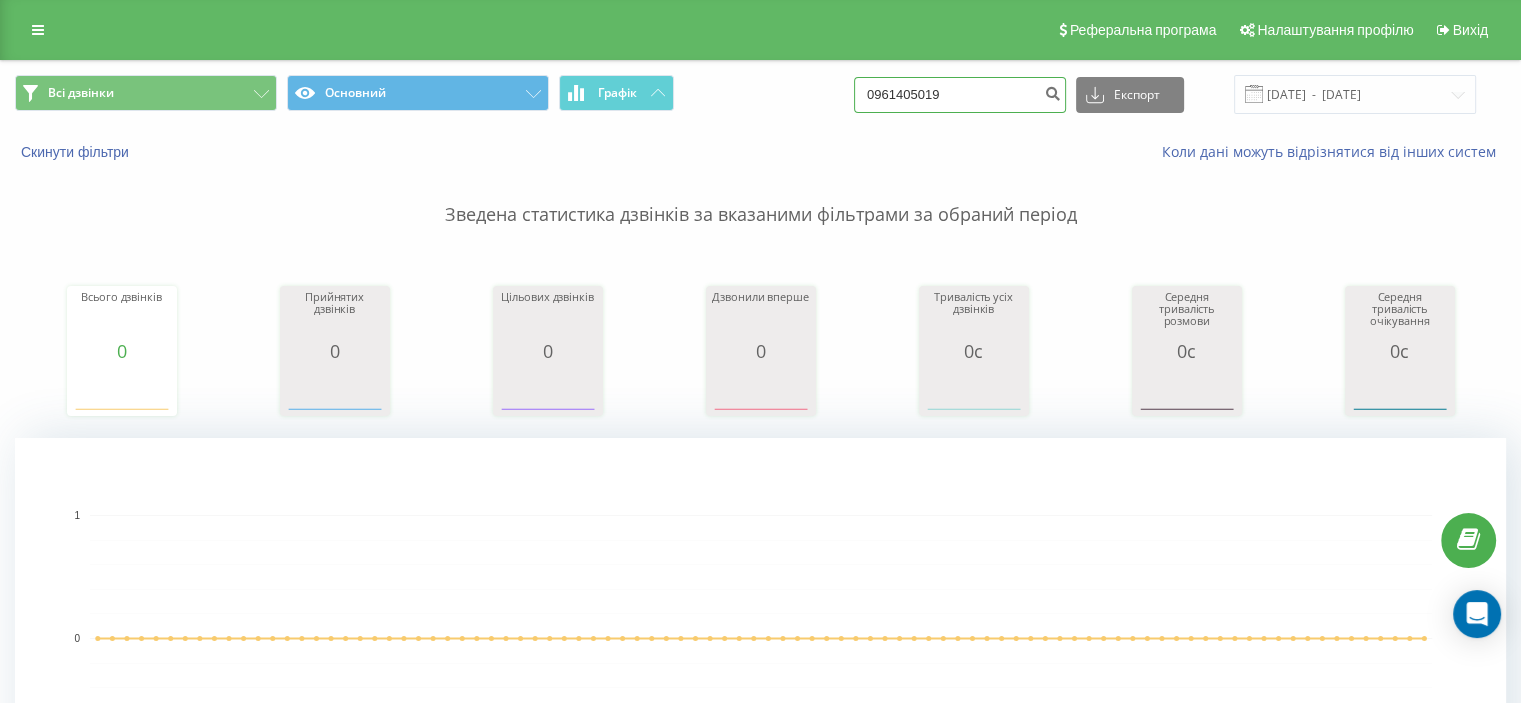 click on "0961405019" at bounding box center [960, 95] 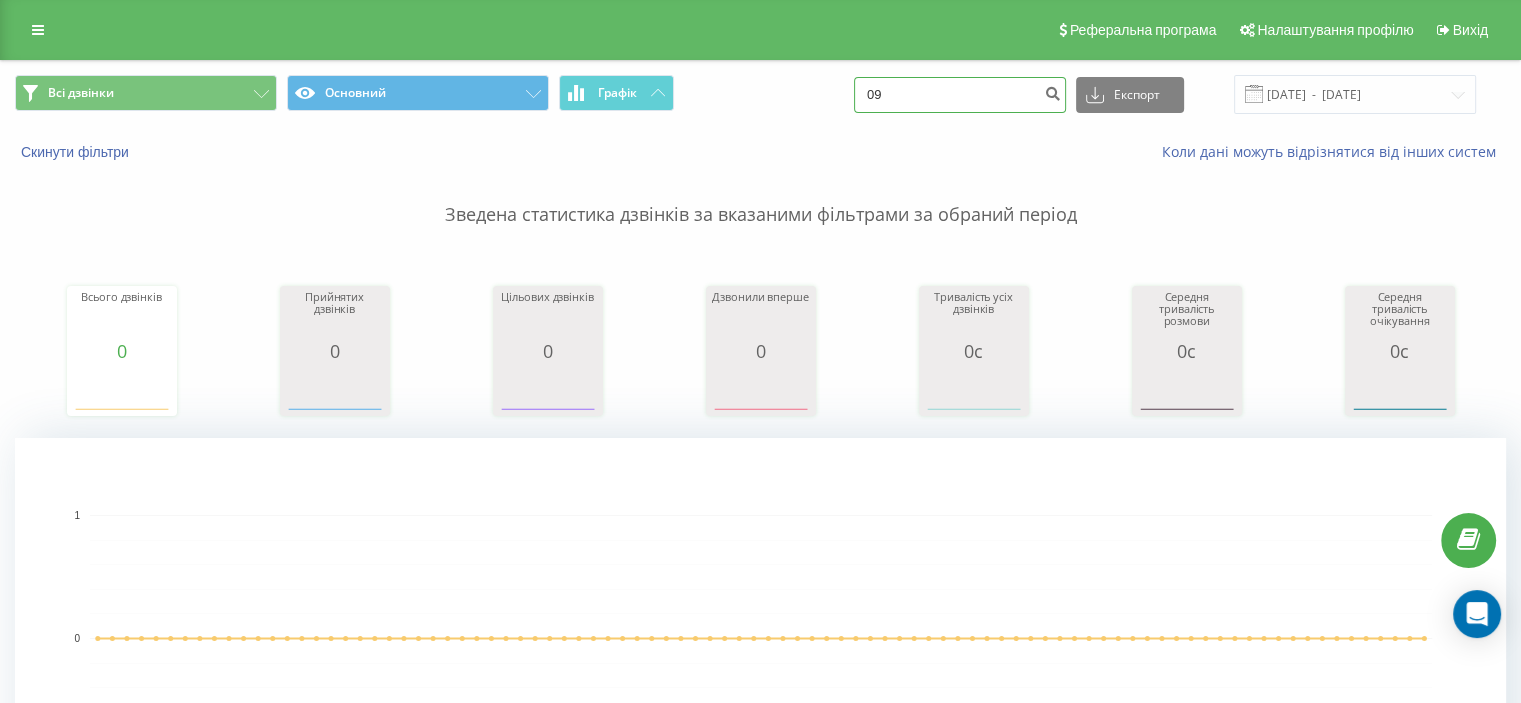 type on "0" 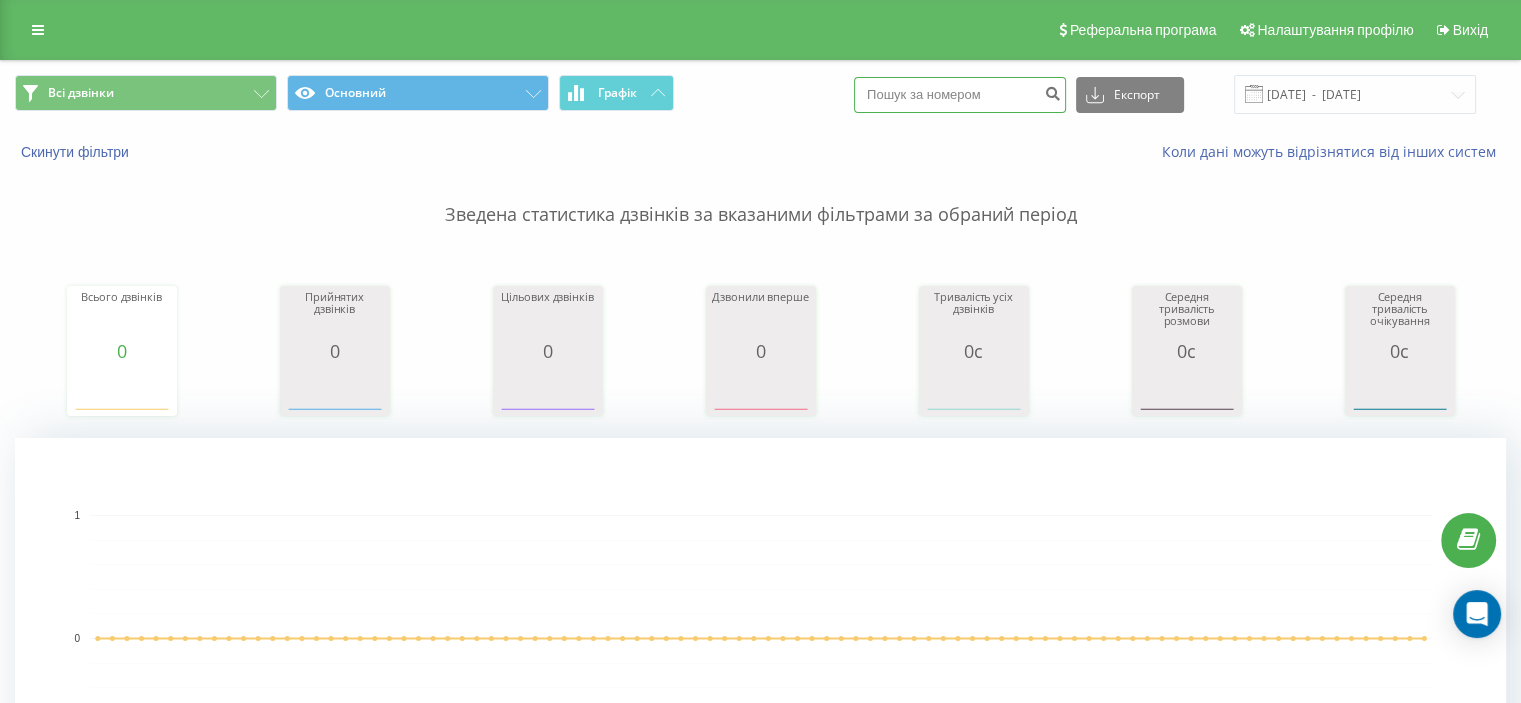 paste on "0930181900" 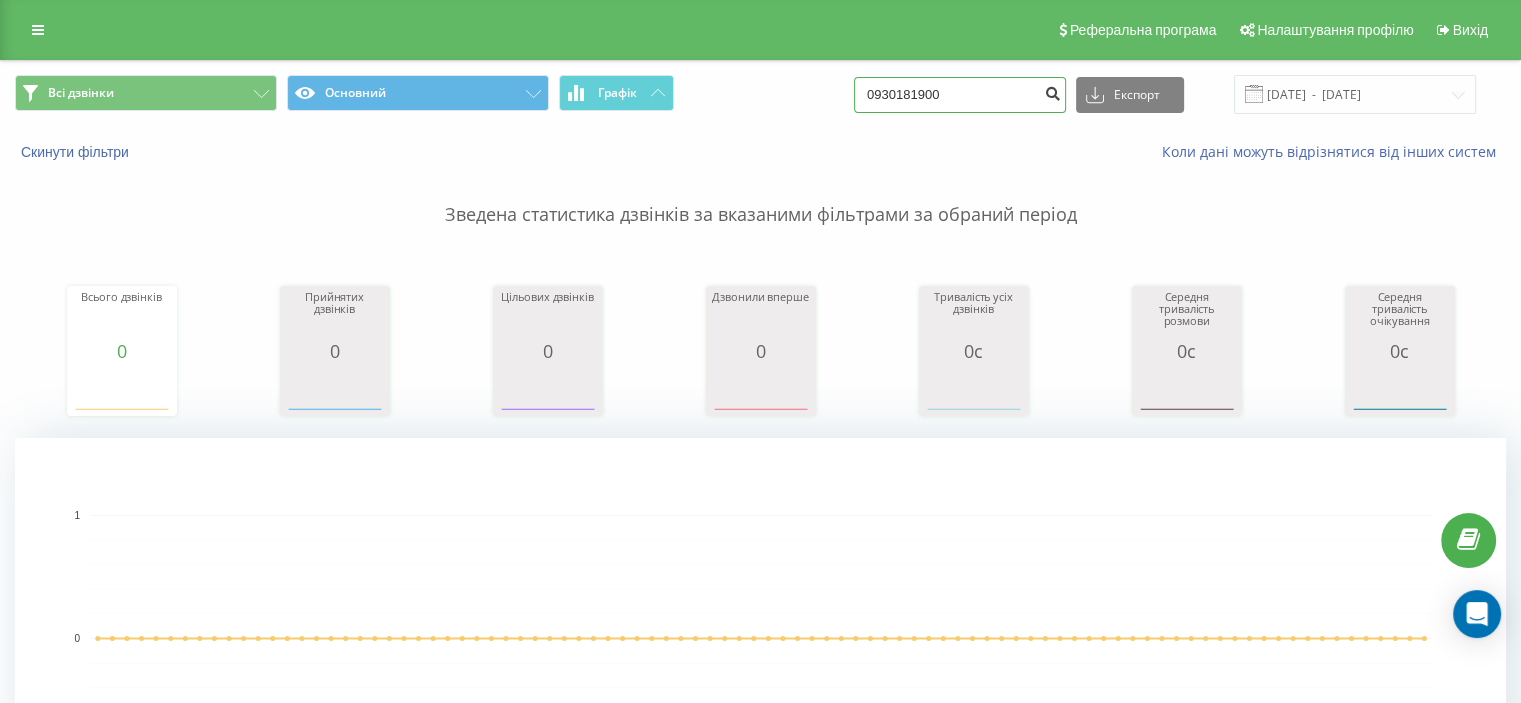 type on "0930181900" 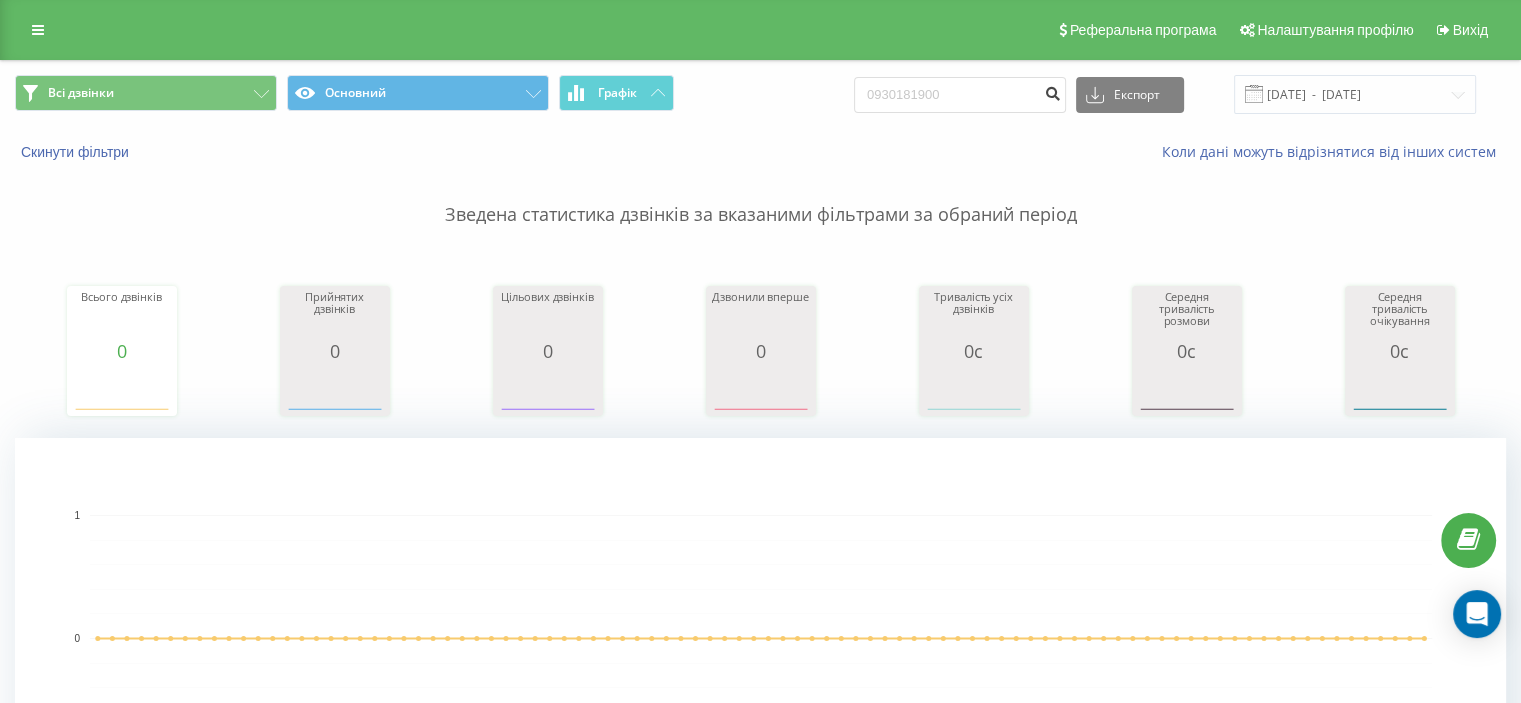 click at bounding box center (1052, 91) 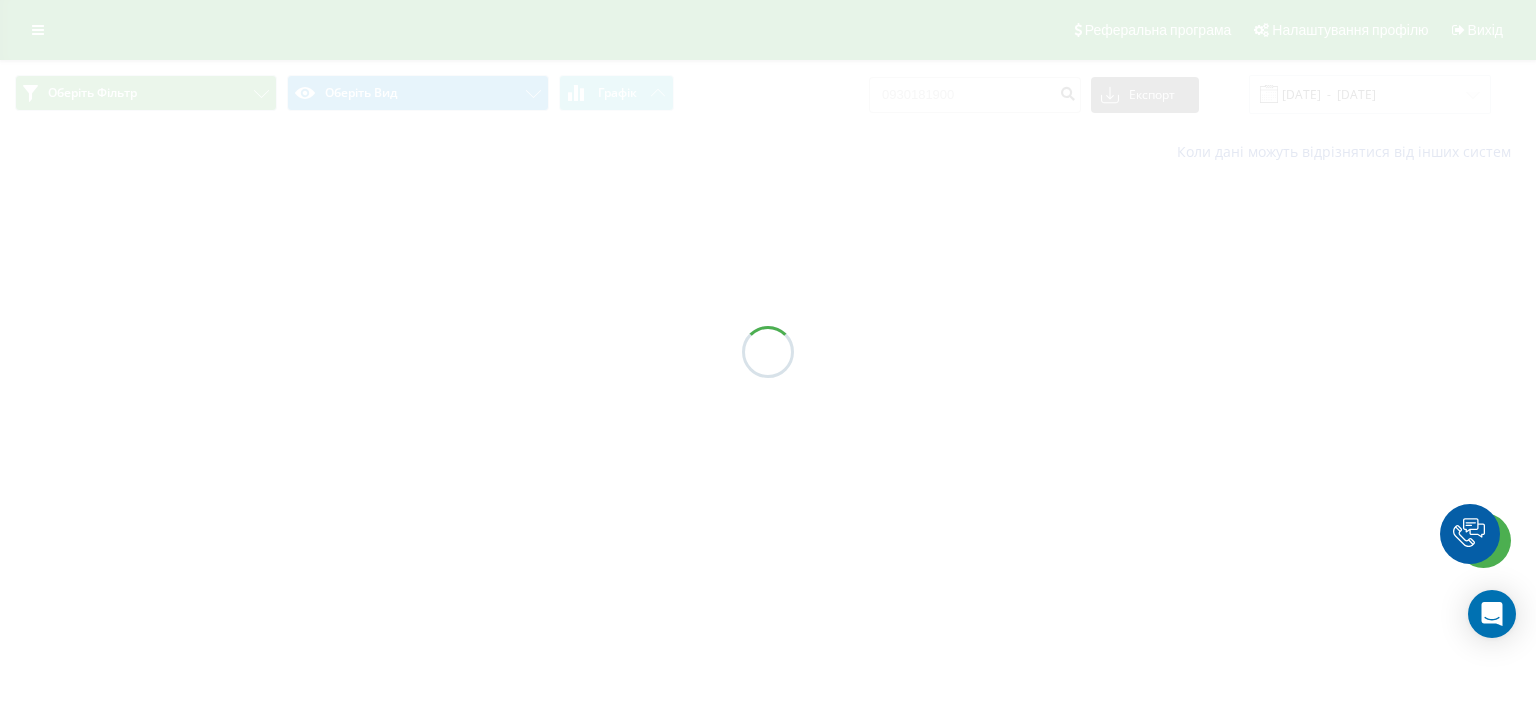 scroll, scrollTop: 0, scrollLeft: 0, axis: both 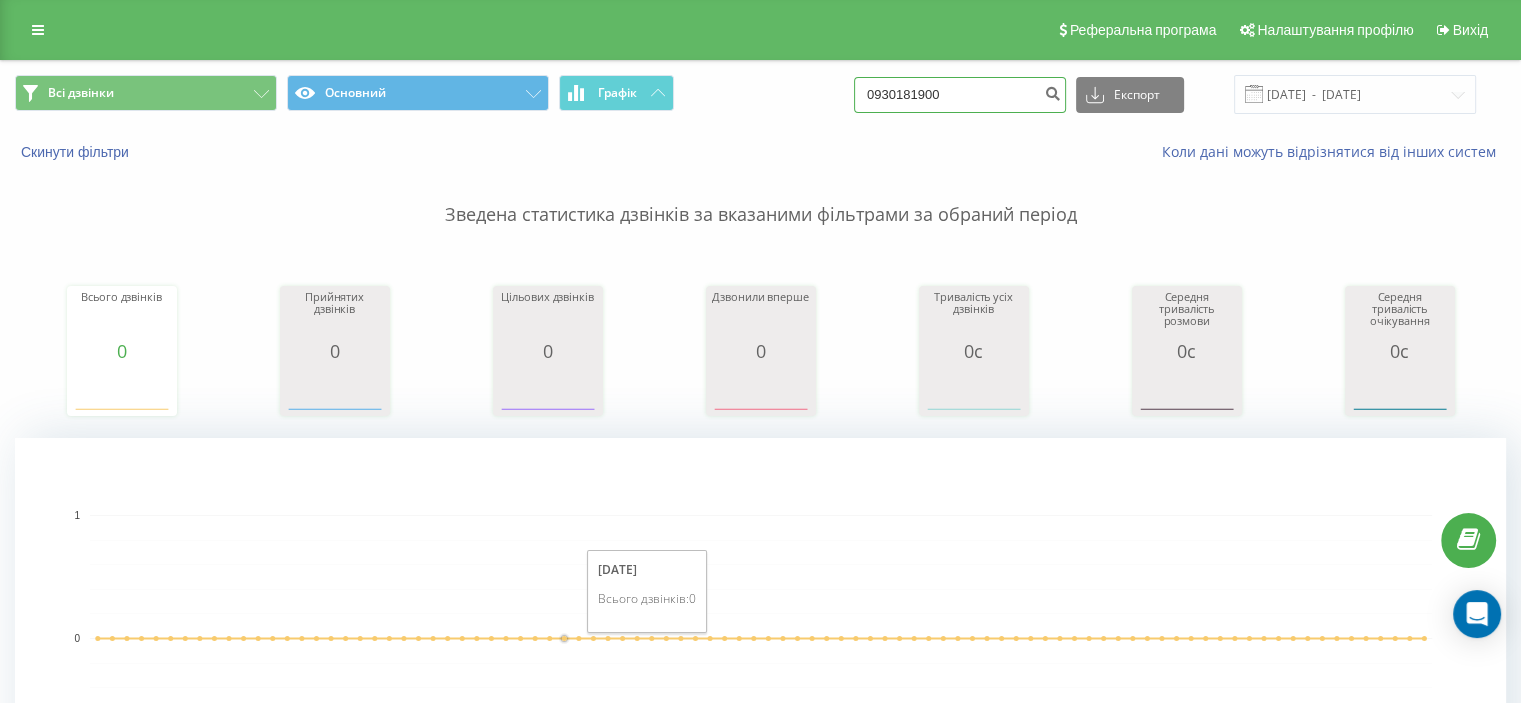 drag, startPoint x: 985, startPoint y: 89, endPoint x: 688, endPoint y: 87, distance: 297.00674 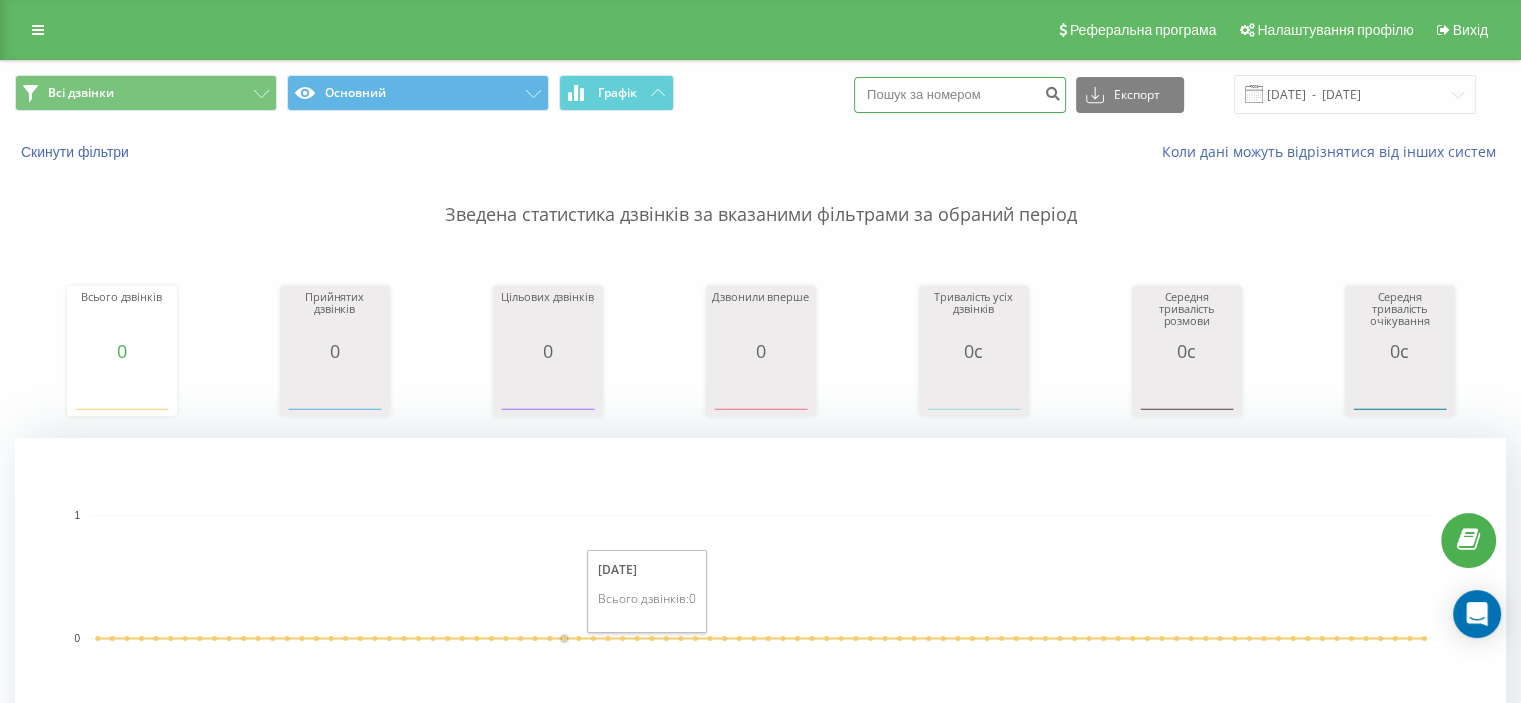 paste on "0502198583" 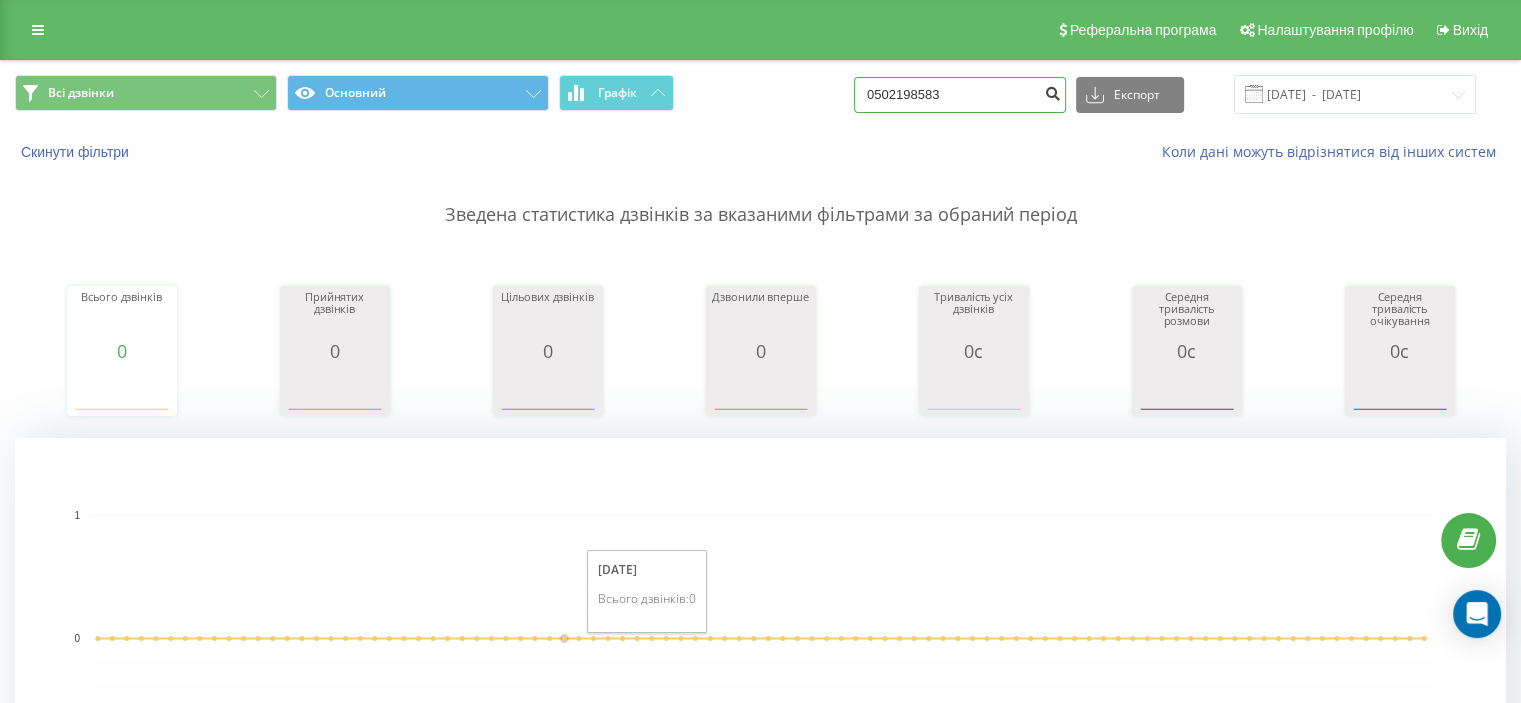 type on "0502198583" 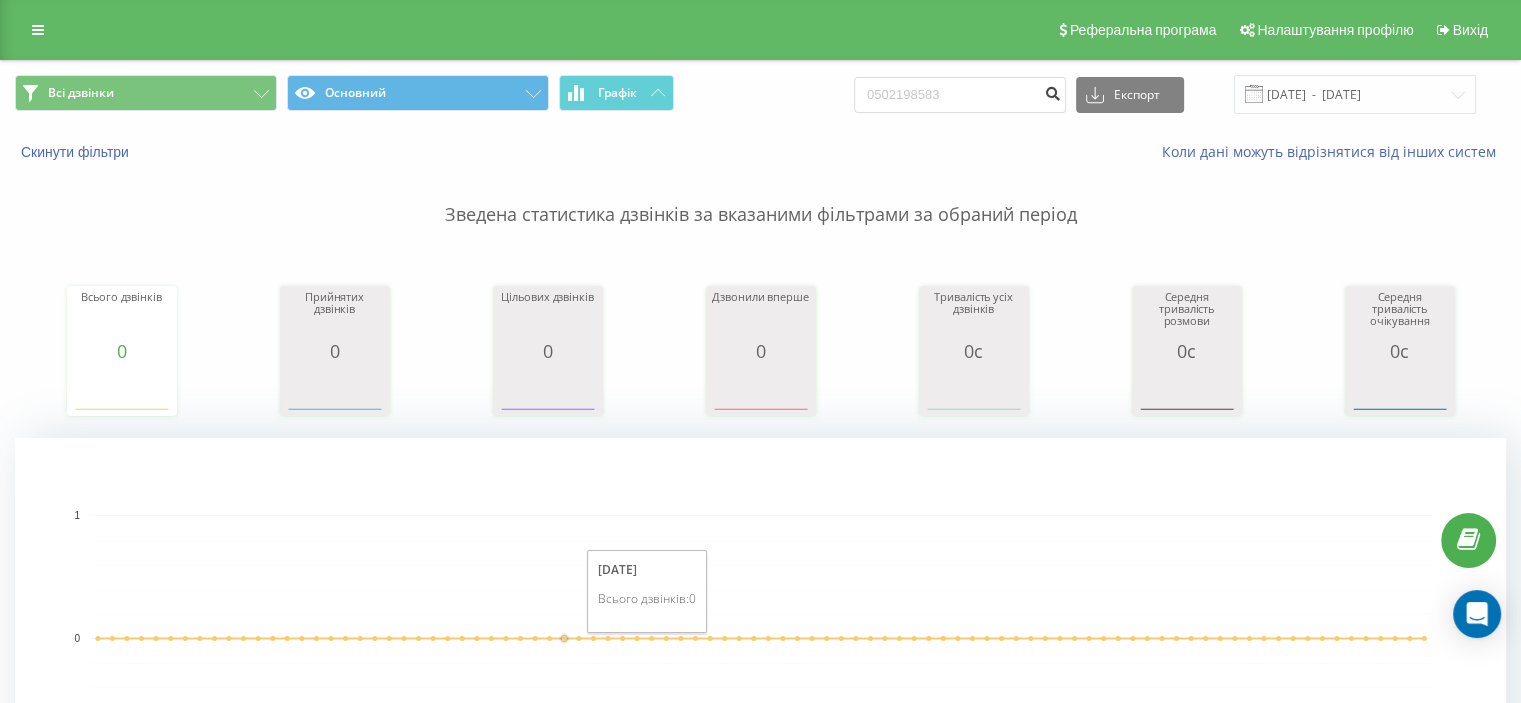 click at bounding box center [1052, 91] 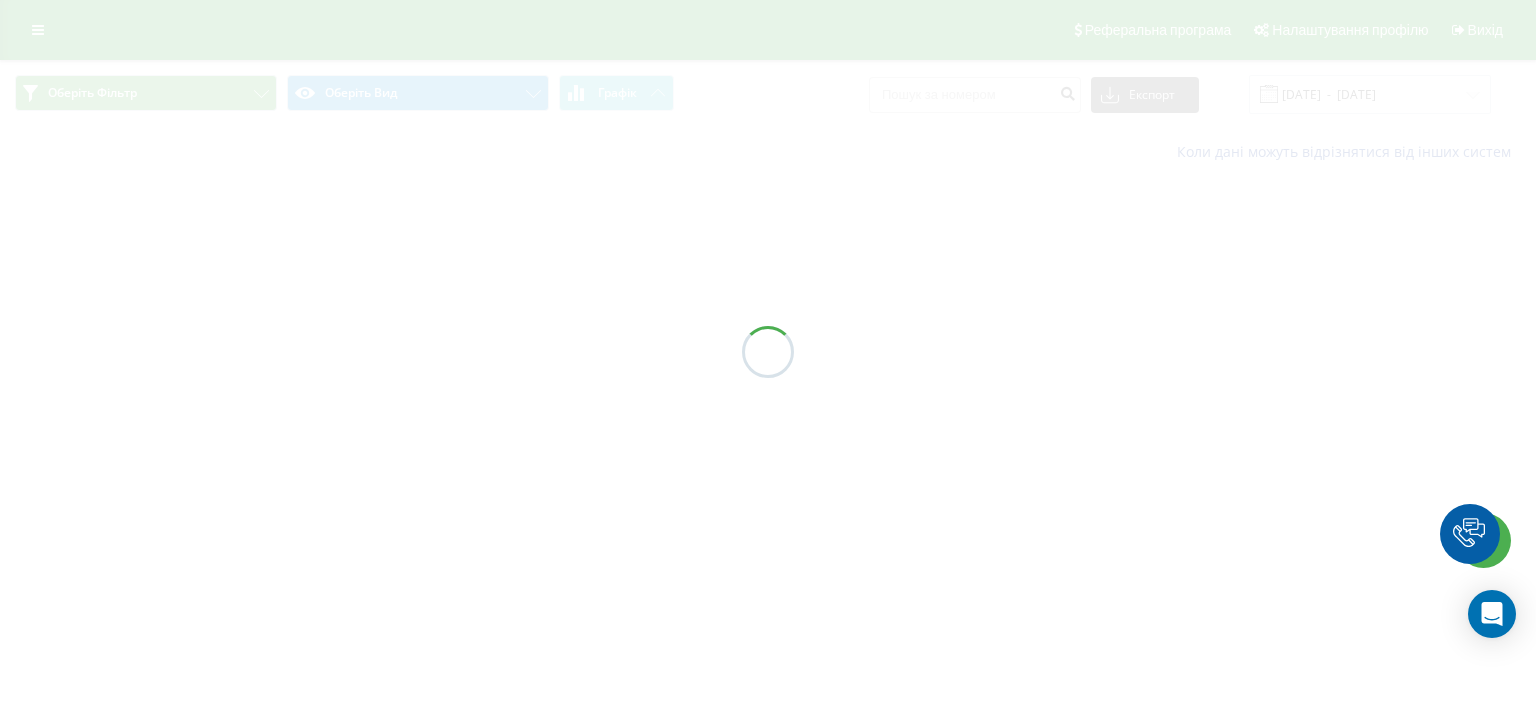 scroll, scrollTop: 0, scrollLeft: 0, axis: both 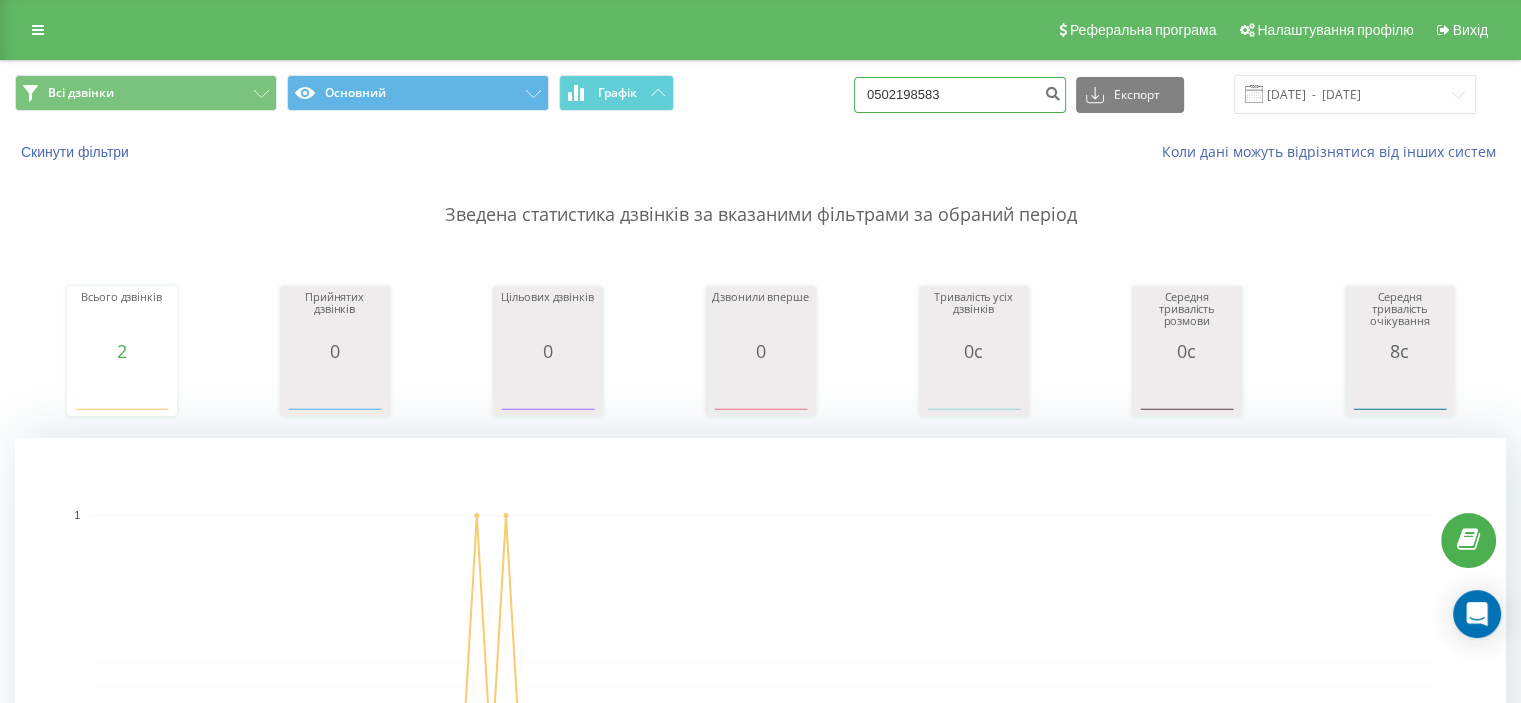 drag, startPoint x: 981, startPoint y: 93, endPoint x: 715, endPoint y: 86, distance: 266.0921 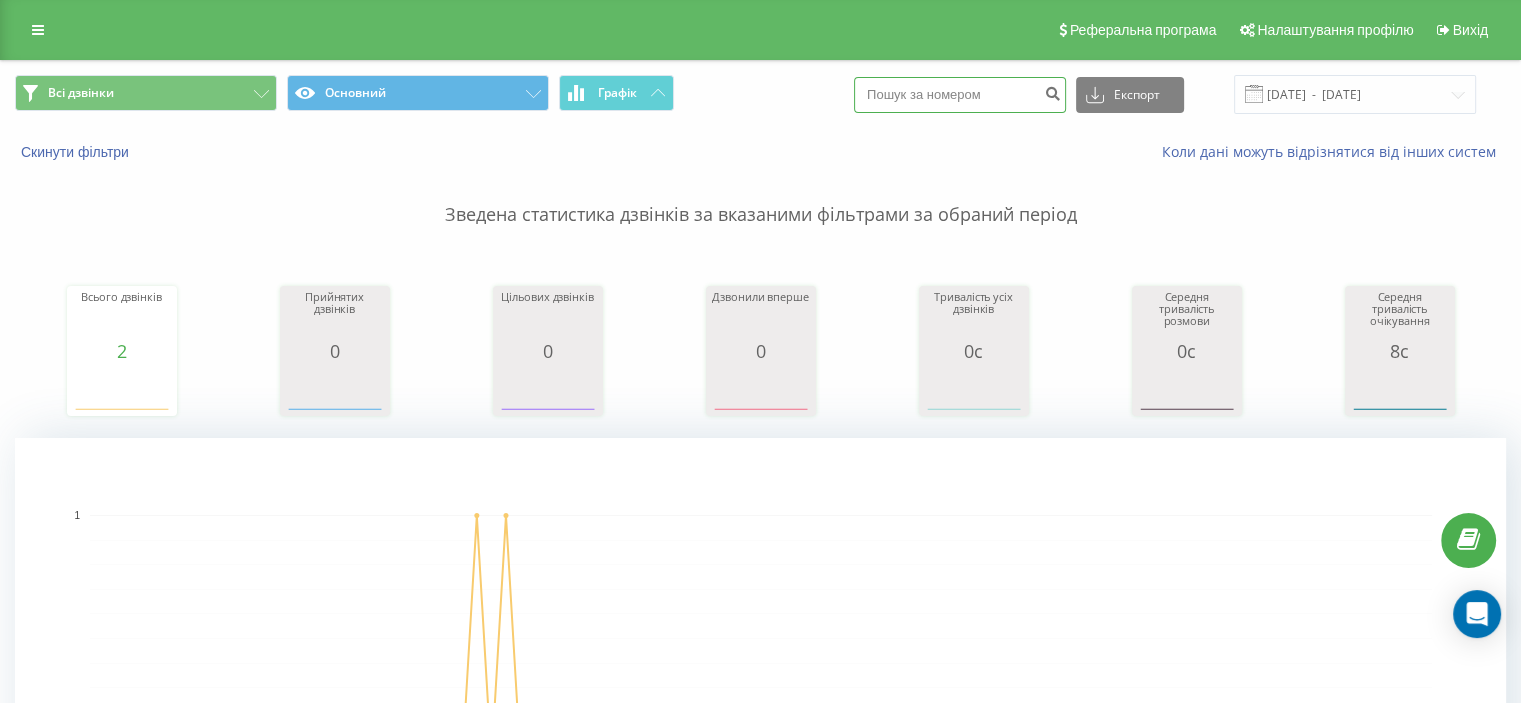 paste on "0950000789" 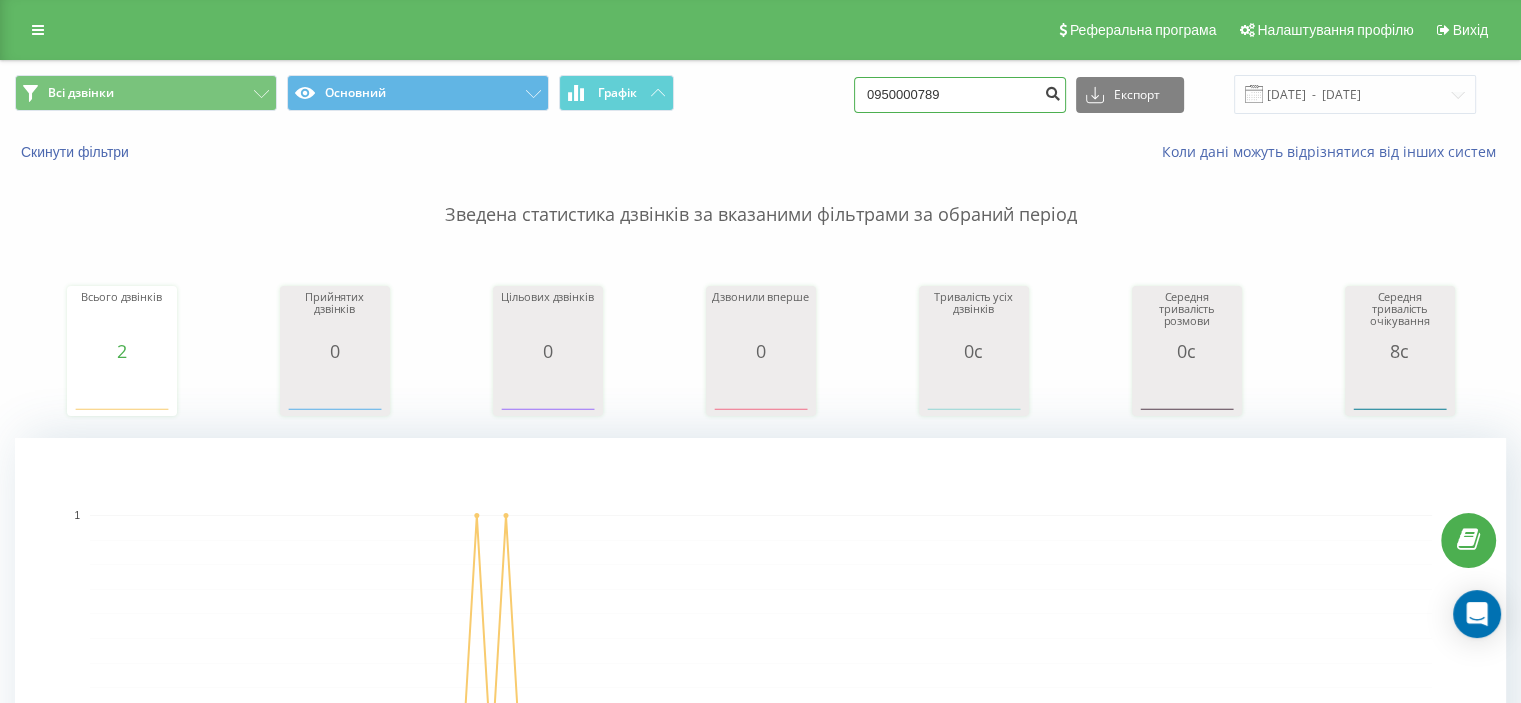 type on "0950000789" 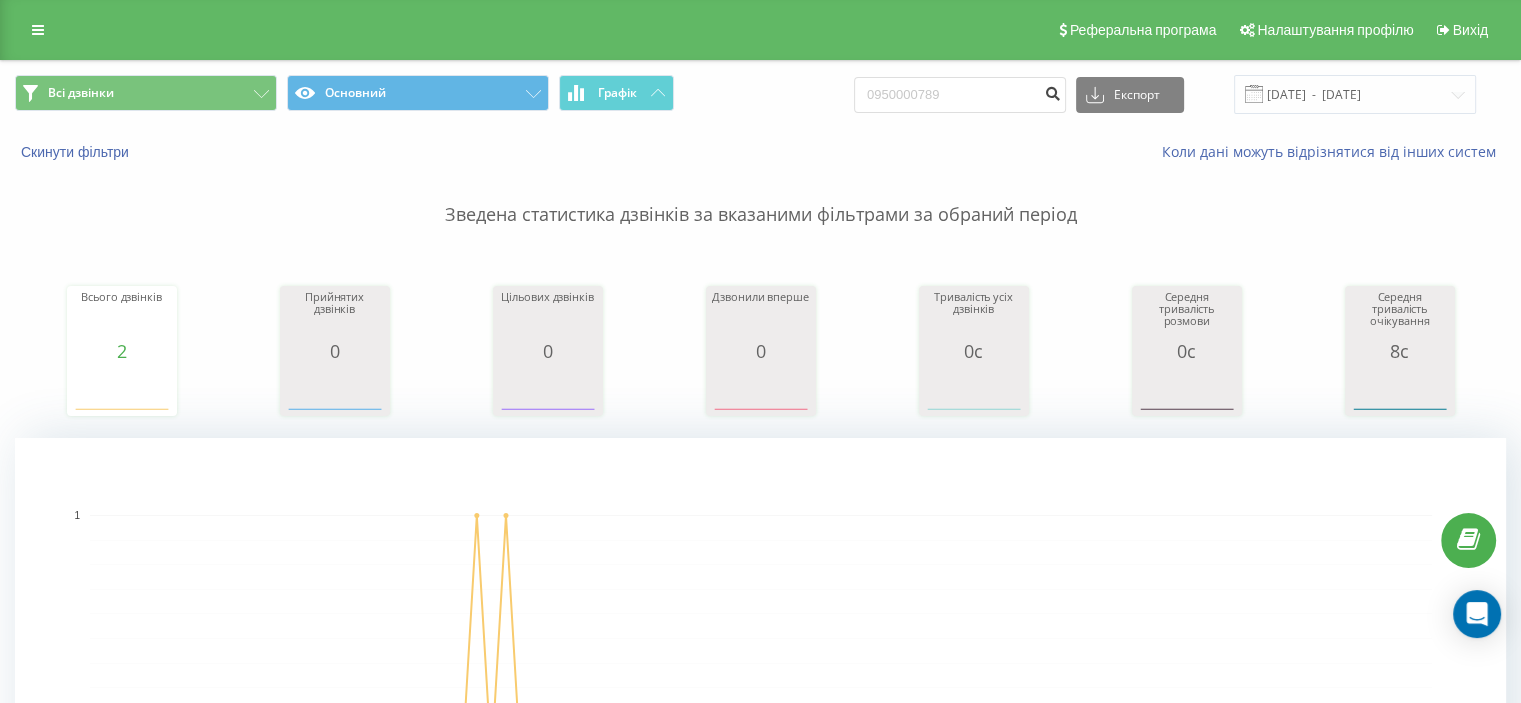 click at bounding box center [1052, 91] 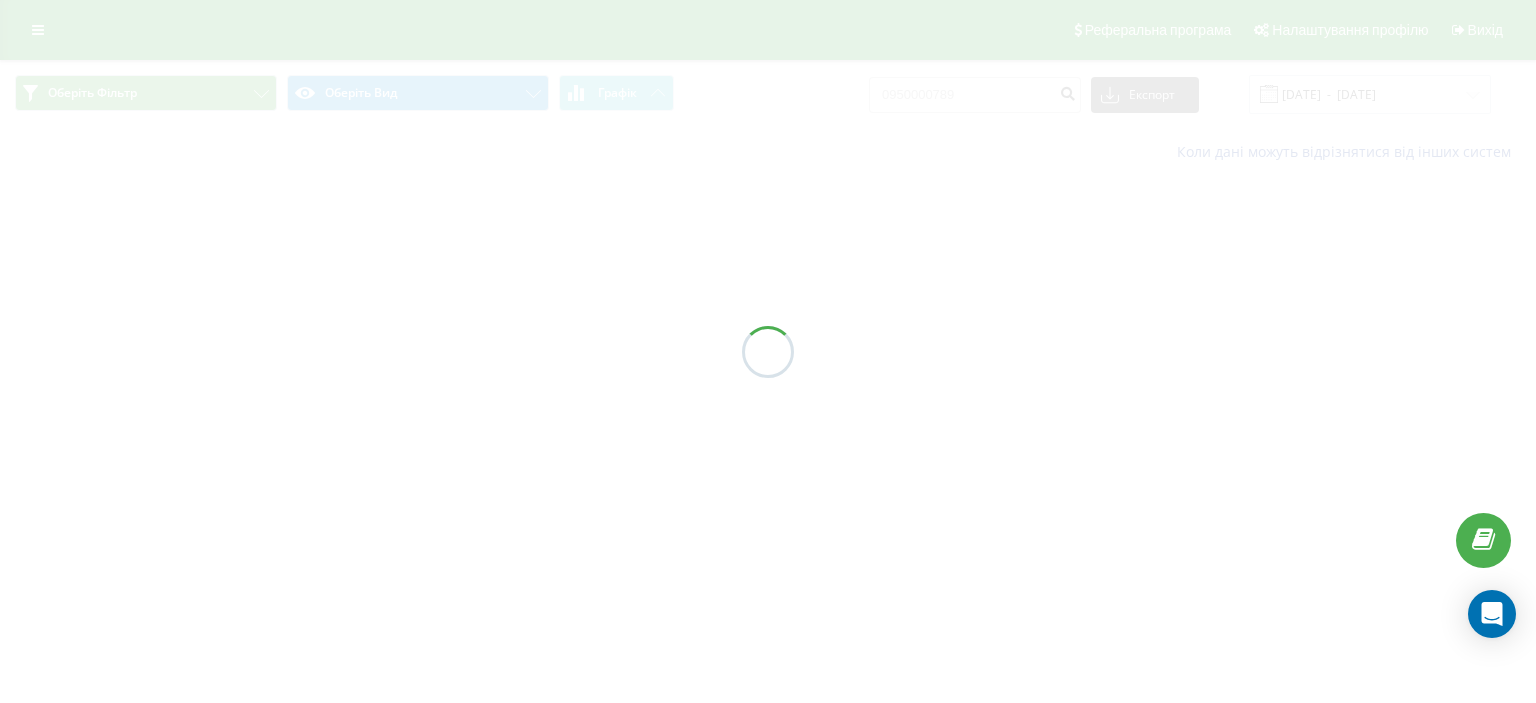 scroll, scrollTop: 0, scrollLeft: 0, axis: both 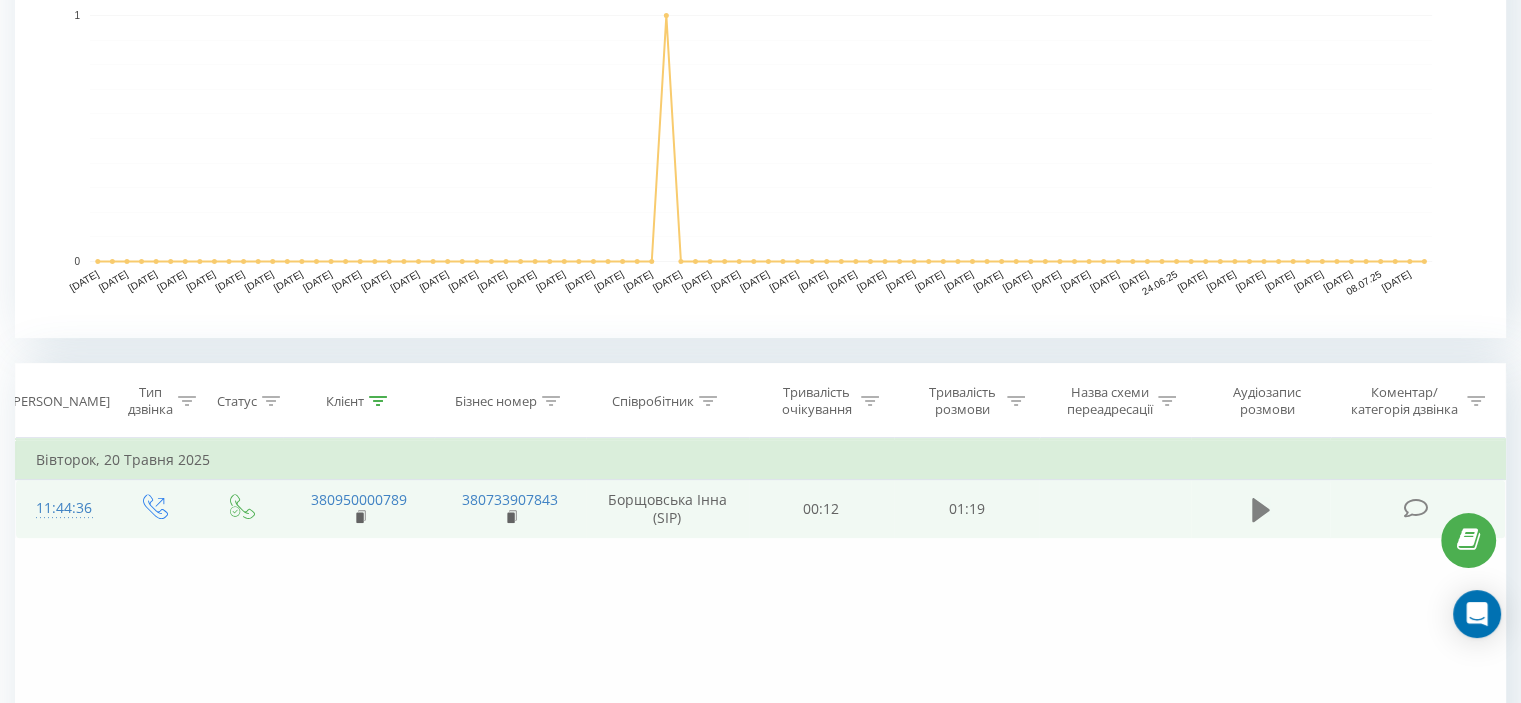 click 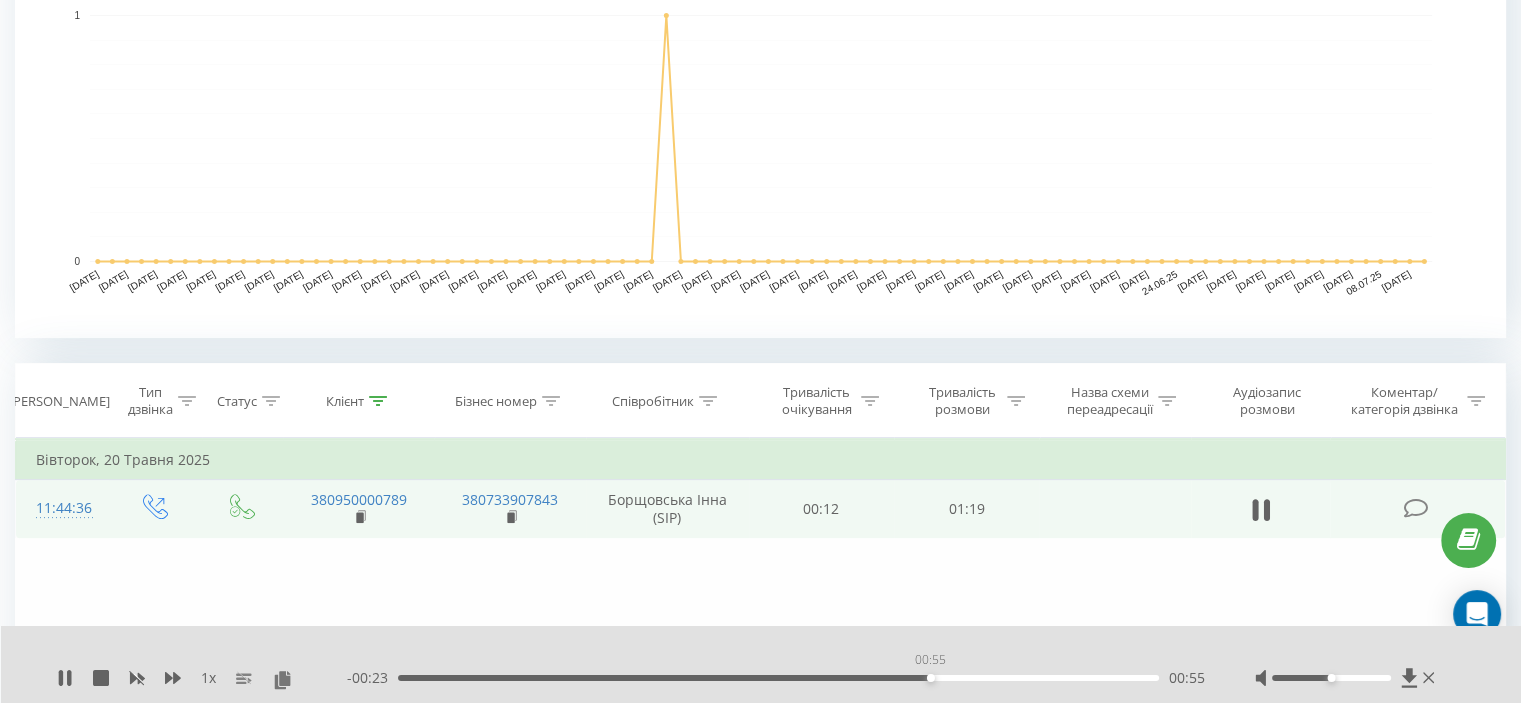 drag, startPoint x: 472, startPoint y: 677, endPoint x: 939, endPoint y: 707, distance: 467.96262 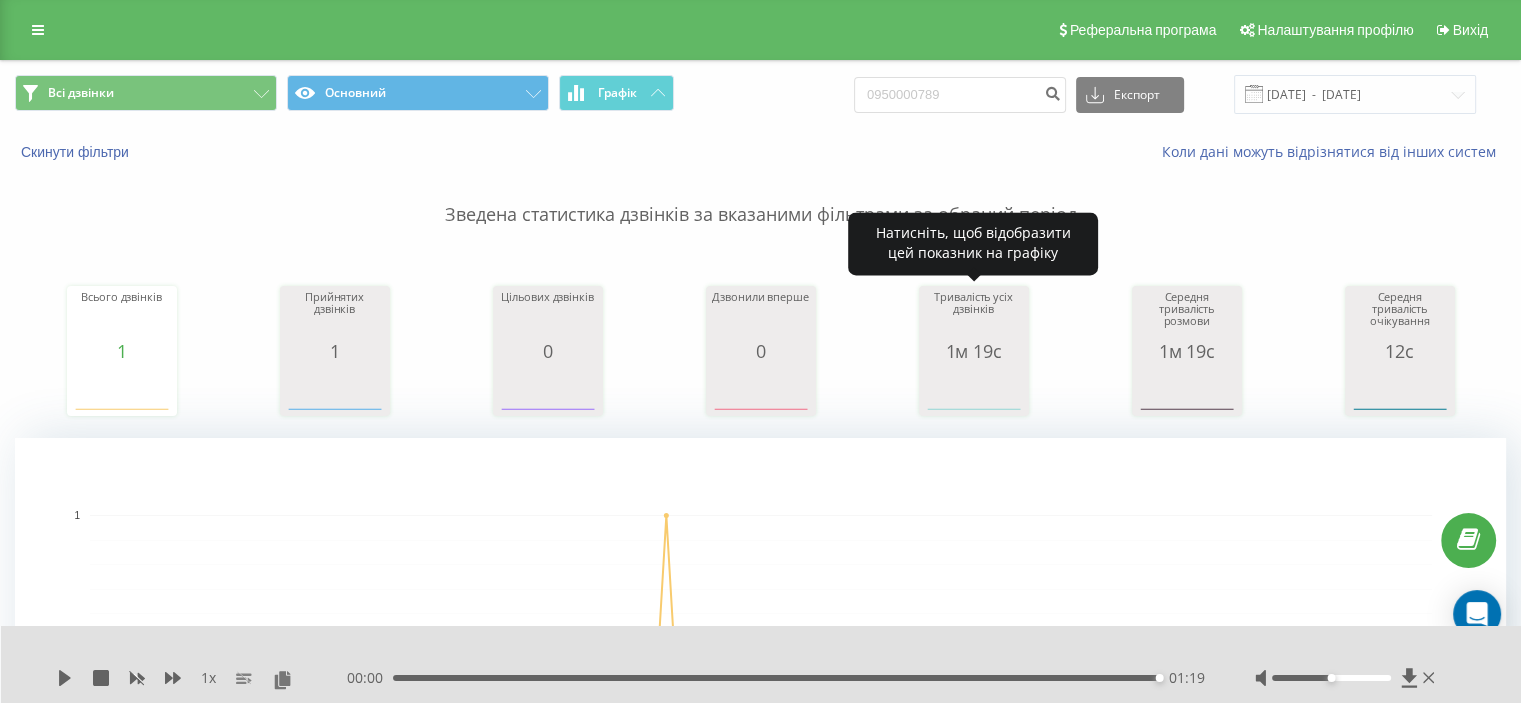 scroll, scrollTop: 0, scrollLeft: 0, axis: both 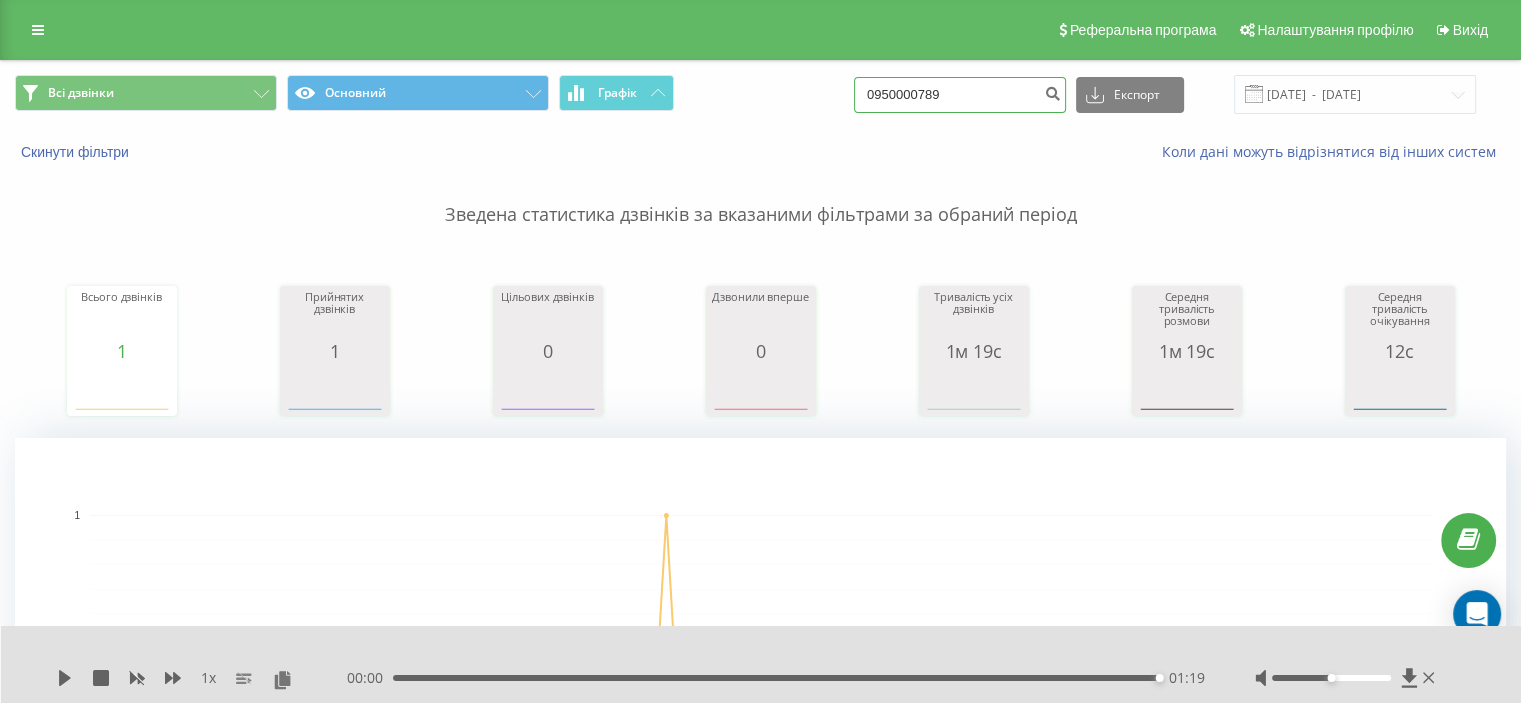 drag, startPoint x: 977, startPoint y: 99, endPoint x: 776, endPoint y: 99, distance: 201 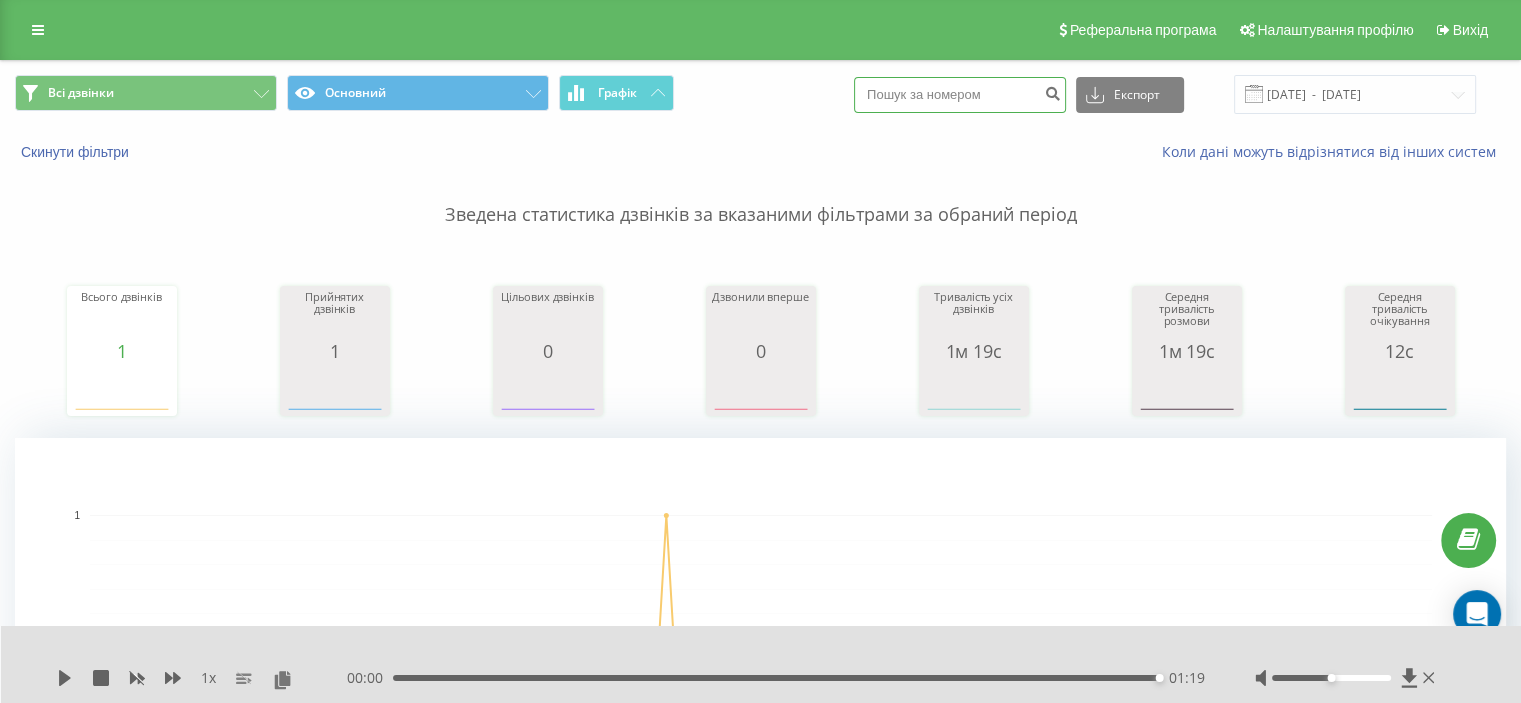 paste on "0674150559" 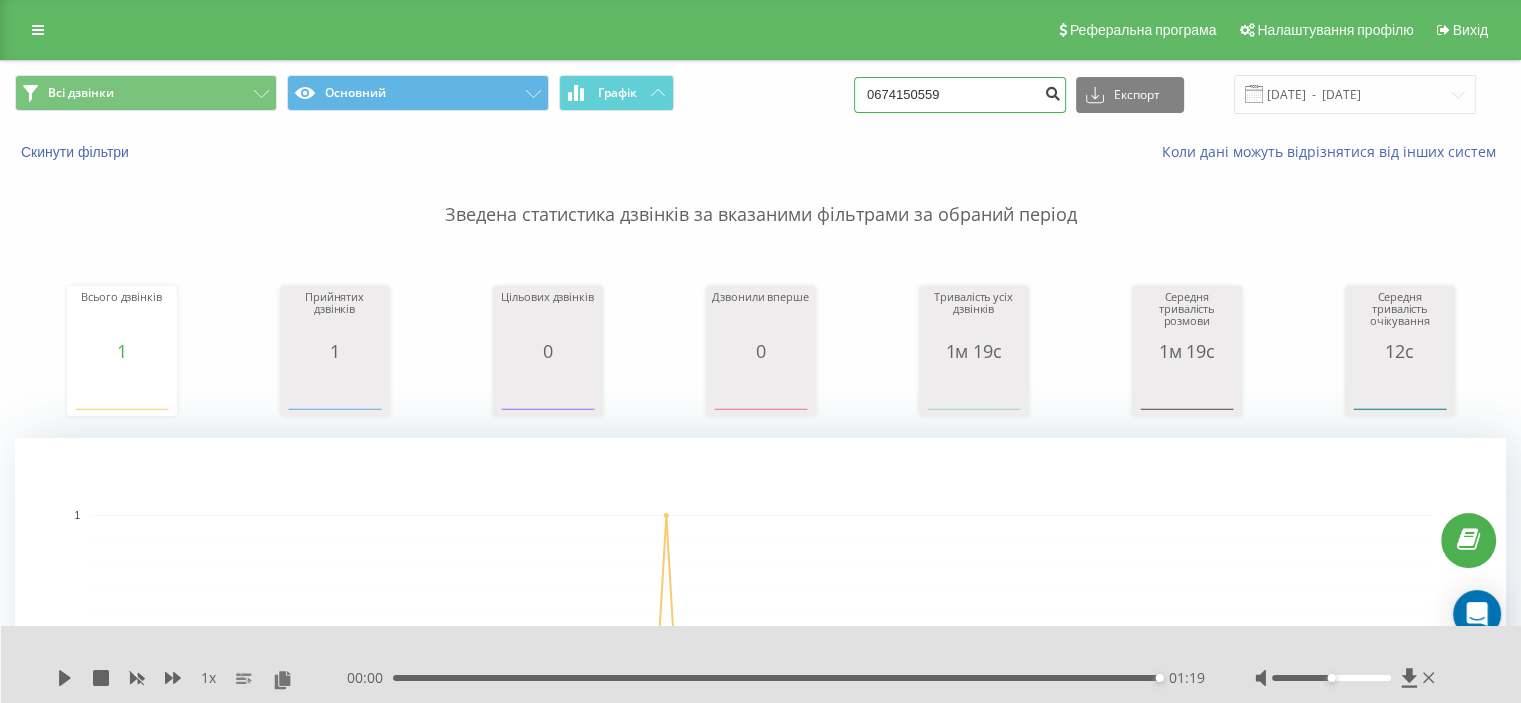type on "0674150559" 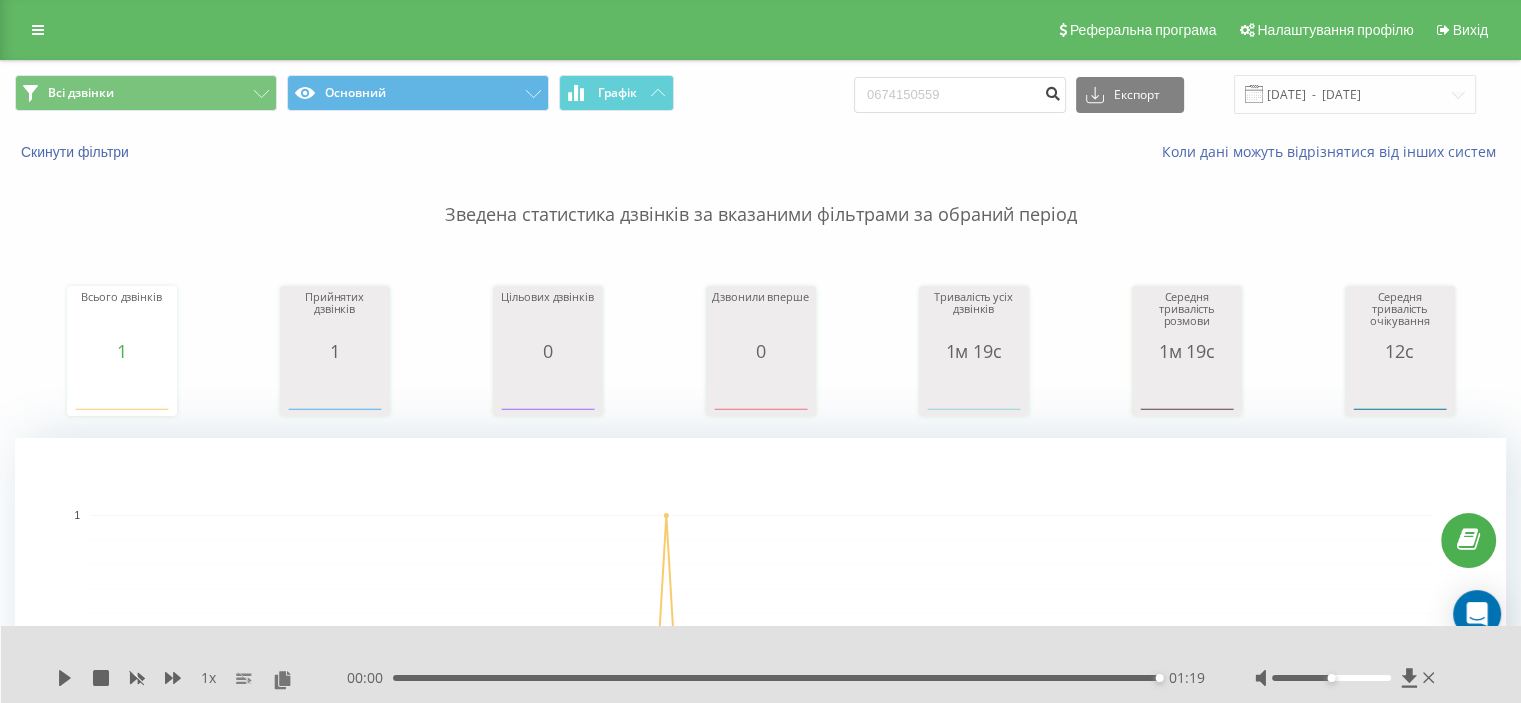 click at bounding box center (1052, 91) 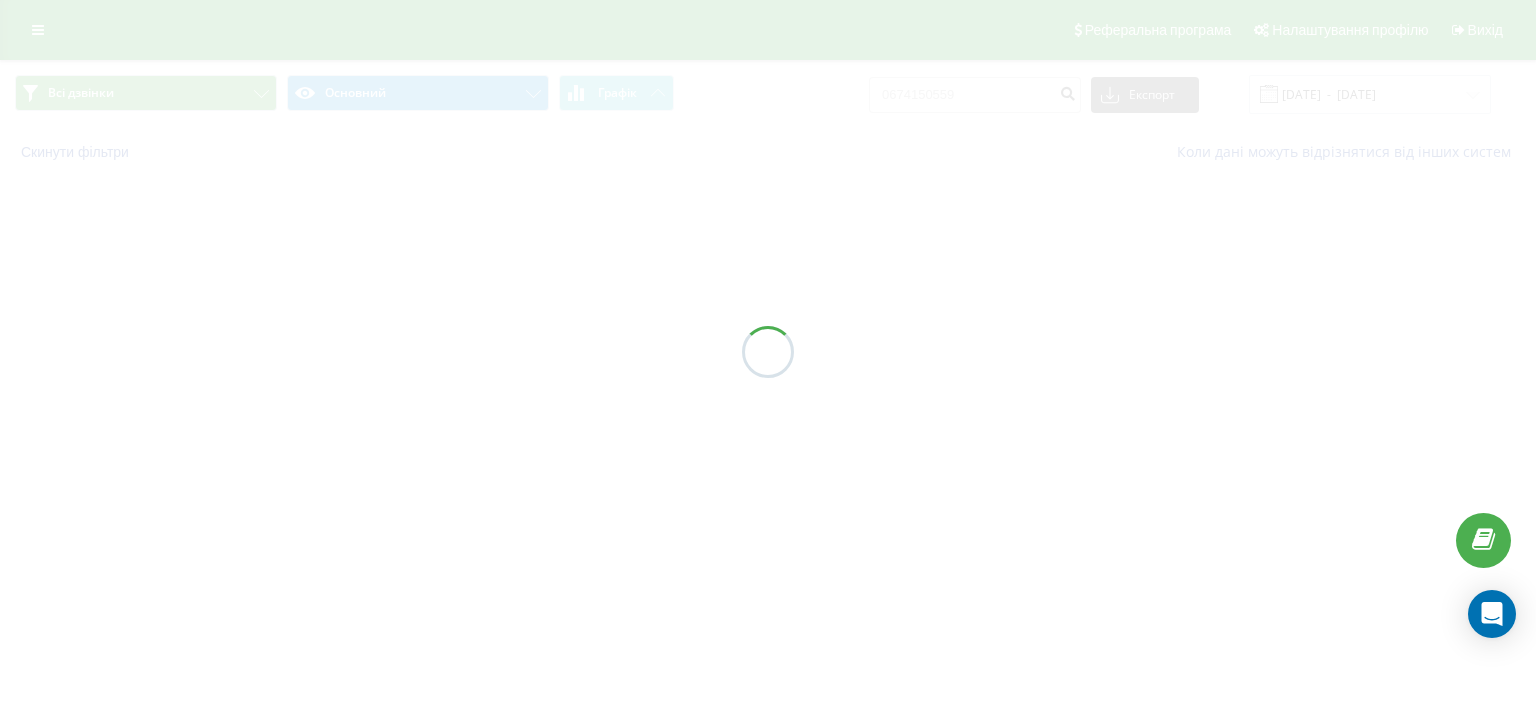 scroll, scrollTop: 0, scrollLeft: 0, axis: both 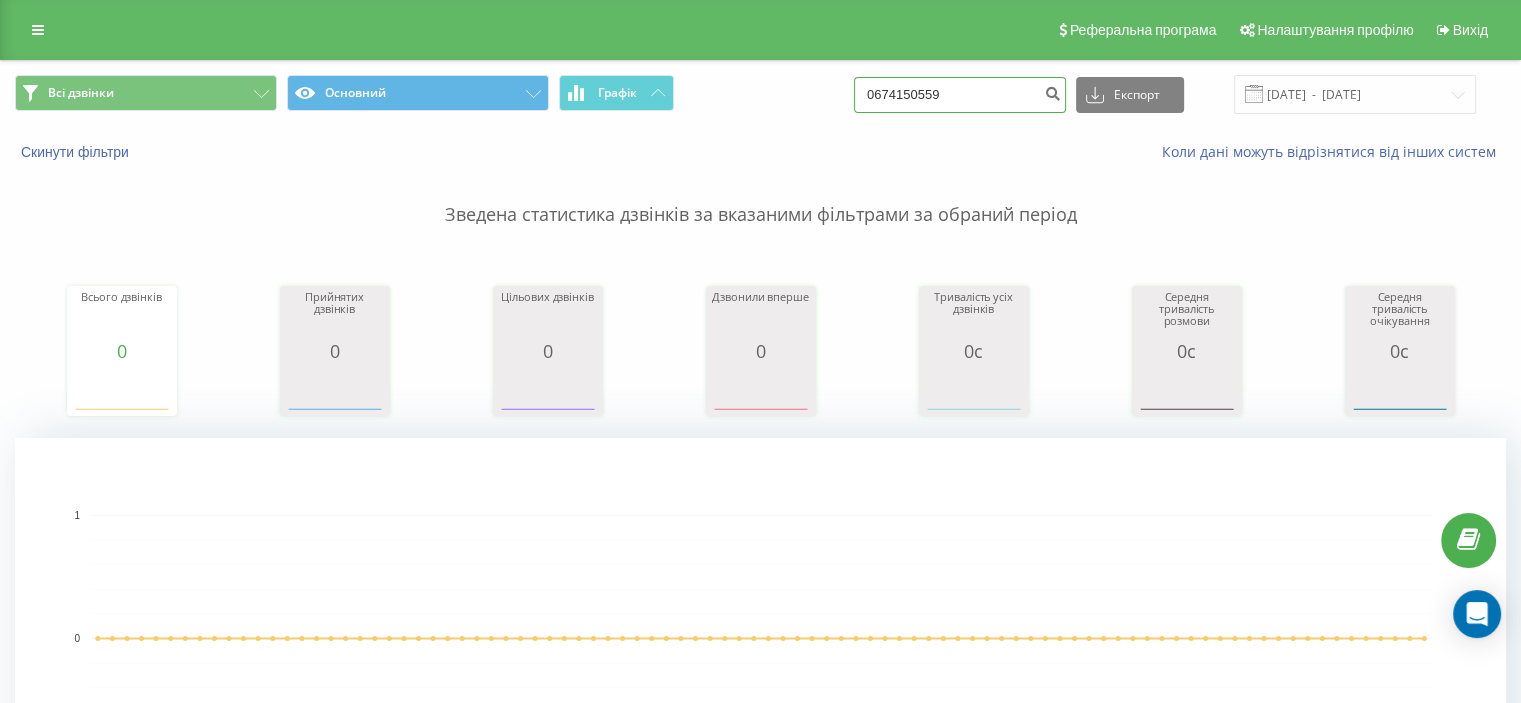 drag, startPoint x: 1022, startPoint y: 95, endPoint x: 589, endPoint y: 115, distance: 433.46164 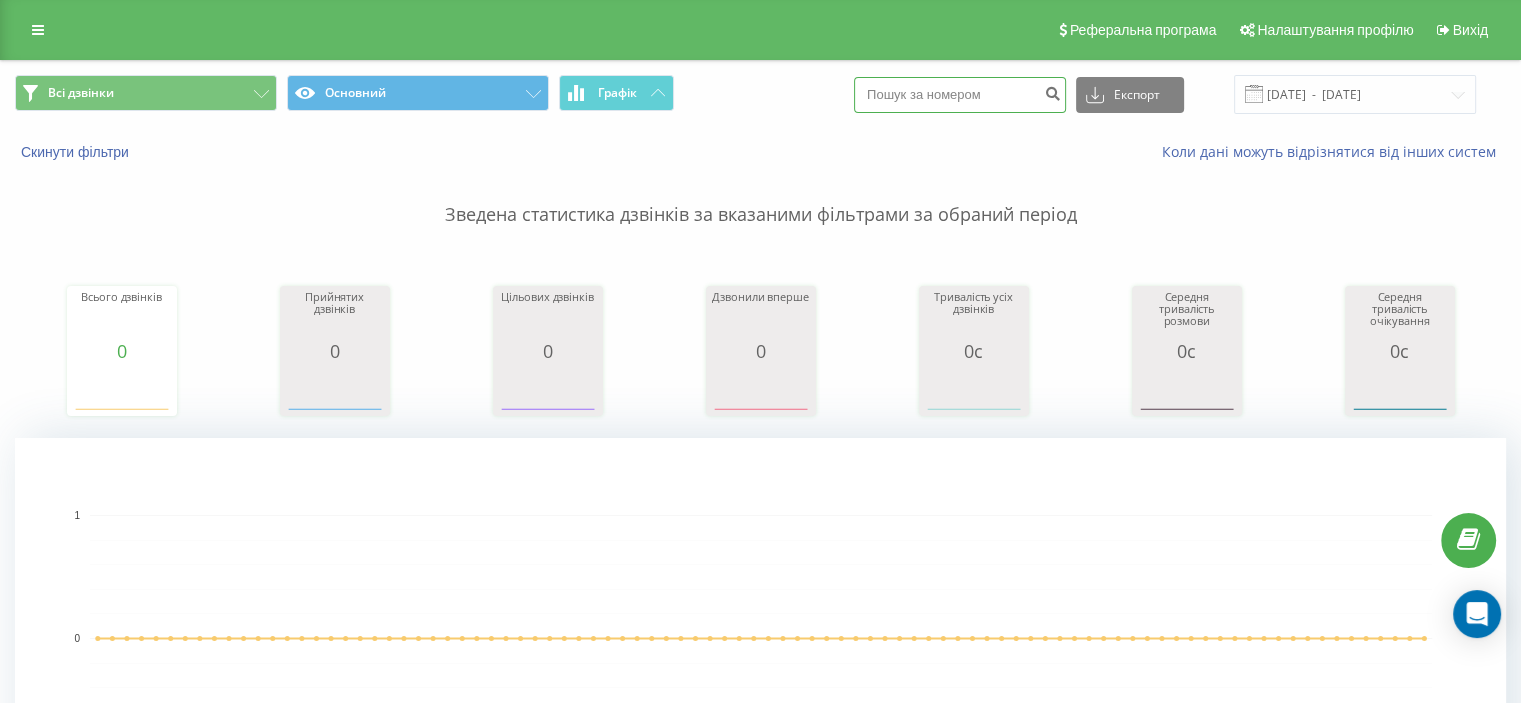 paste on "0671082904" 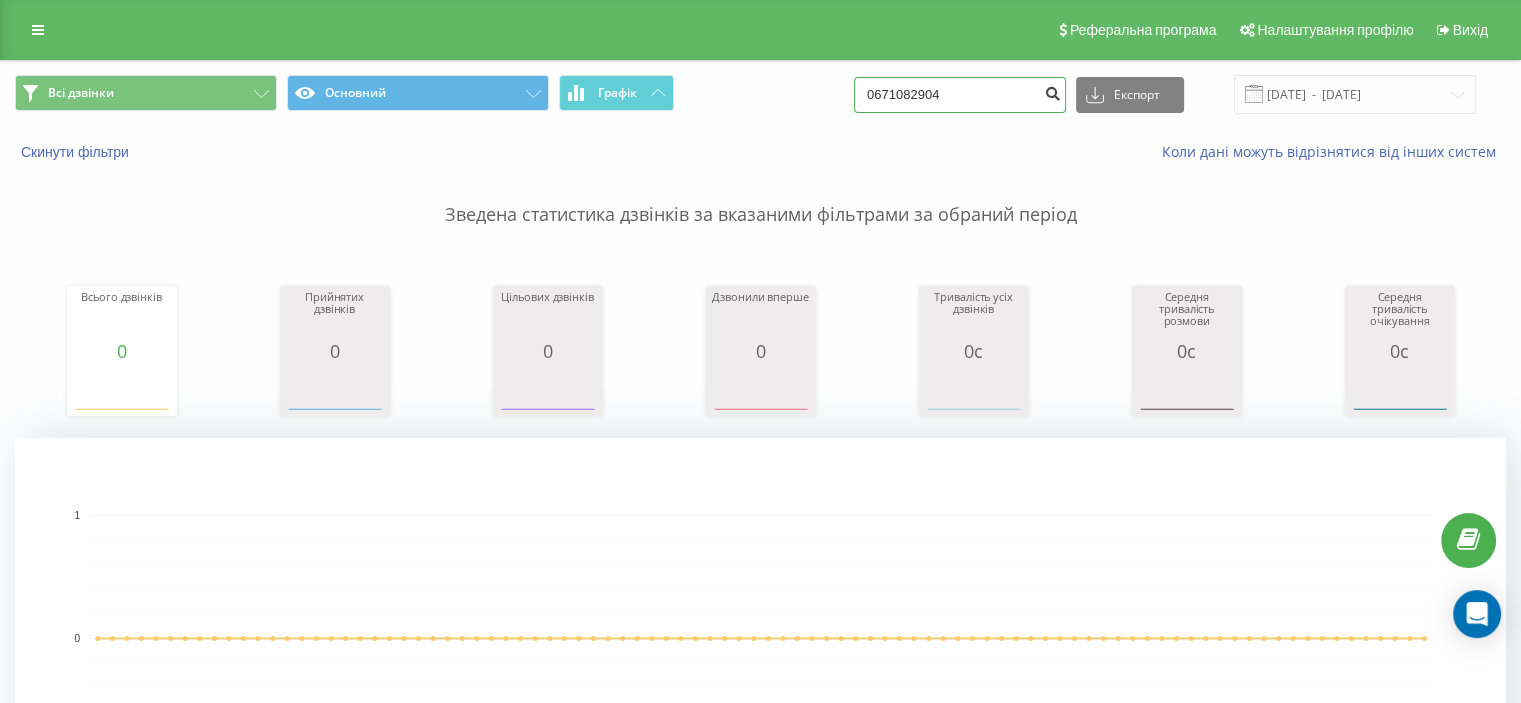type on "0671082904" 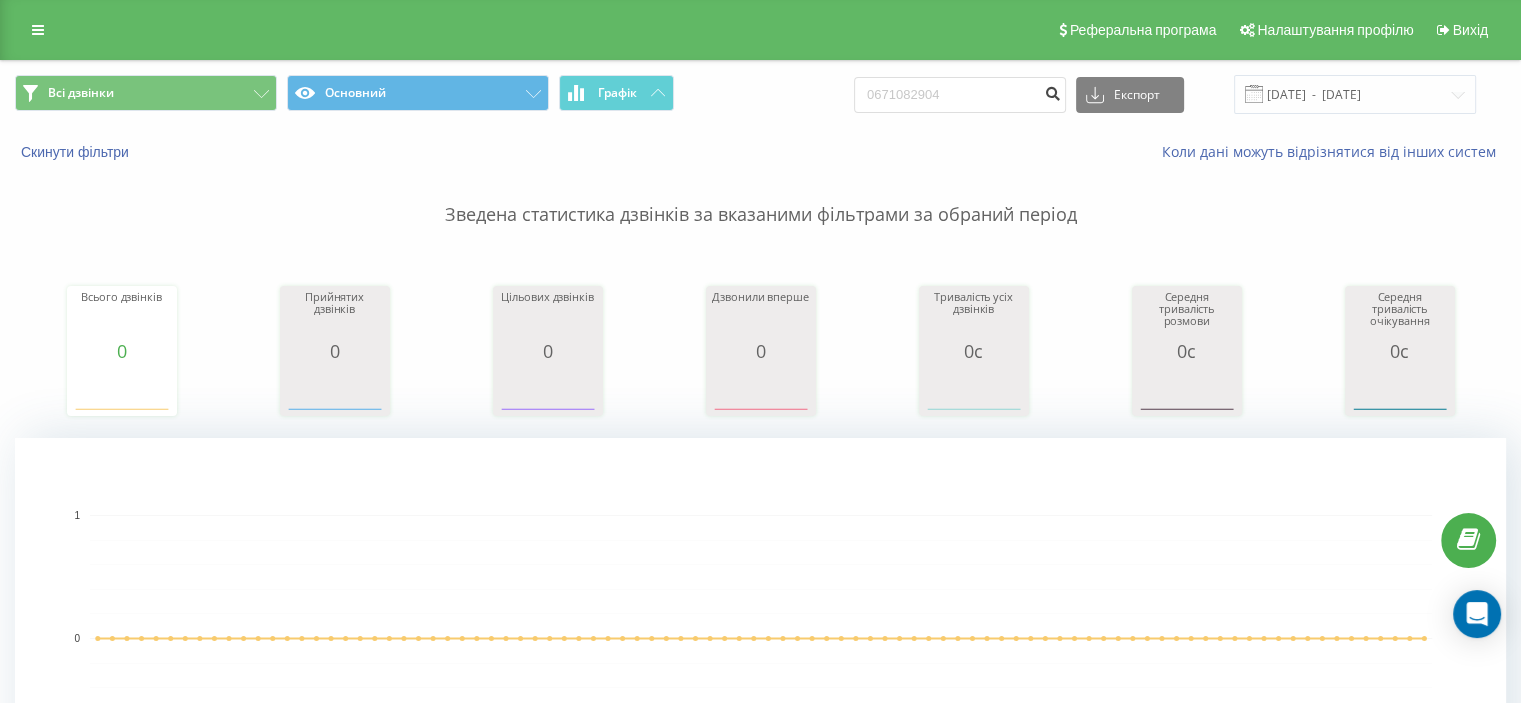 click at bounding box center (1052, 91) 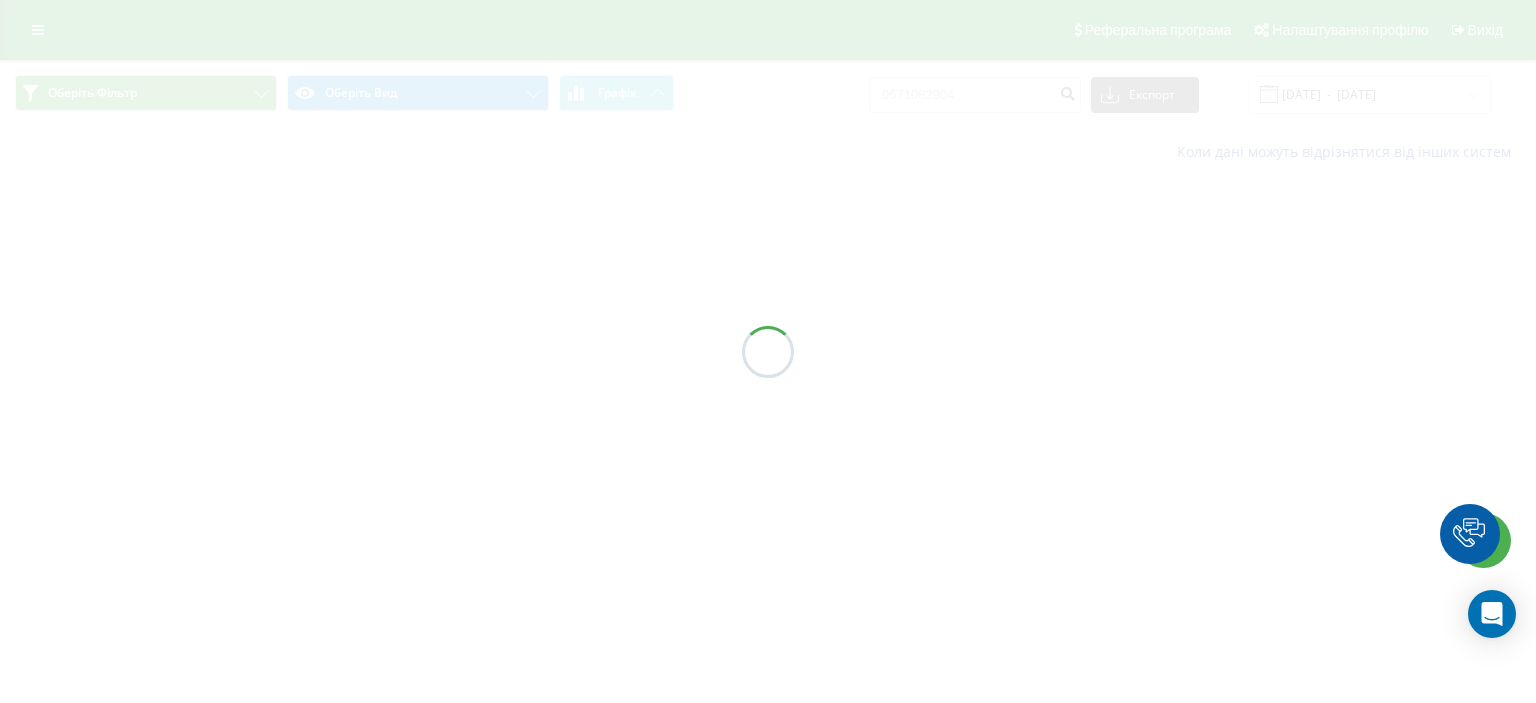 scroll, scrollTop: 0, scrollLeft: 0, axis: both 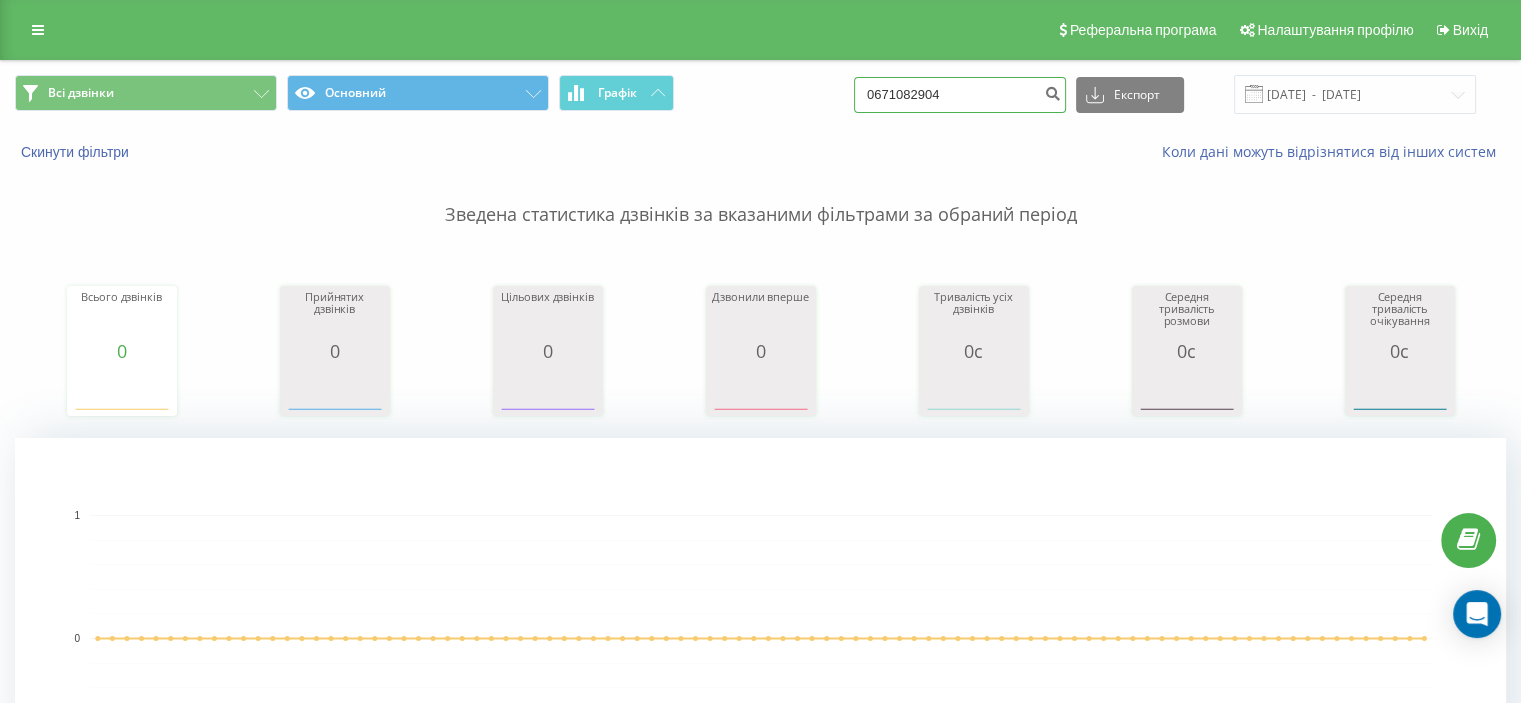 drag, startPoint x: 987, startPoint y: 102, endPoint x: 742, endPoint y: 92, distance: 245.204 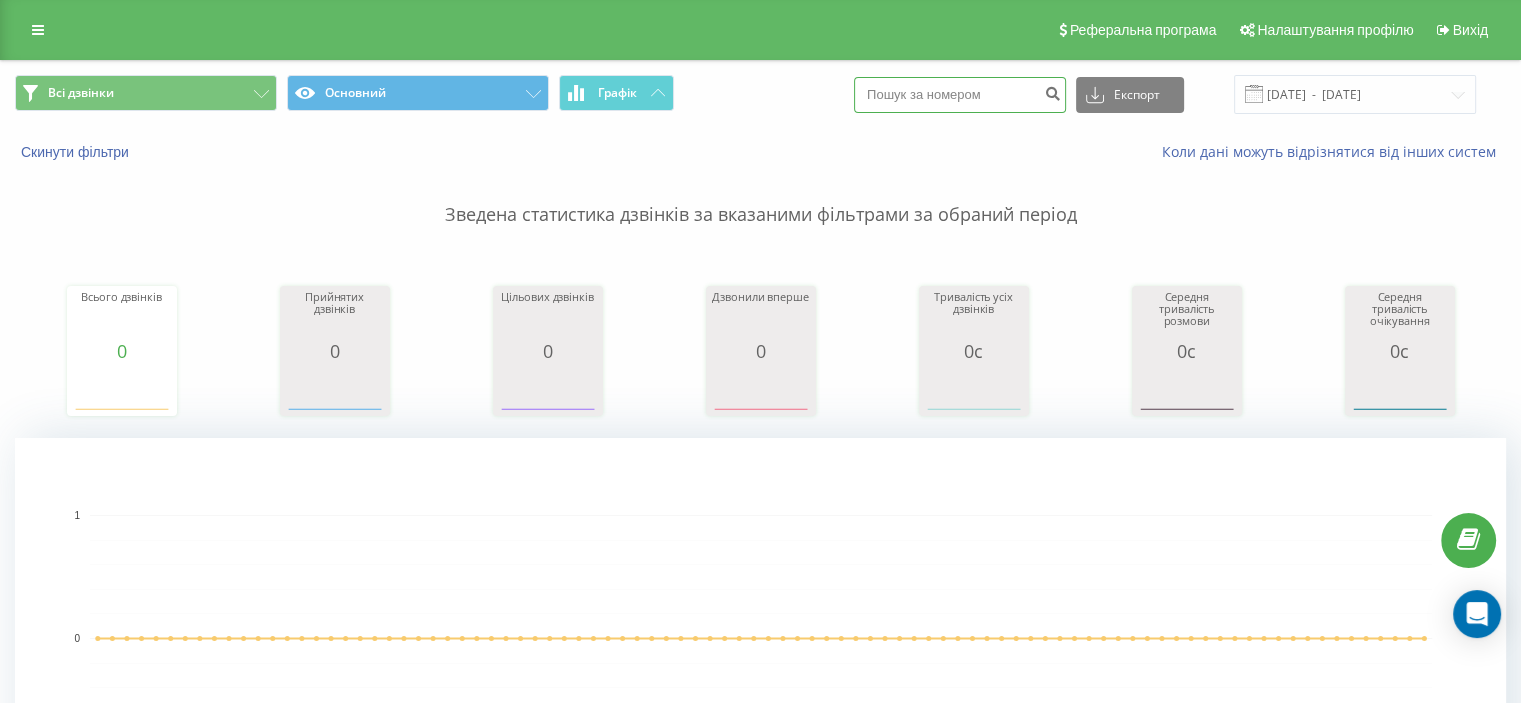 paste on "0972429666" 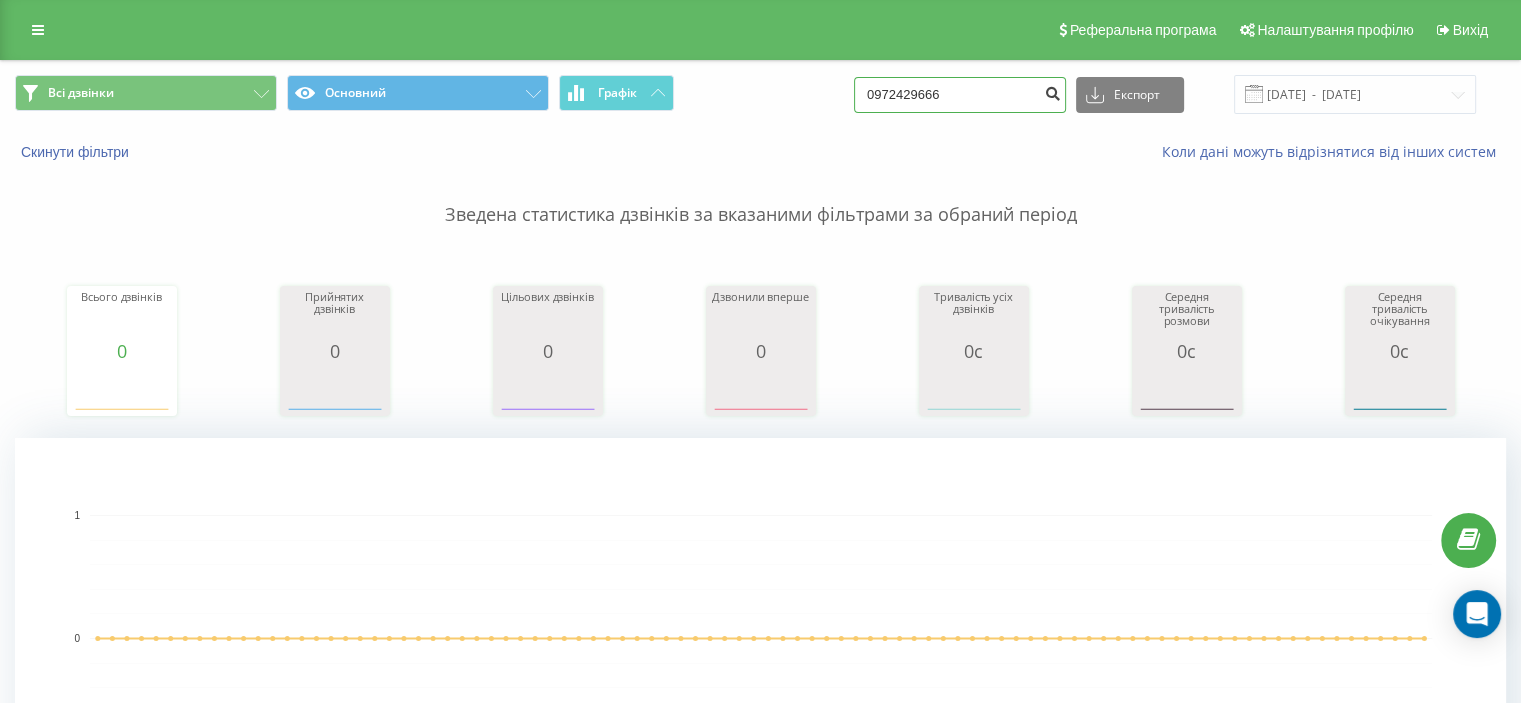 type on "0972429666" 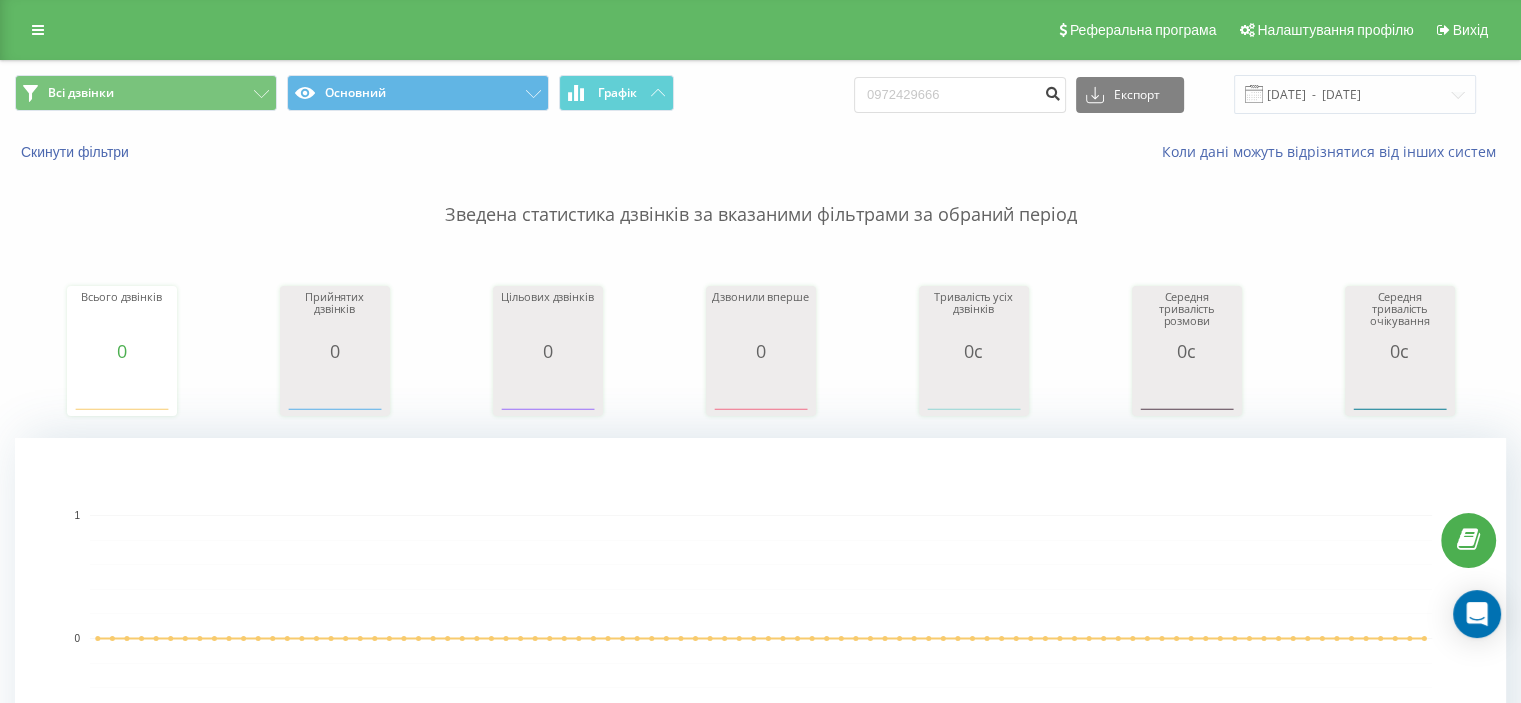 click at bounding box center (1052, 91) 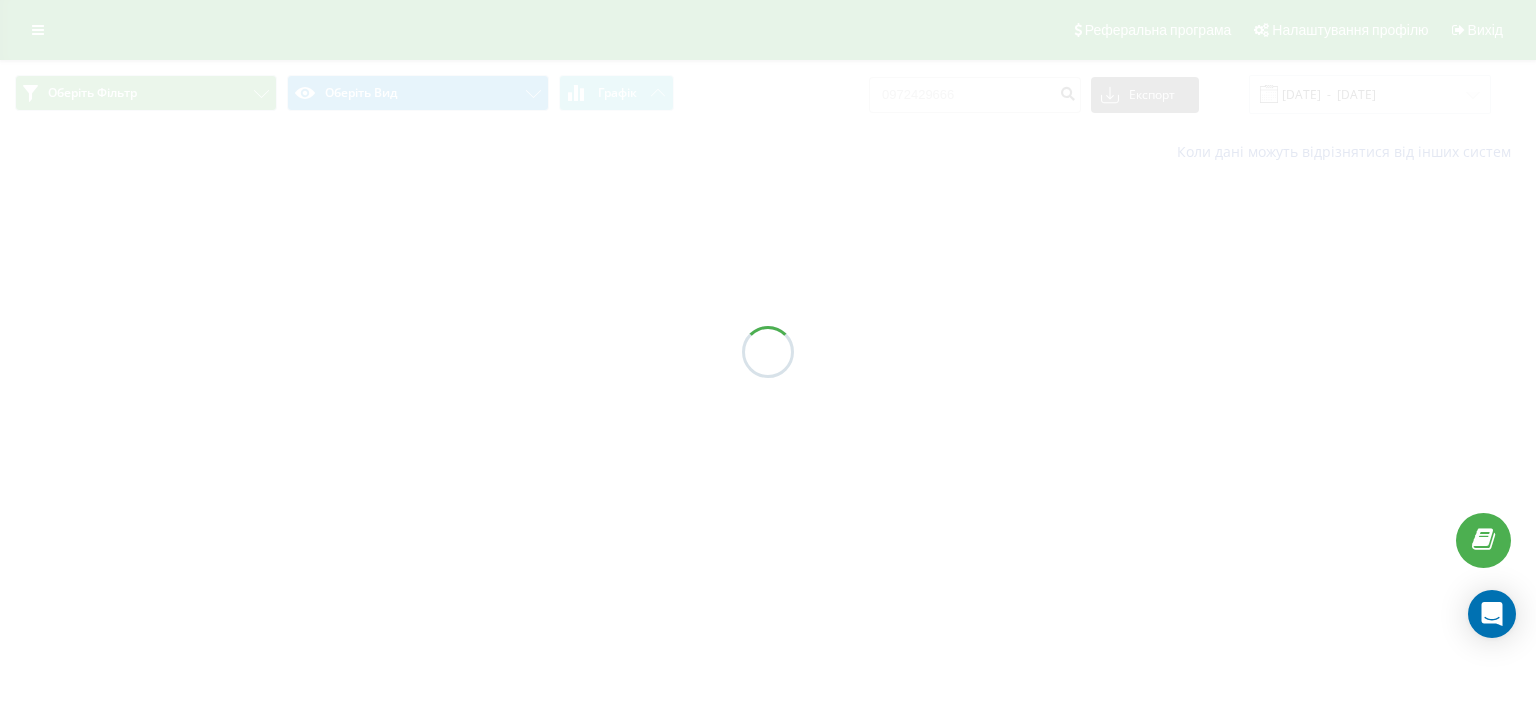 scroll, scrollTop: 0, scrollLeft: 0, axis: both 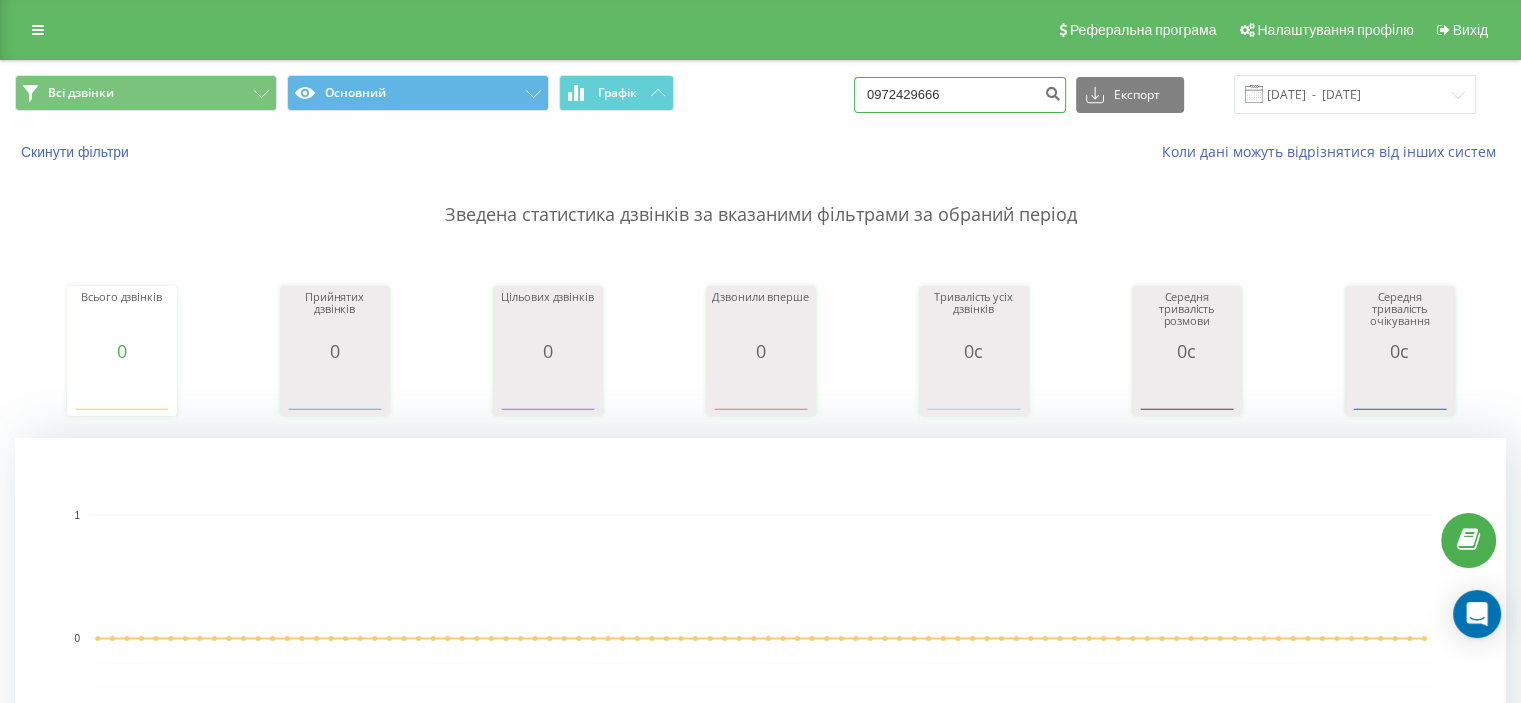 drag, startPoint x: 1015, startPoint y: 98, endPoint x: 682, endPoint y: 83, distance: 333.33768 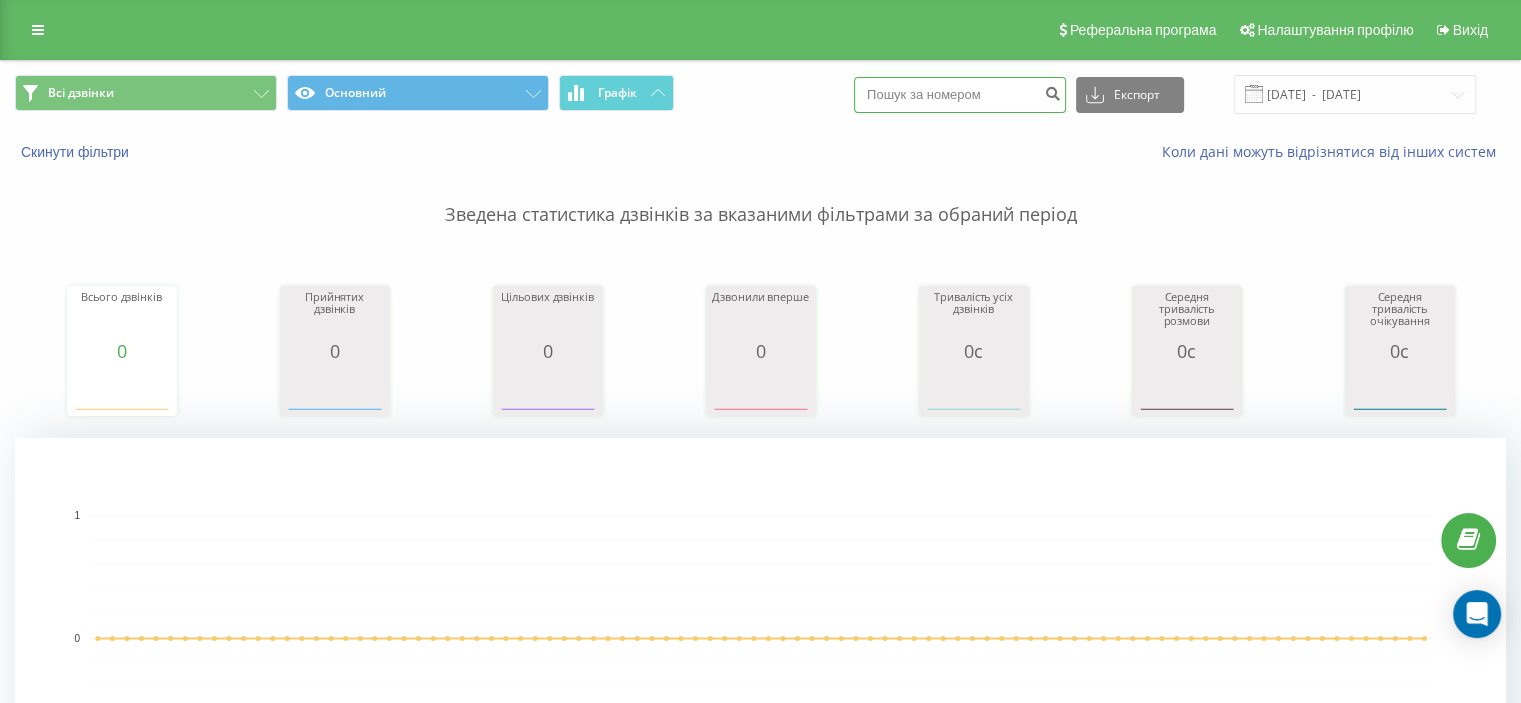 paste on "(068) 883 01 00" 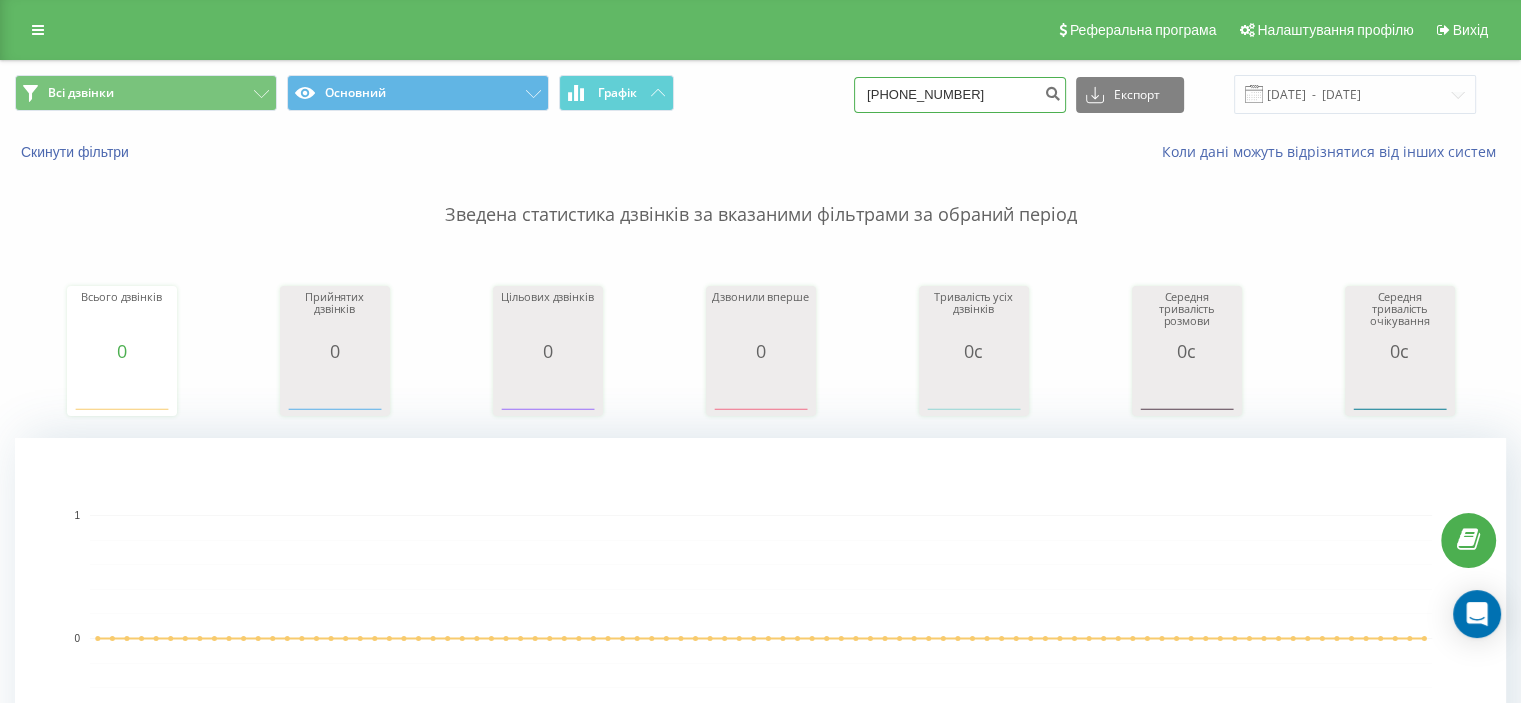 drag, startPoint x: 1000, startPoint y: 101, endPoint x: 738, endPoint y: 87, distance: 262.37378 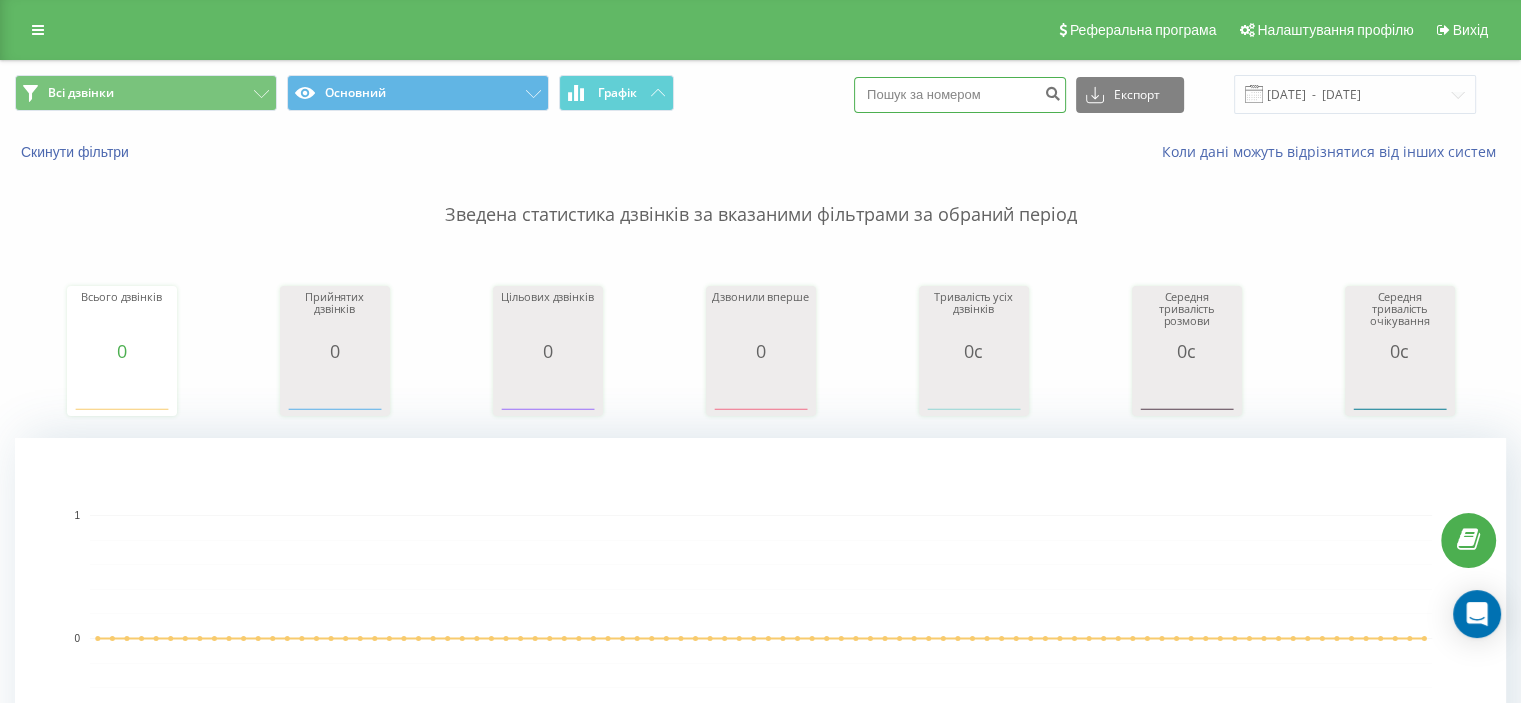 click at bounding box center [960, 95] 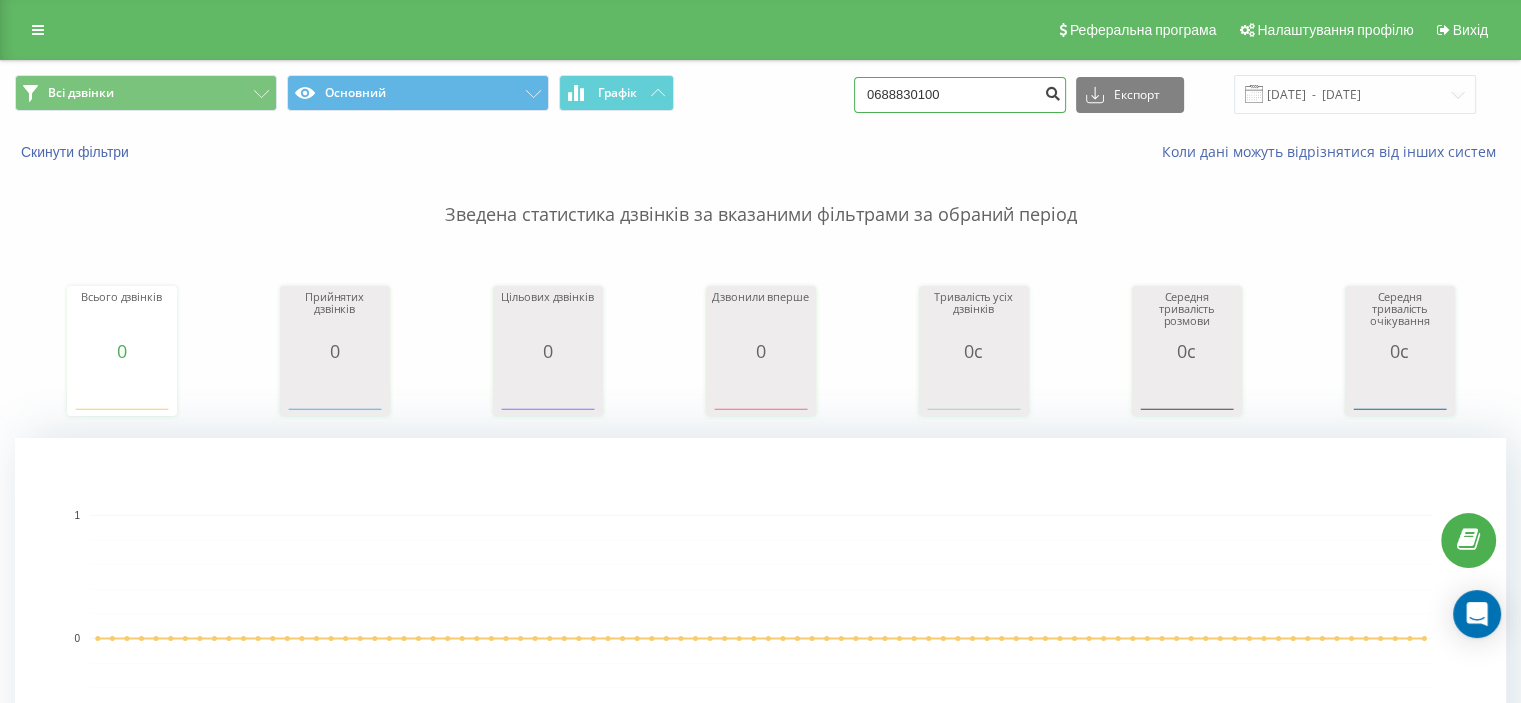 type on "0688830100" 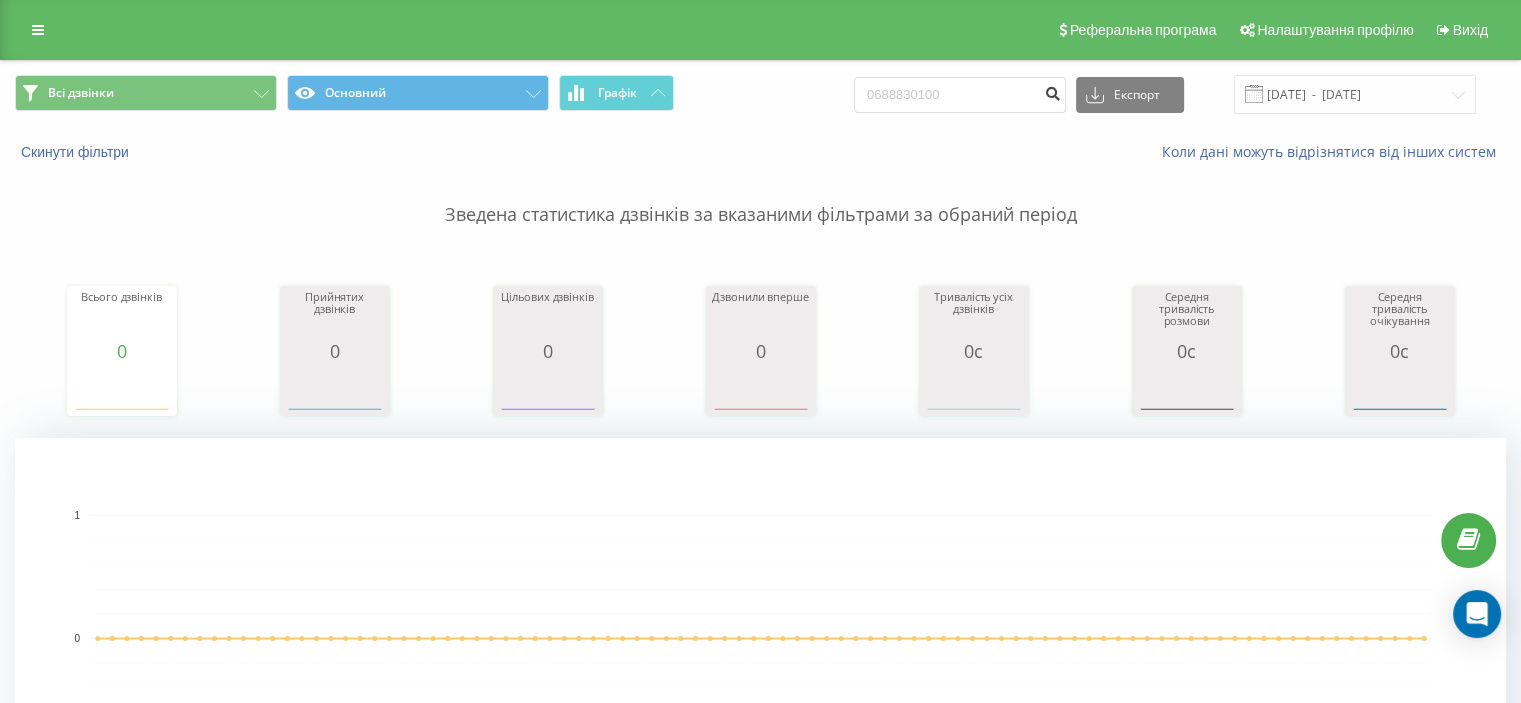 click at bounding box center [1052, 91] 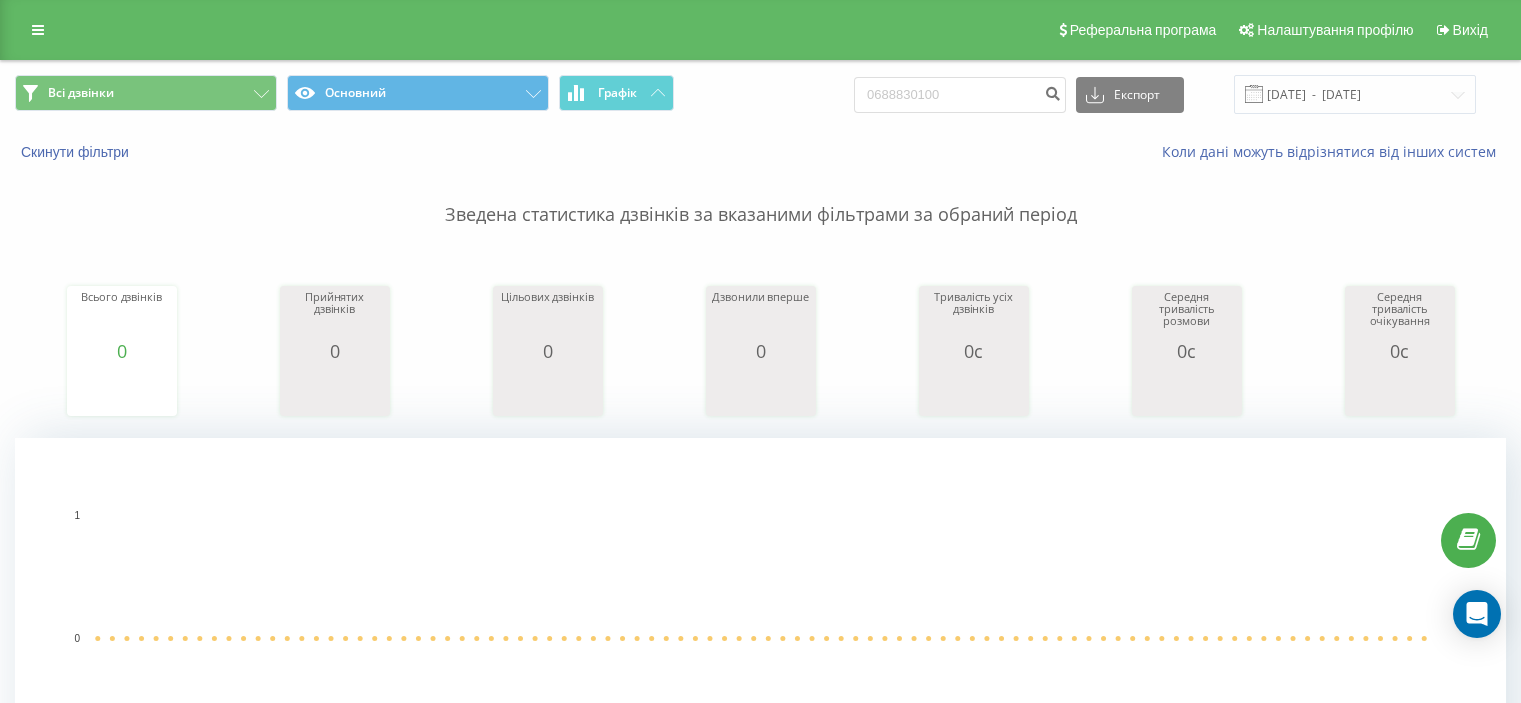 scroll, scrollTop: 0, scrollLeft: 0, axis: both 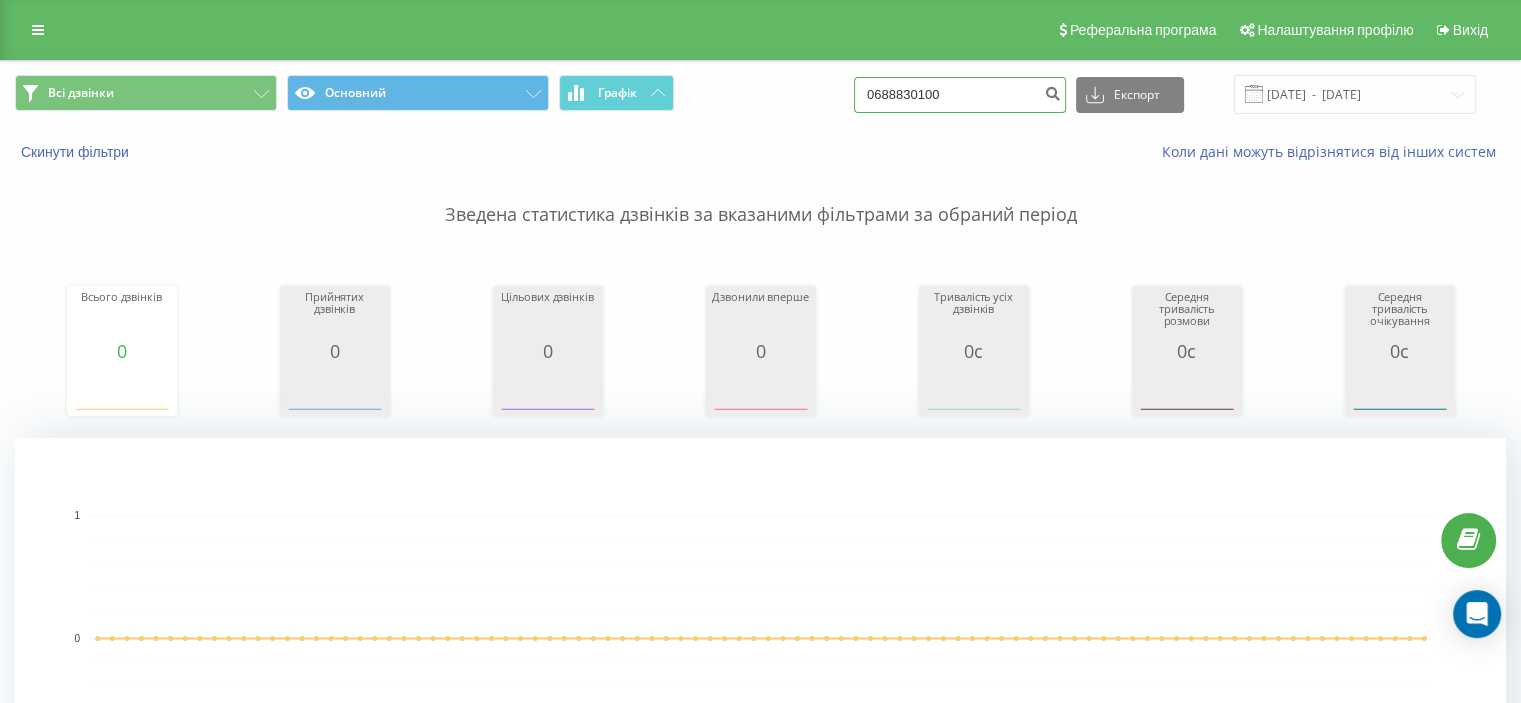 drag, startPoint x: 1001, startPoint y: 94, endPoint x: 831, endPoint y: 100, distance: 170.10585 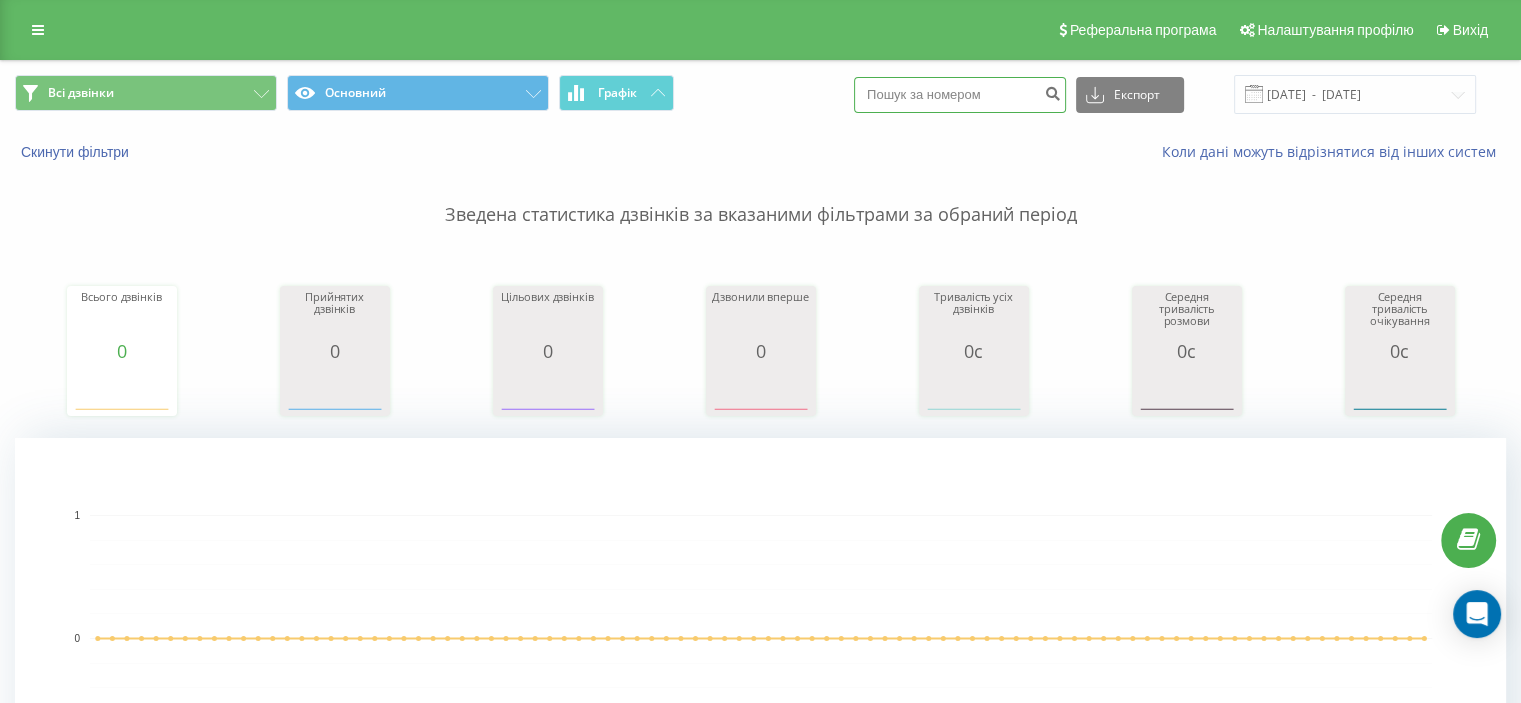 paste on "0984376991" 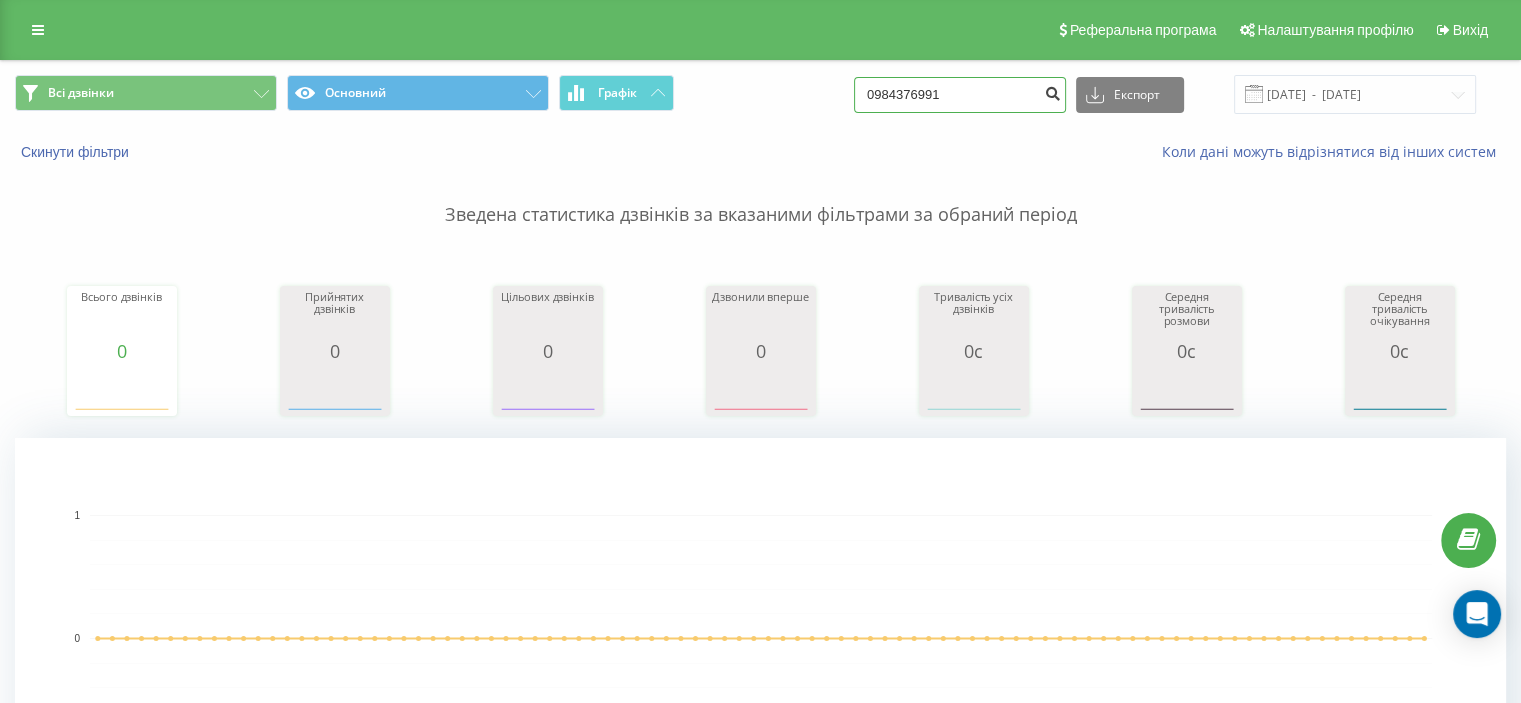 type on "0984376991" 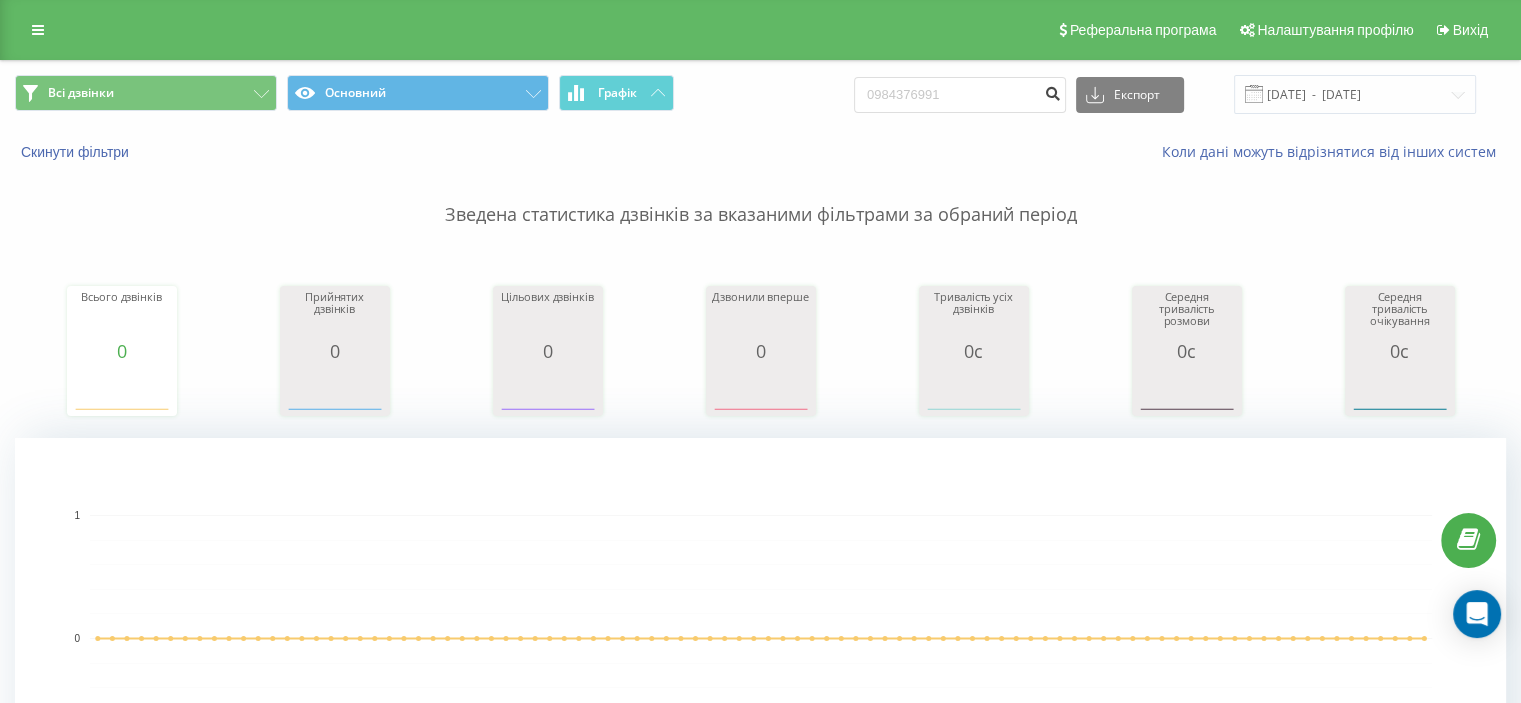 click at bounding box center (1052, 91) 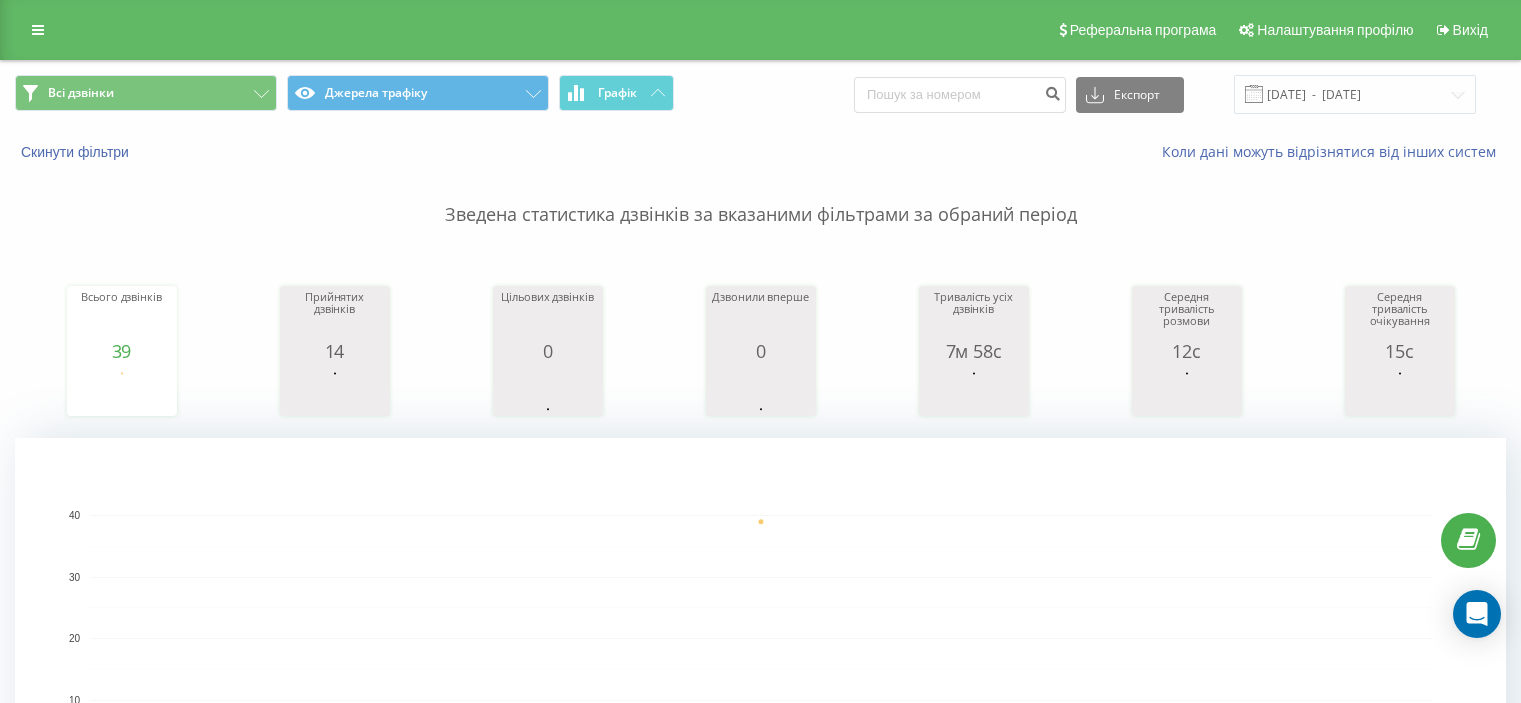 scroll, scrollTop: 0, scrollLeft: 0, axis: both 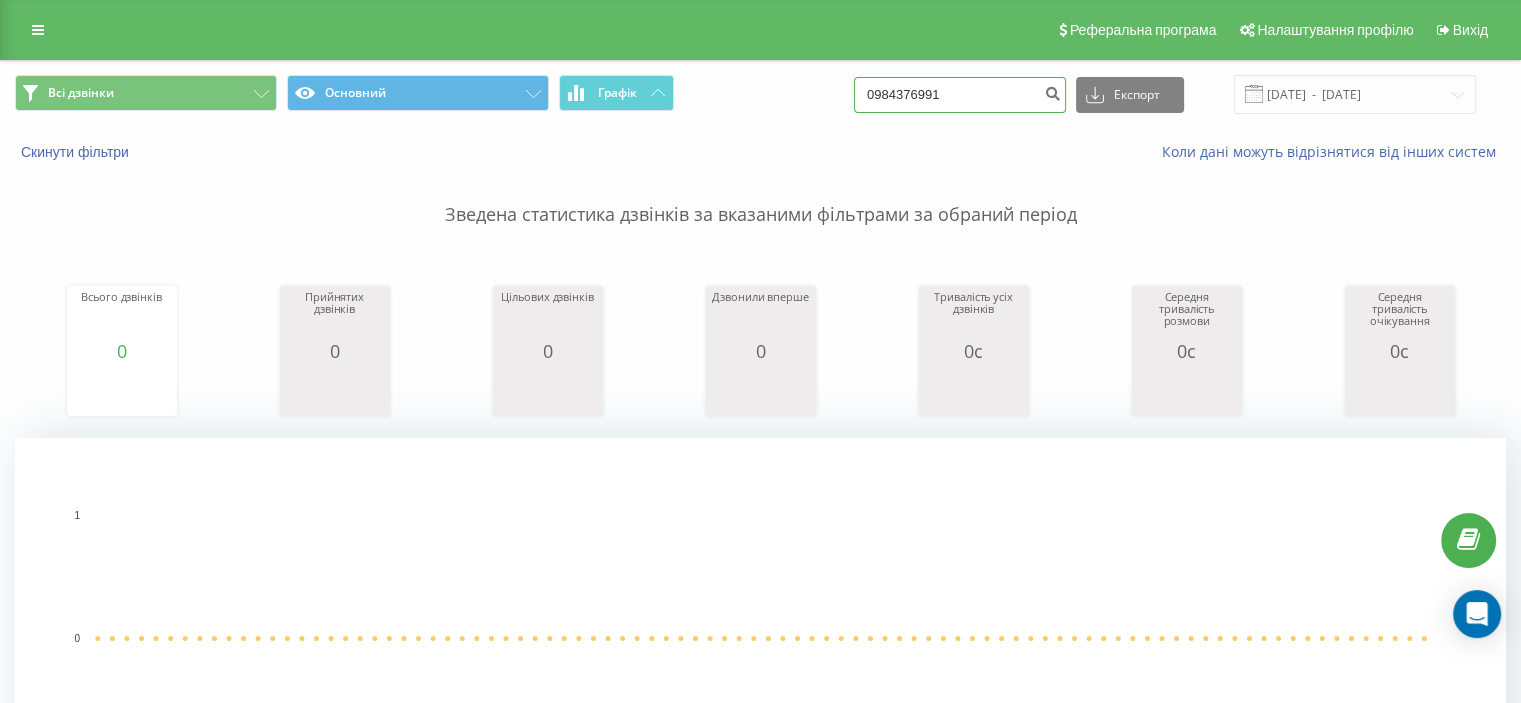 drag, startPoint x: 1013, startPoint y: 103, endPoint x: 724, endPoint y: 94, distance: 289.1401 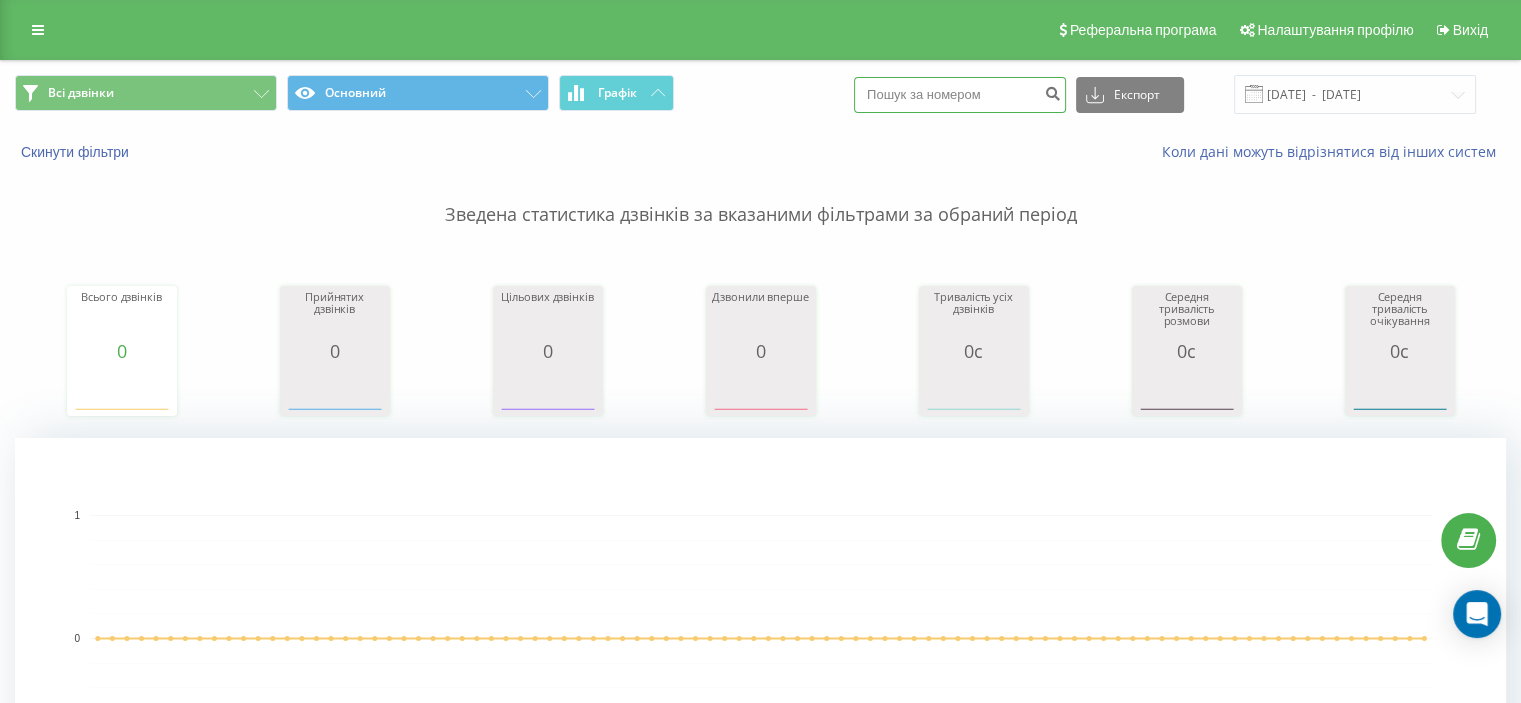 paste on "0993838361" 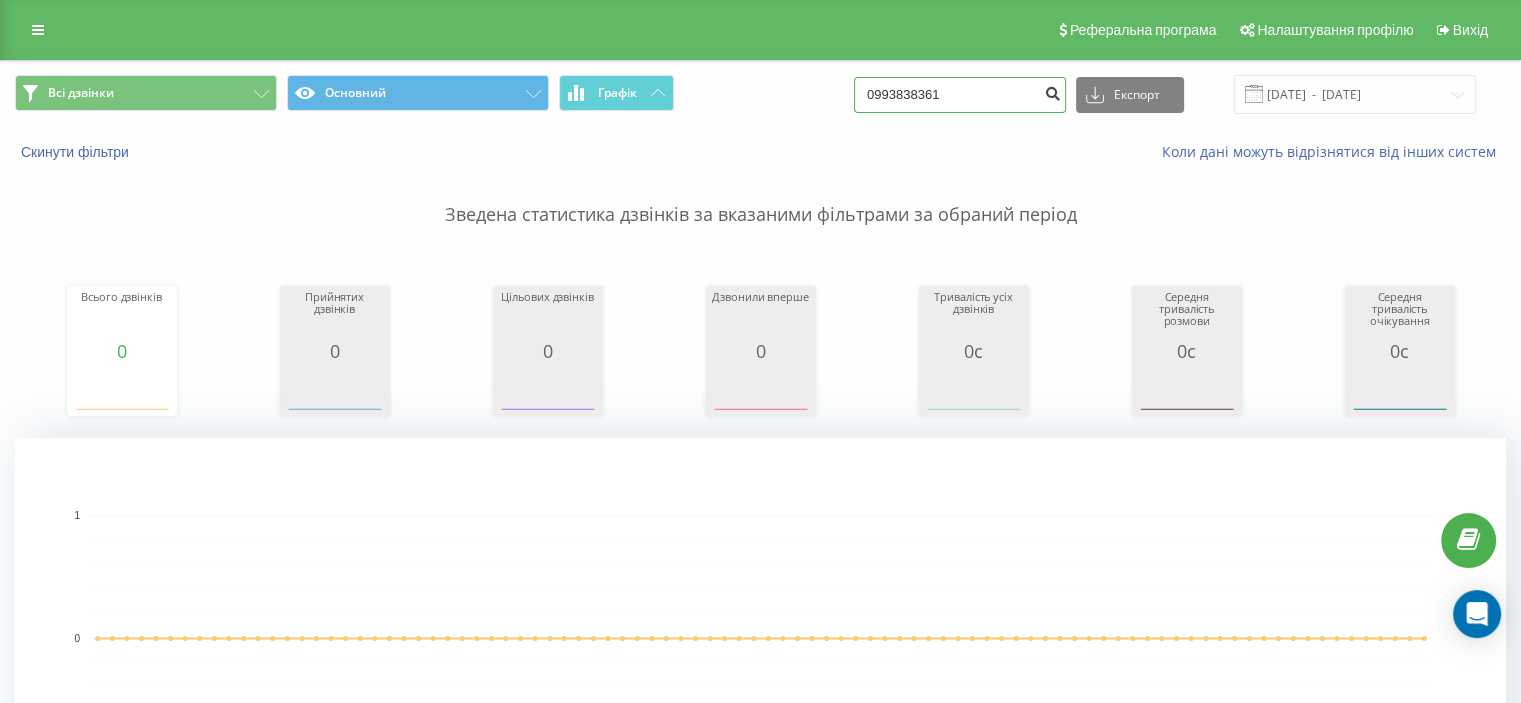 type on "0993838361" 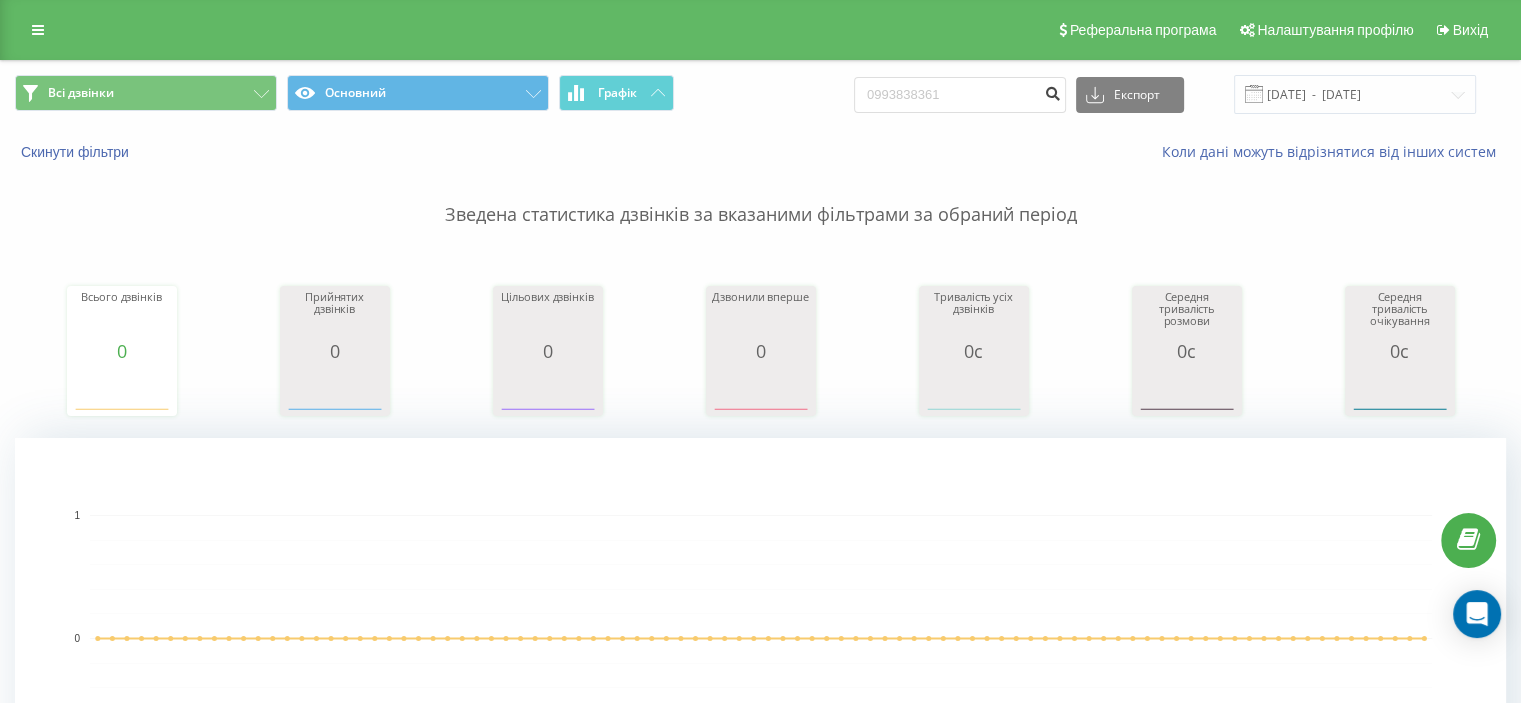 click at bounding box center (1052, 91) 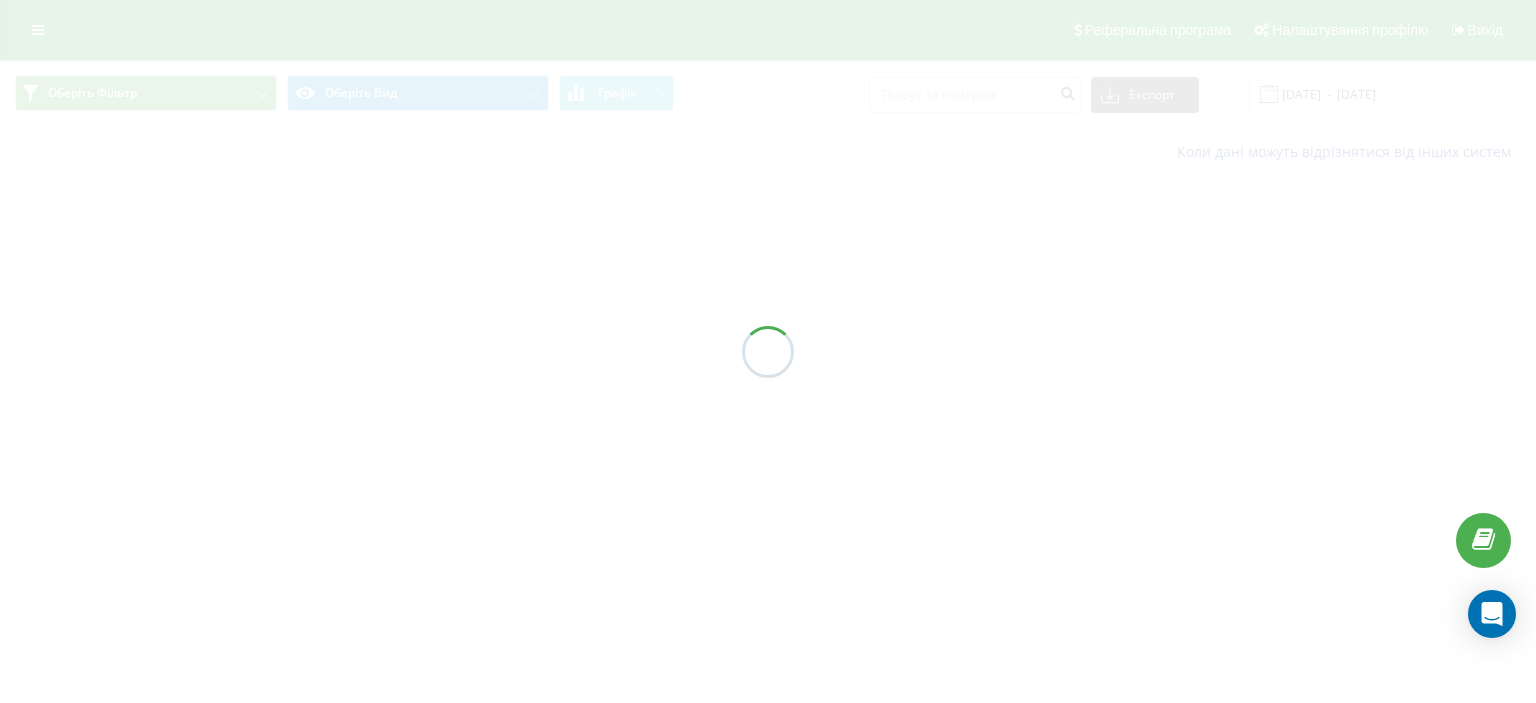 scroll, scrollTop: 0, scrollLeft: 0, axis: both 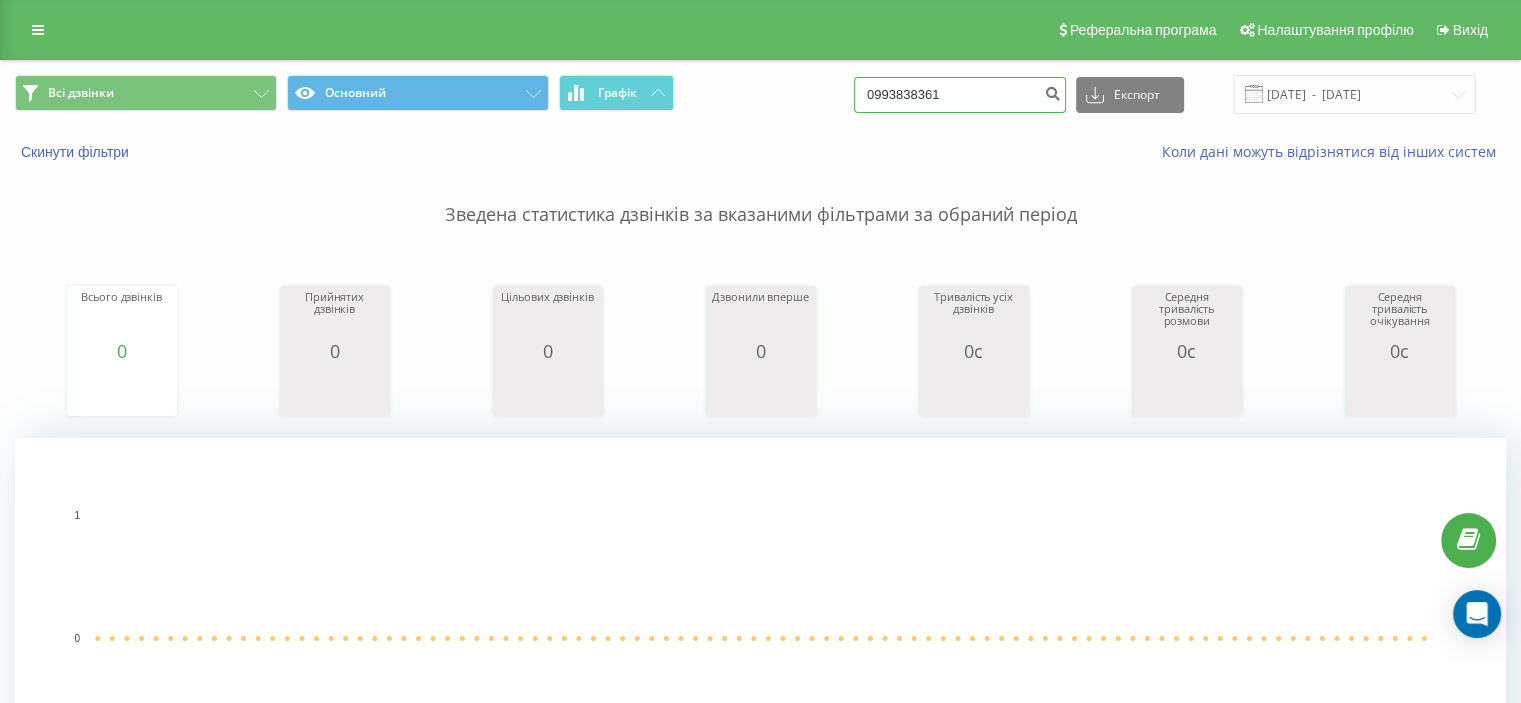 drag, startPoint x: 1008, startPoint y: 87, endPoint x: 710, endPoint y: 88, distance: 298.00168 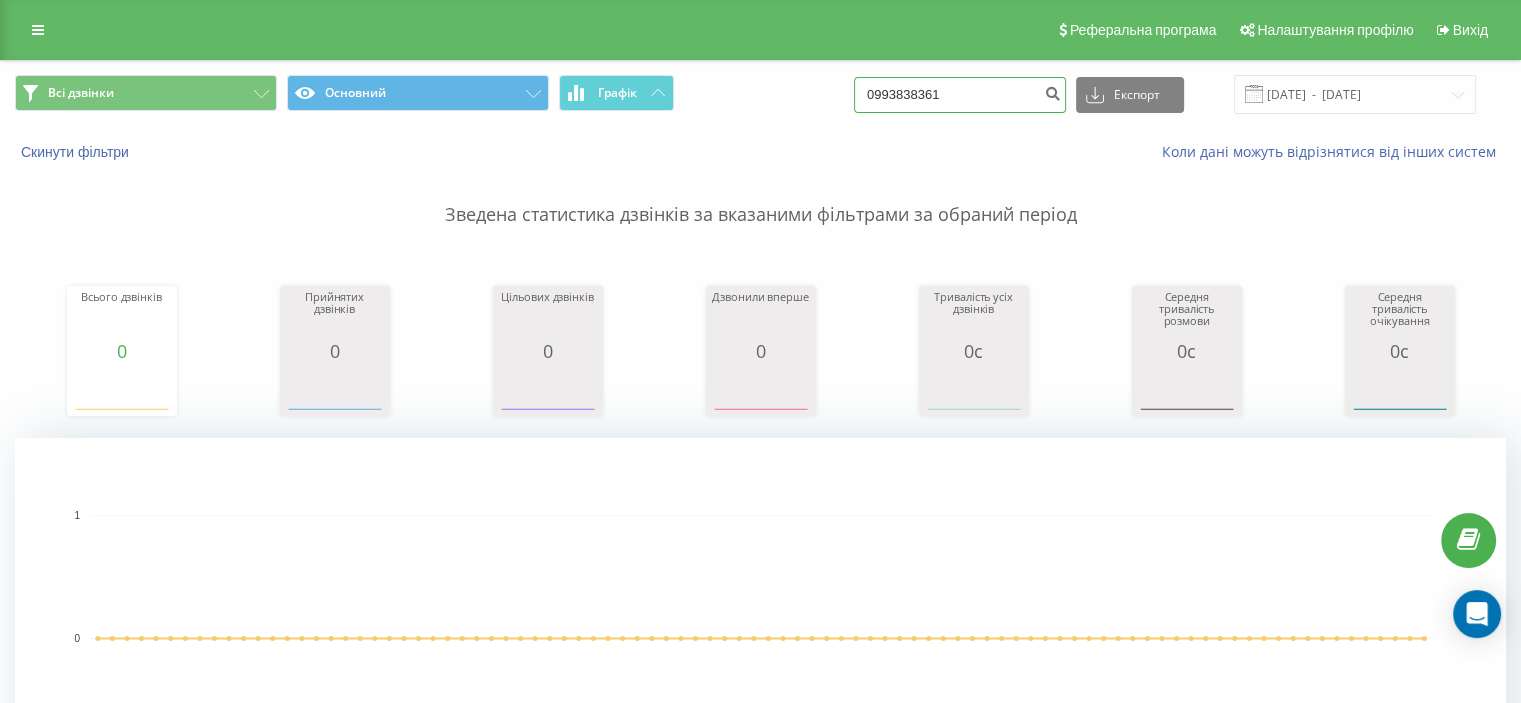 click on "Всі дзвінки Основний Графік 0993838361 Експорт .csv .xls .xlsx 11.04.2025  -  11.07.2025" at bounding box center (760, 94) 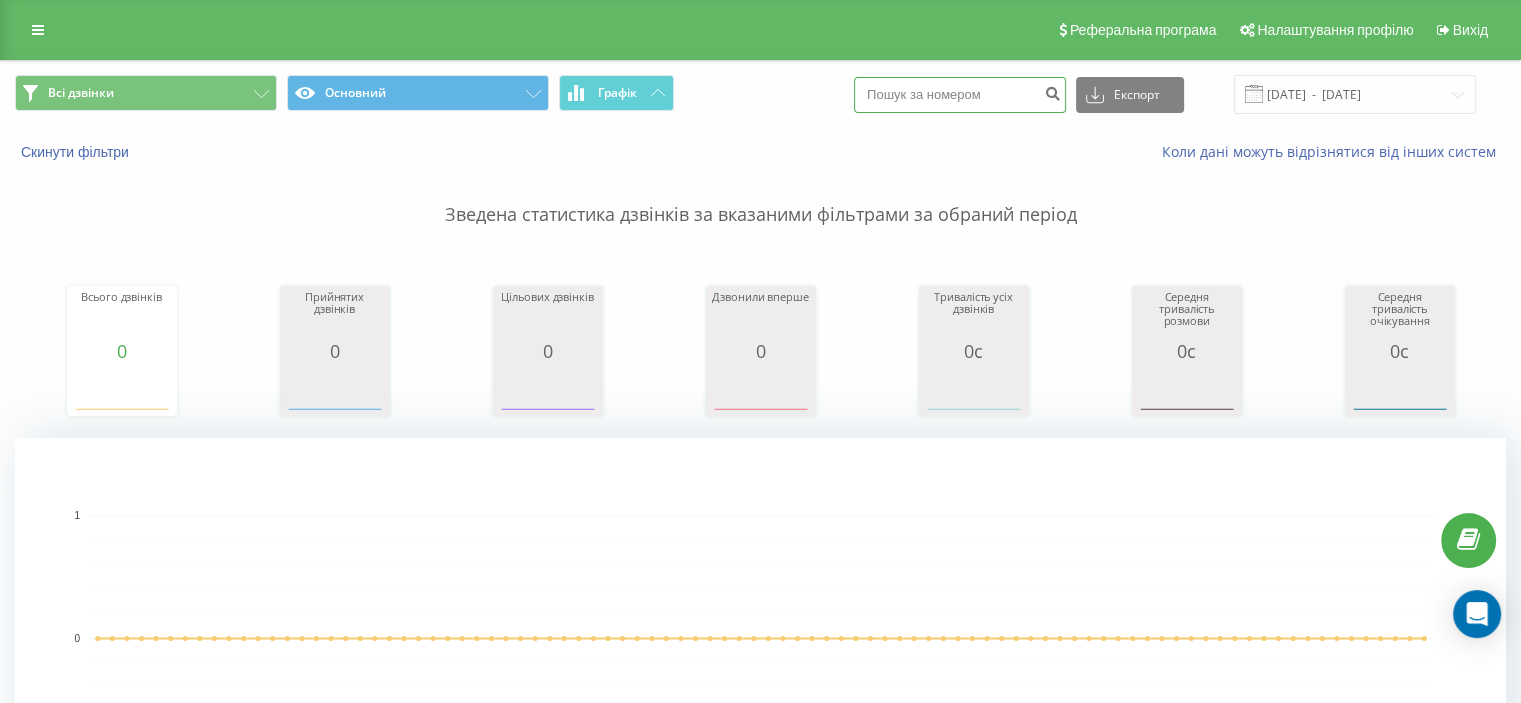 paste on "0971893454" 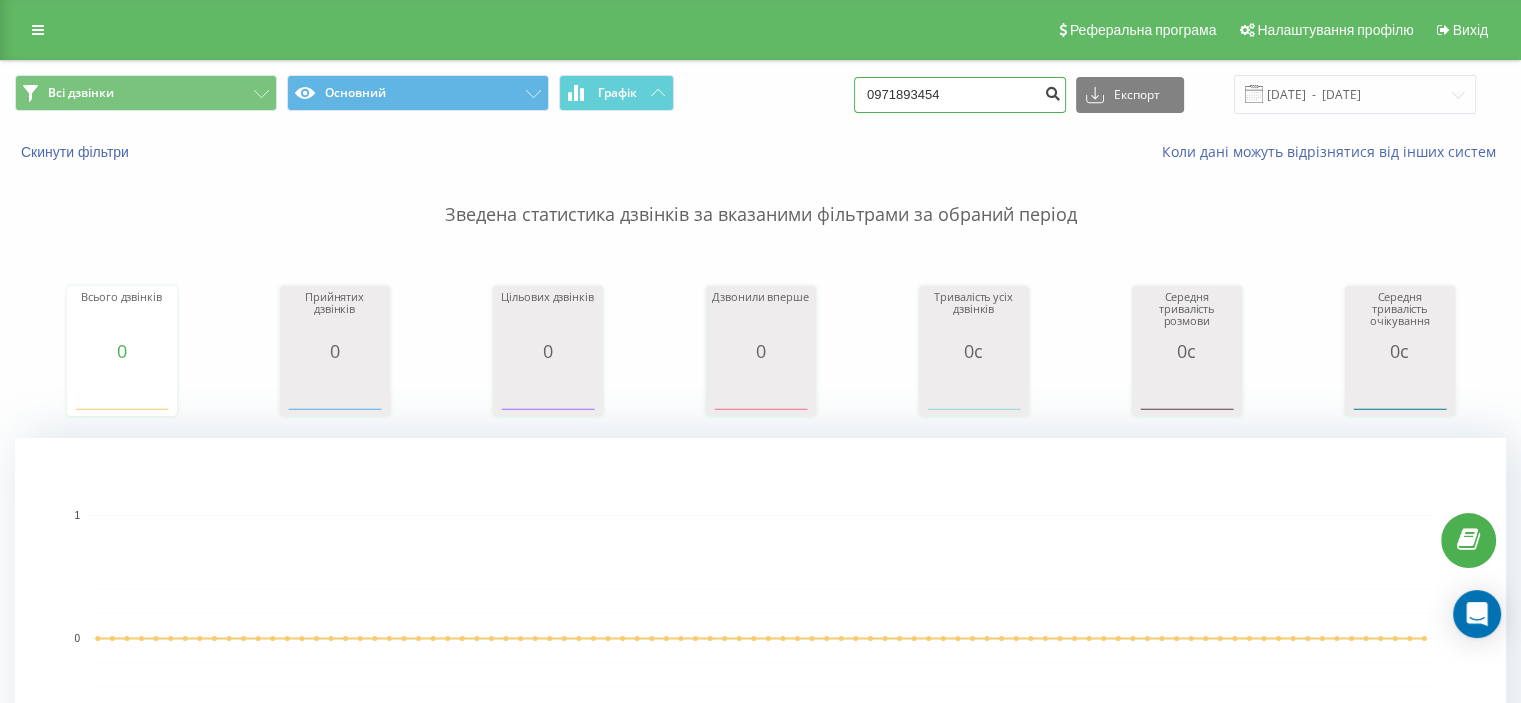 type on "0971893454" 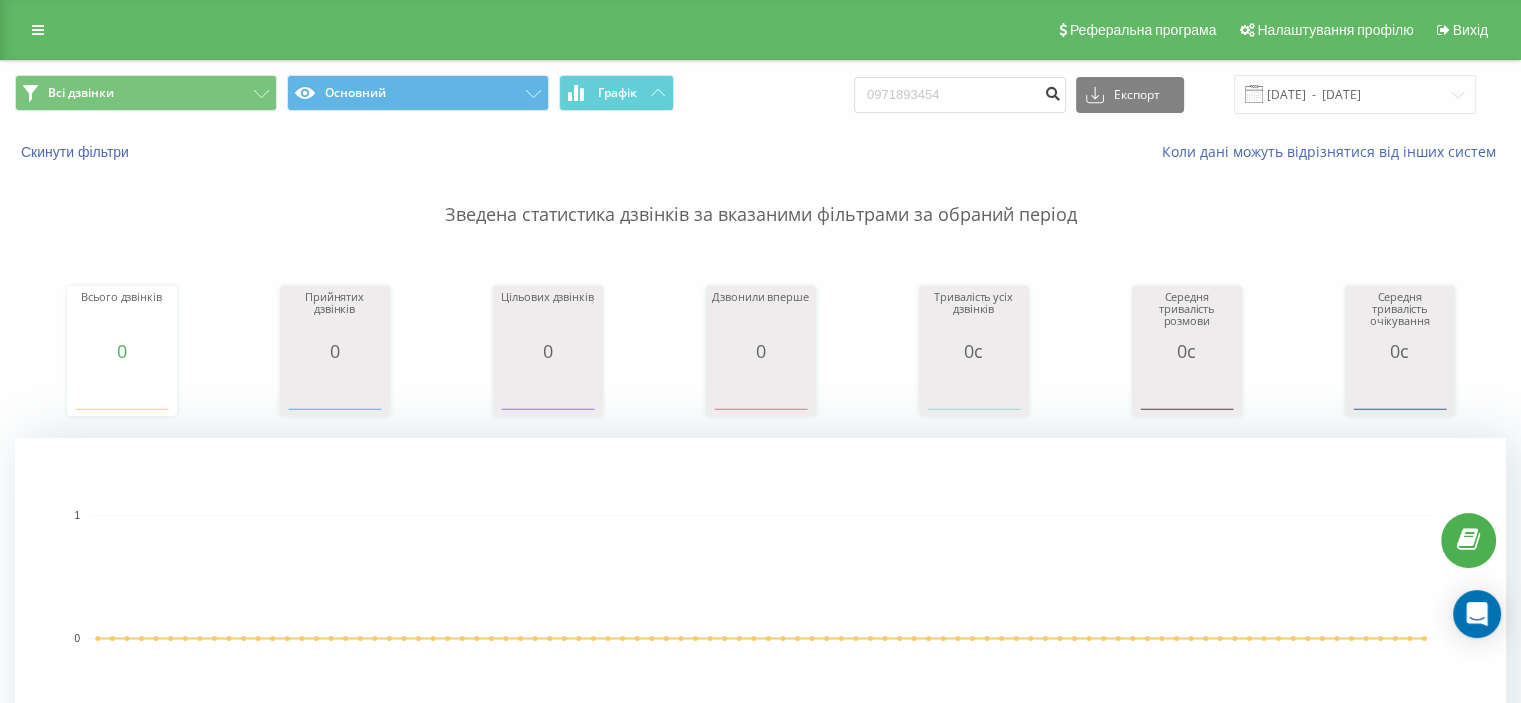 click at bounding box center (1052, 91) 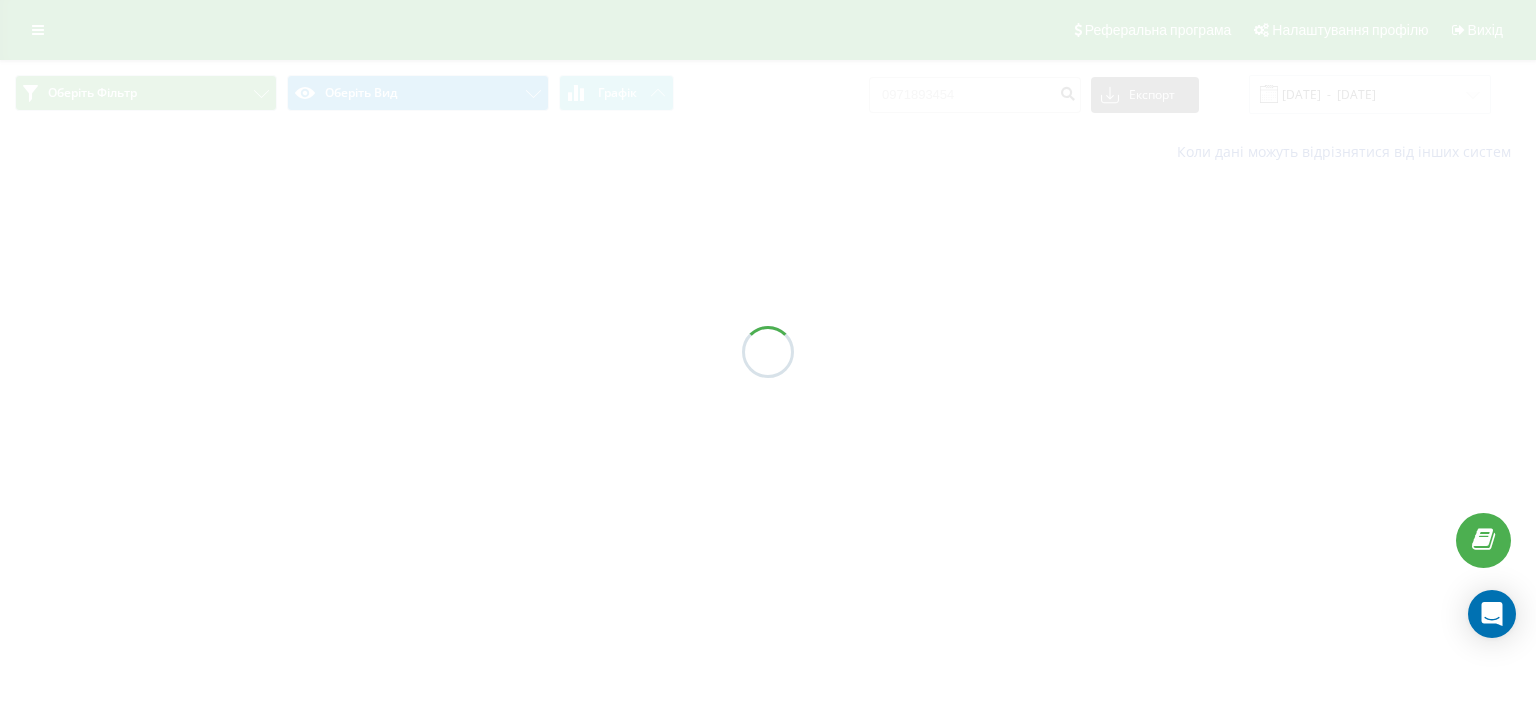 scroll, scrollTop: 0, scrollLeft: 0, axis: both 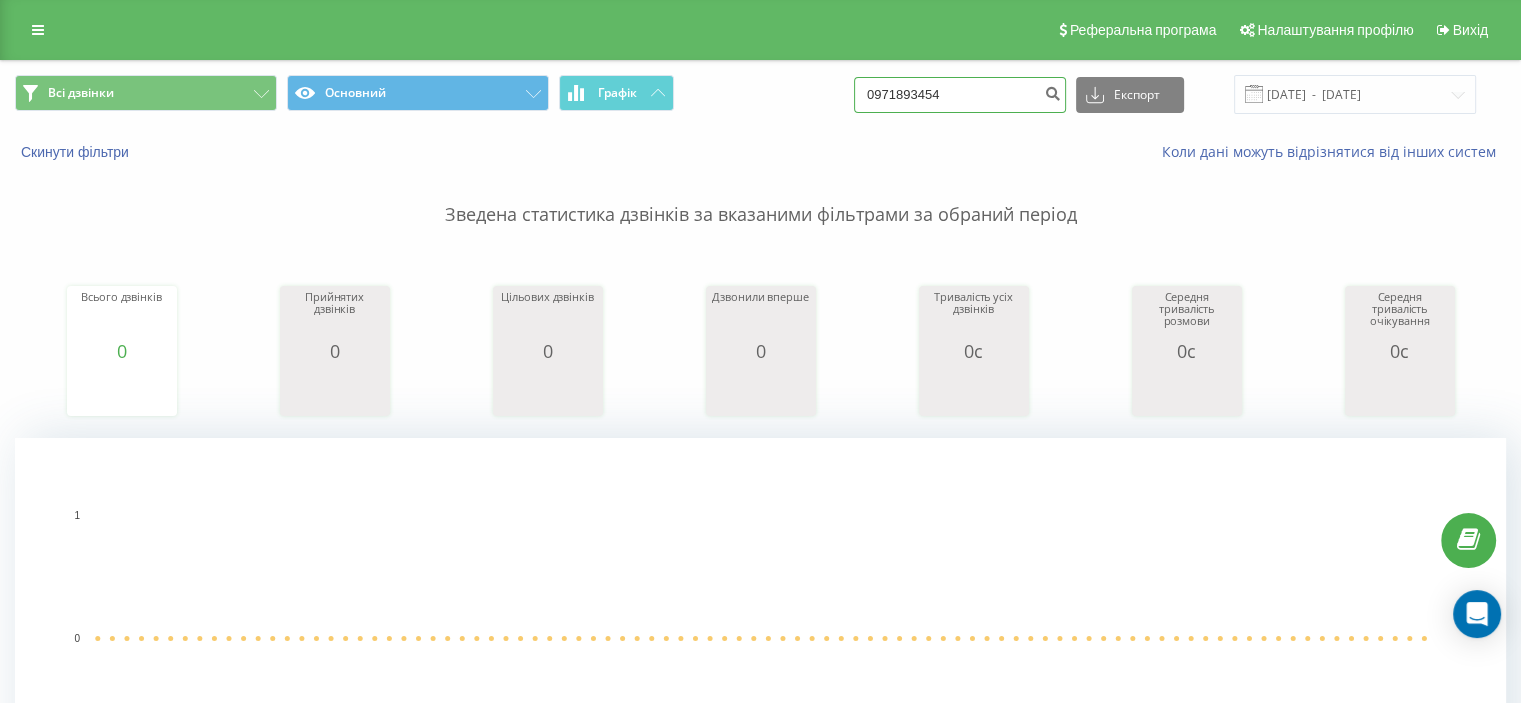 drag, startPoint x: 928, startPoint y: 85, endPoint x: 785, endPoint y: 55, distance: 146.11298 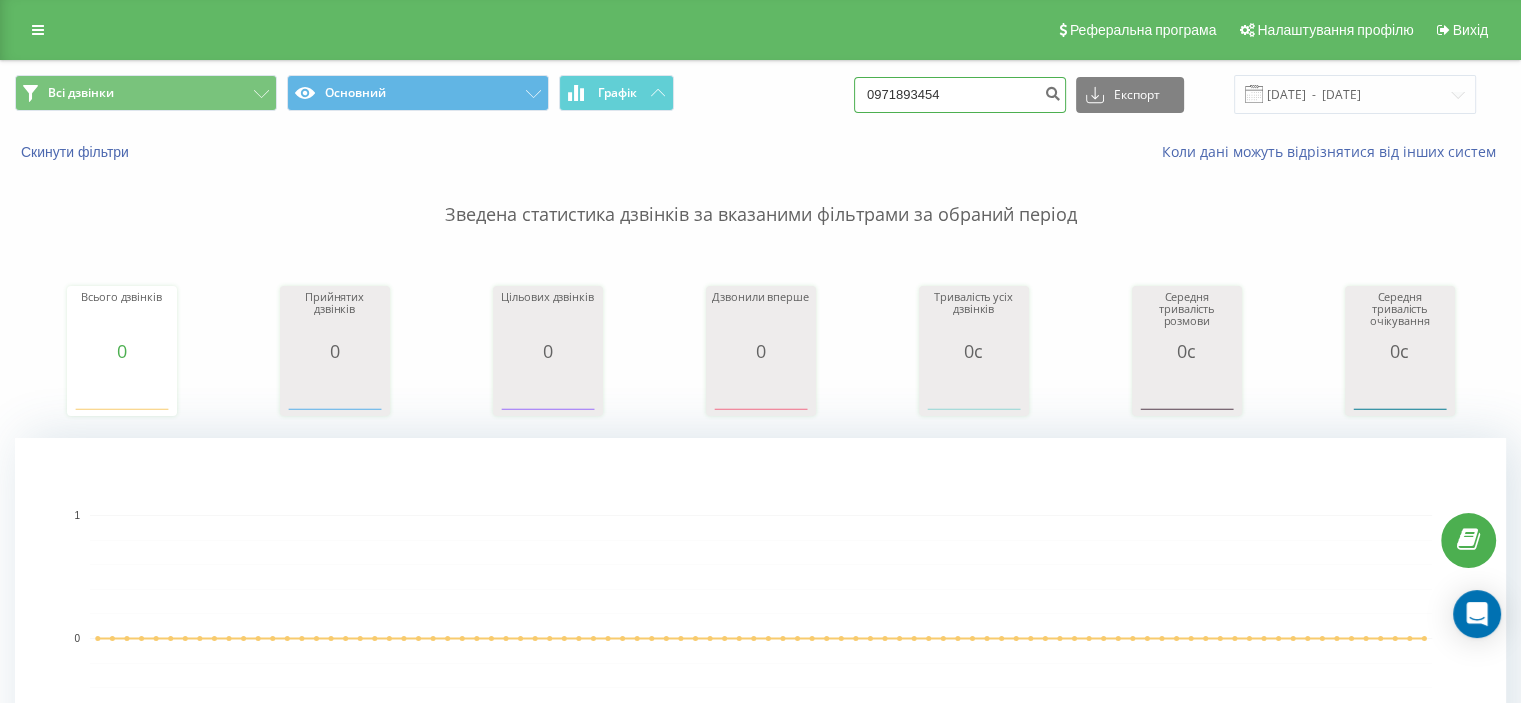click on "Всі дзвінки Основний Графік 0971893454 Експорт .csv .xls .xlsx 11.04.2025  -  11.07.2025" at bounding box center [760, 94] 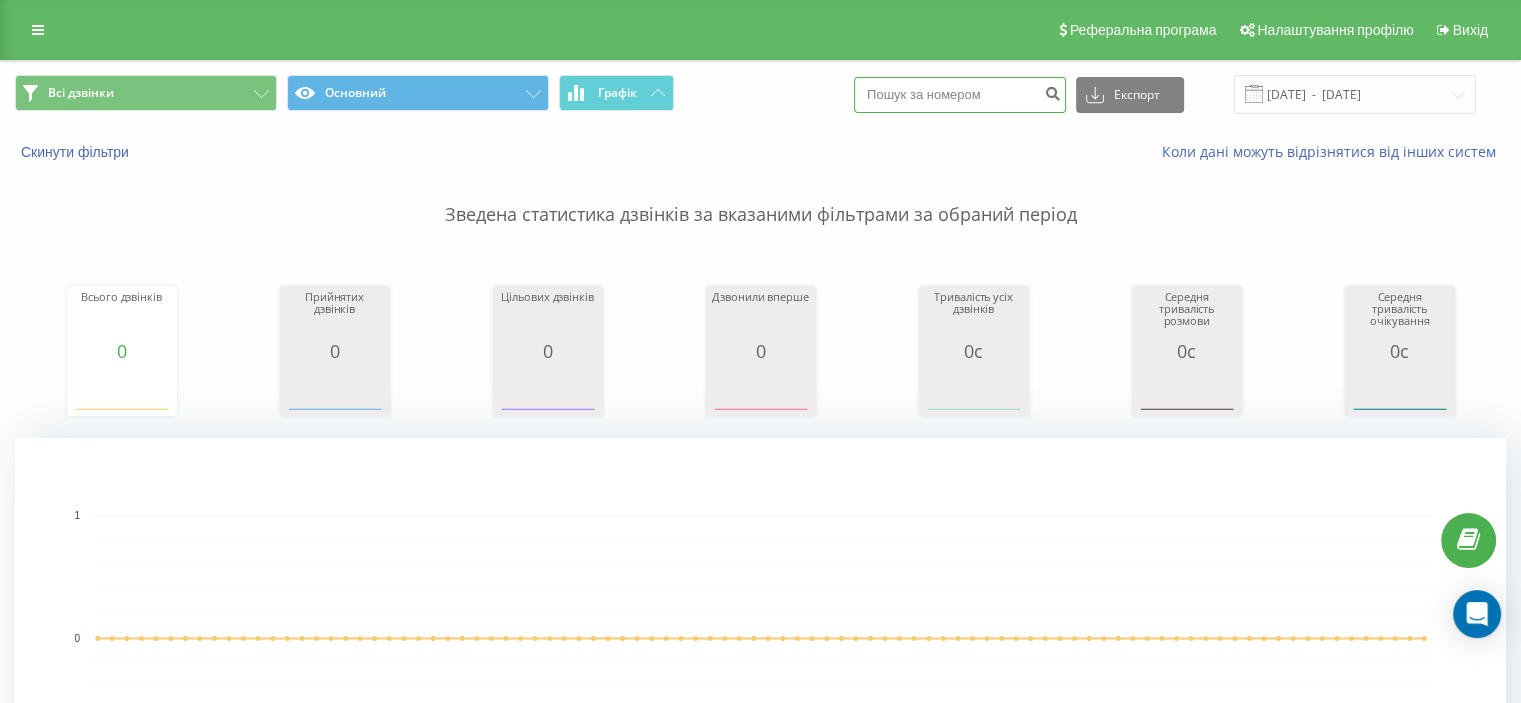 paste on "0981616850" 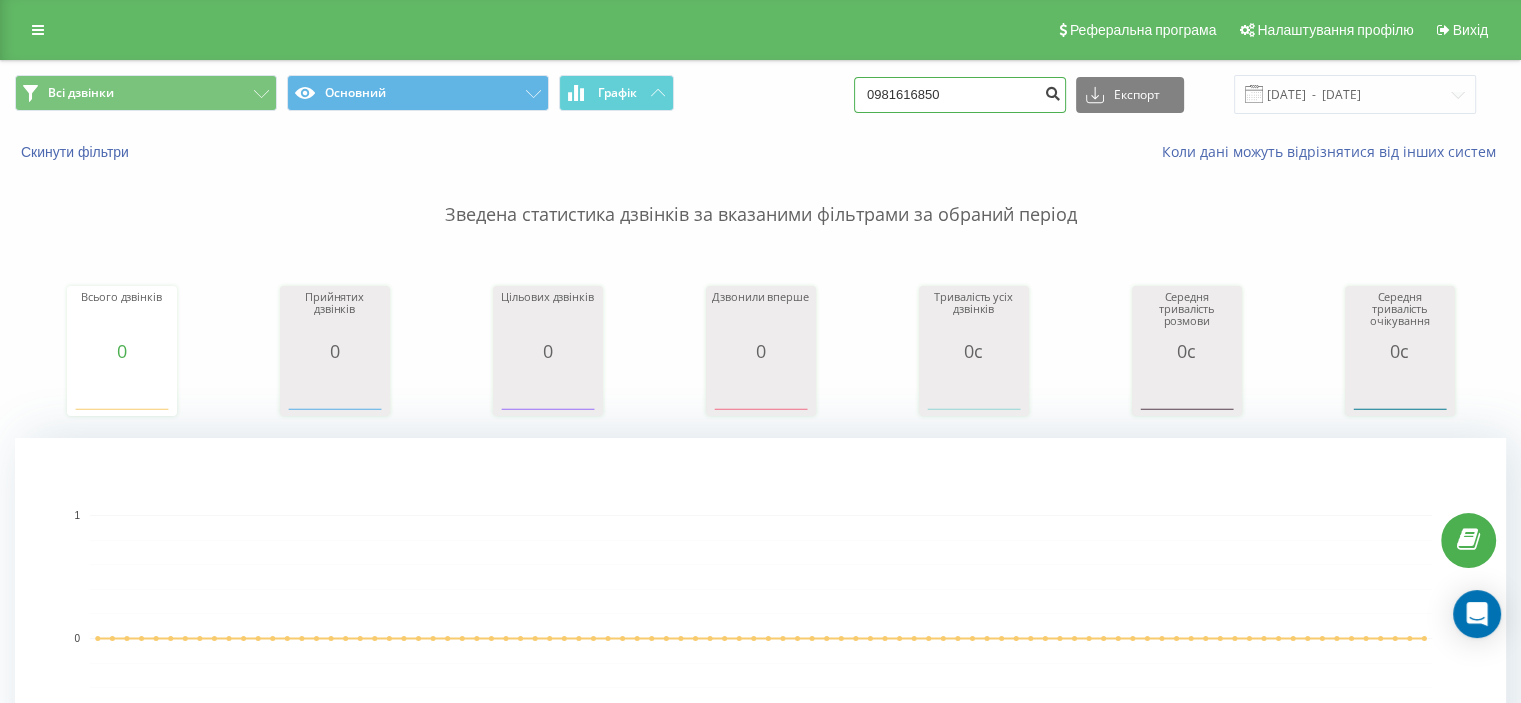 type on "0981616850" 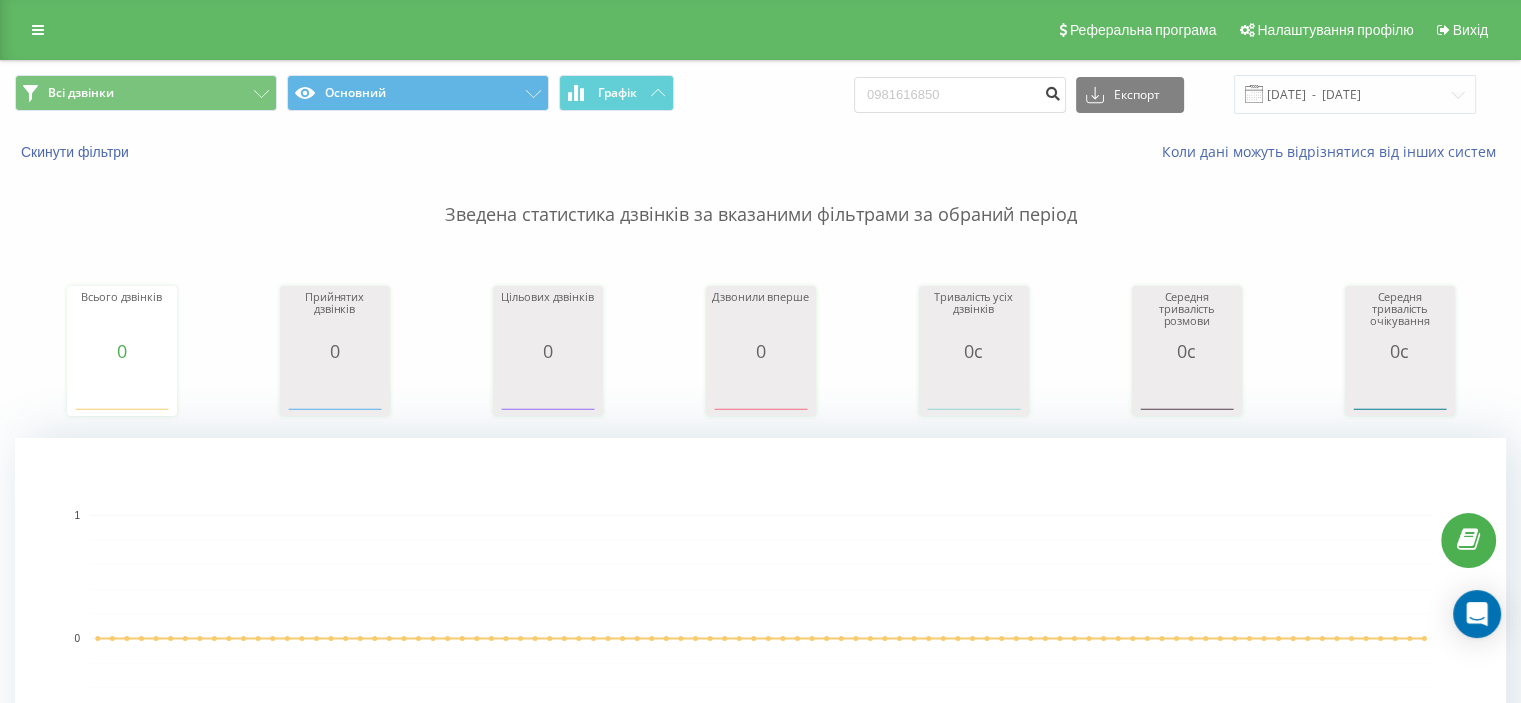 click at bounding box center (1052, 91) 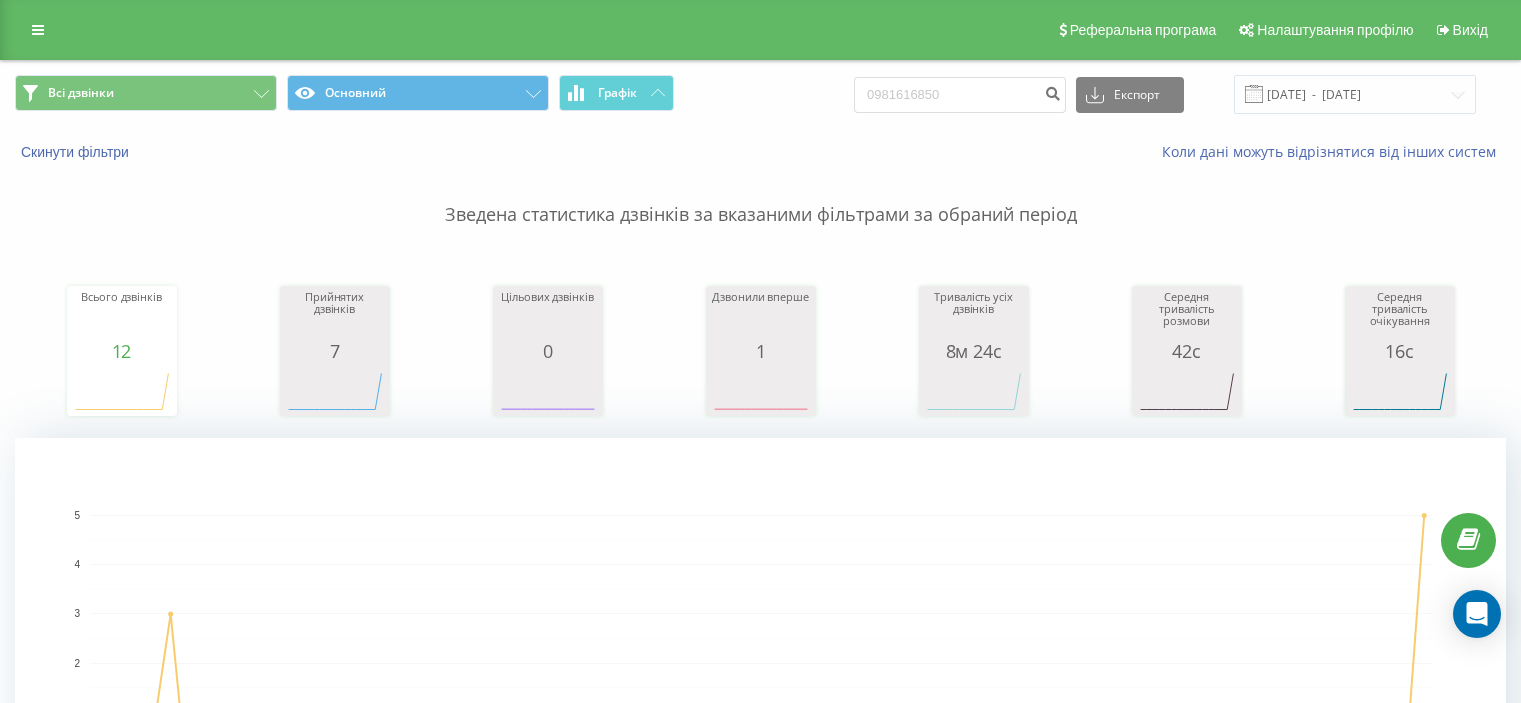 scroll, scrollTop: 0, scrollLeft: 0, axis: both 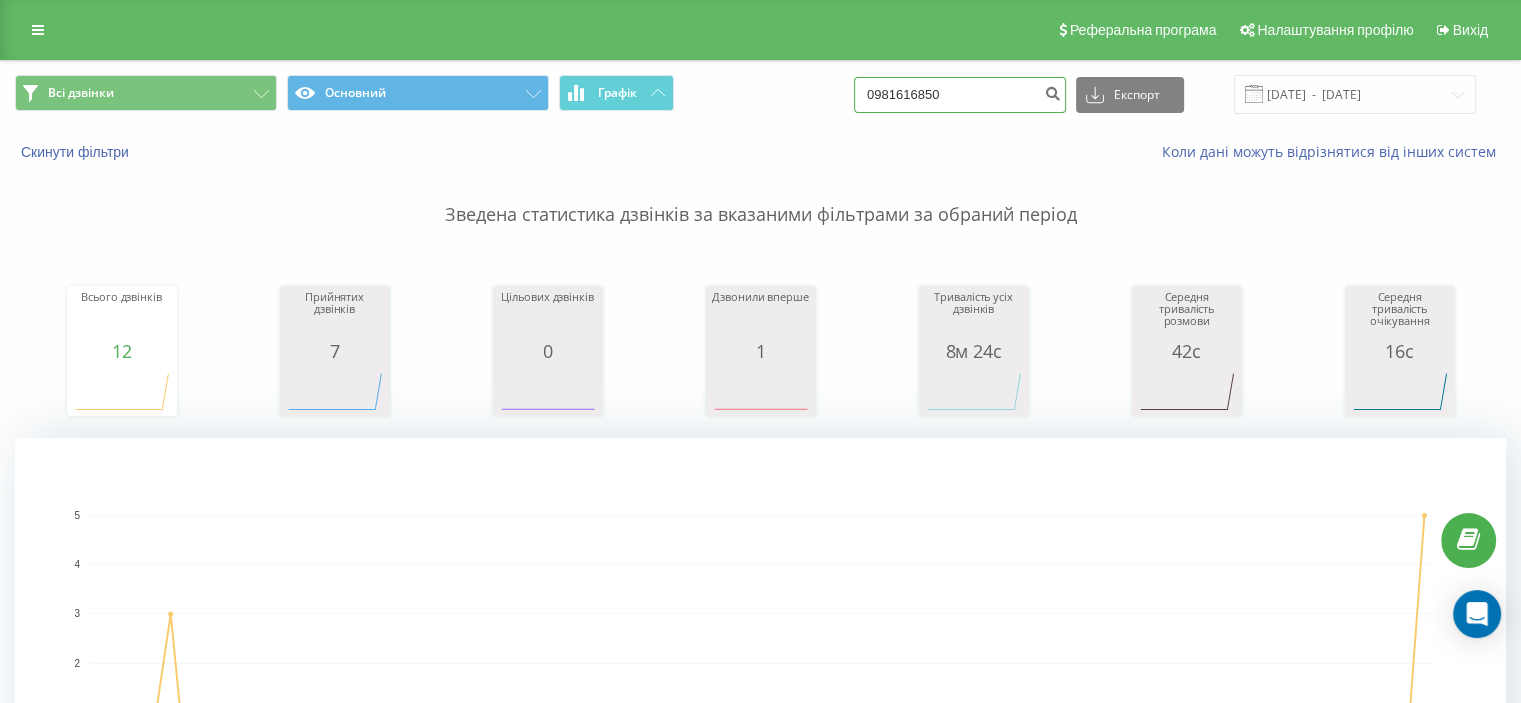 drag, startPoint x: 972, startPoint y: 88, endPoint x: 698, endPoint y: 101, distance: 274.30823 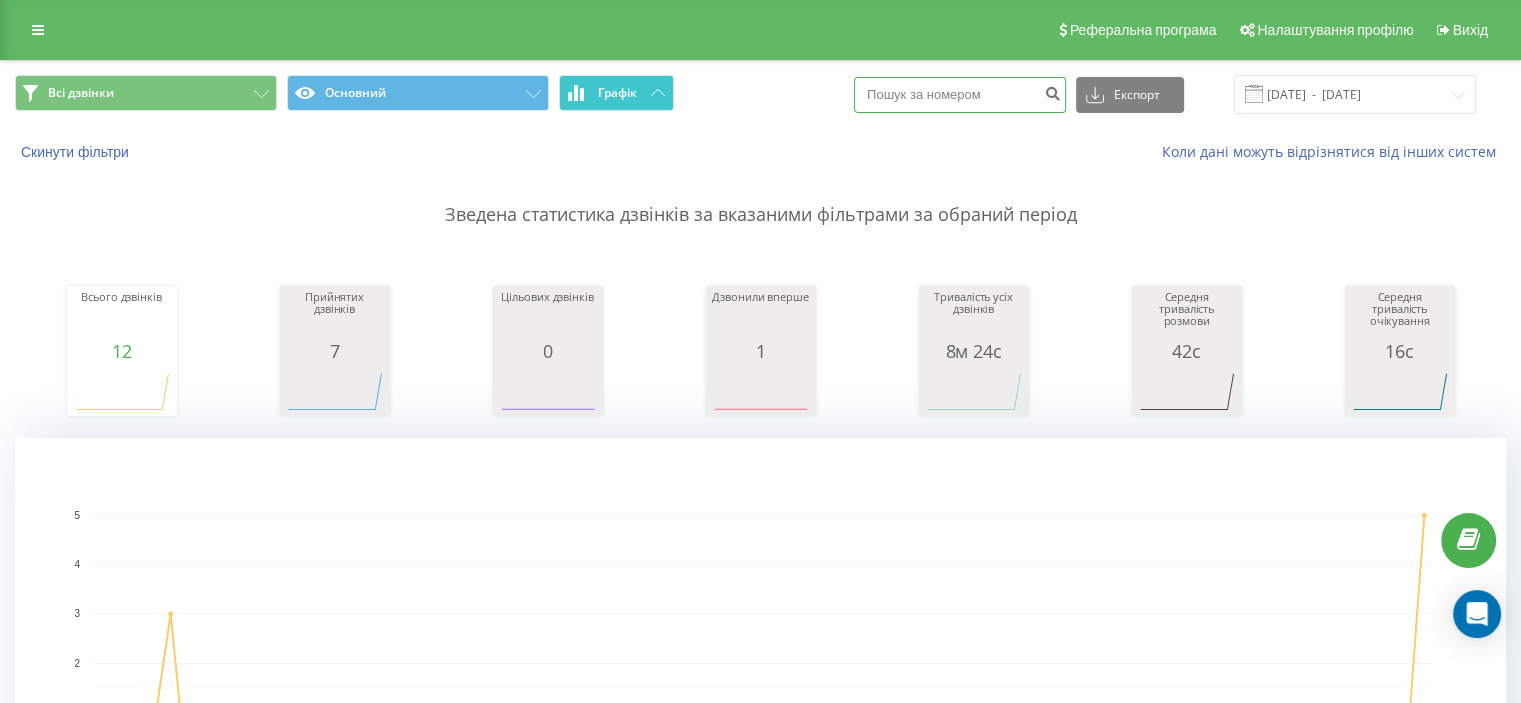 paste on "0502727500" 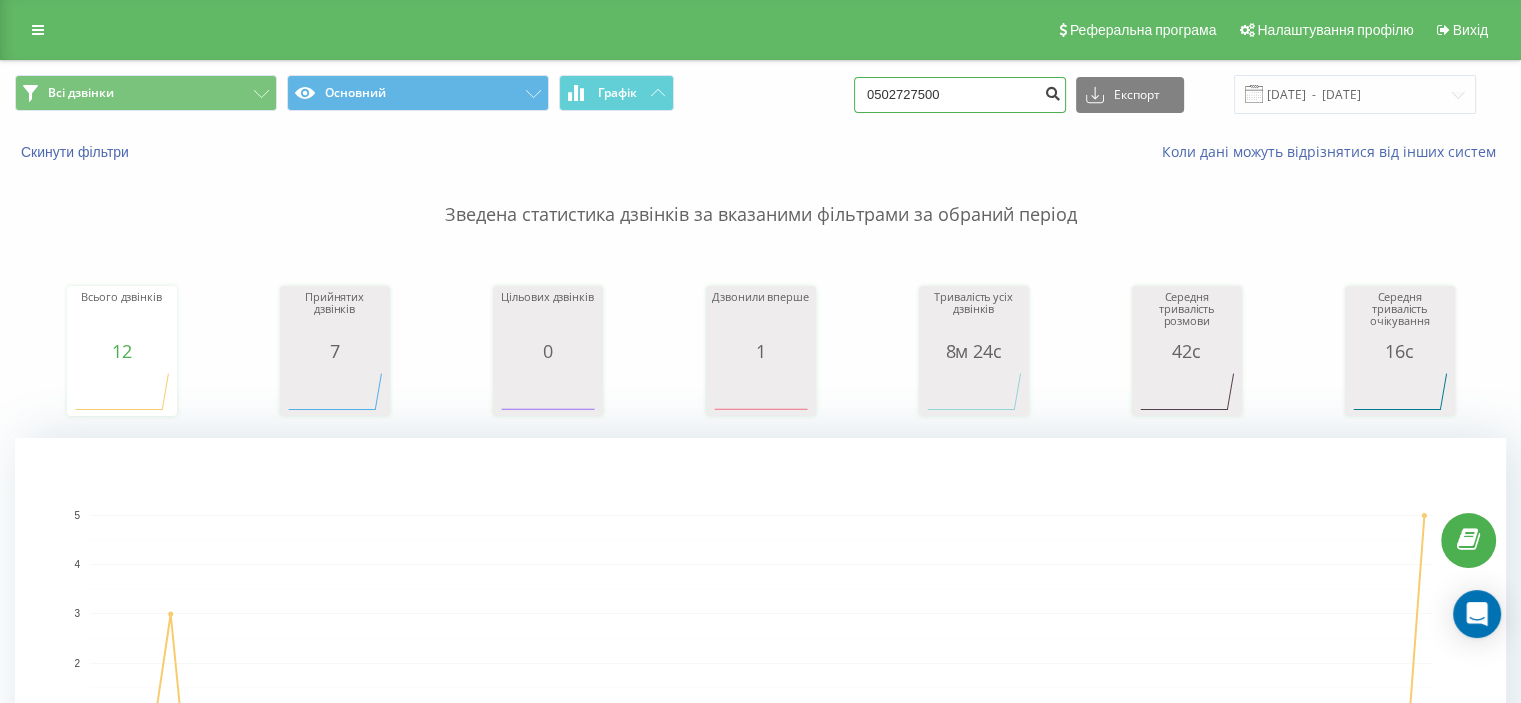 type on "0502727500" 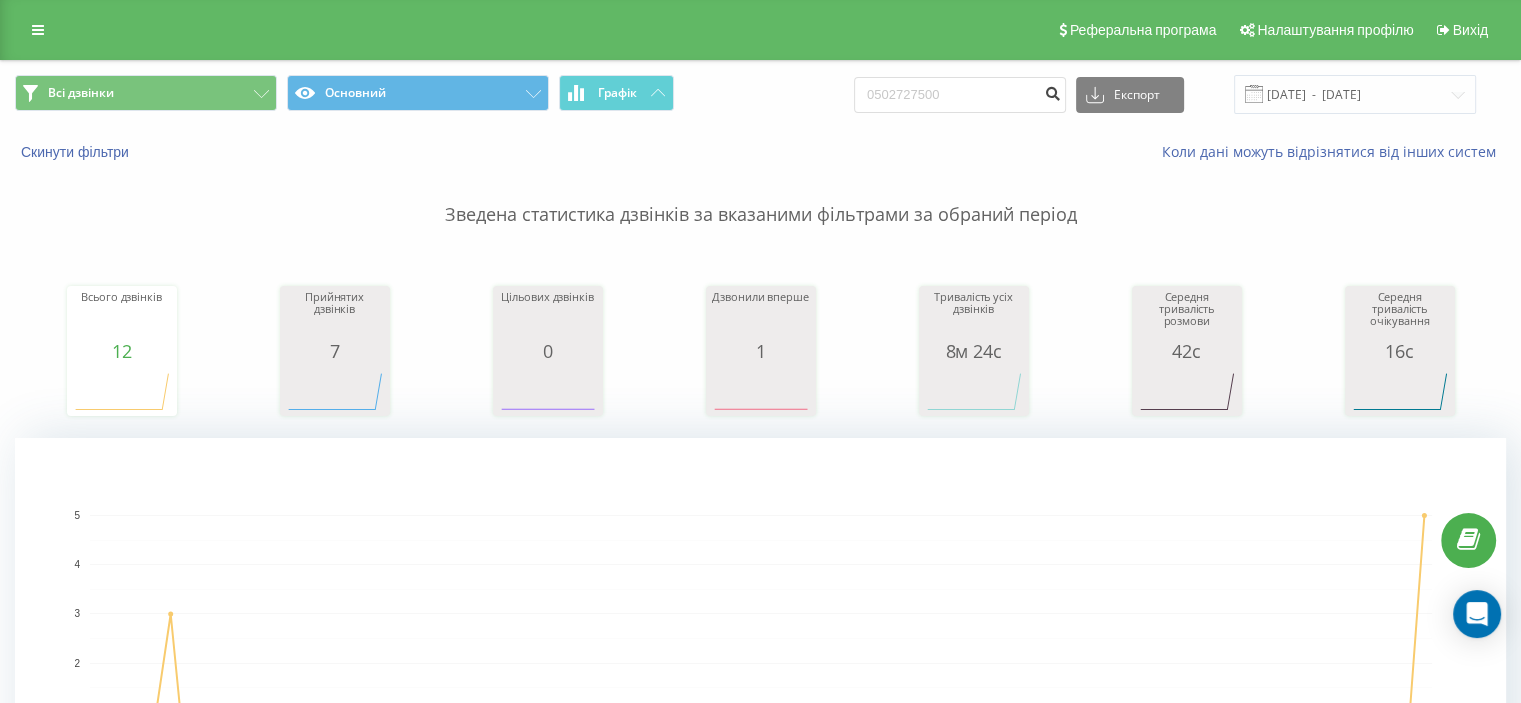click at bounding box center (1052, 95) 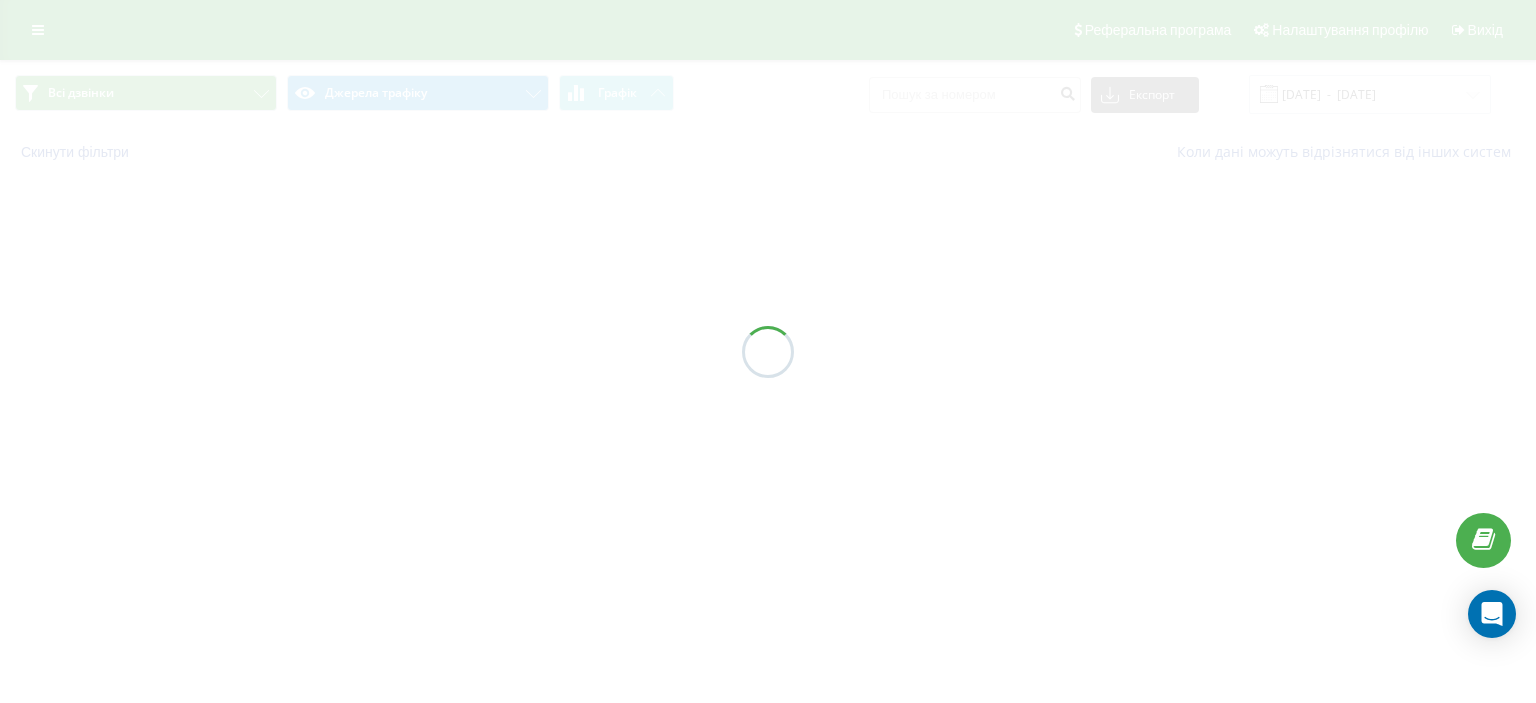 scroll, scrollTop: 0, scrollLeft: 0, axis: both 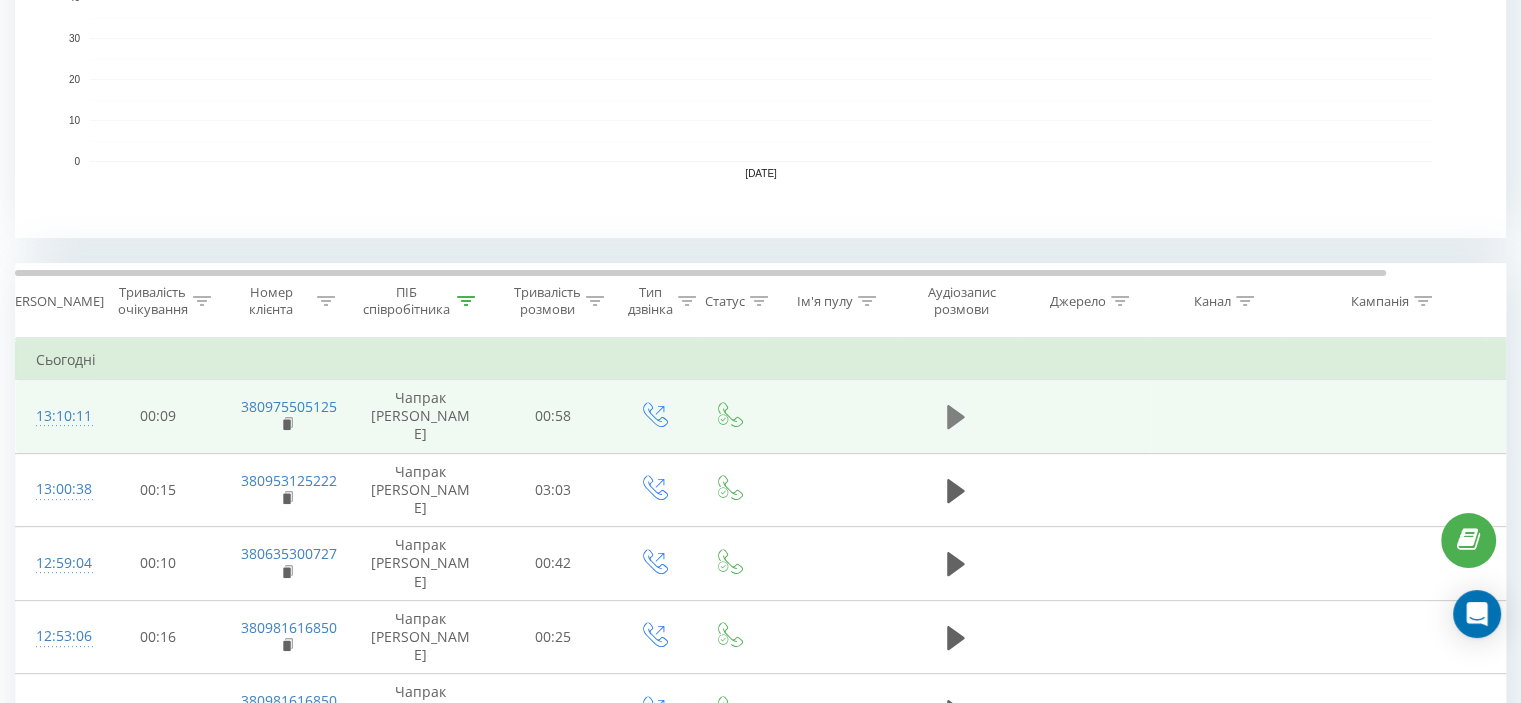 click 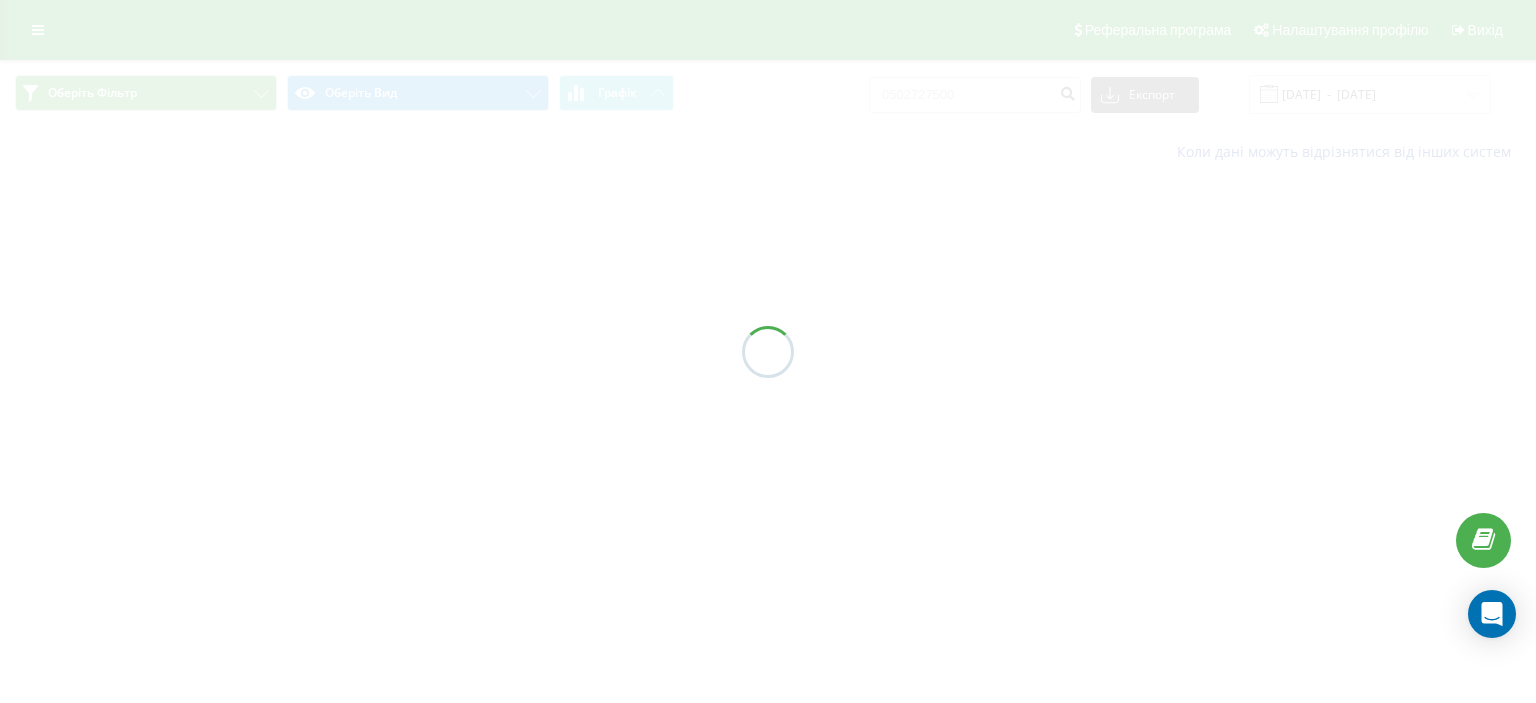 scroll, scrollTop: 0, scrollLeft: 0, axis: both 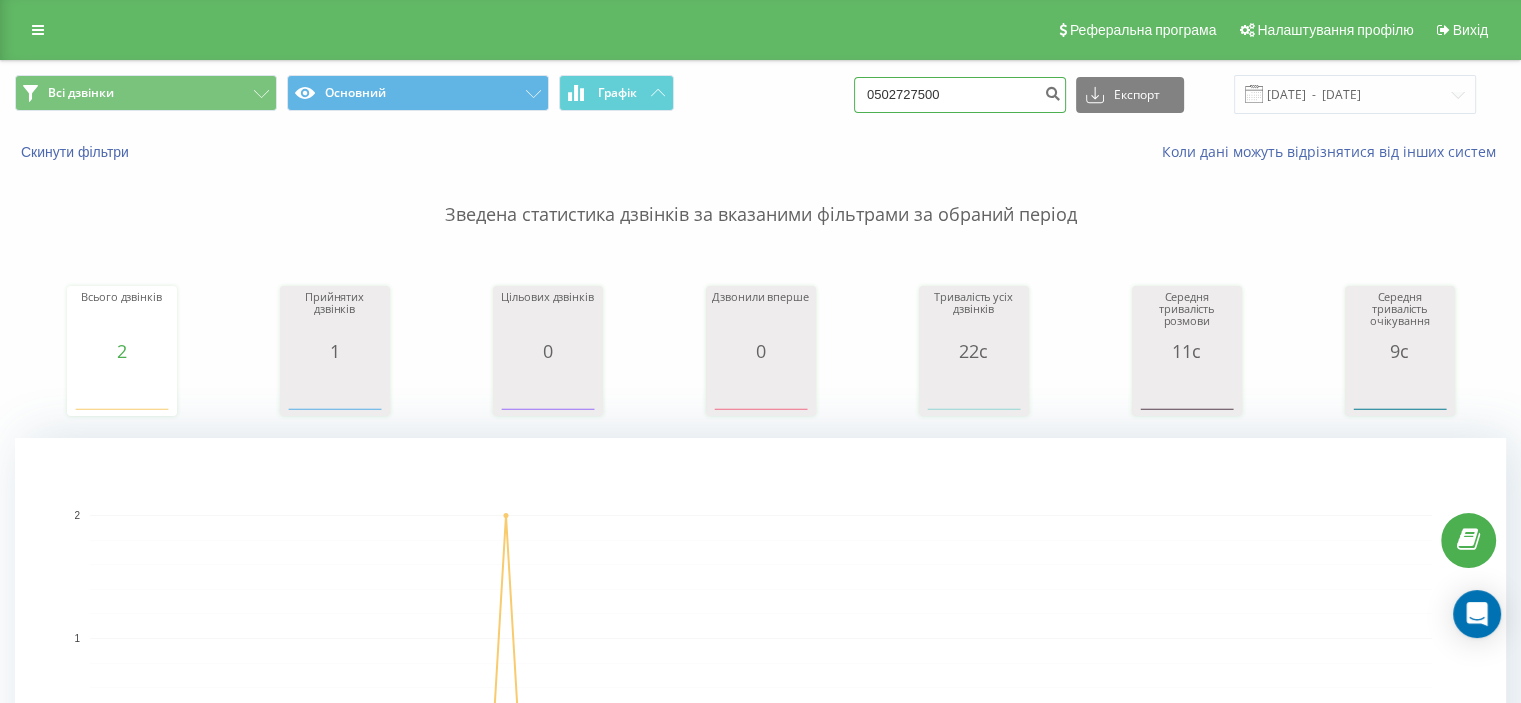 drag, startPoint x: 946, startPoint y: 99, endPoint x: 736, endPoint y: 87, distance: 210.34258 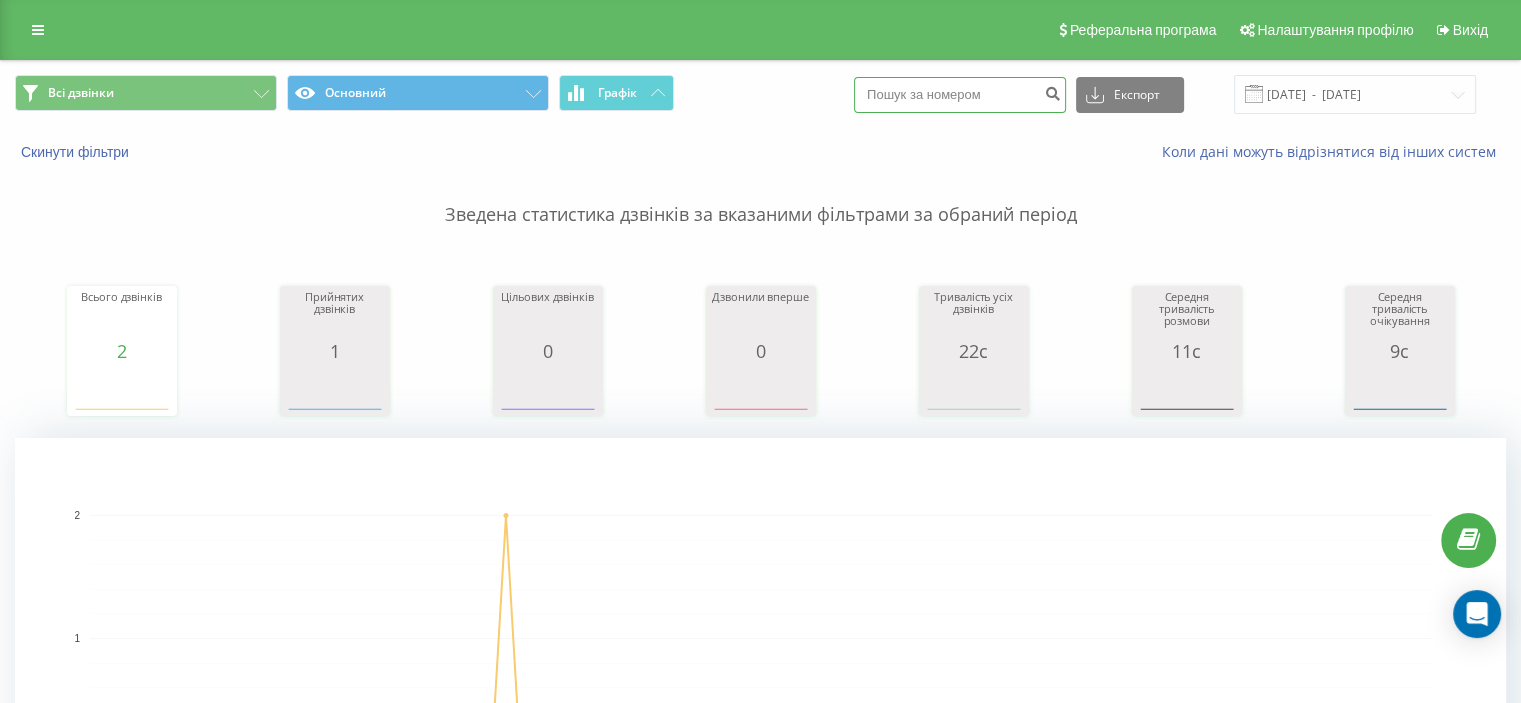 paste on "0507793938" 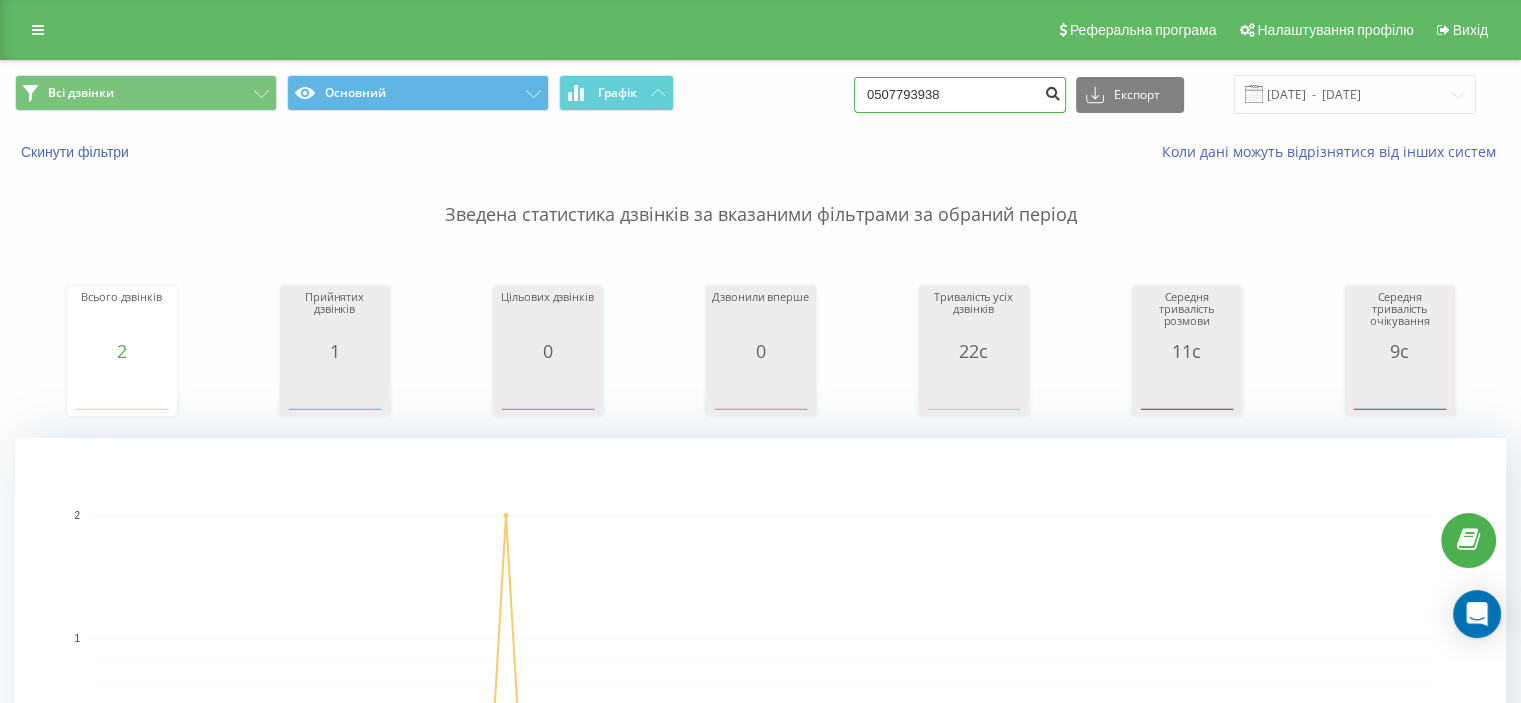 type on "0507793938" 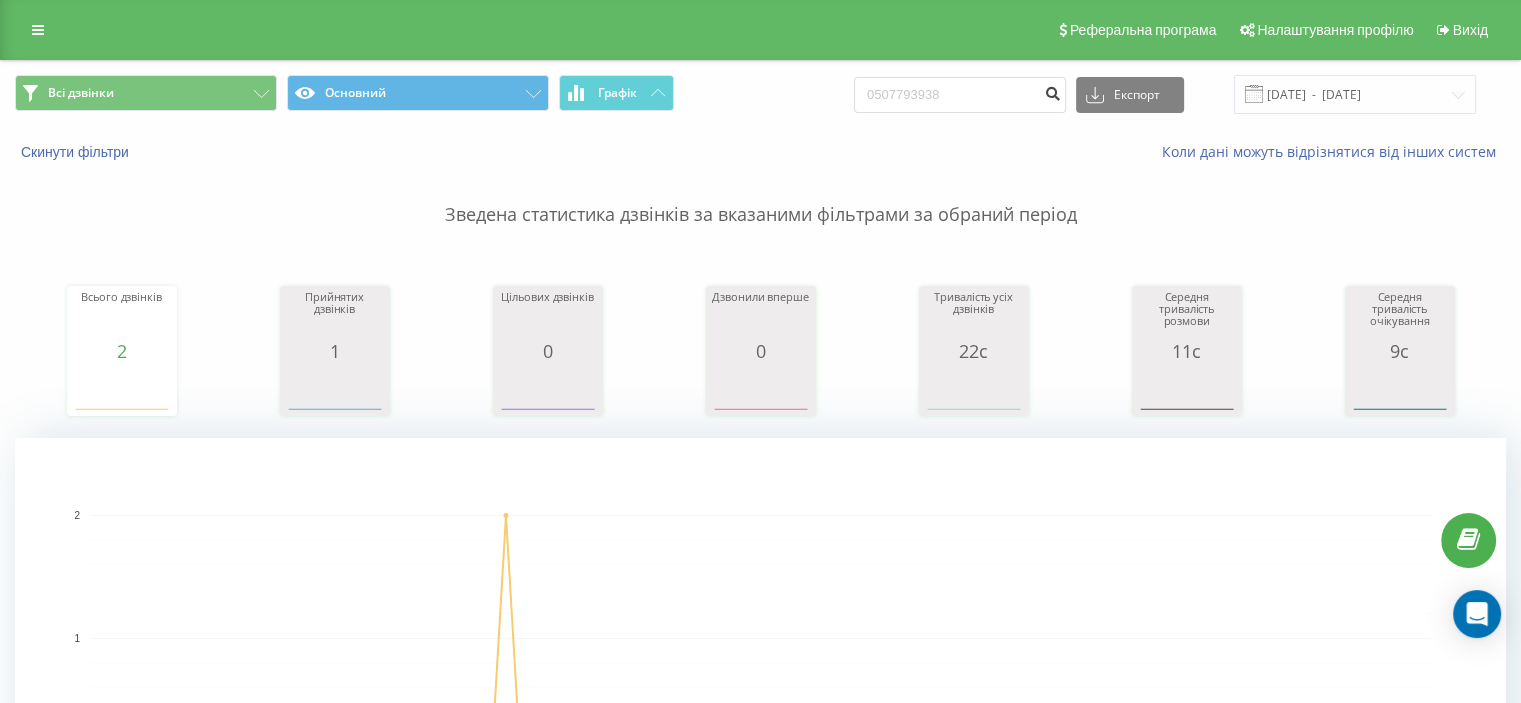 click at bounding box center (1052, 91) 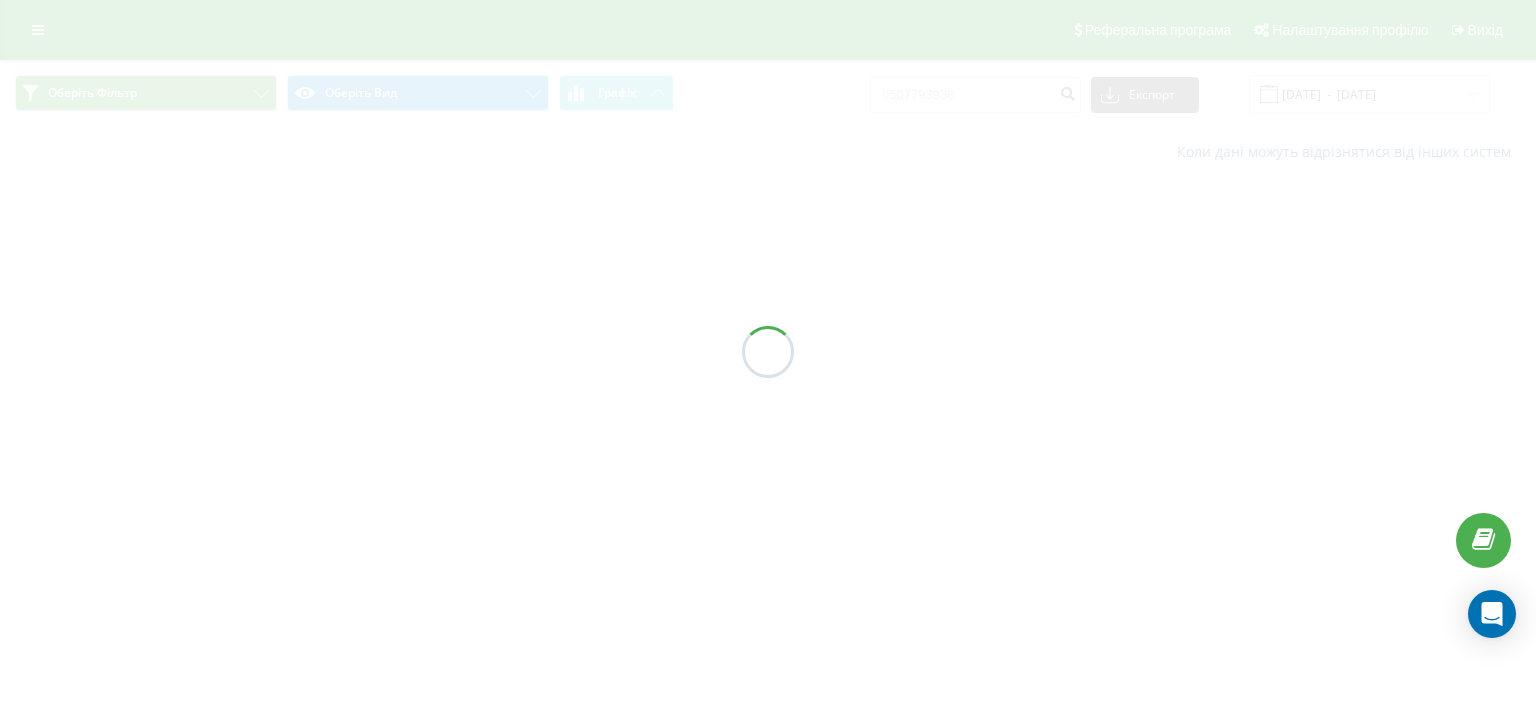 scroll, scrollTop: 0, scrollLeft: 0, axis: both 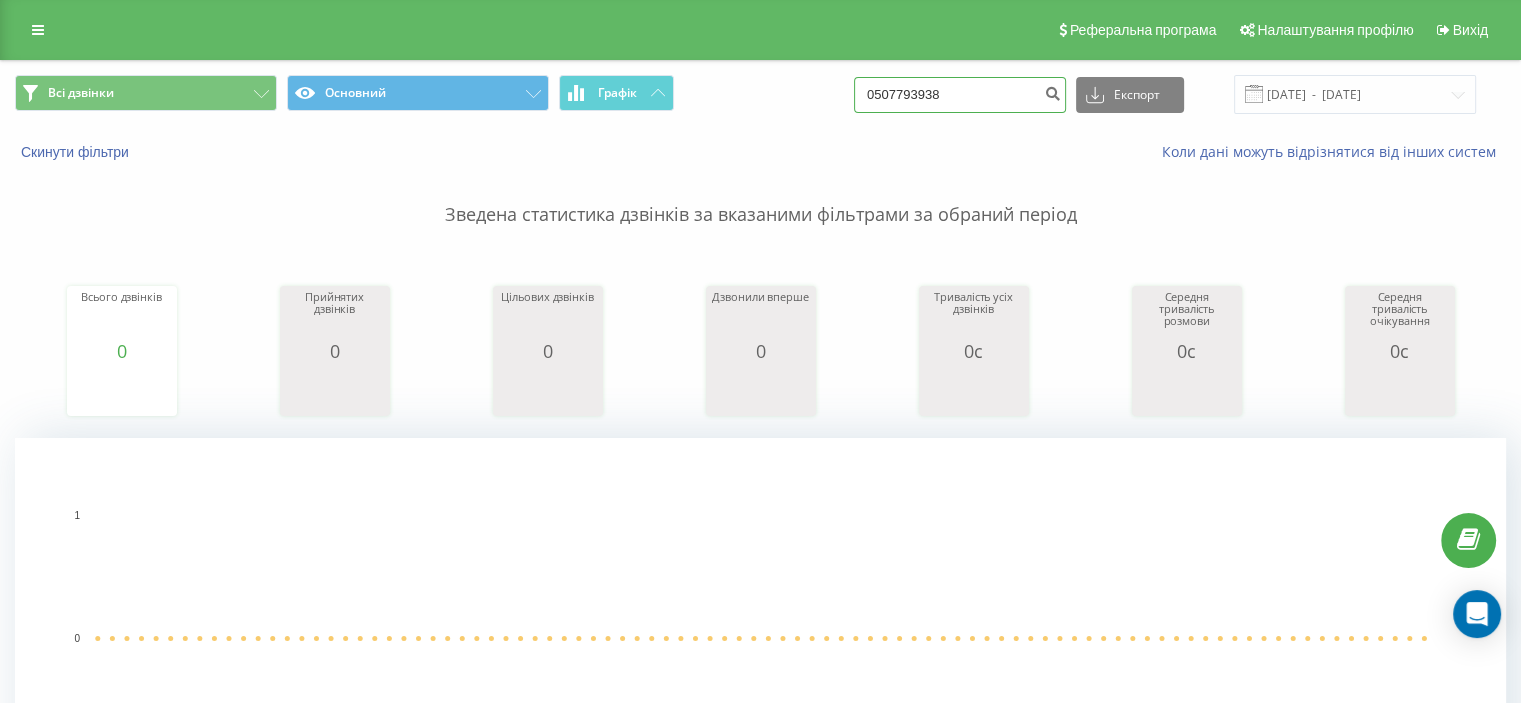 drag, startPoint x: 984, startPoint y: 99, endPoint x: 693, endPoint y: 56, distance: 294.15982 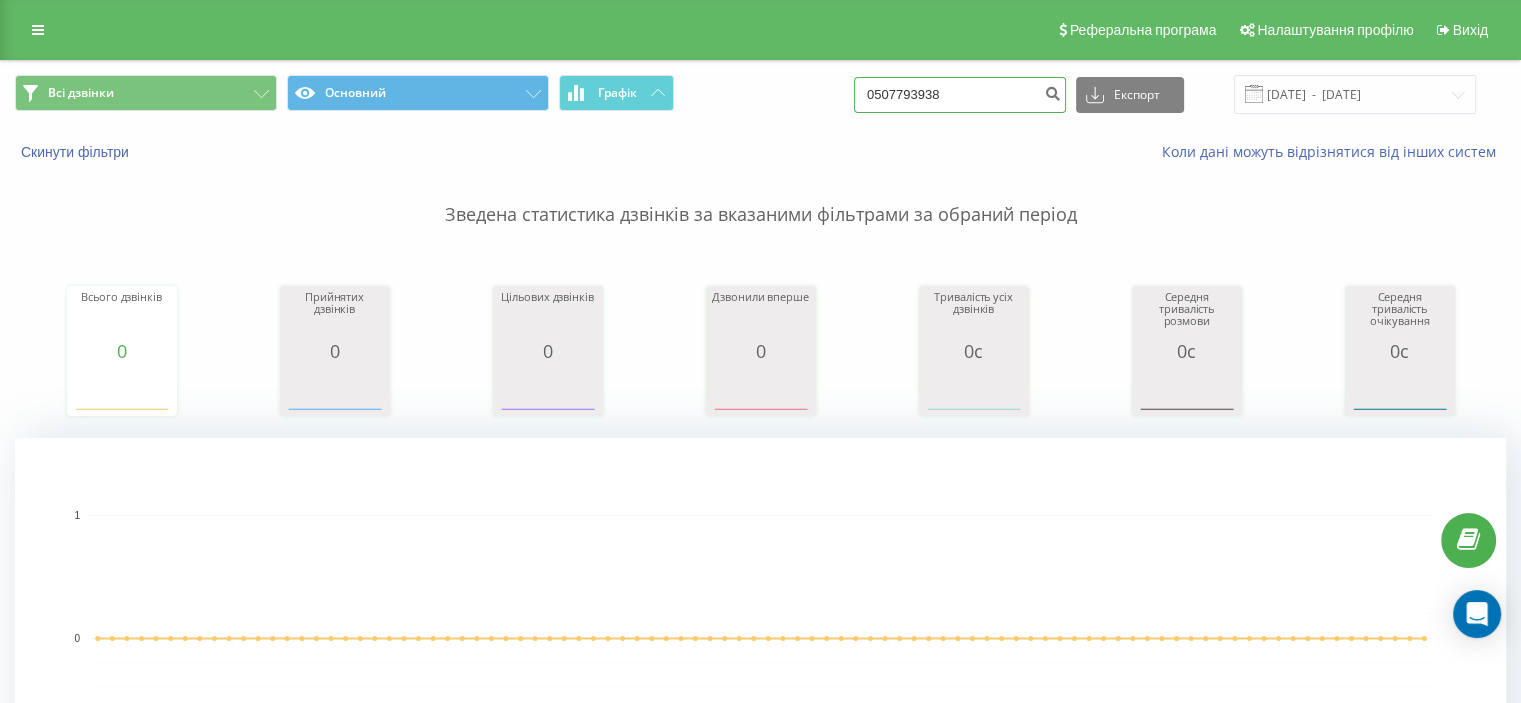 click on "Всі дзвінки Основний Графік 0507793938 Експорт .csv .xls .xlsx 11.04.2025  -  11.07.2025" at bounding box center (760, 94) 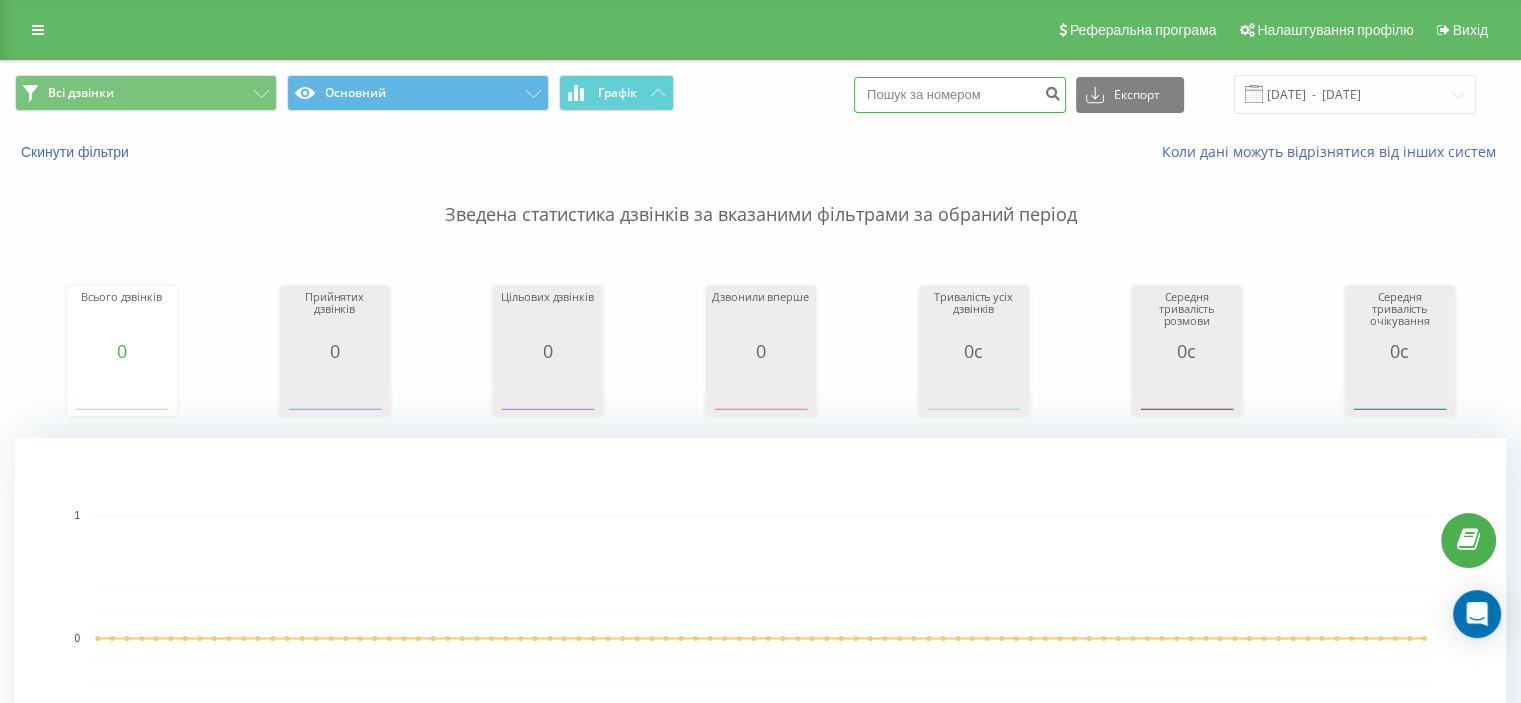 paste on "0976519884" 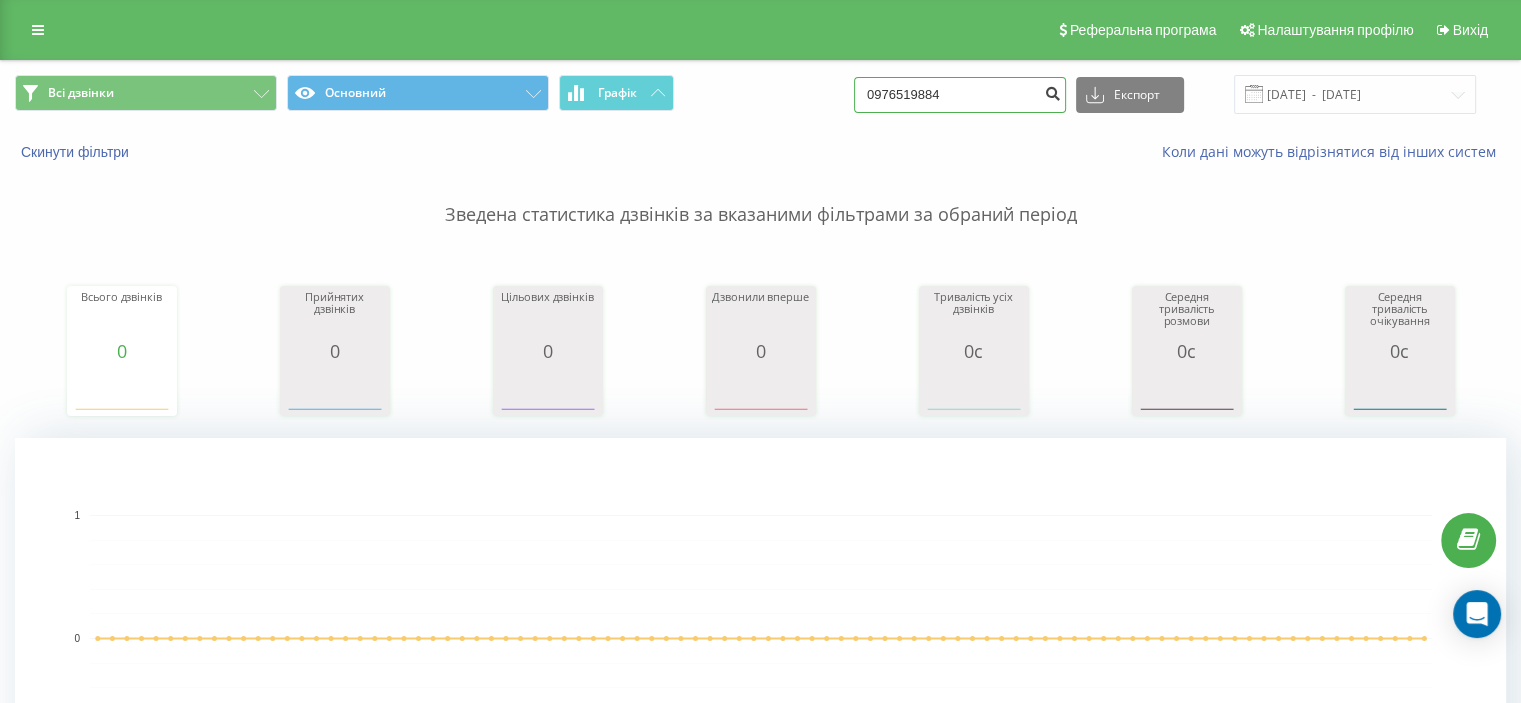 type on "0976519884" 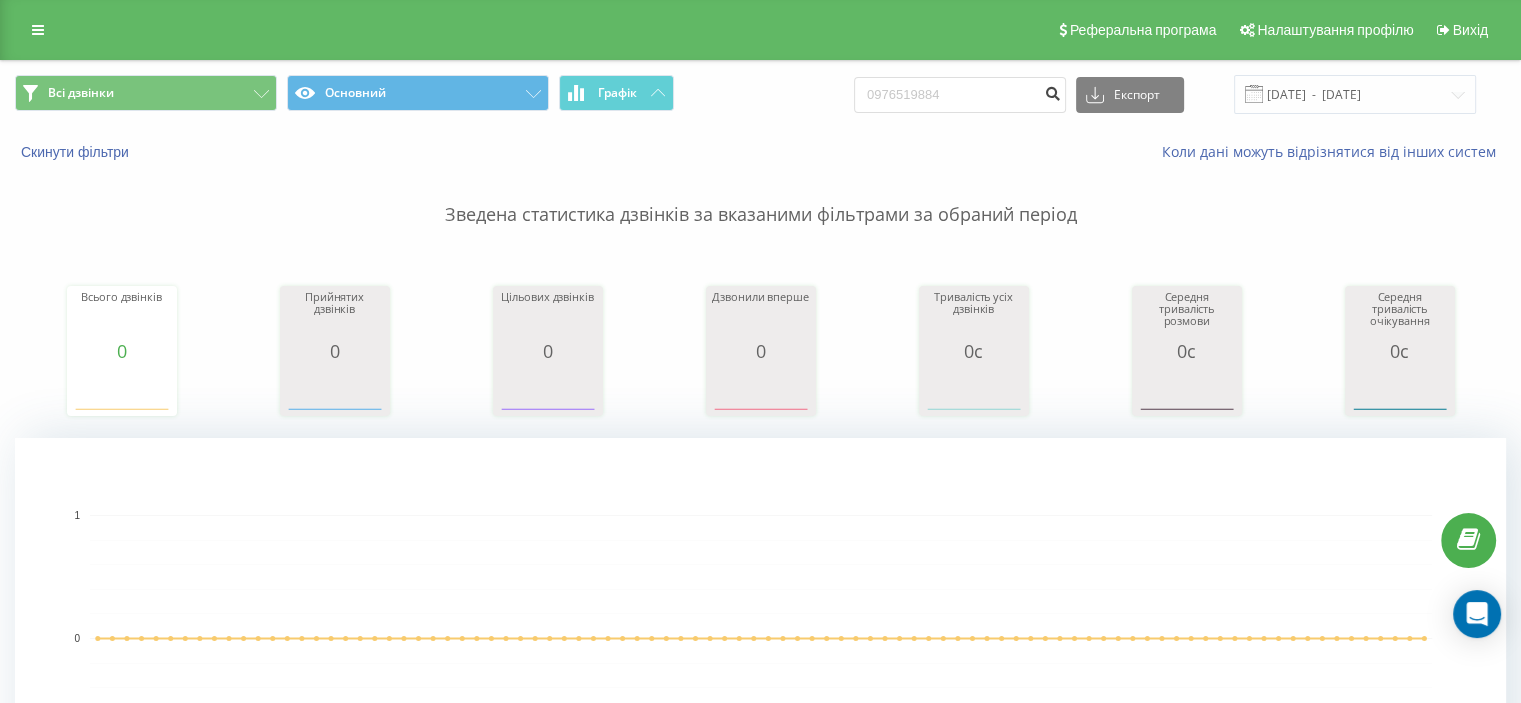 click at bounding box center [1052, 91] 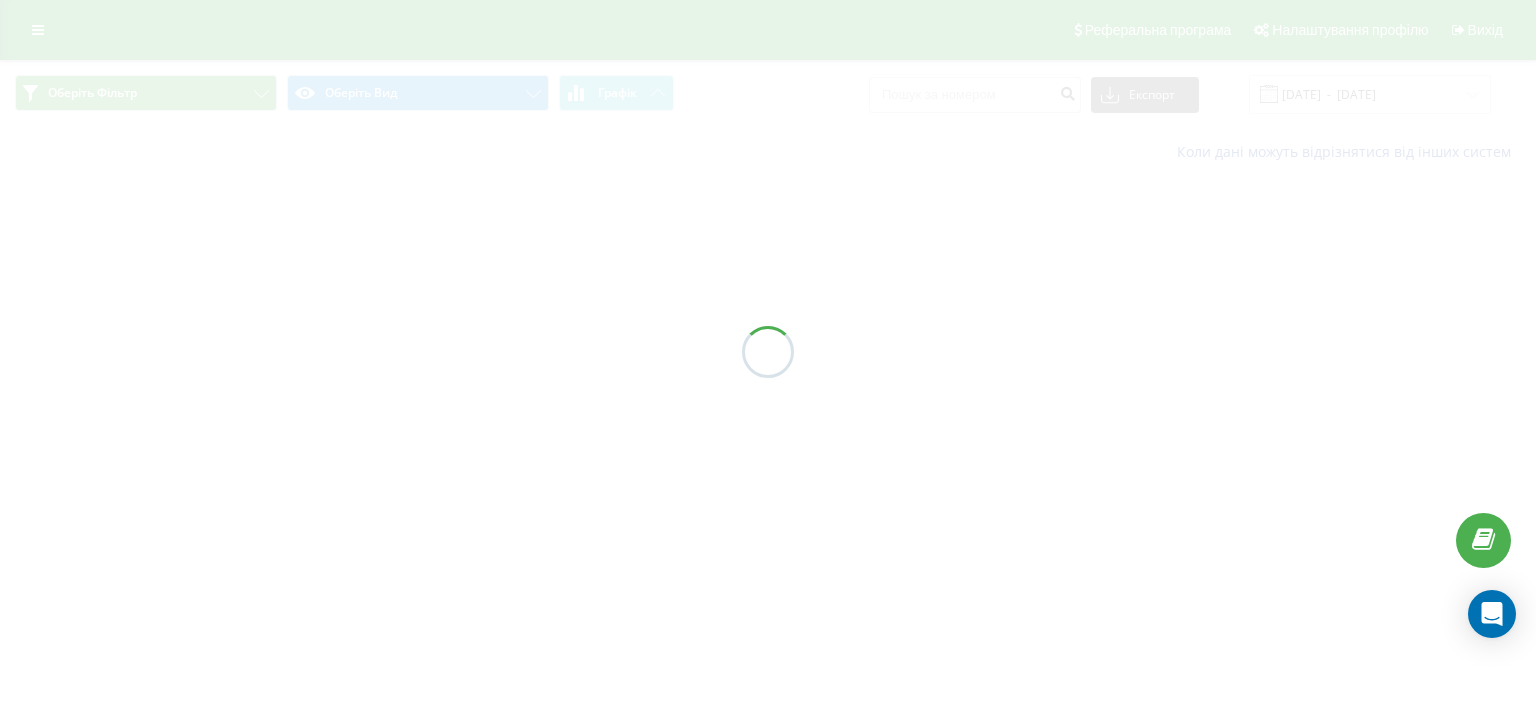 scroll, scrollTop: 0, scrollLeft: 0, axis: both 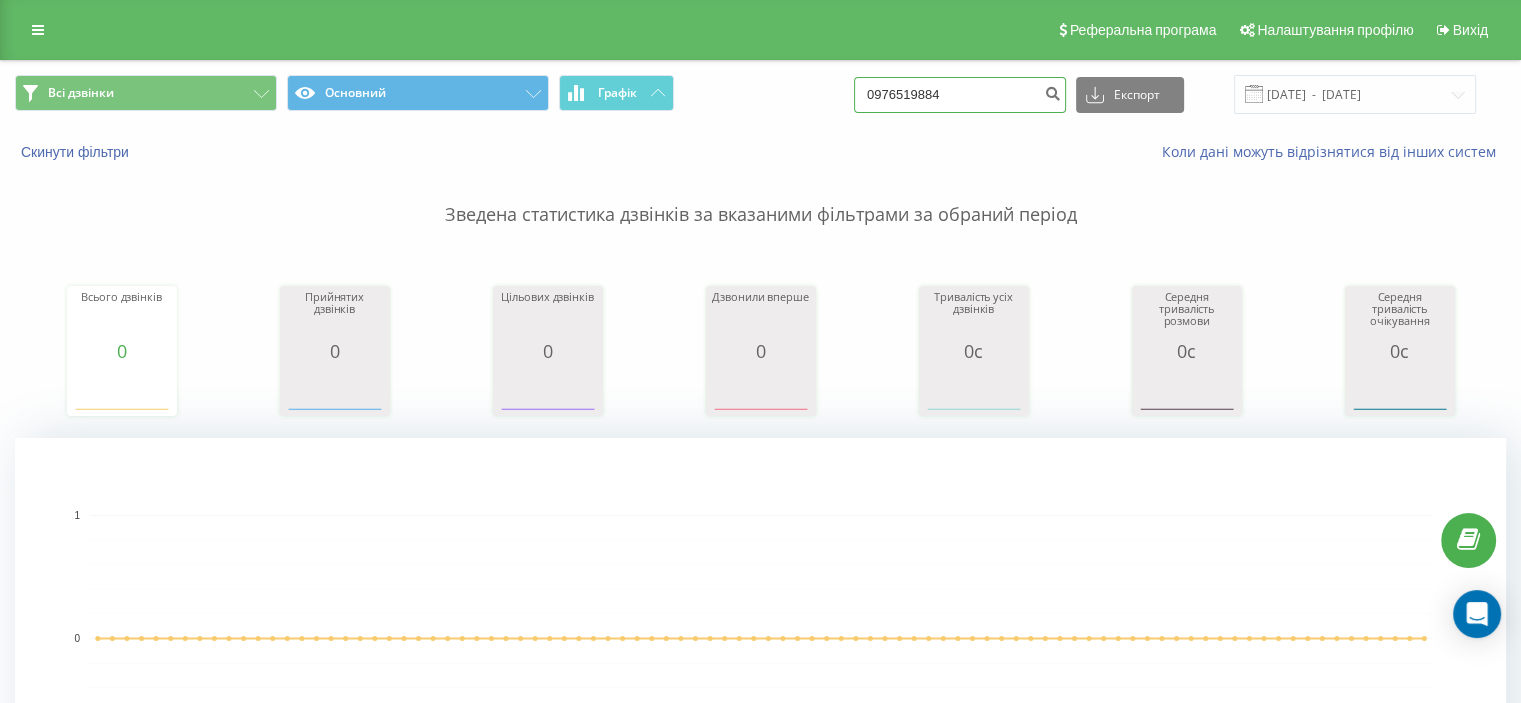 drag, startPoint x: 989, startPoint y: 96, endPoint x: 735, endPoint y: 88, distance: 254.12595 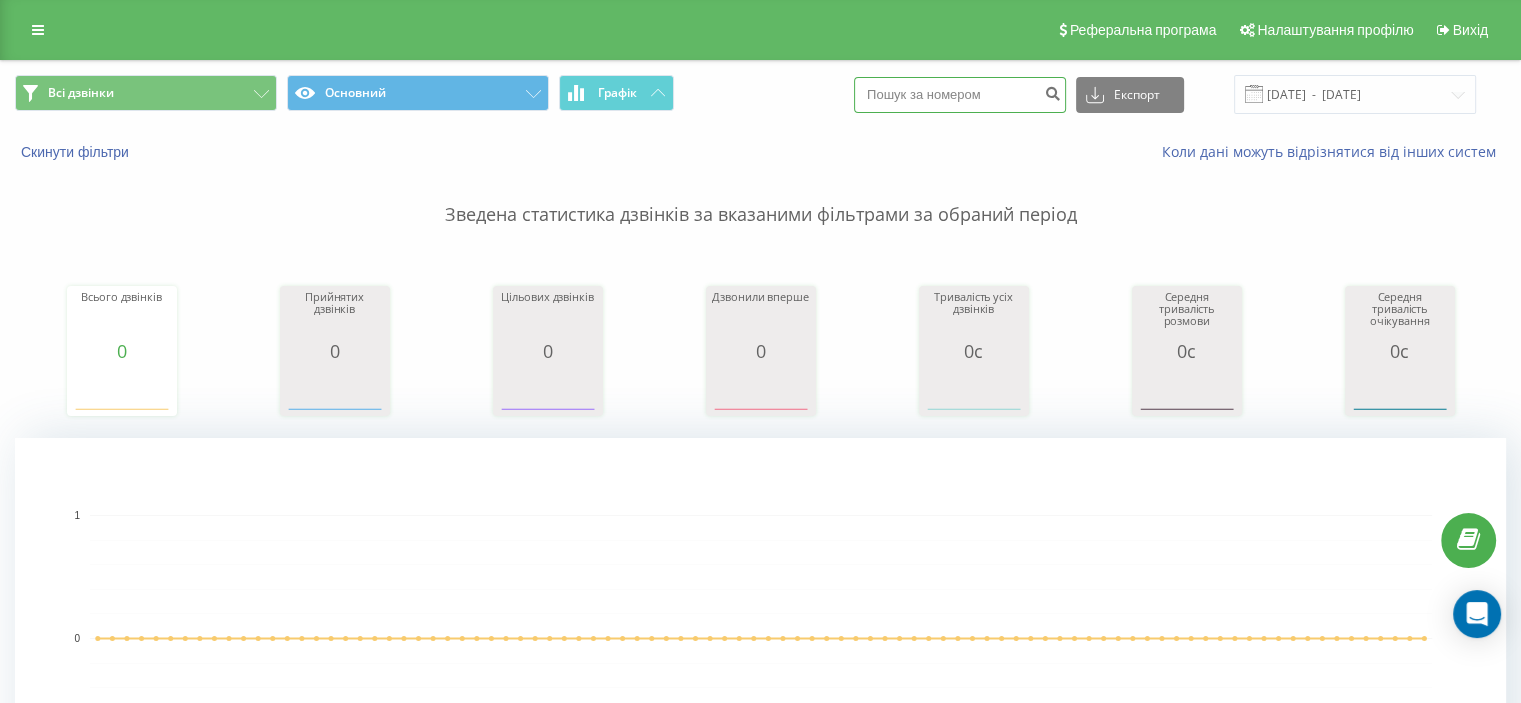 paste on "0968867221" 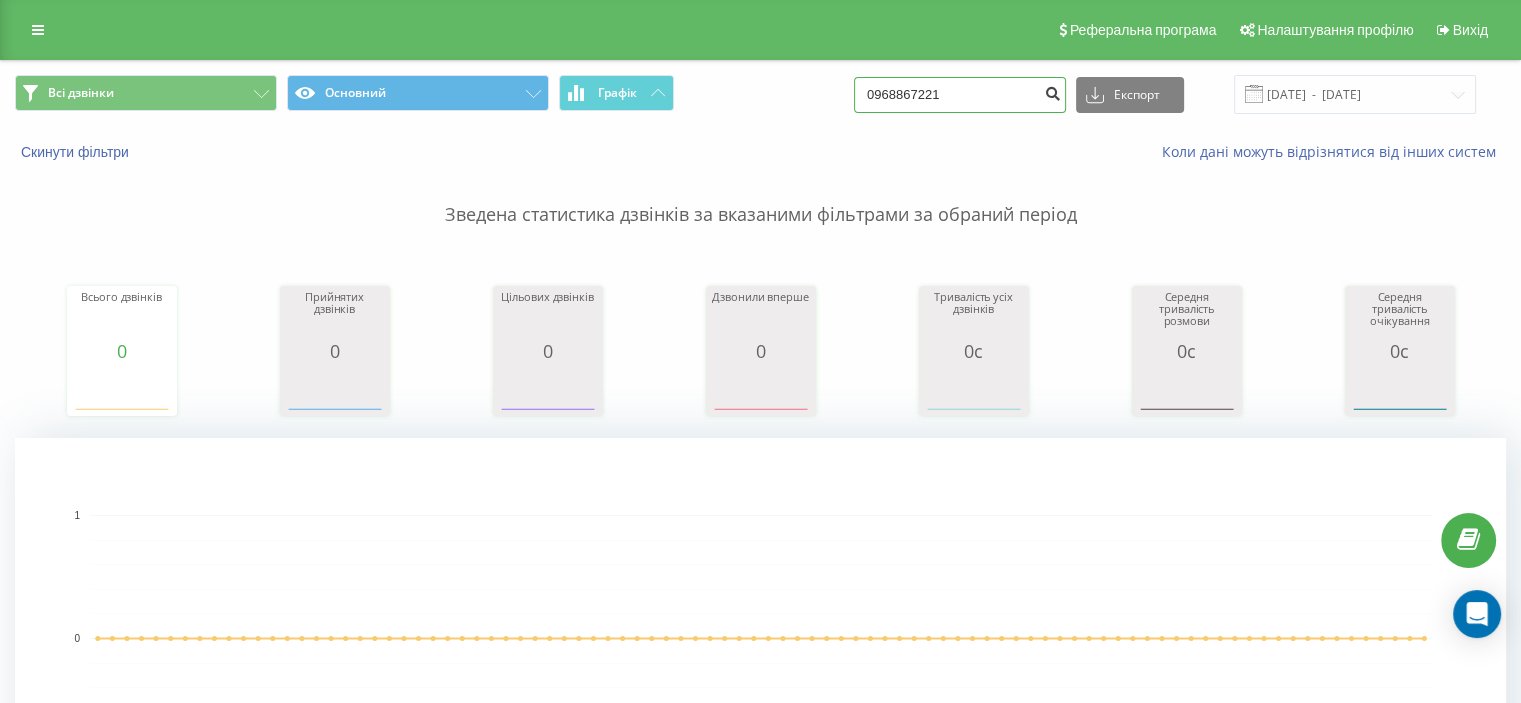 type on "0968867221" 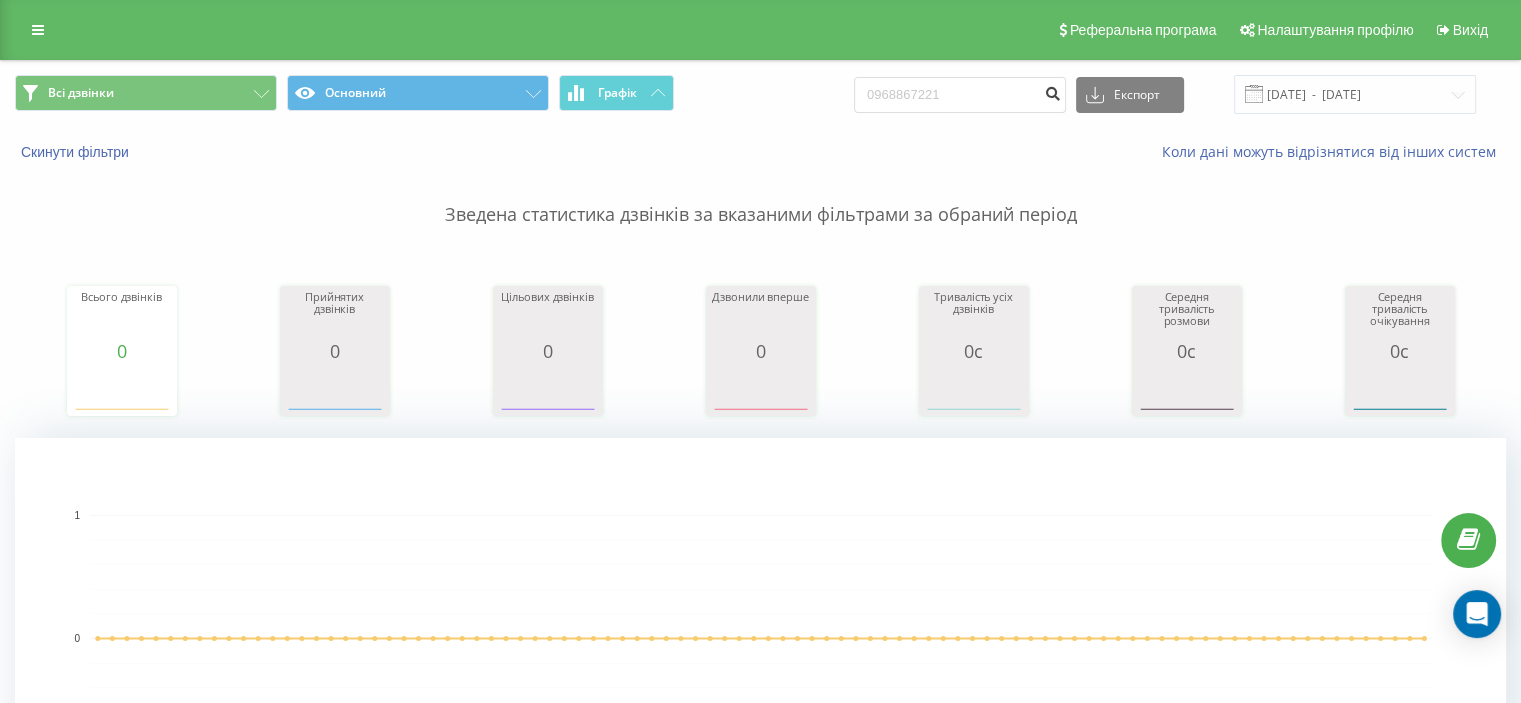 click at bounding box center (1052, 91) 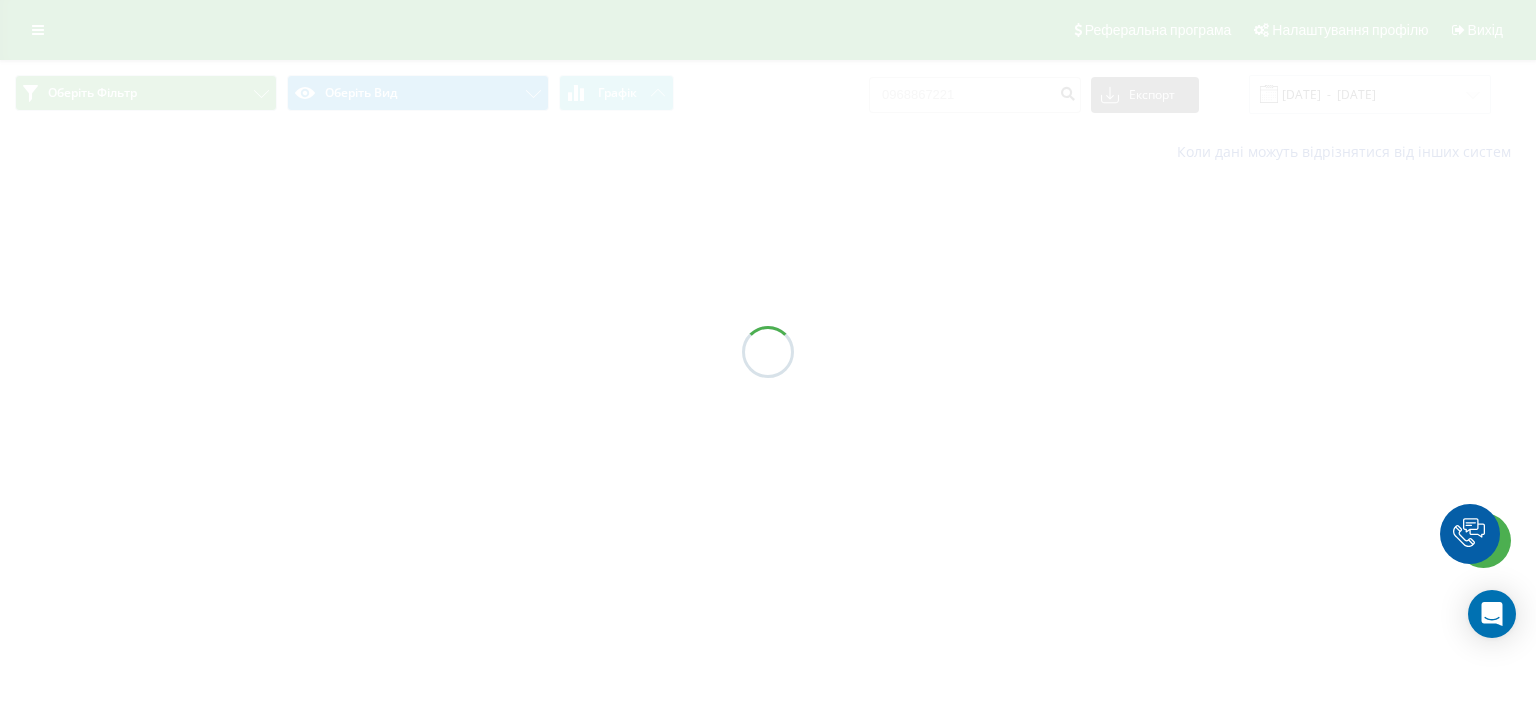 scroll, scrollTop: 0, scrollLeft: 0, axis: both 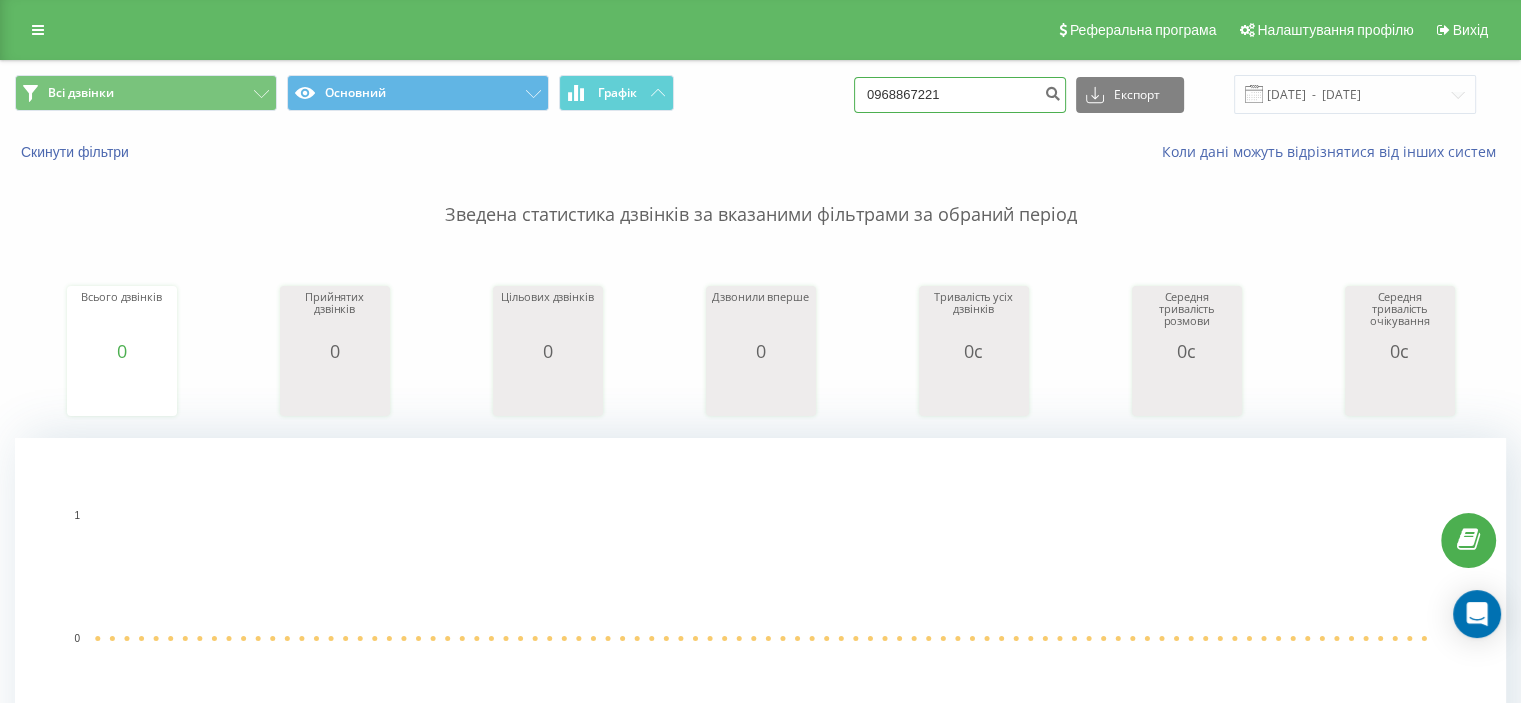 drag, startPoint x: 977, startPoint y: 91, endPoint x: 727, endPoint y: 77, distance: 250.3917 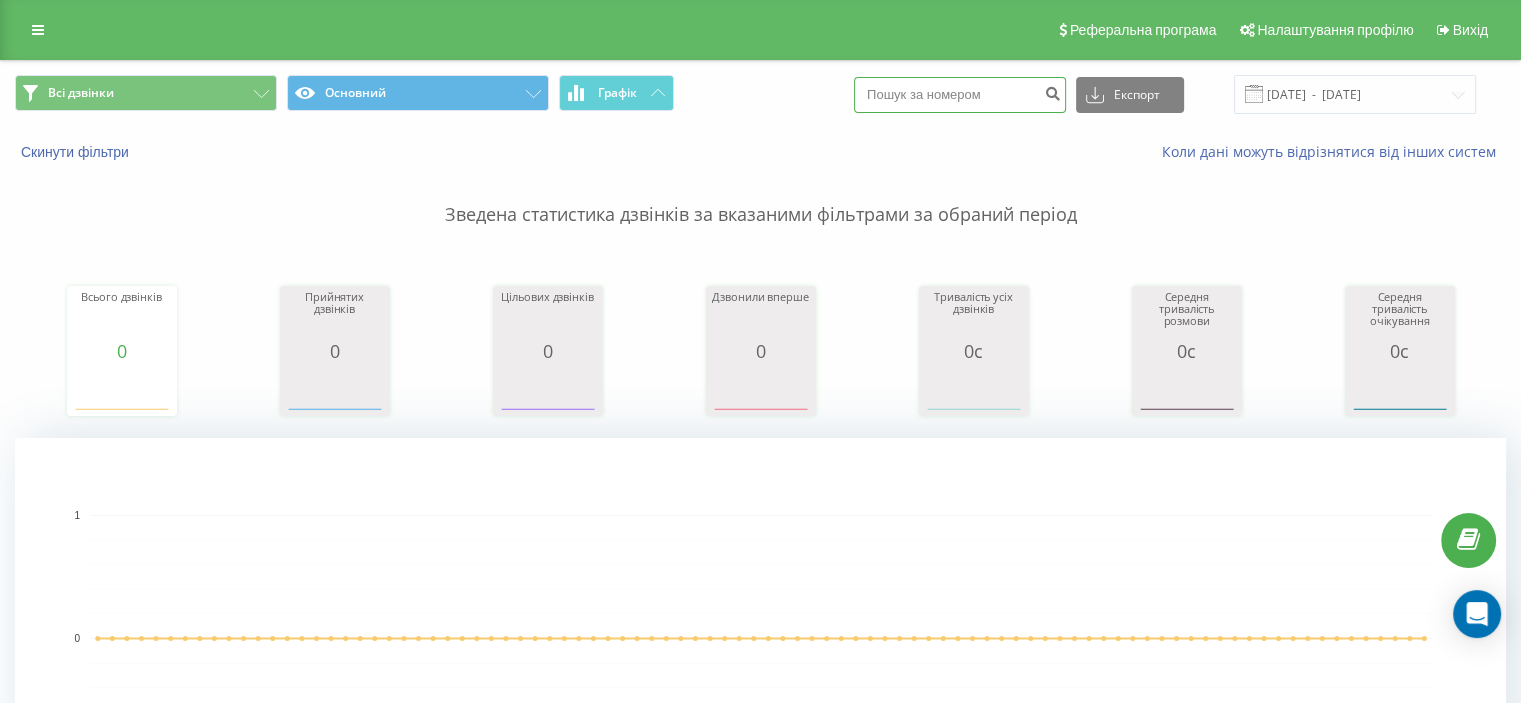 paste on "0636395141" 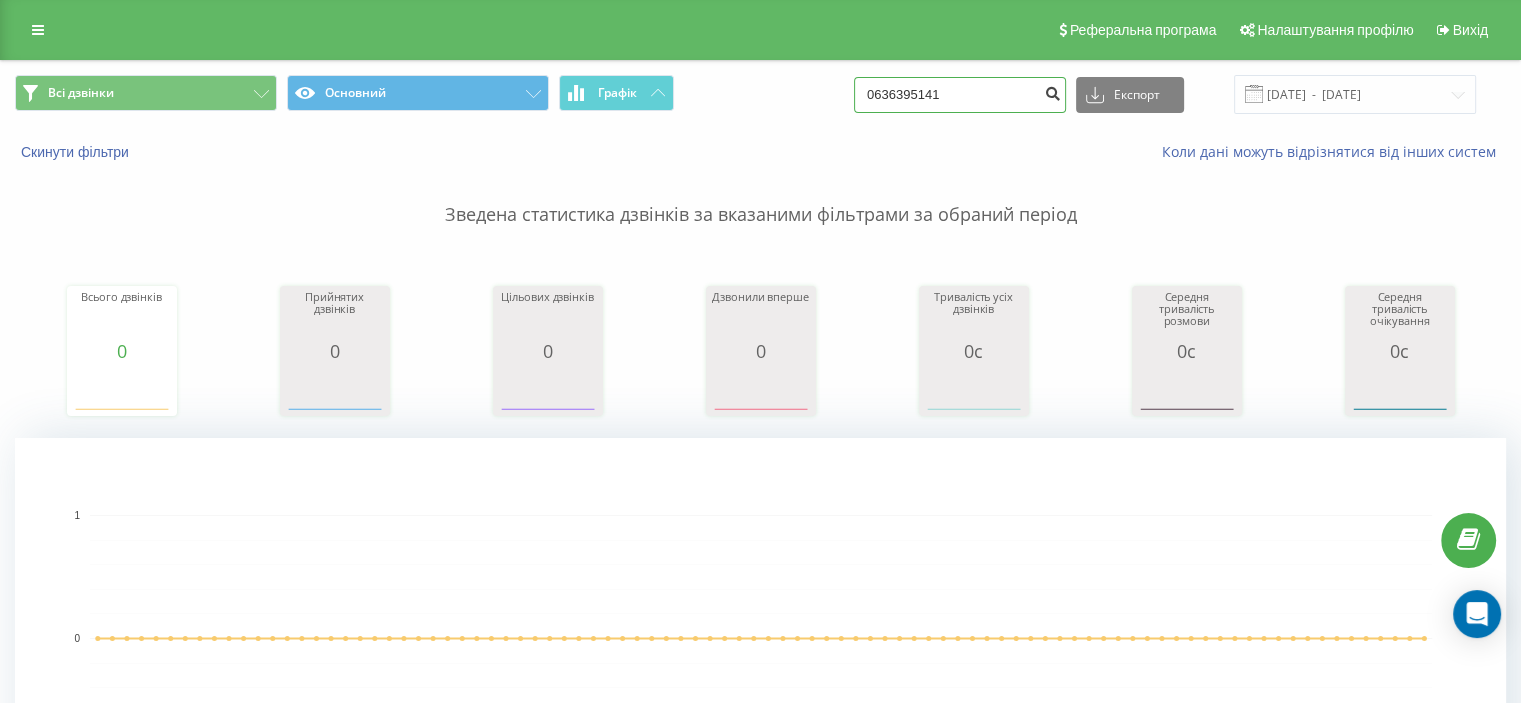 type on "0636395141" 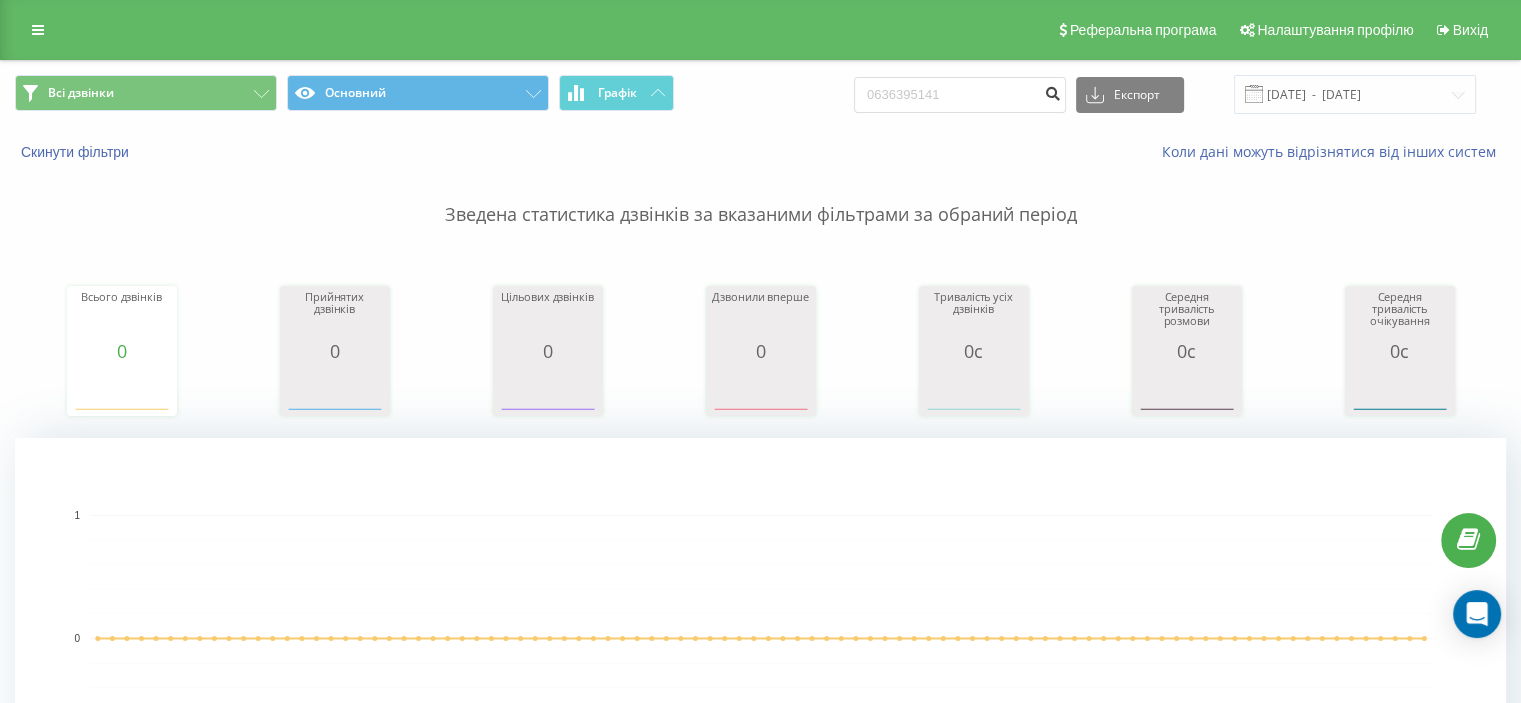 click at bounding box center [1052, 91] 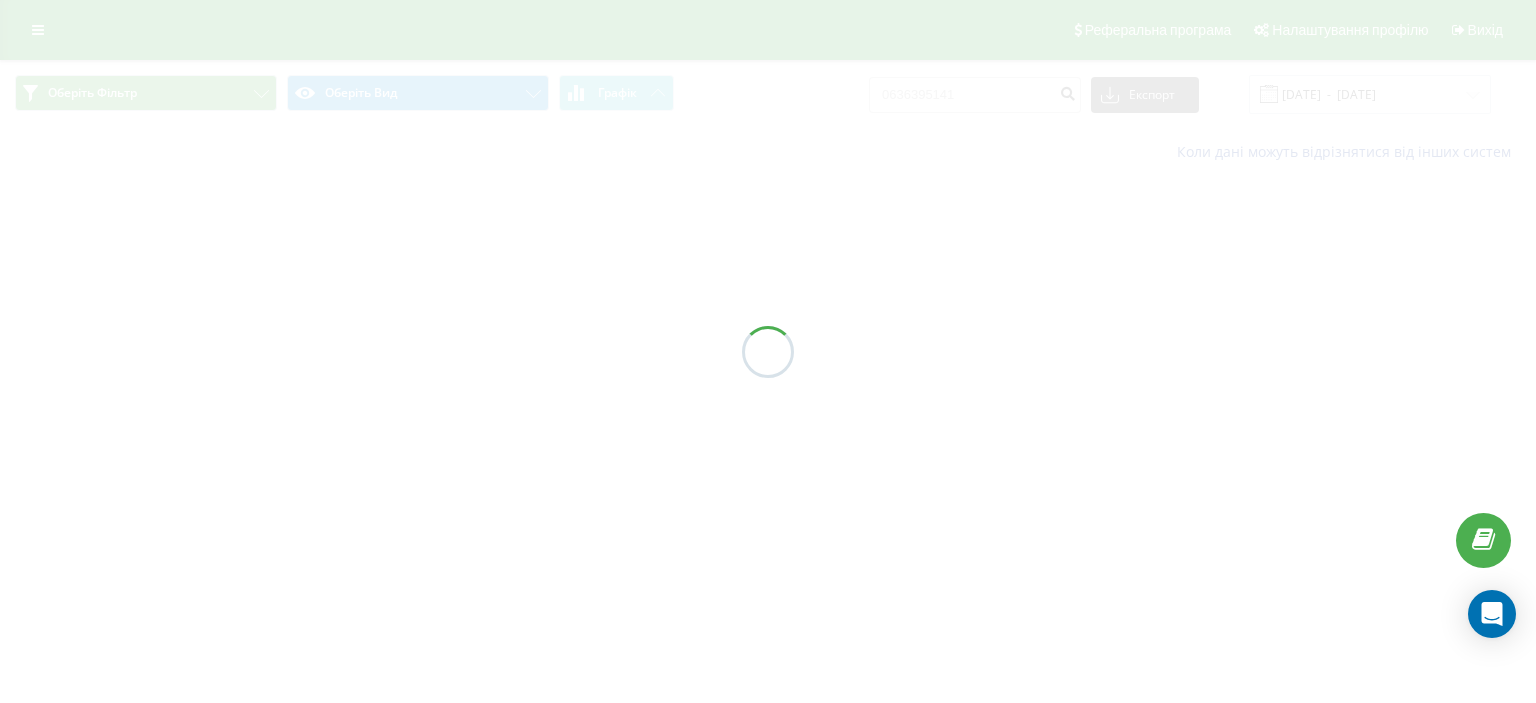 scroll, scrollTop: 0, scrollLeft: 0, axis: both 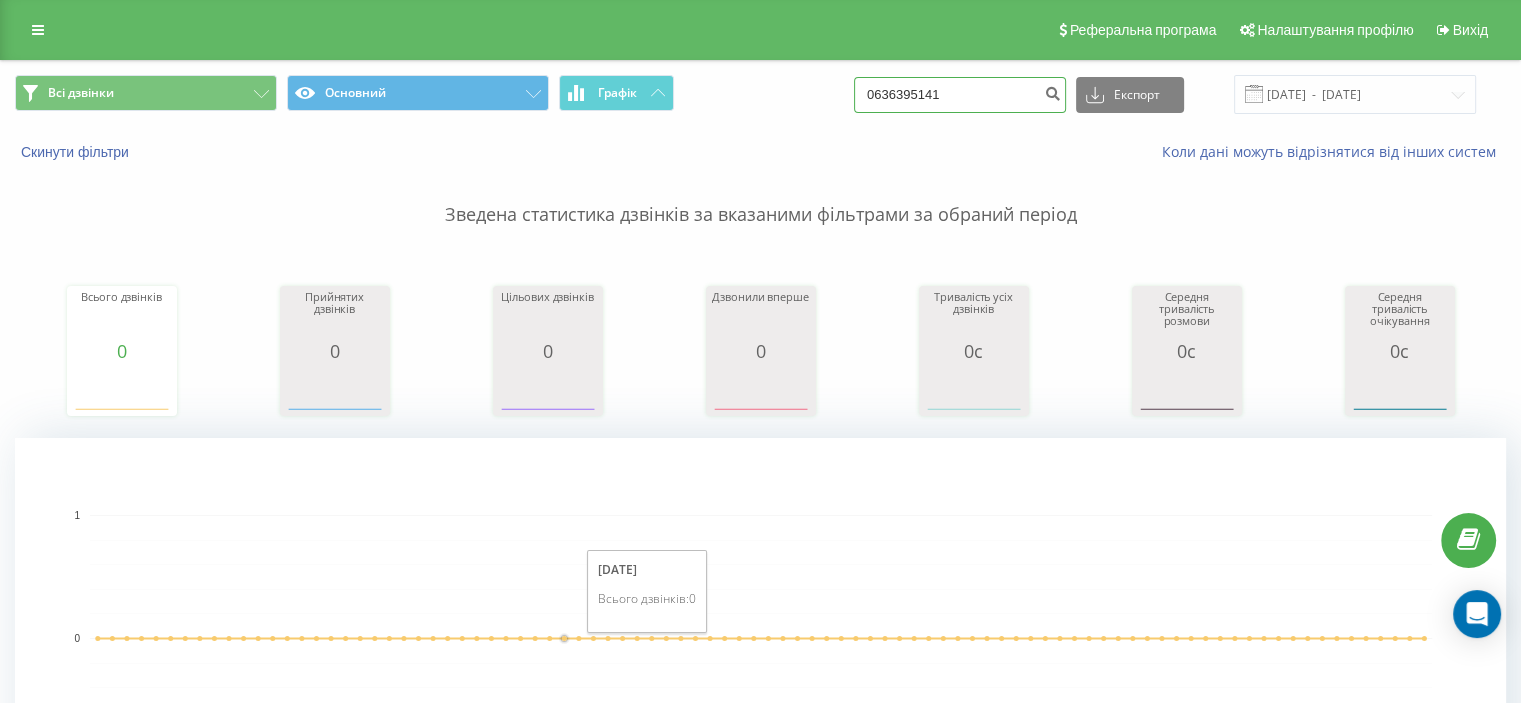 drag, startPoint x: 1003, startPoint y: 97, endPoint x: 749, endPoint y: 89, distance: 254.12595 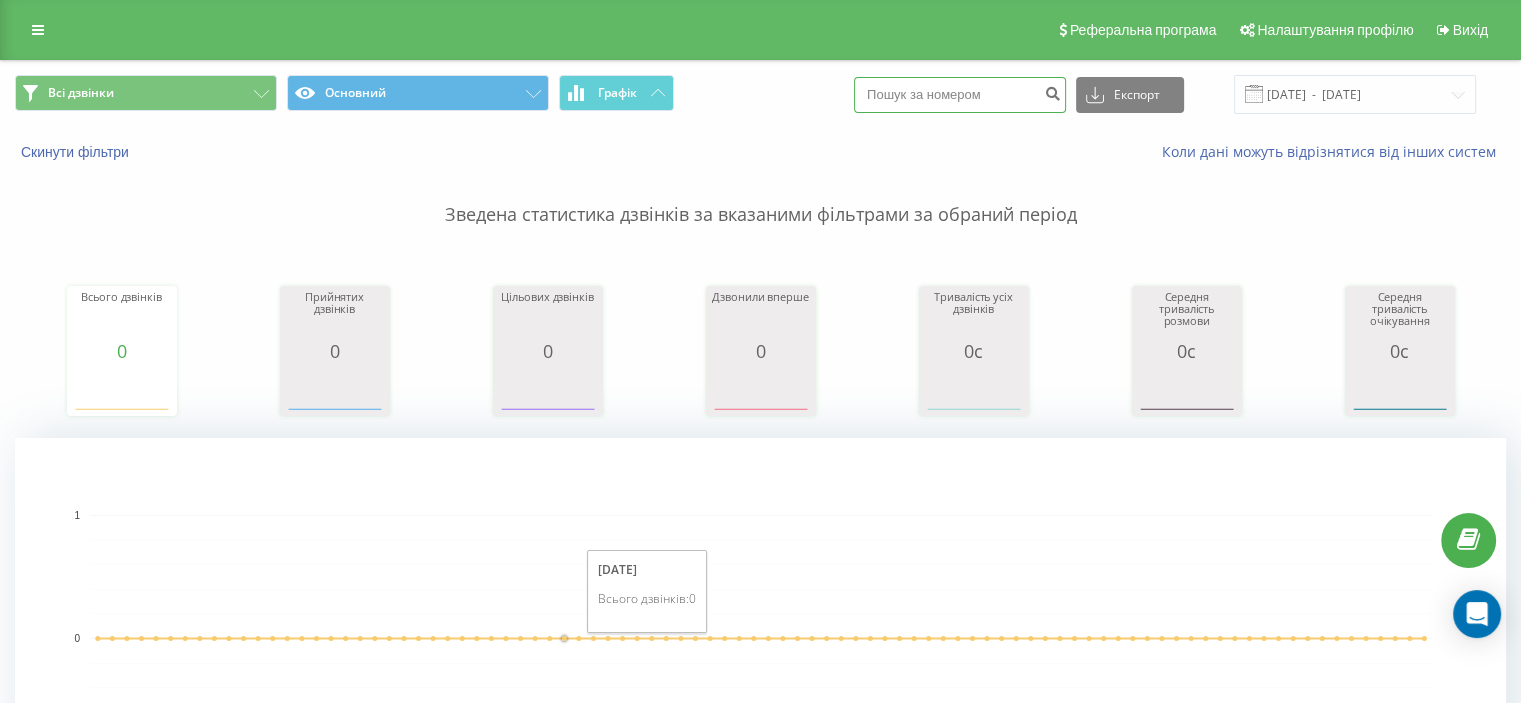 paste on "0978082541" 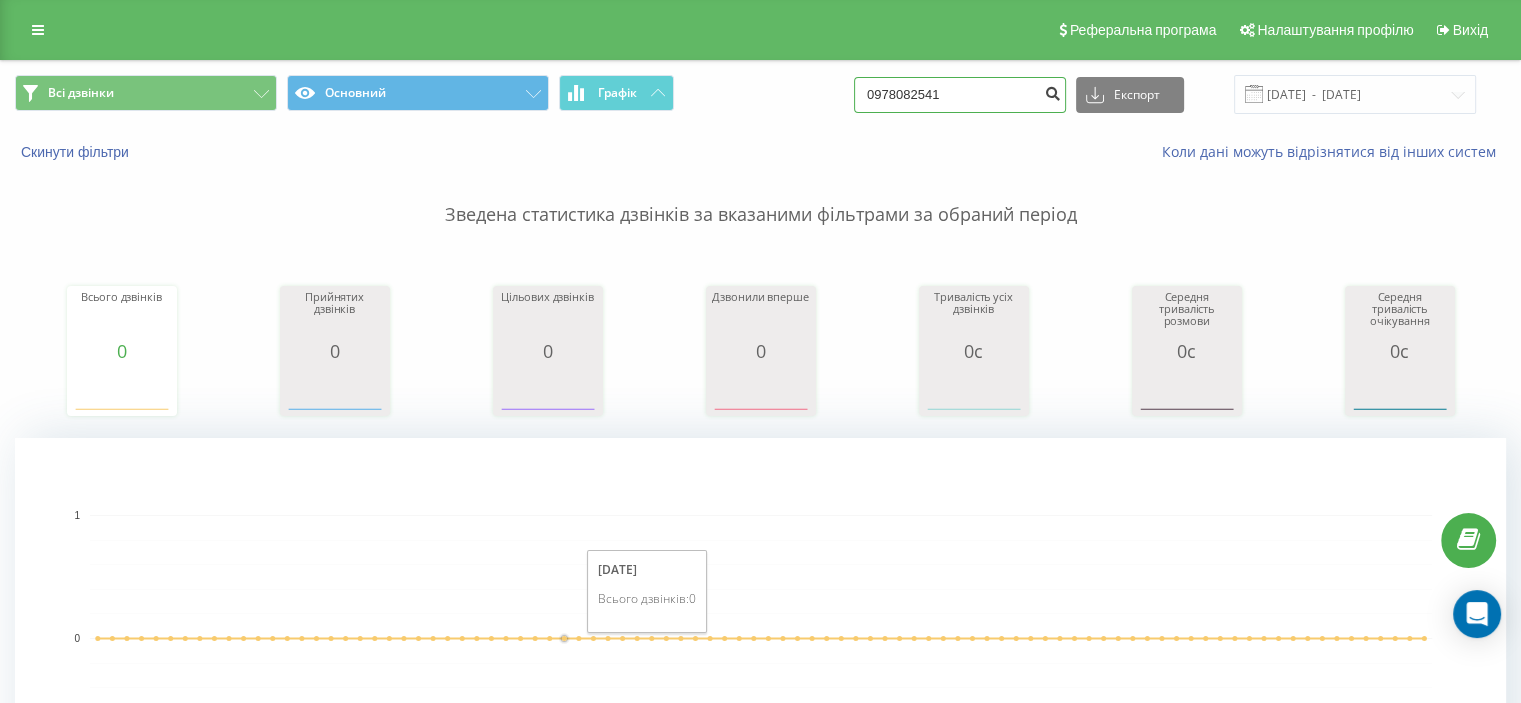 type on "0978082541" 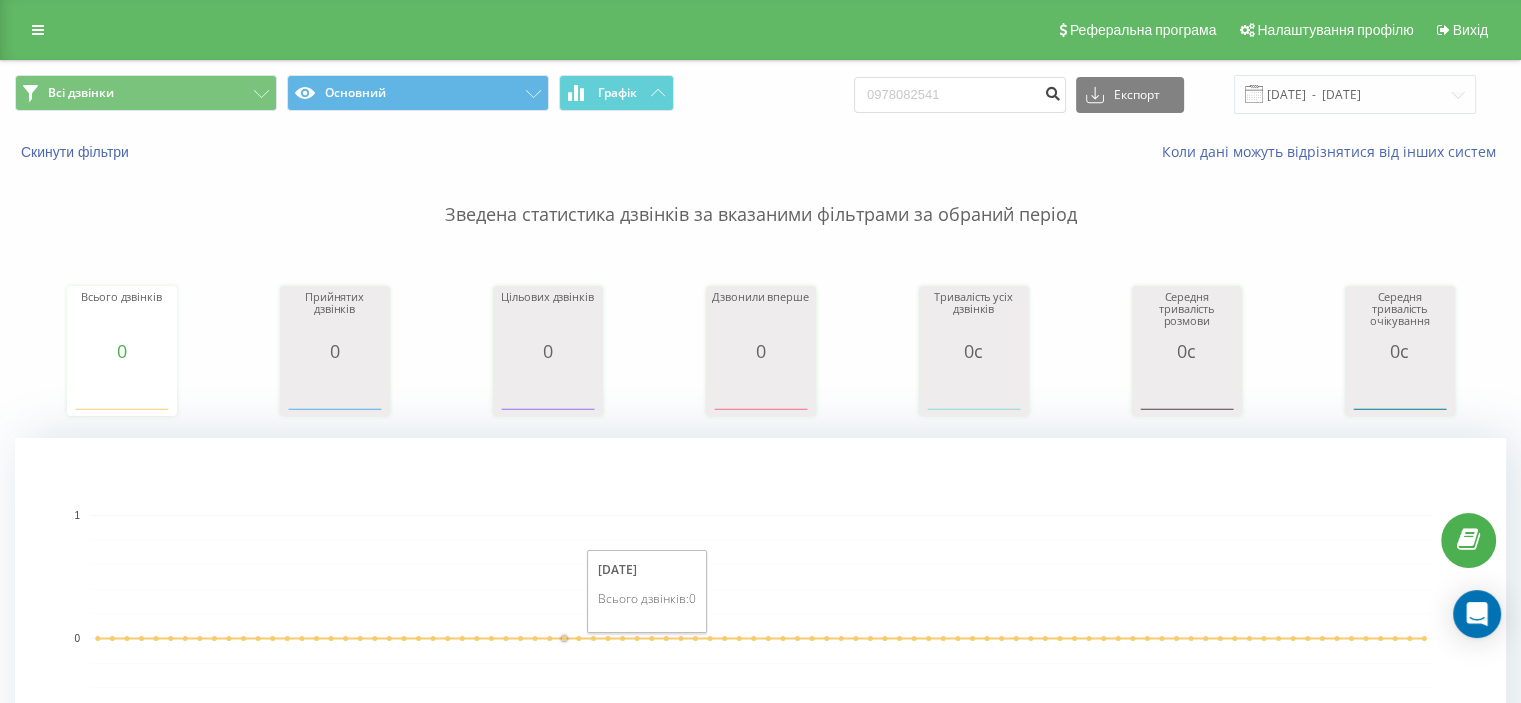 click at bounding box center [1052, 91] 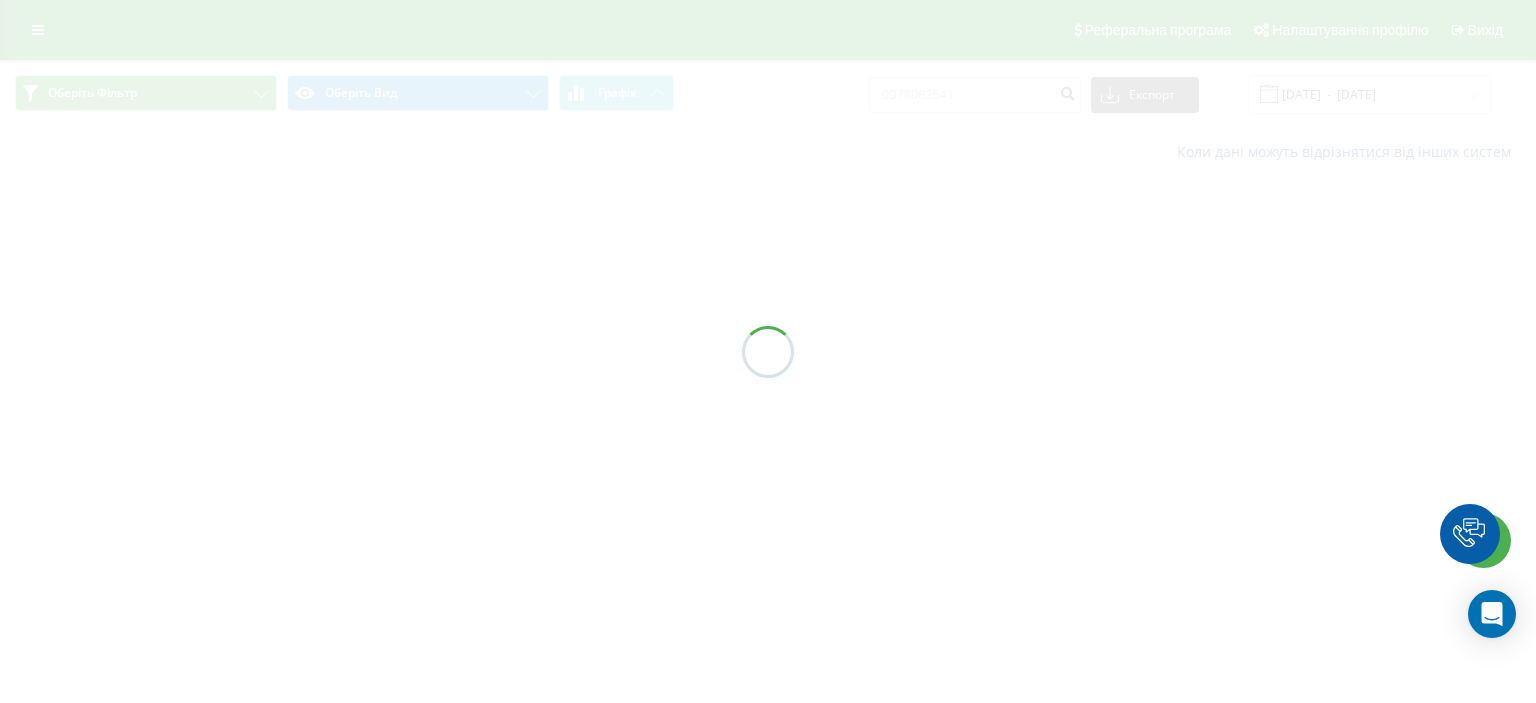 scroll, scrollTop: 0, scrollLeft: 0, axis: both 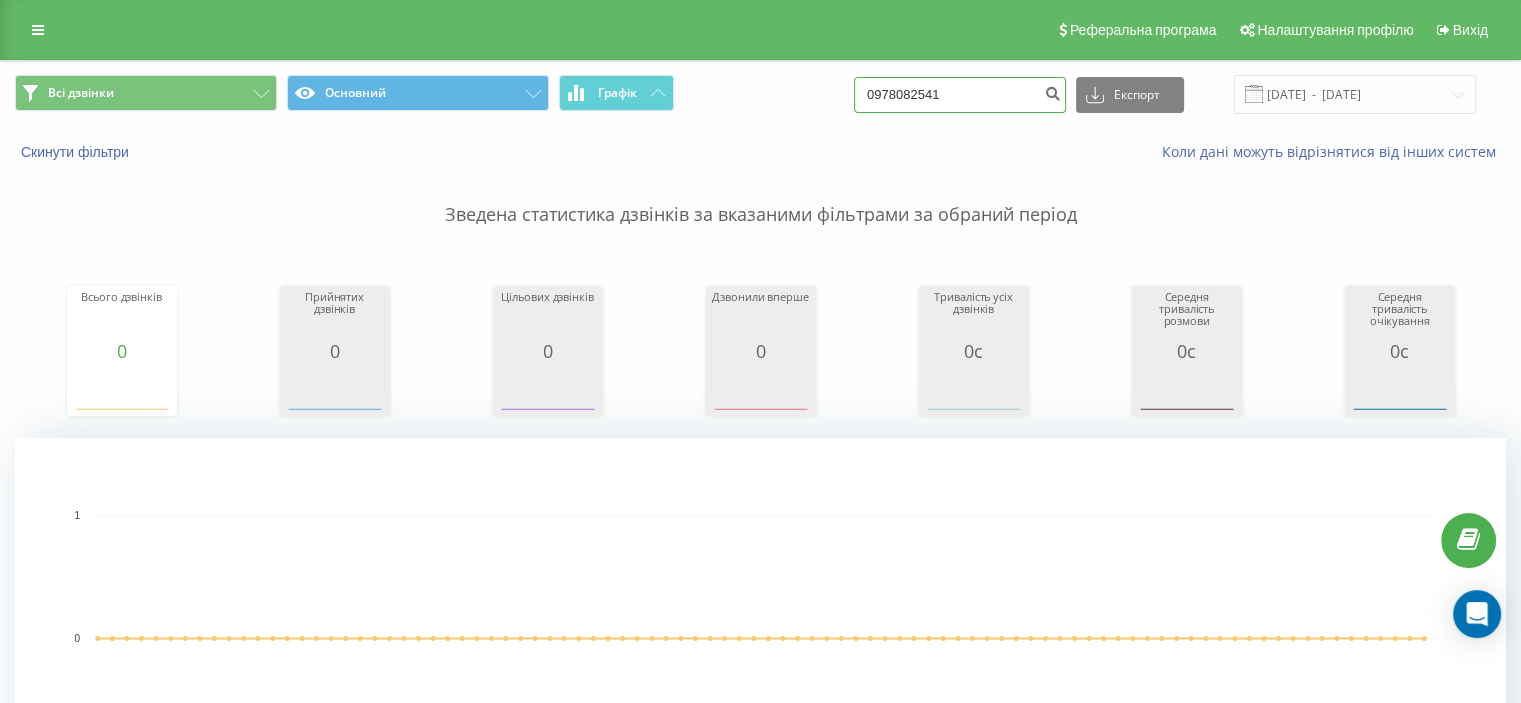 drag, startPoint x: 987, startPoint y: 84, endPoint x: 762, endPoint y: 86, distance: 225.0089 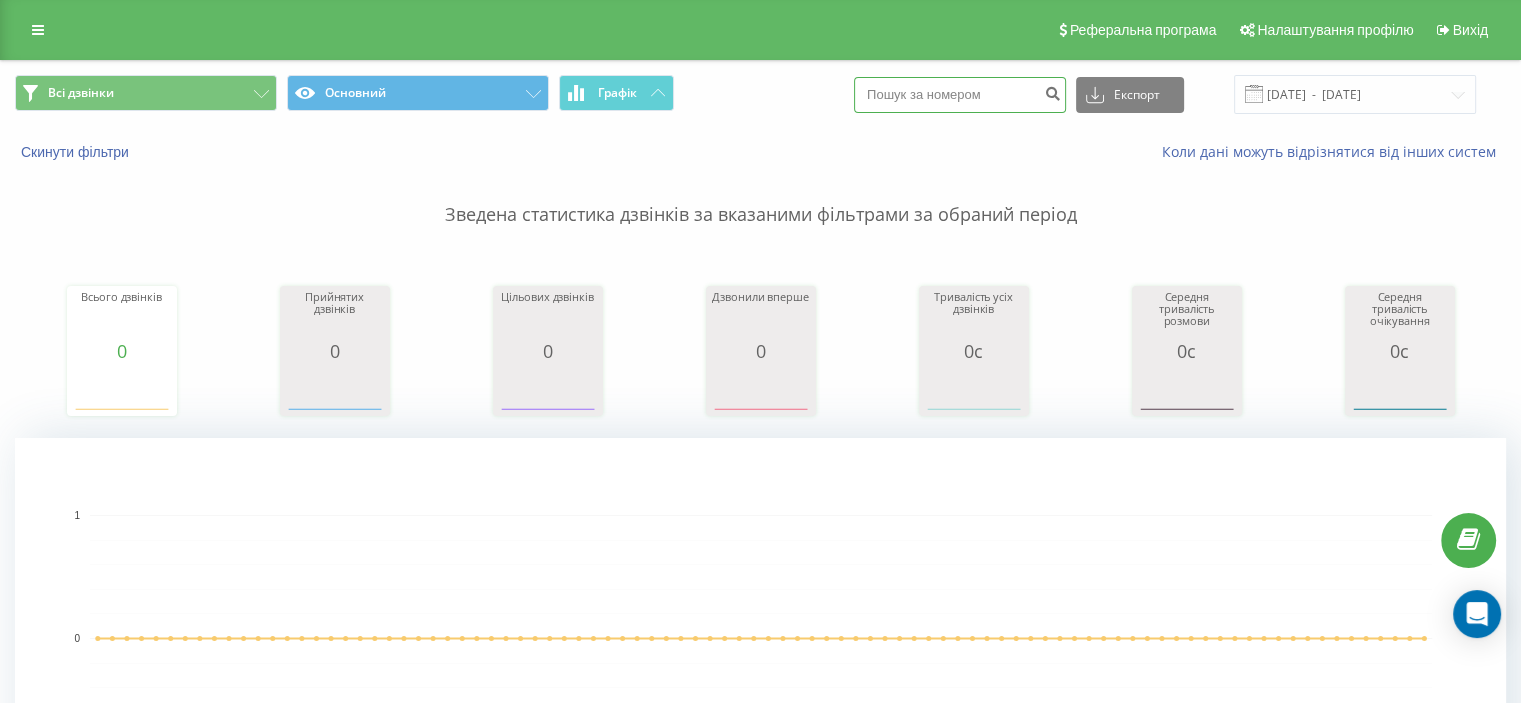 paste on "0976528377" 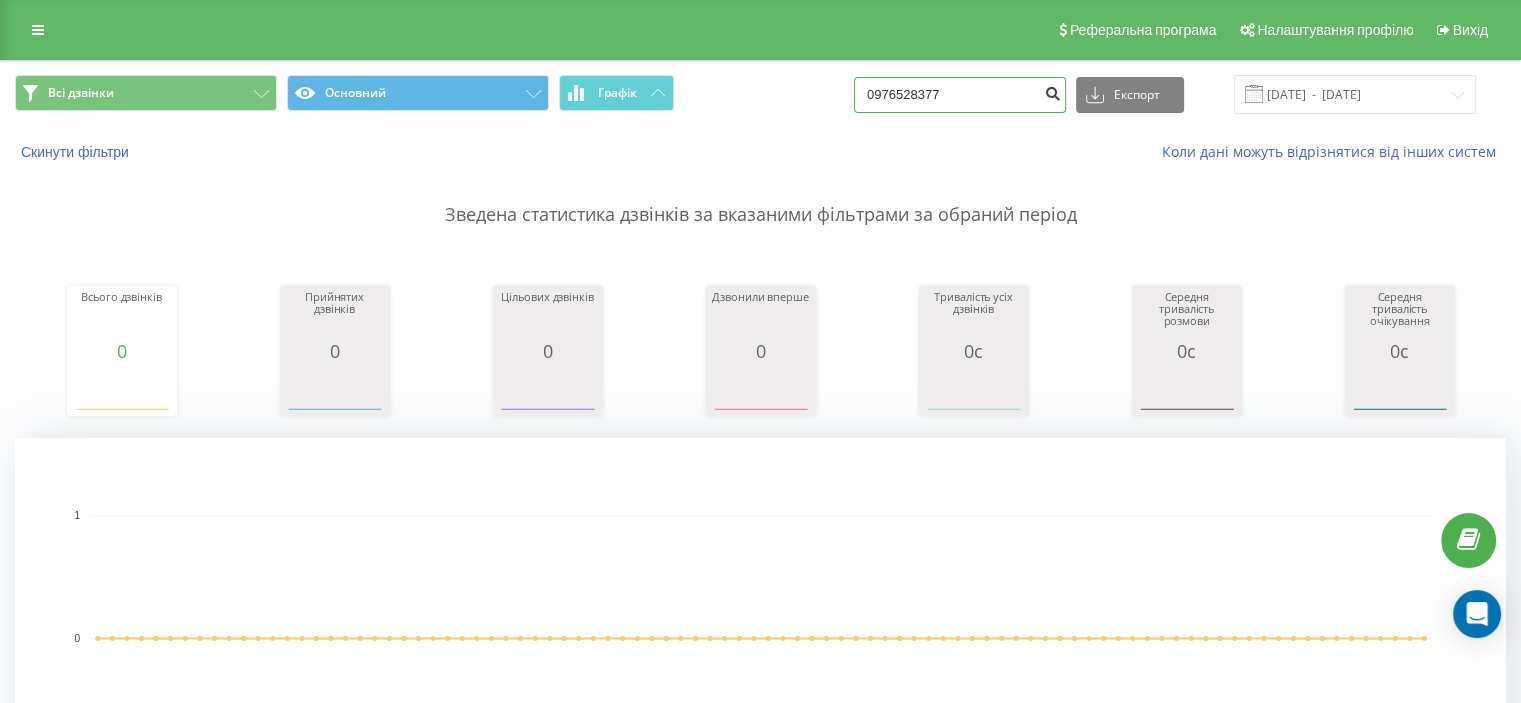 type on "0976528377" 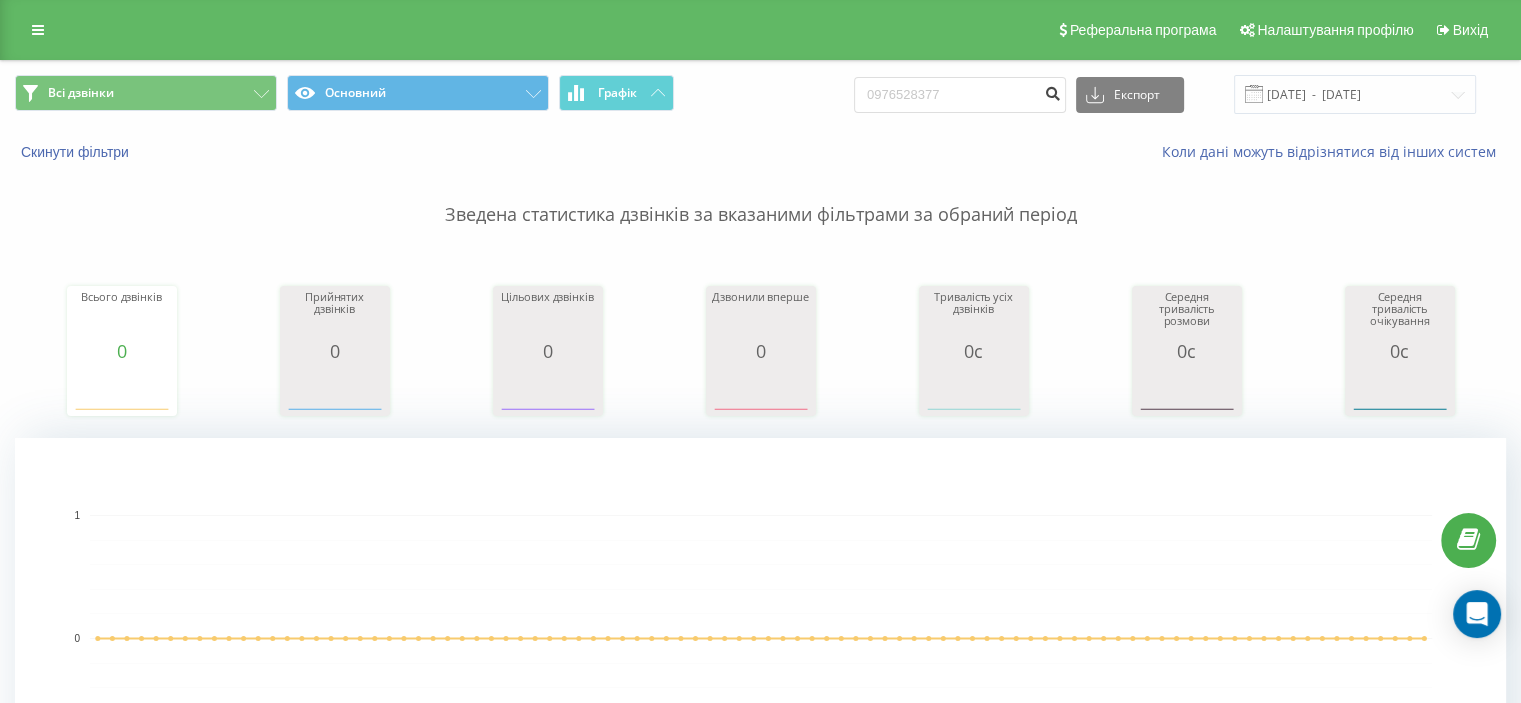 click at bounding box center [1052, 91] 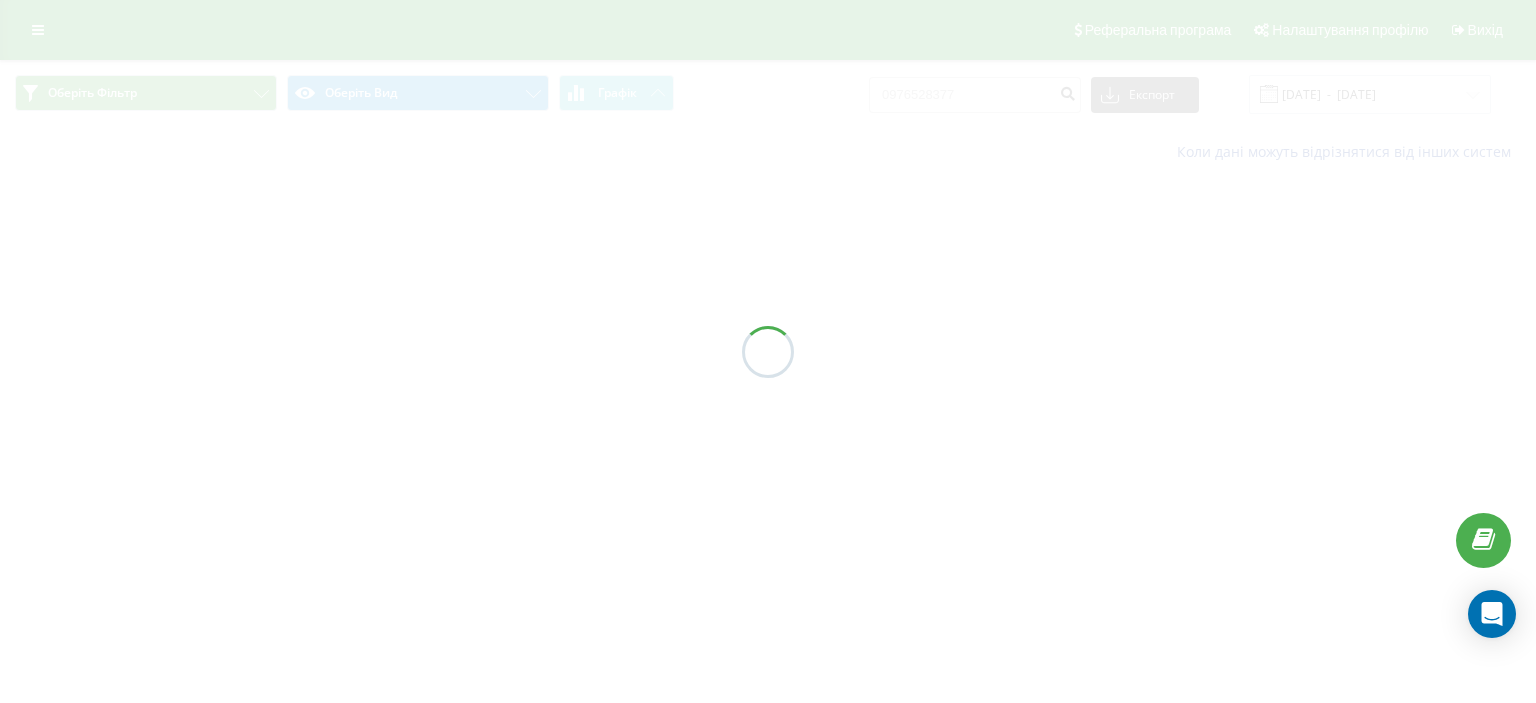 scroll, scrollTop: 0, scrollLeft: 0, axis: both 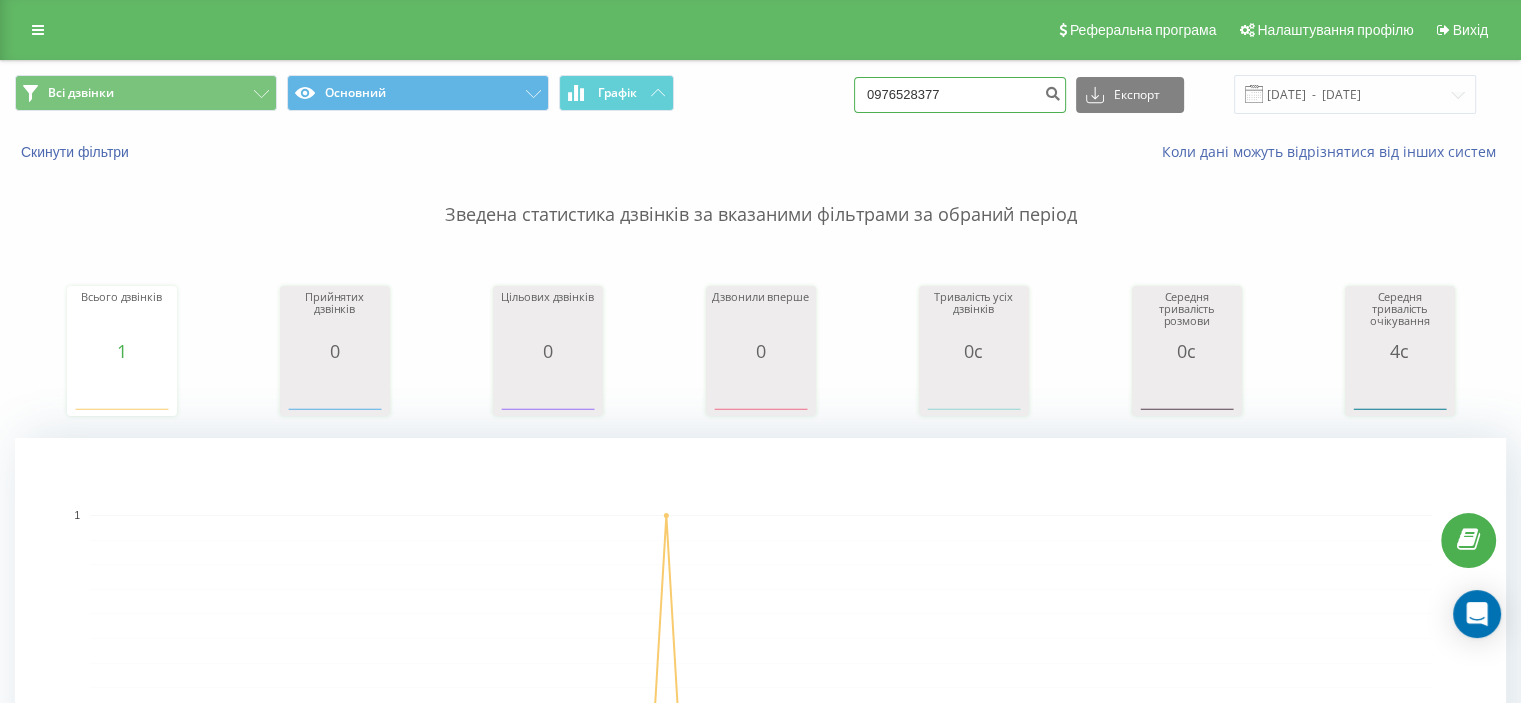 drag, startPoint x: 980, startPoint y: 99, endPoint x: 797, endPoint y: 99, distance: 183 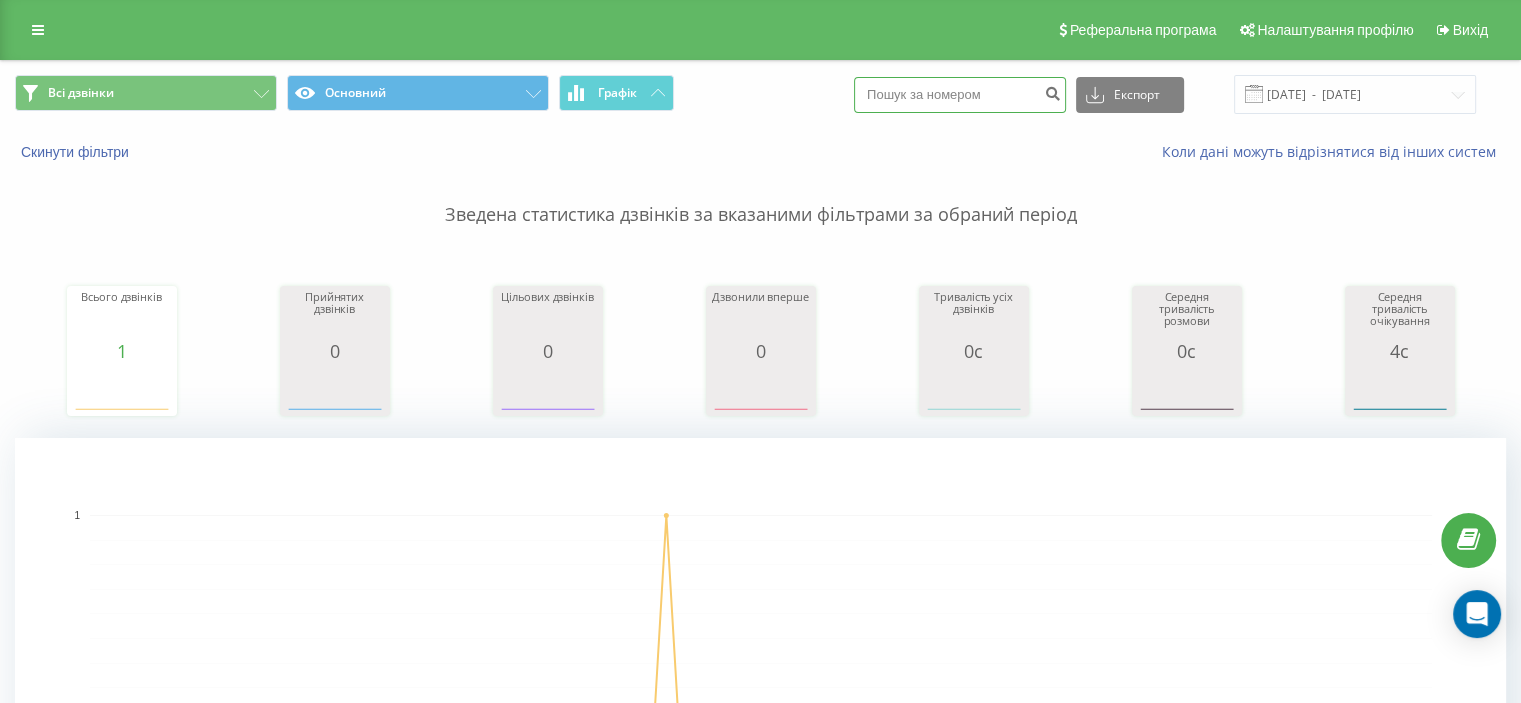 paste on "0957123456" 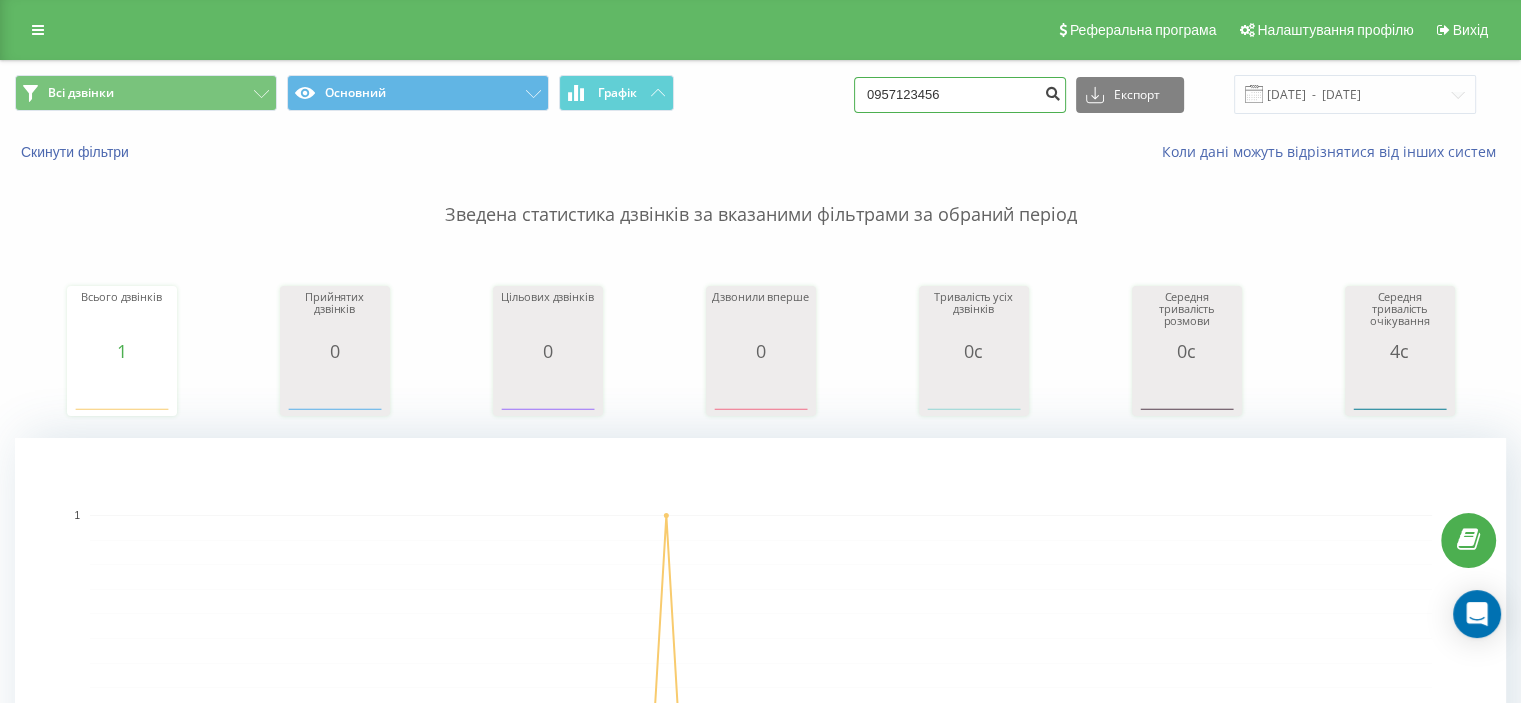 type on "0957123456" 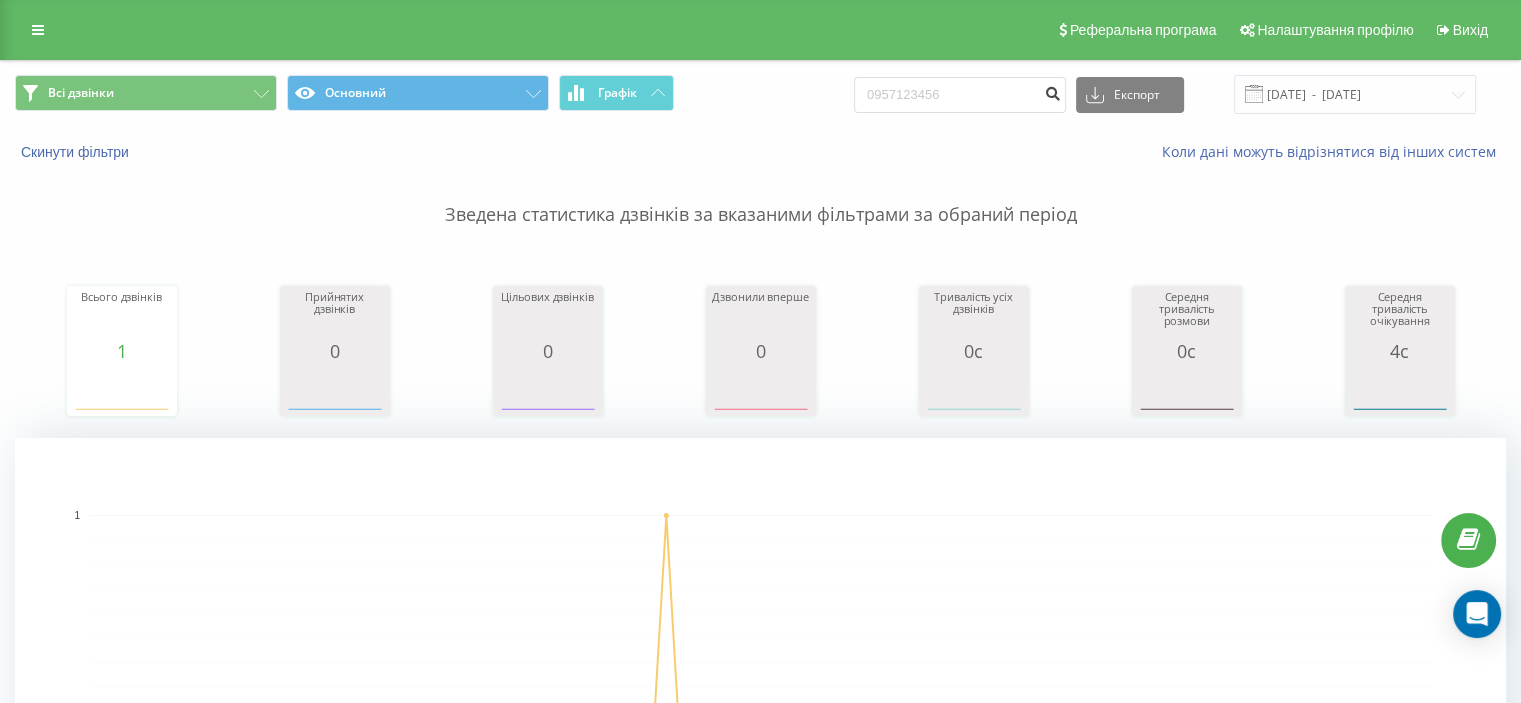 click at bounding box center (1052, 91) 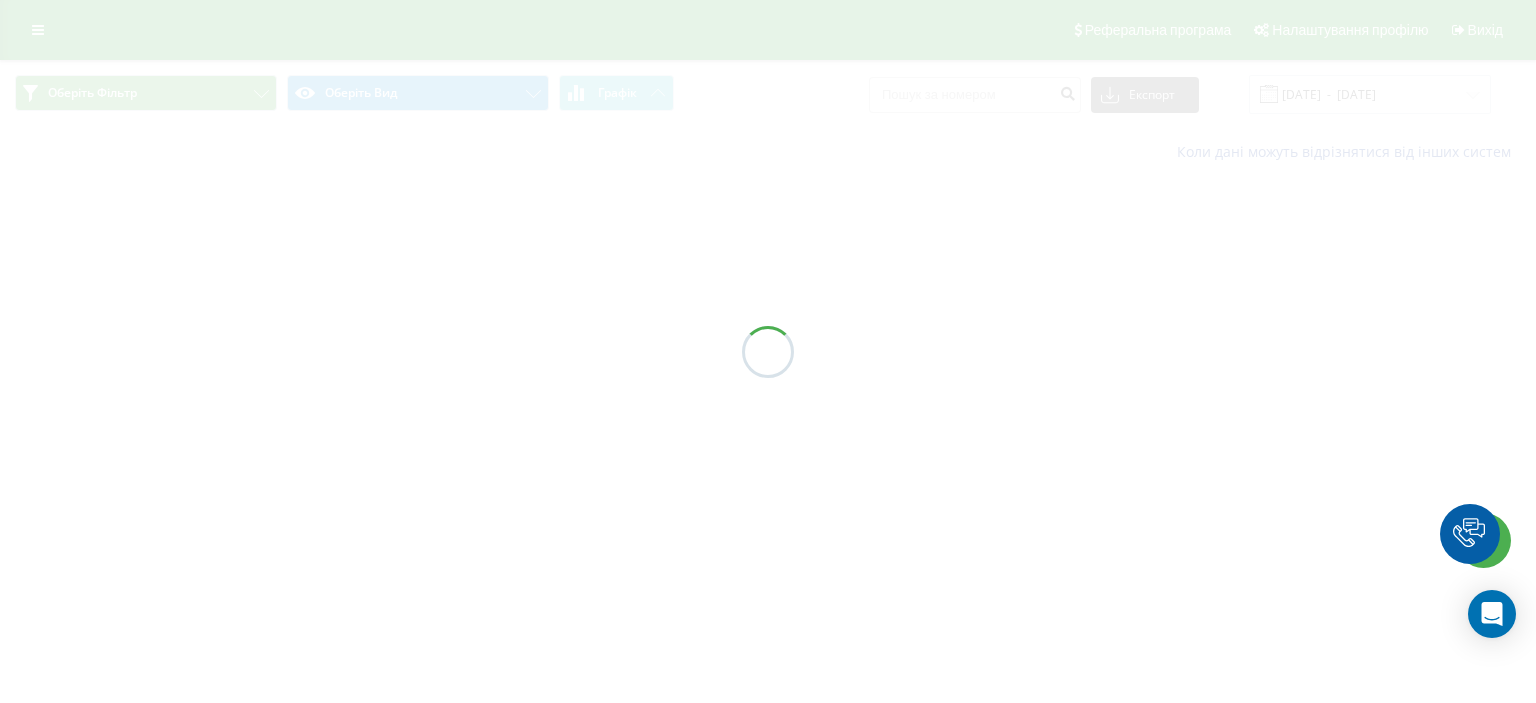scroll, scrollTop: 0, scrollLeft: 0, axis: both 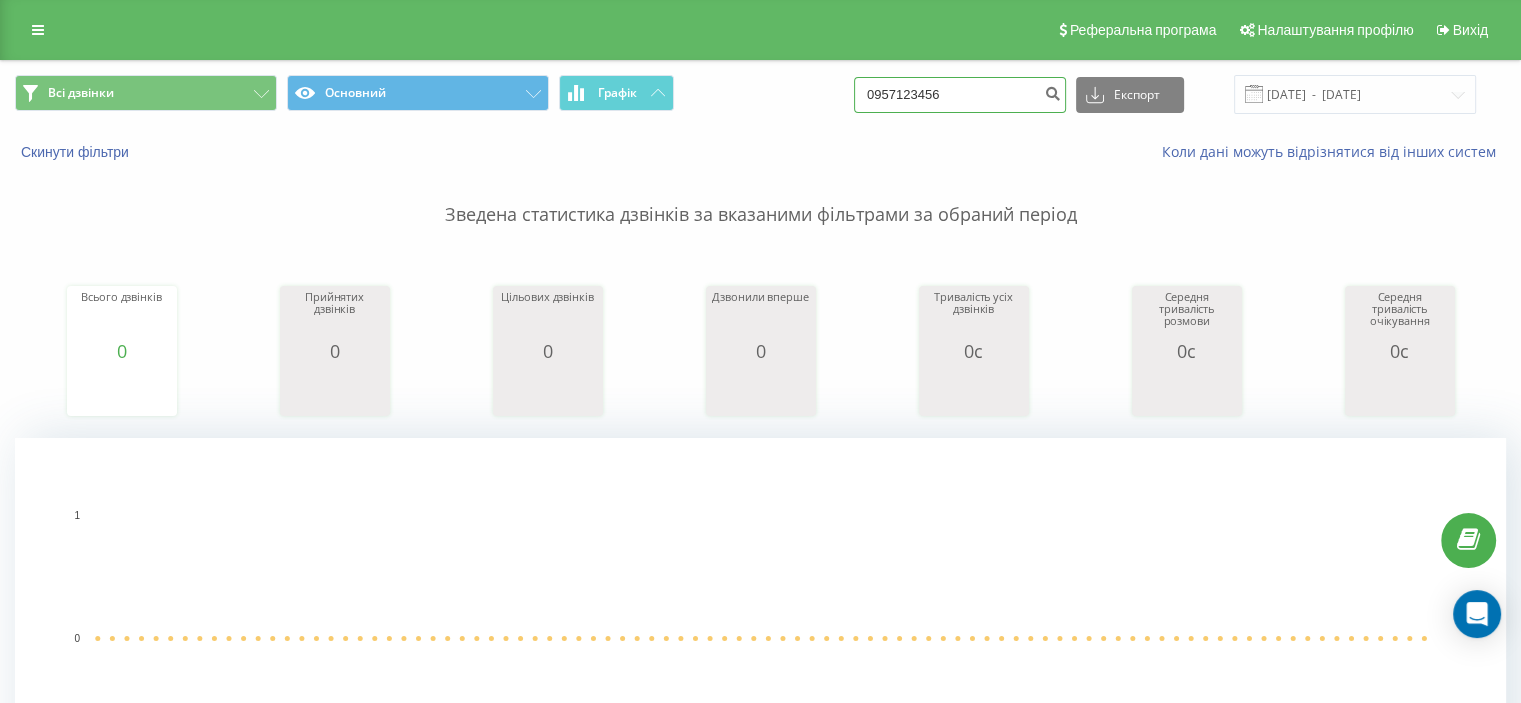 drag, startPoint x: 1004, startPoint y: 101, endPoint x: 728, endPoint y: 82, distance: 276.6532 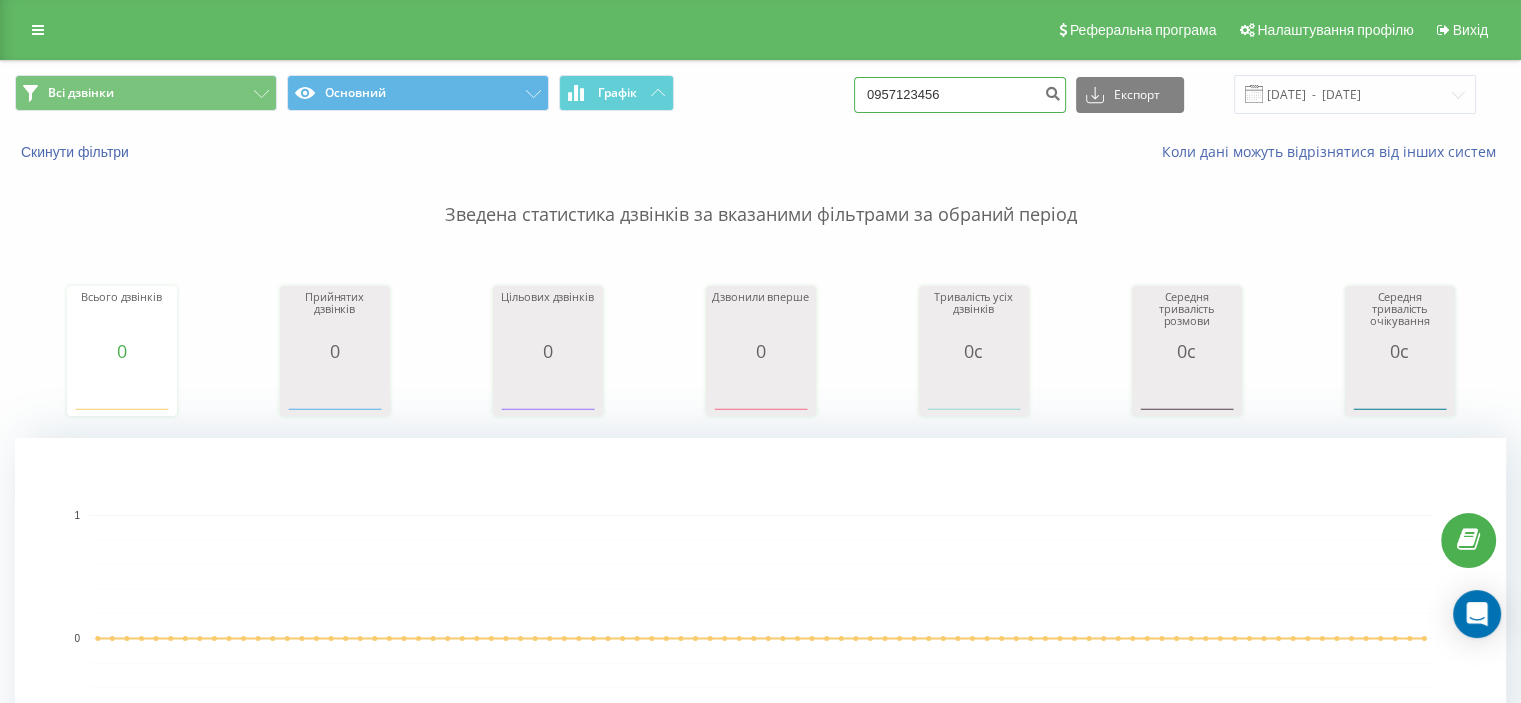click on "Всі дзвінки Основний Графік 0957123456 Експорт .csv .xls .xlsx 11.04.2025  -  11.07.2025" at bounding box center (760, 94) 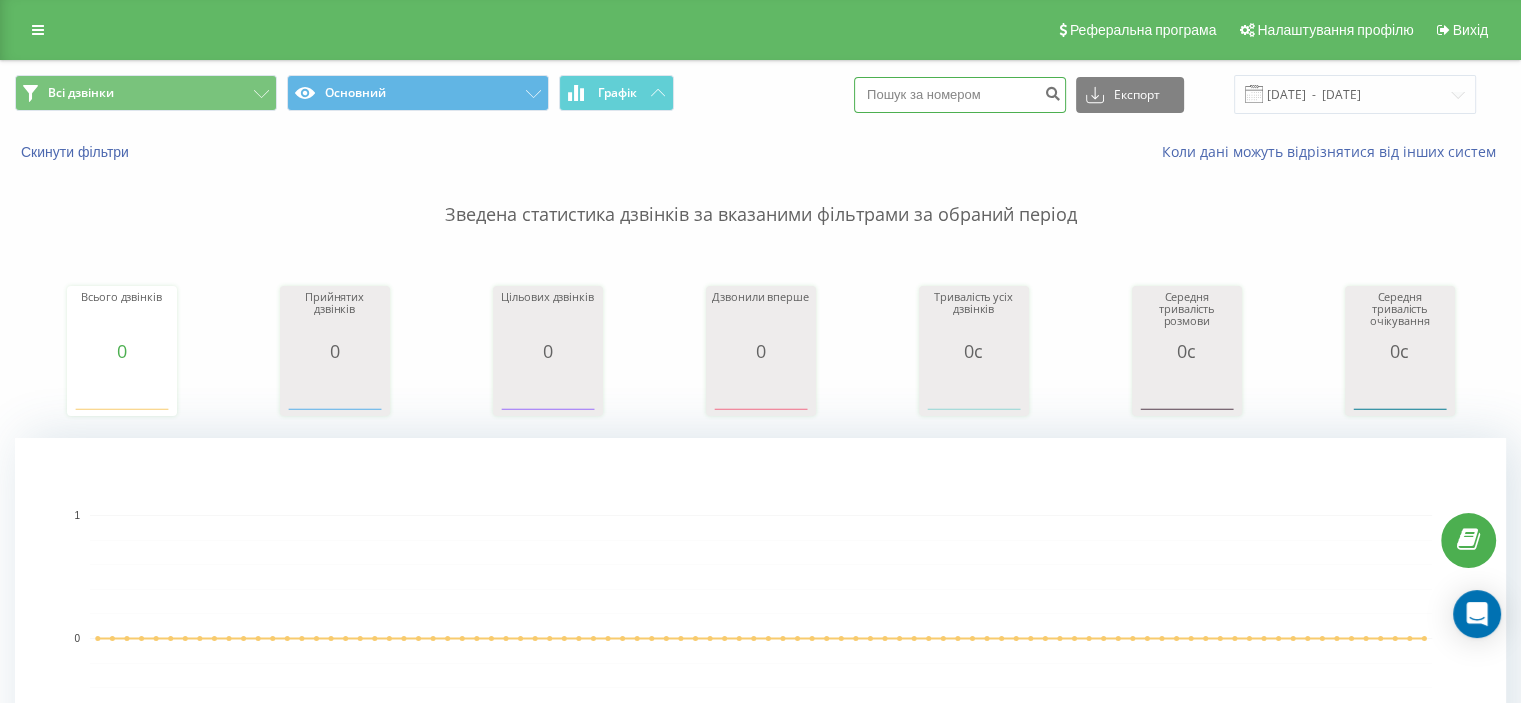paste on "0681044318" 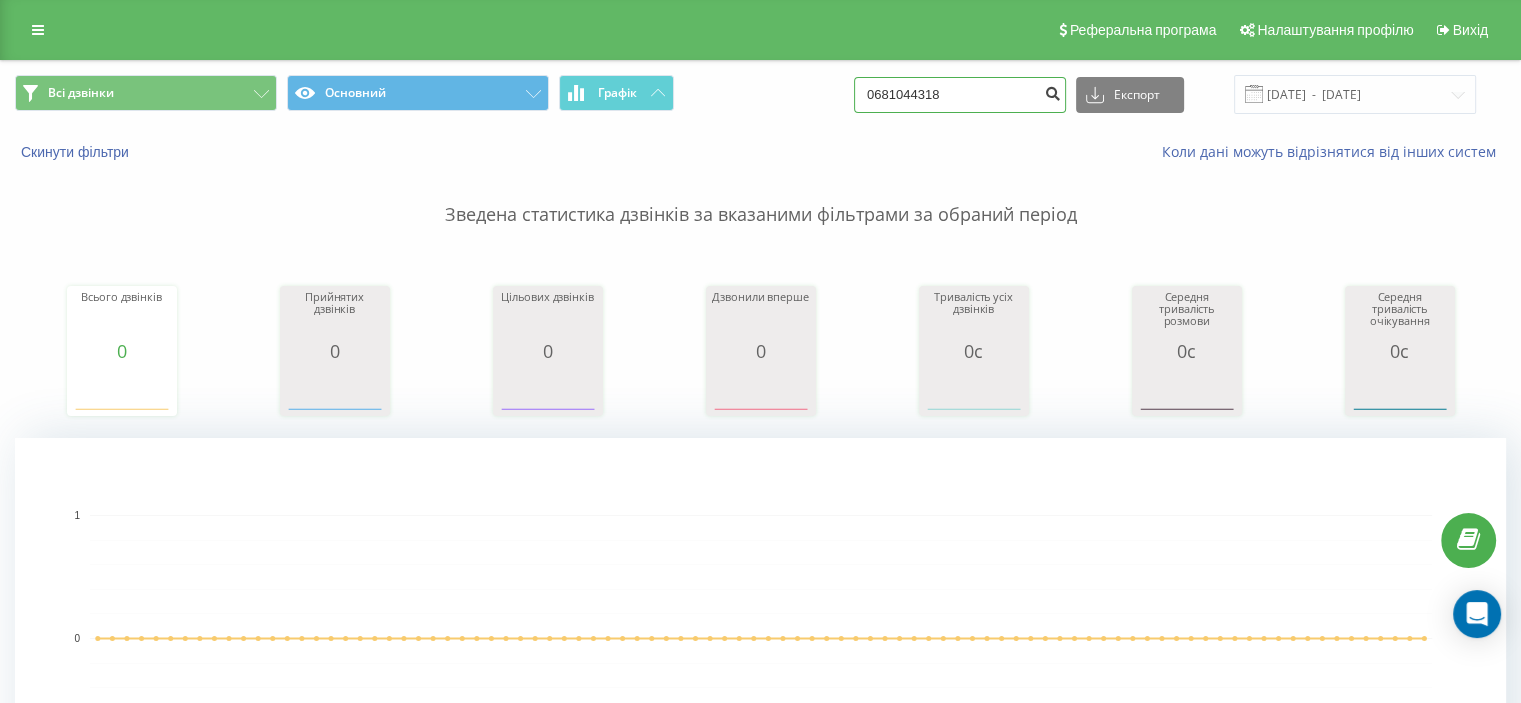 type on "0681044318" 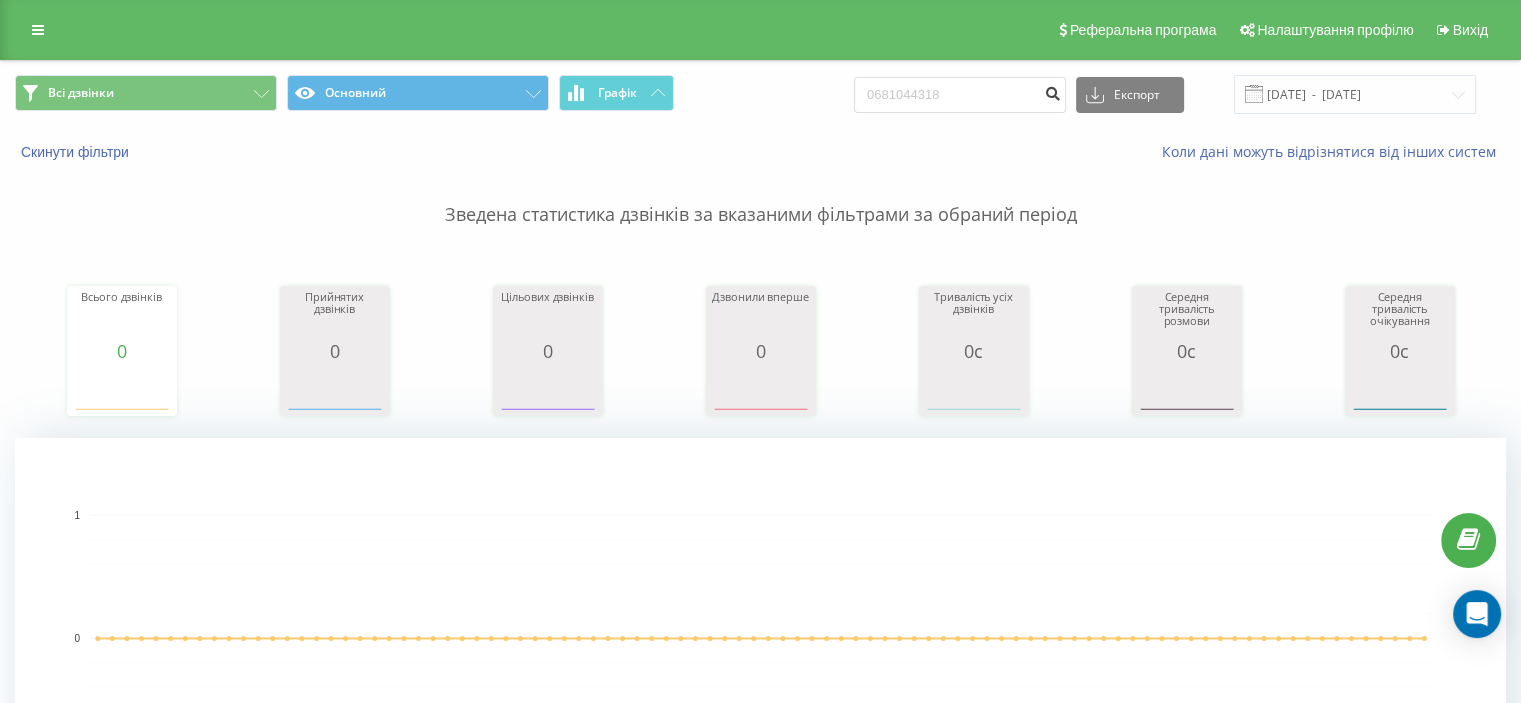 click at bounding box center (1052, 91) 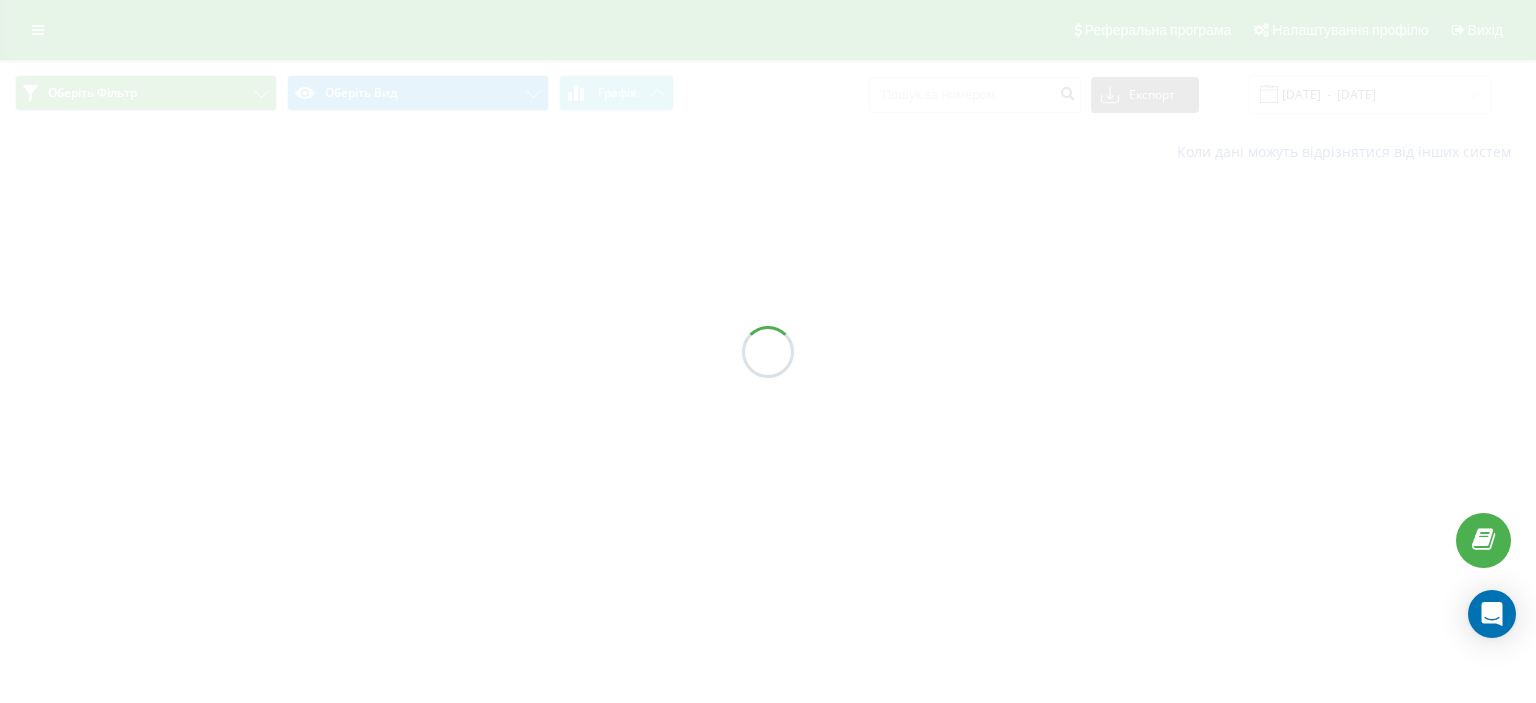 scroll, scrollTop: 0, scrollLeft: 0, axis: both 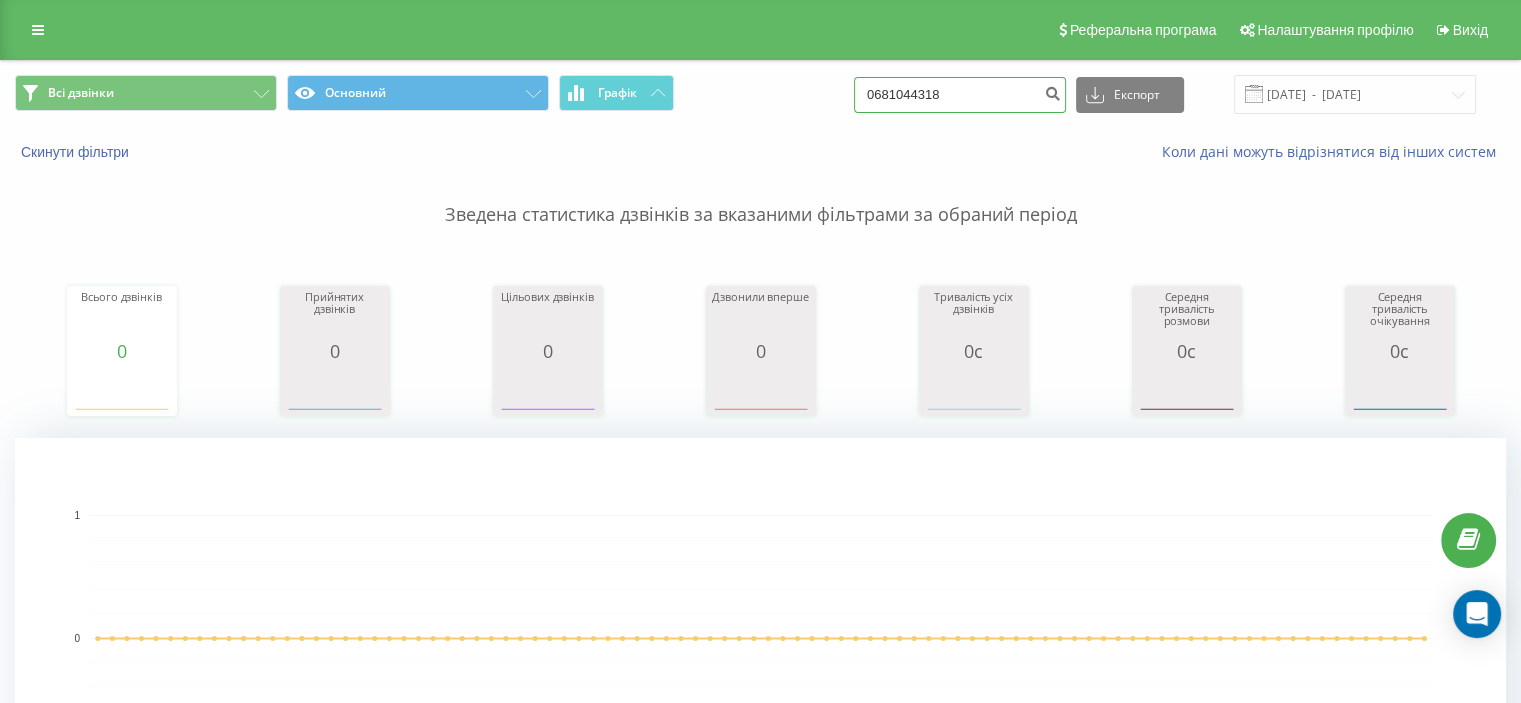 drag, startPoint x: 976, startPoint y: 91, endPoint x: 780, endPoint y: 91, distance: 196 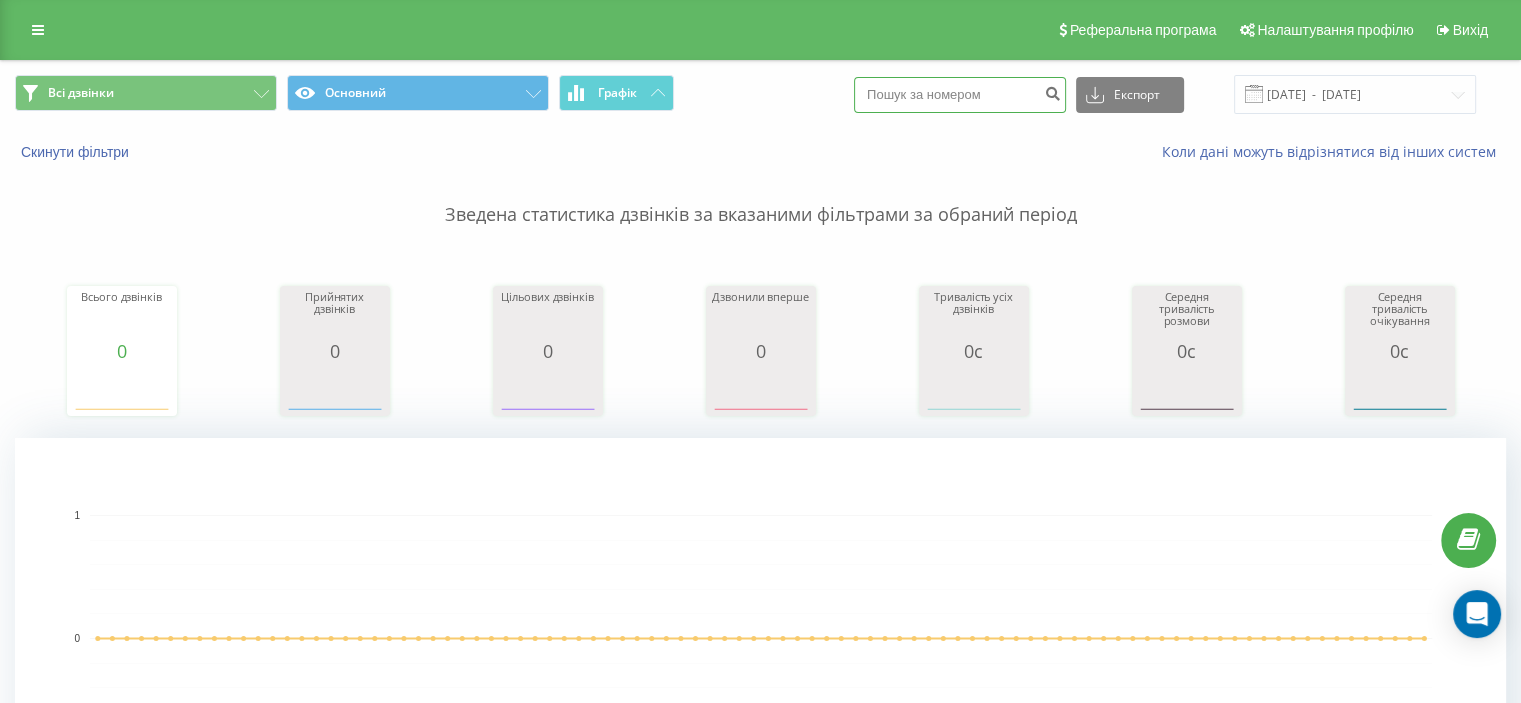 paste on "0637449897" 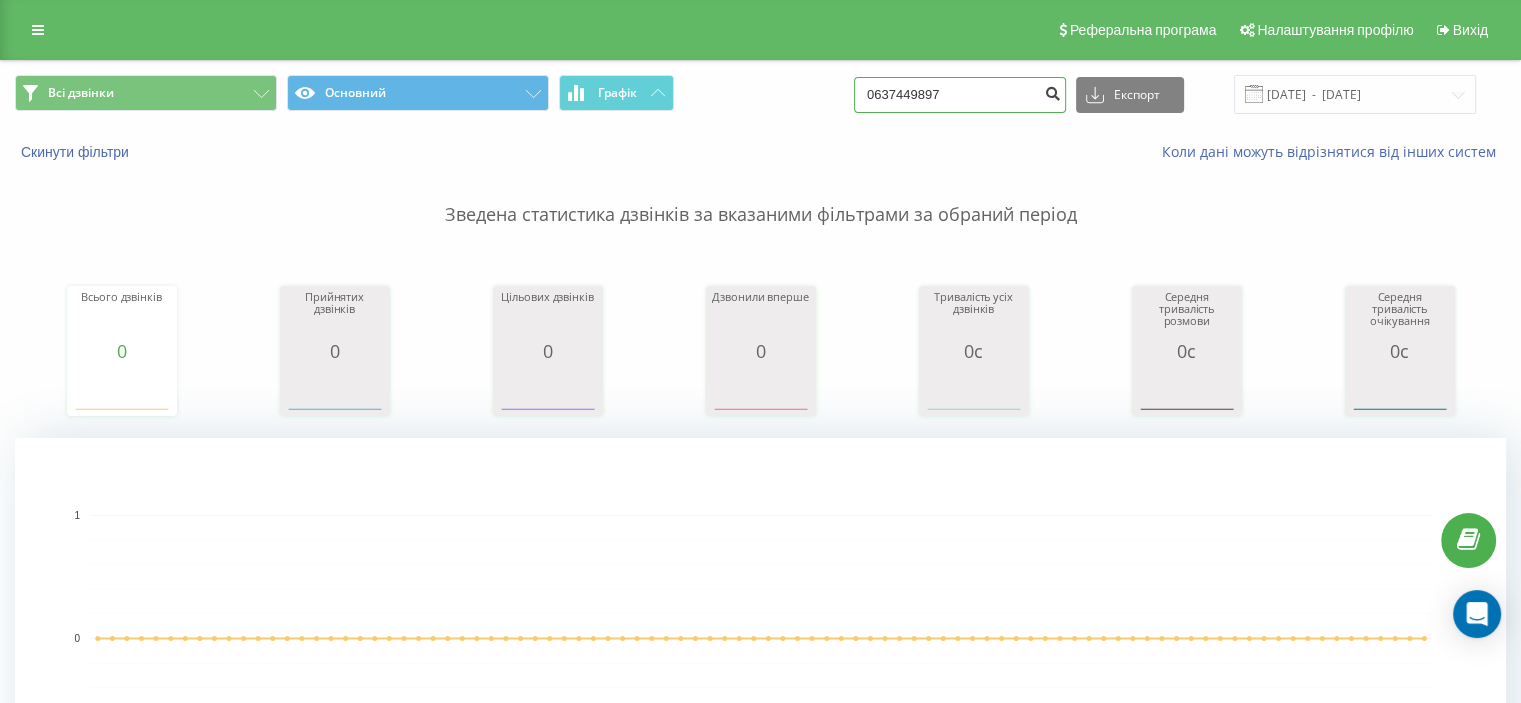 type on "0637449897" 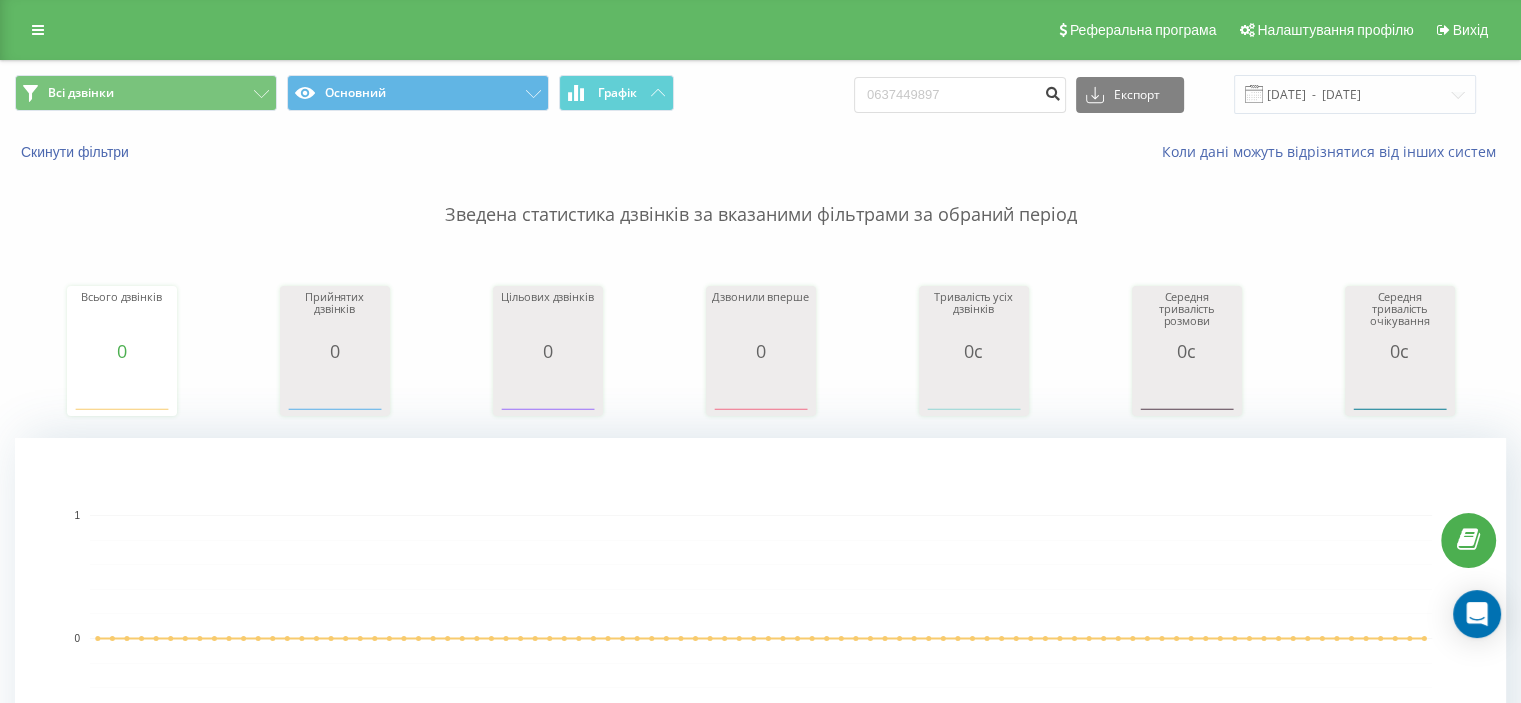 click at bounding box center (1052, 91) 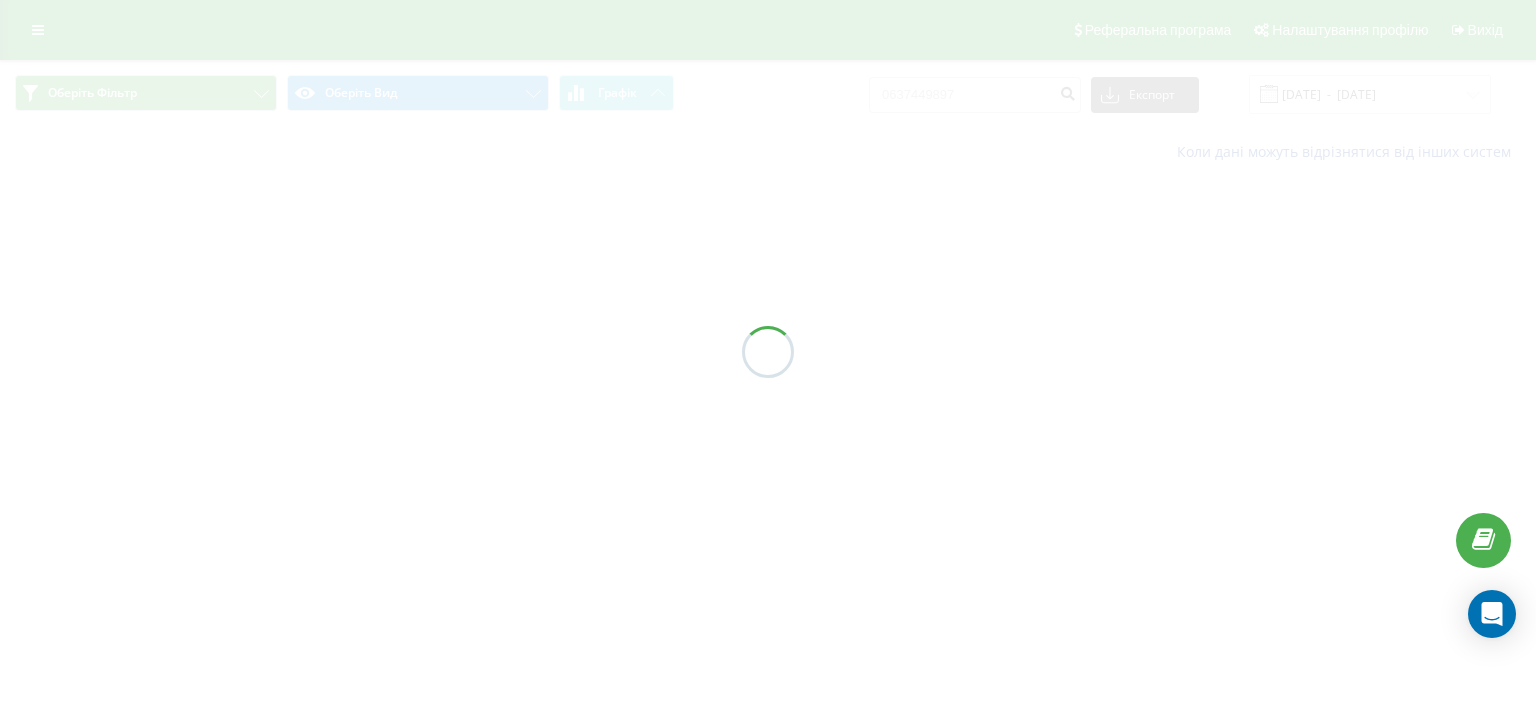 scroll, scrollTop: 0, scrollLeft: 0, axis: both 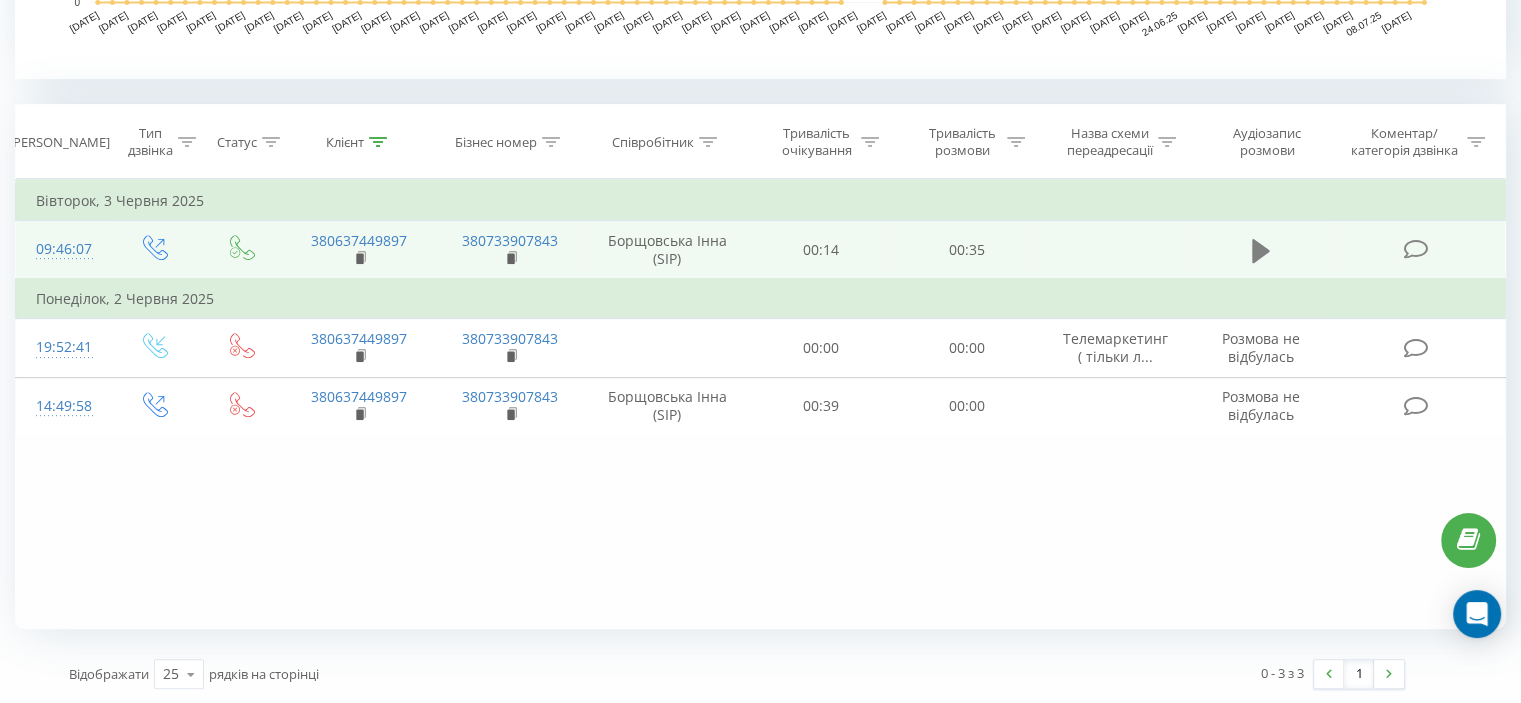 click 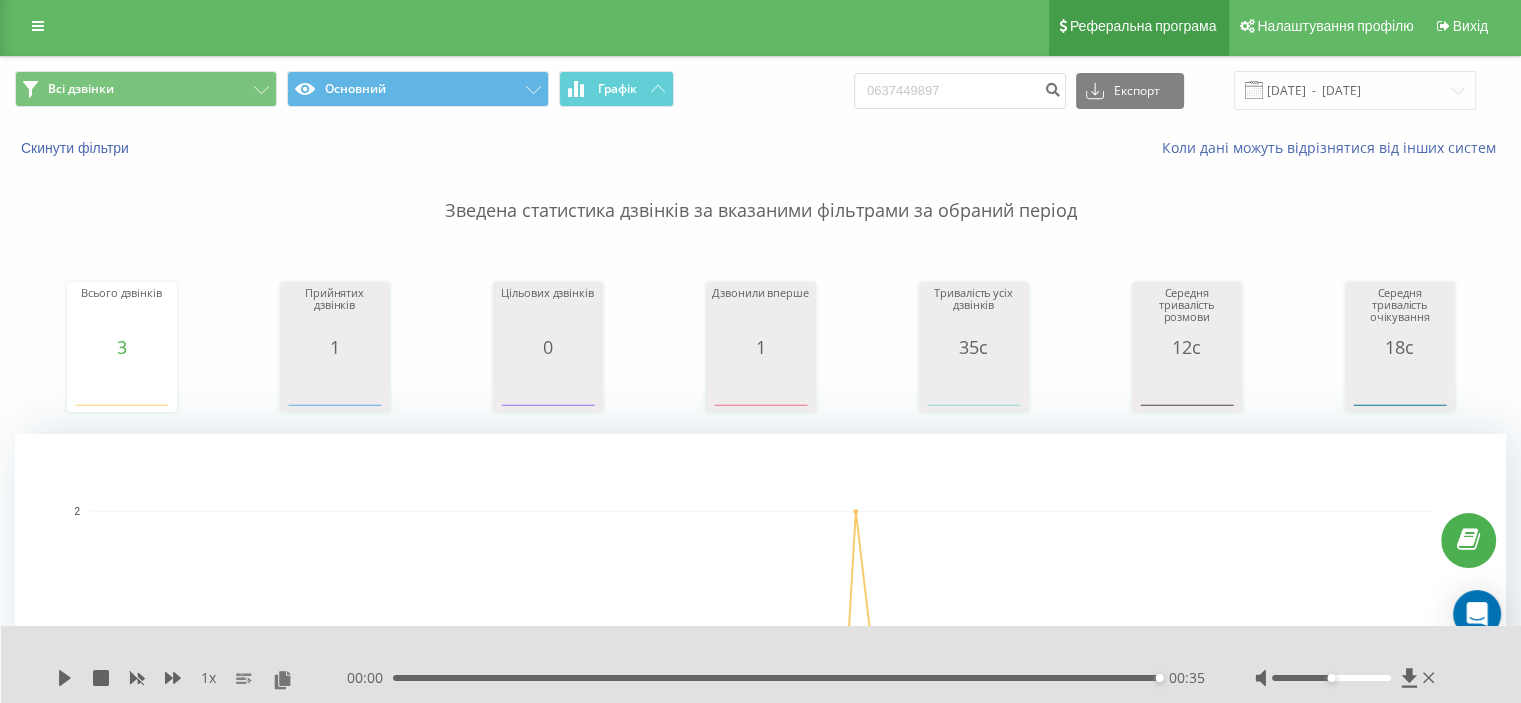 scroll, scrollTop: 0, scrollLeft: 0, axis: both 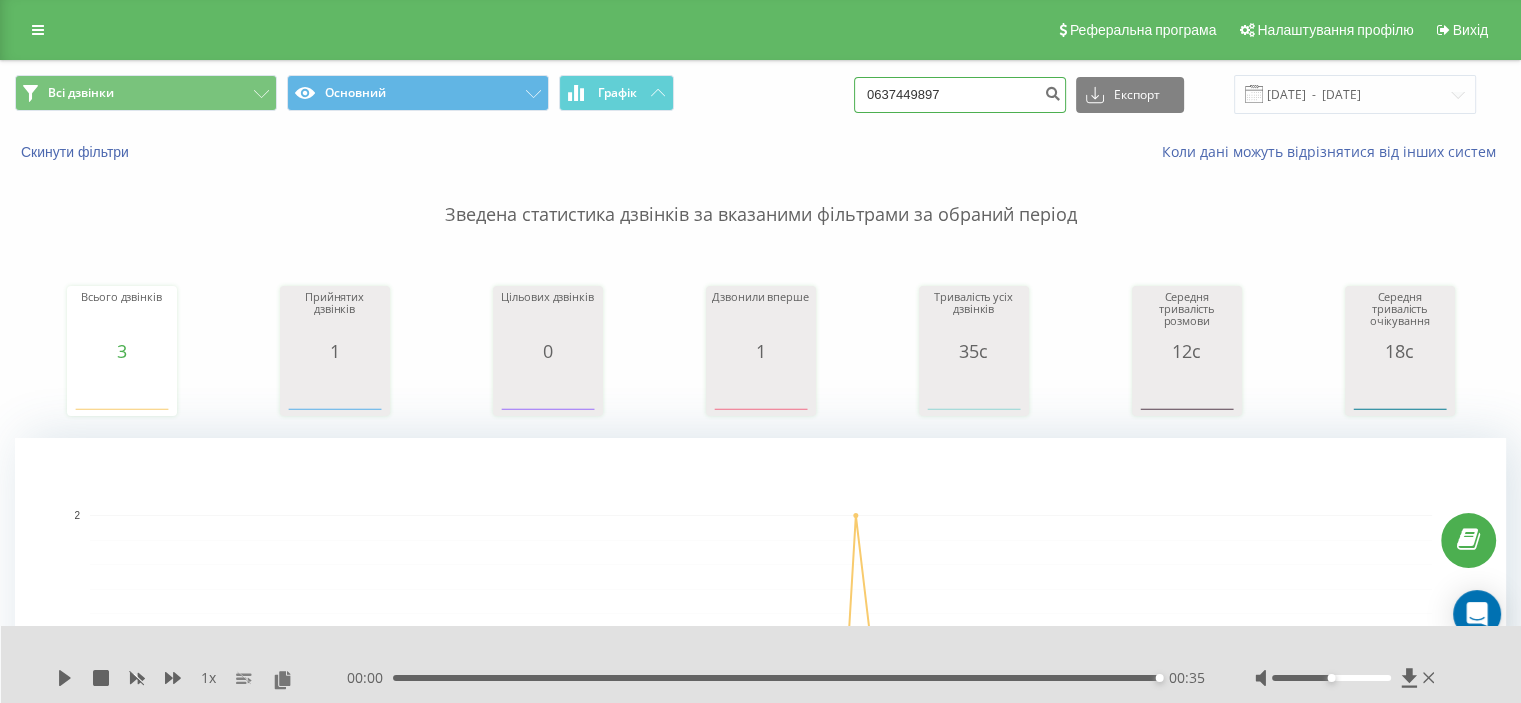 drag, startPoint x: 1025, startPoint y: 100, endPoint x: 772, endPoint y: 113, distance: 253.33377 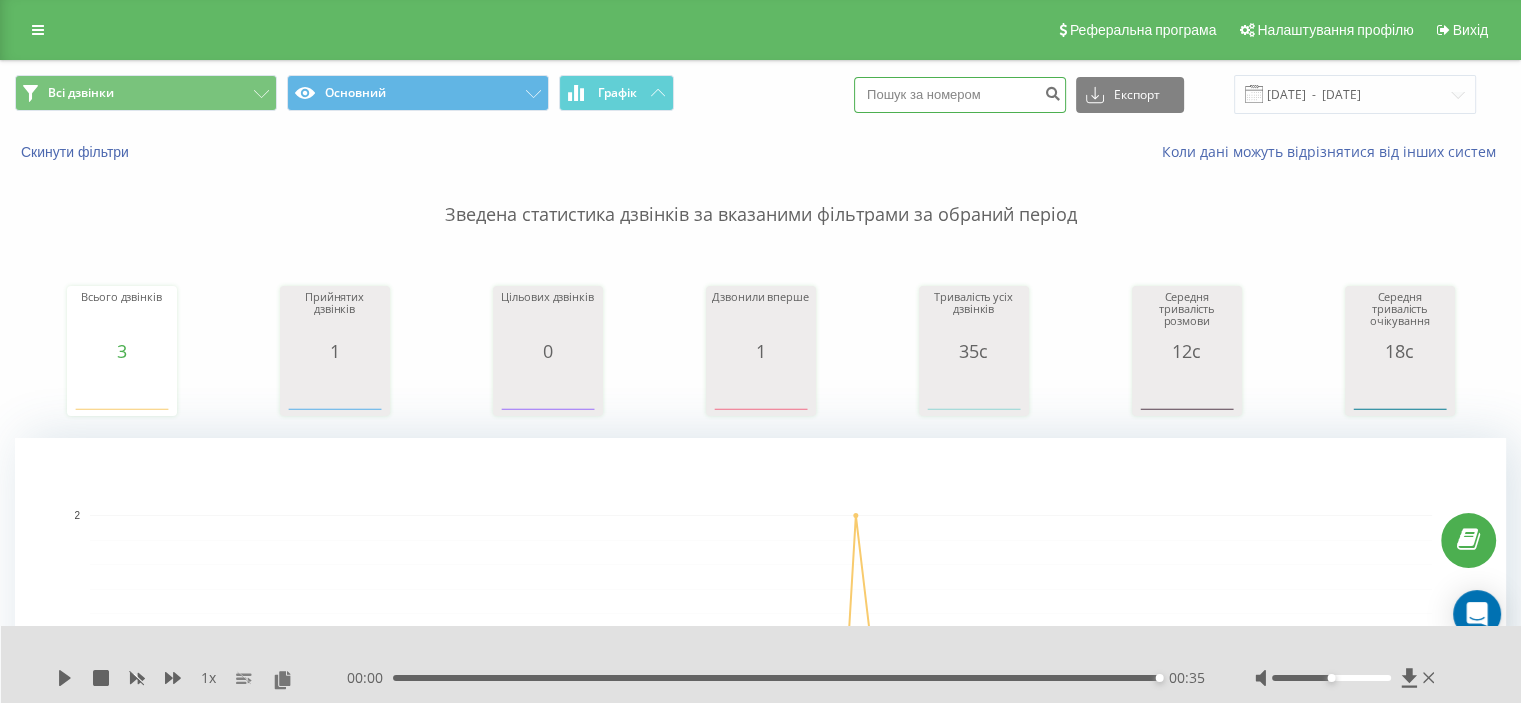 paste on "0673206933" 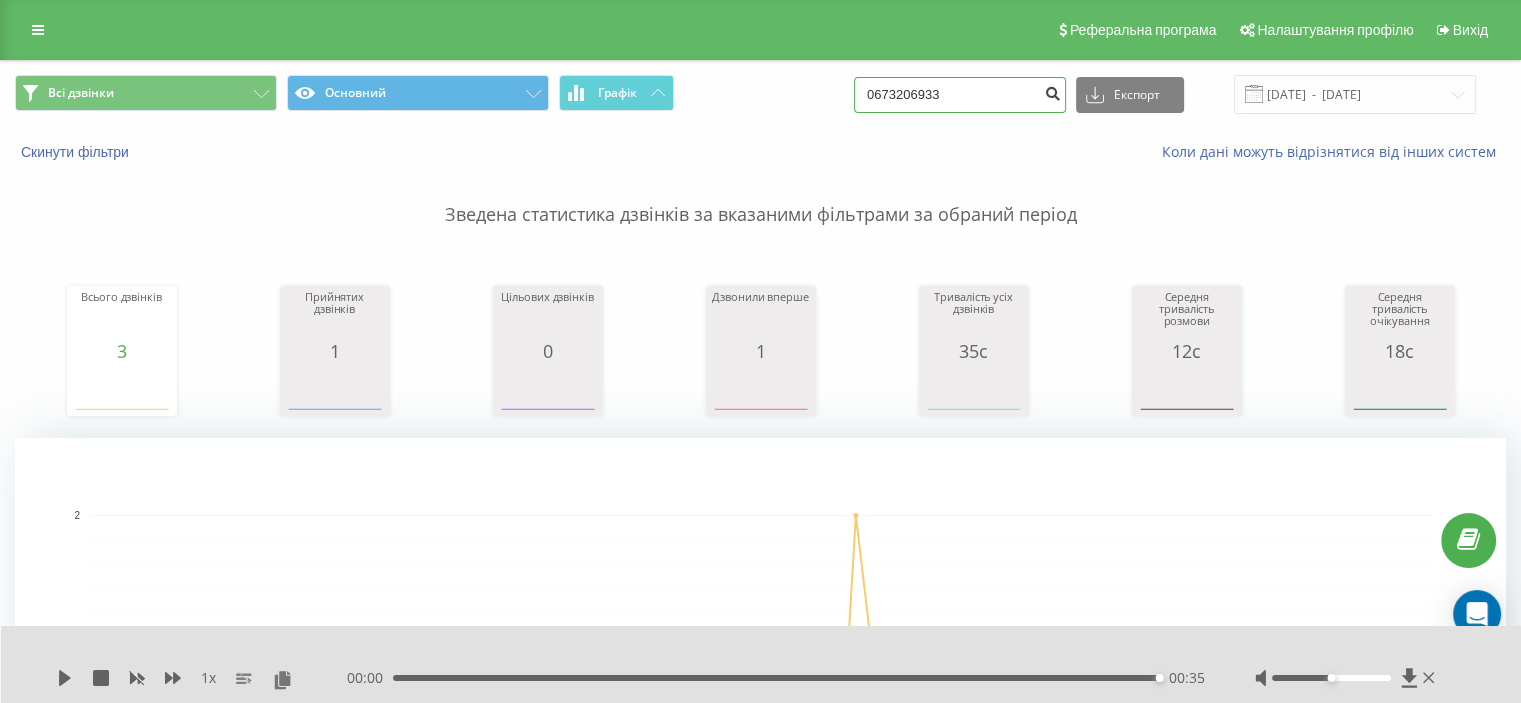 type on "0673206933" 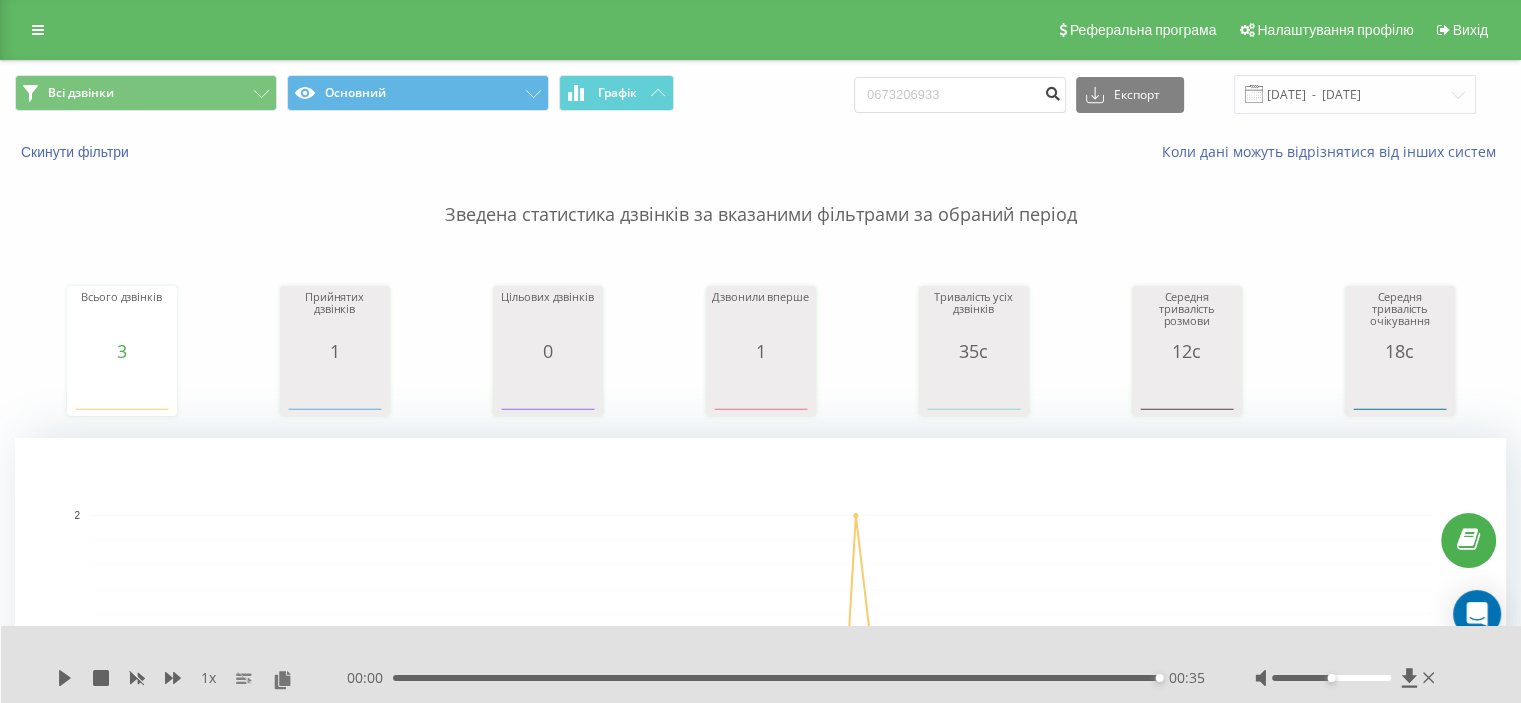 click at bounding box center (1052, 91) 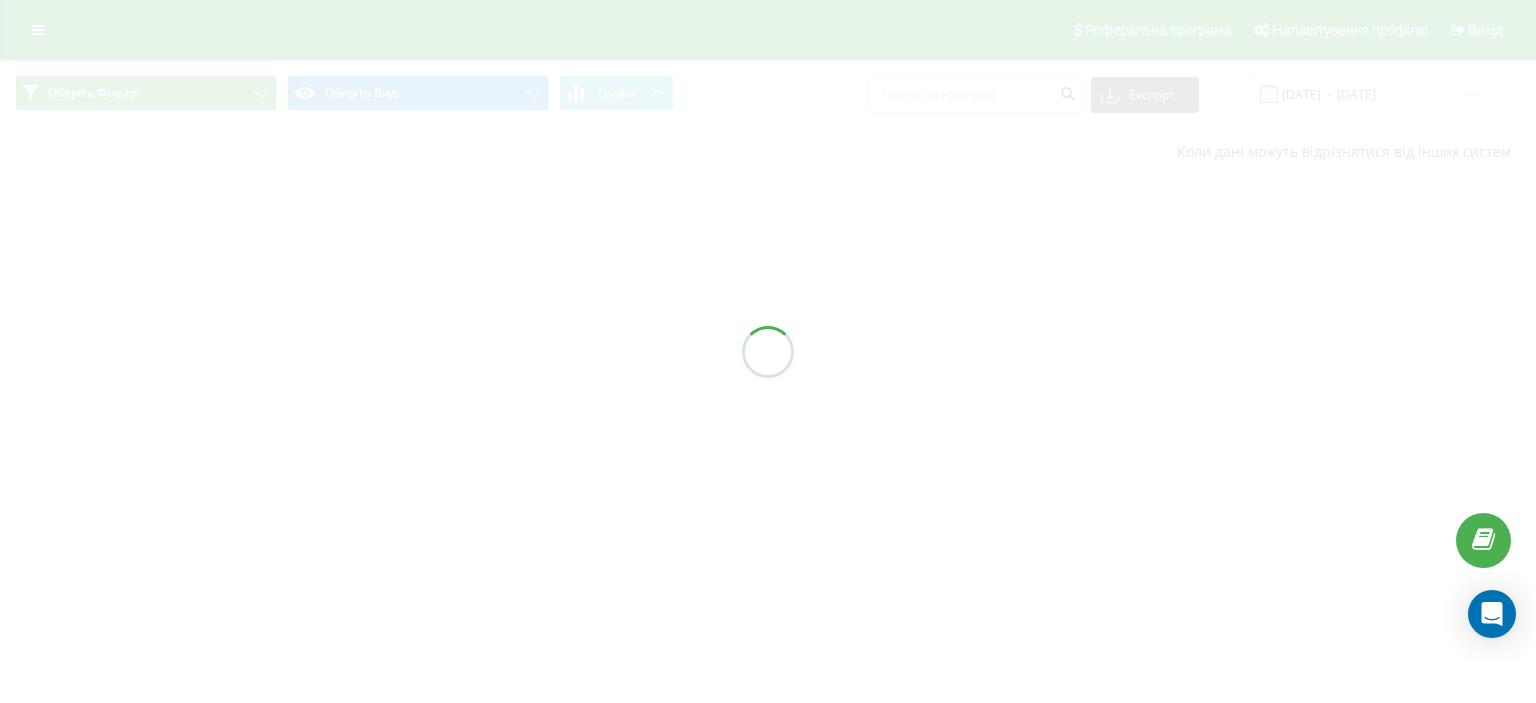 scroll, scrollTop: 0, scrollLeft: 0, axis: both 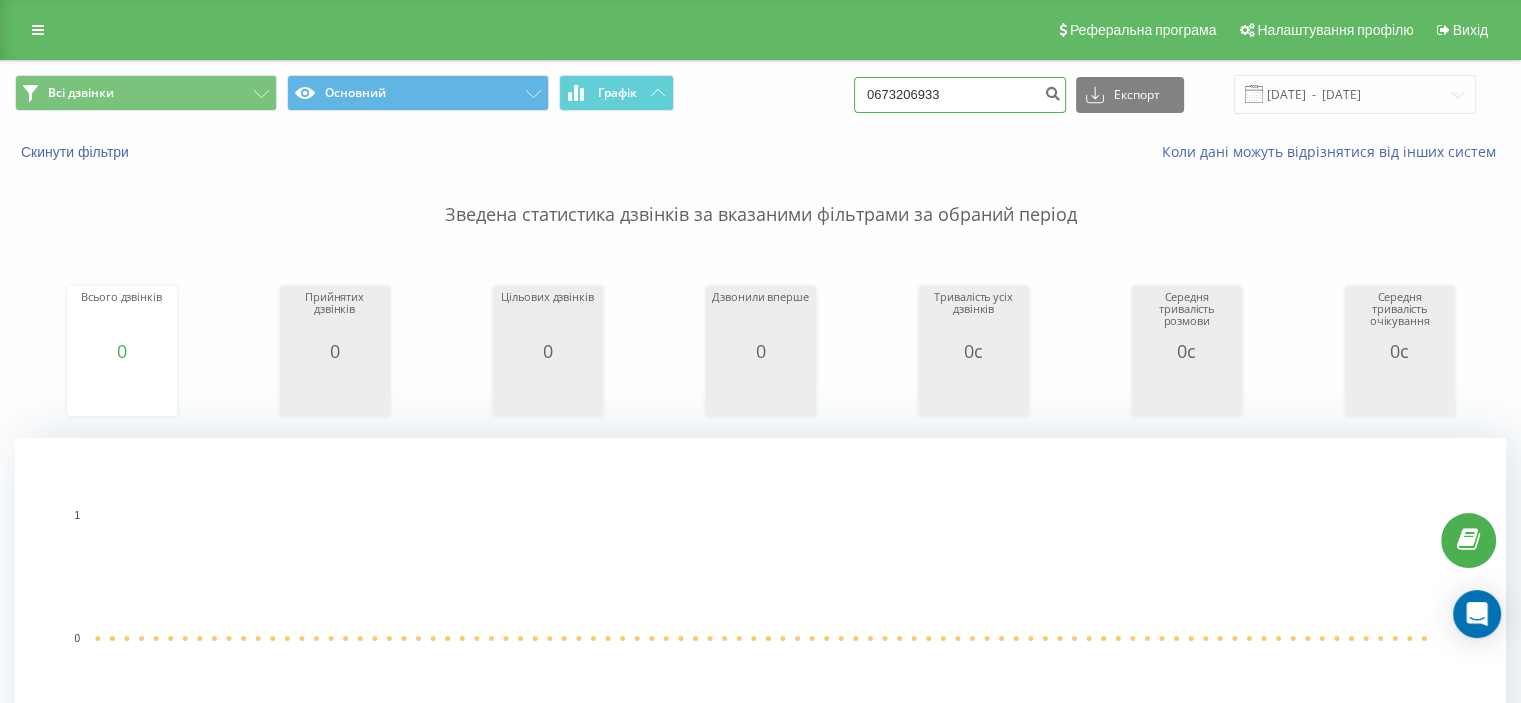drag, startPoint x: 973, startPoint y: 106, endPoint x: 804, endPoint y: 78, distance: 171.30382 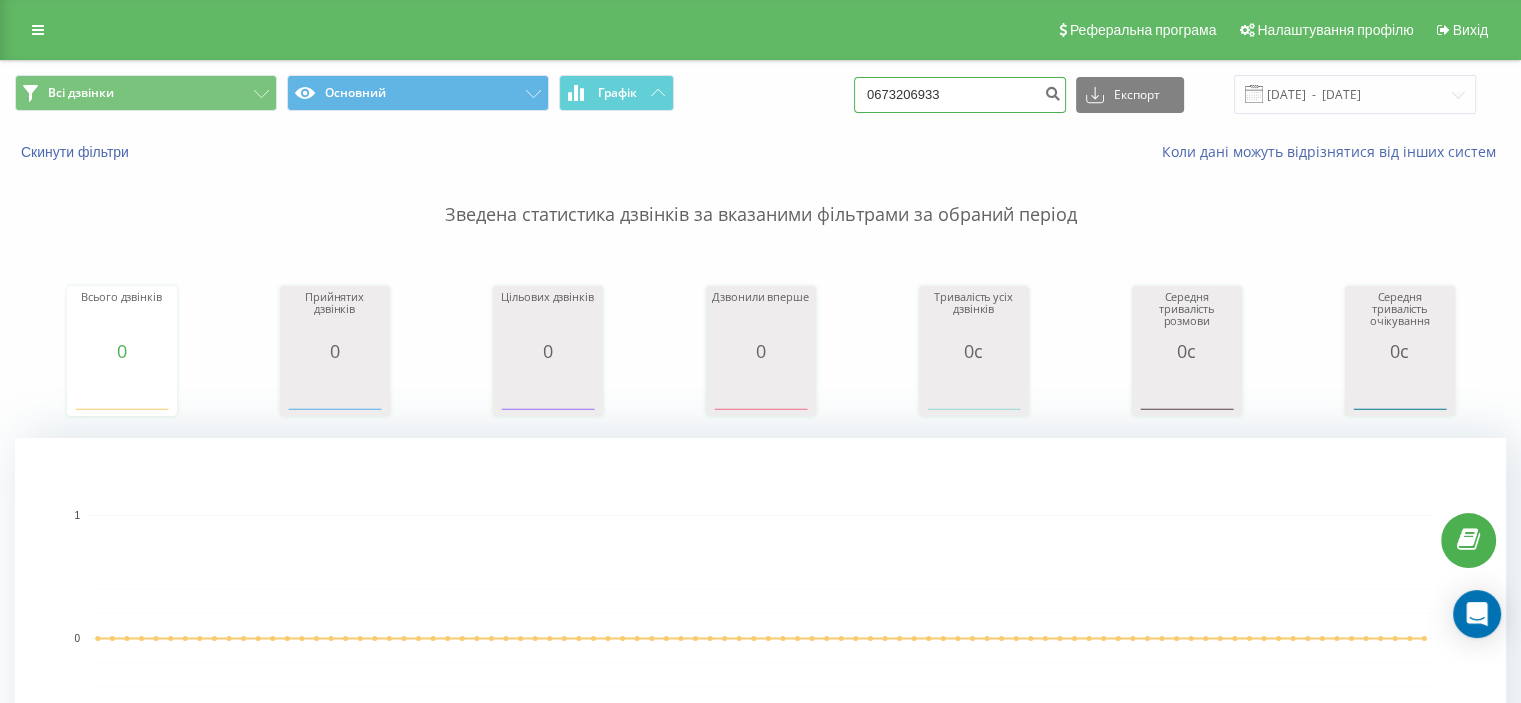 click on "Всі дзвінки Основний Графік 0673206933 Експорт .csv .xls .xlsx [DATE]  -  [DATE]" at bounding box center (760, 94) 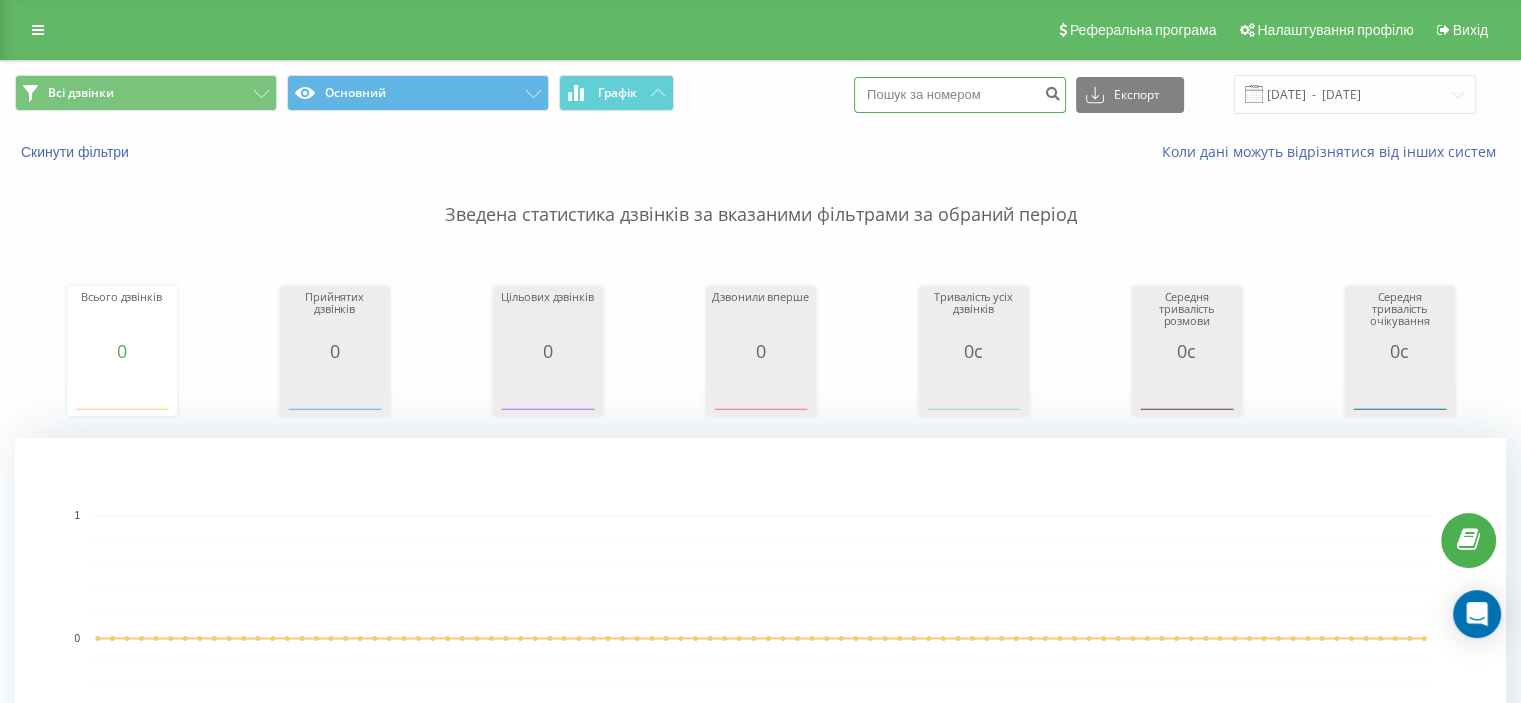 paste on "0974326470" 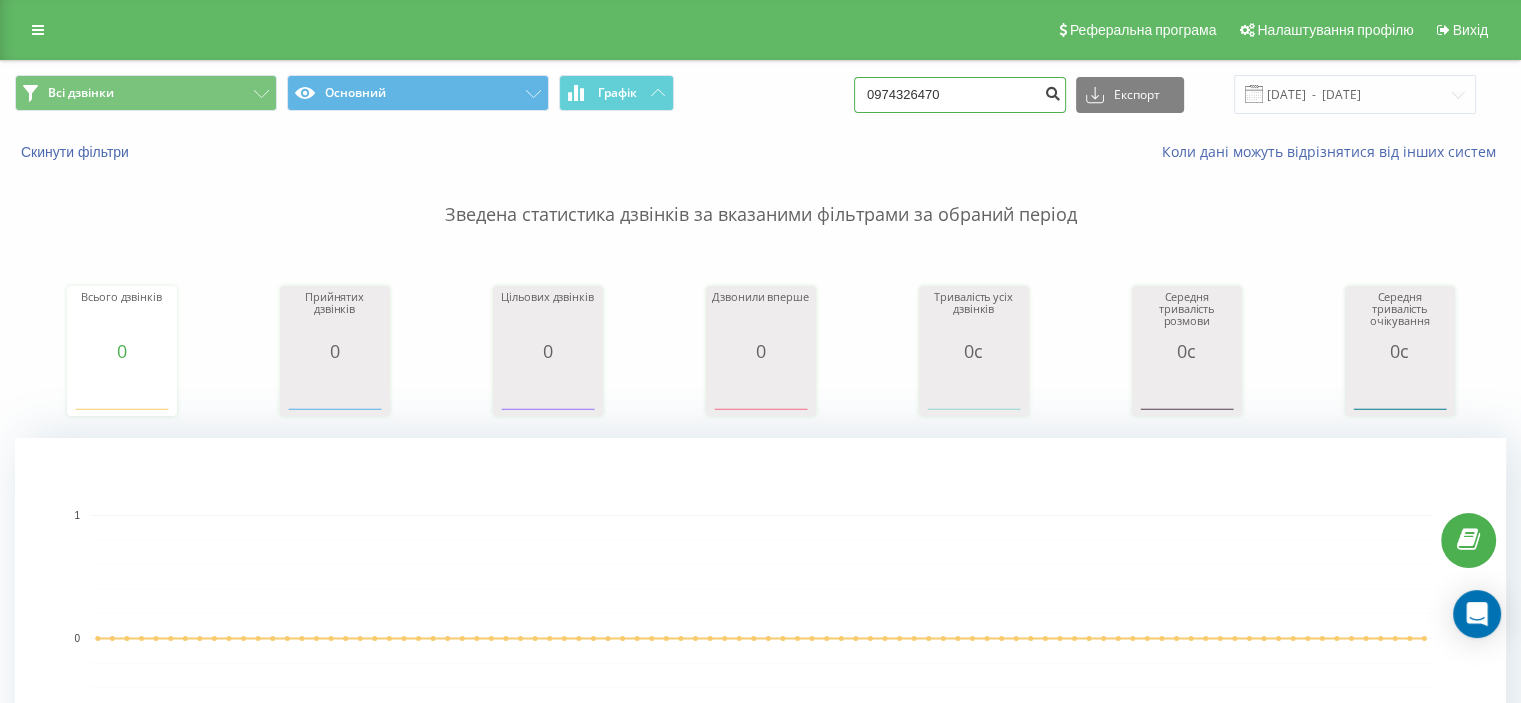 type on "0974326470" 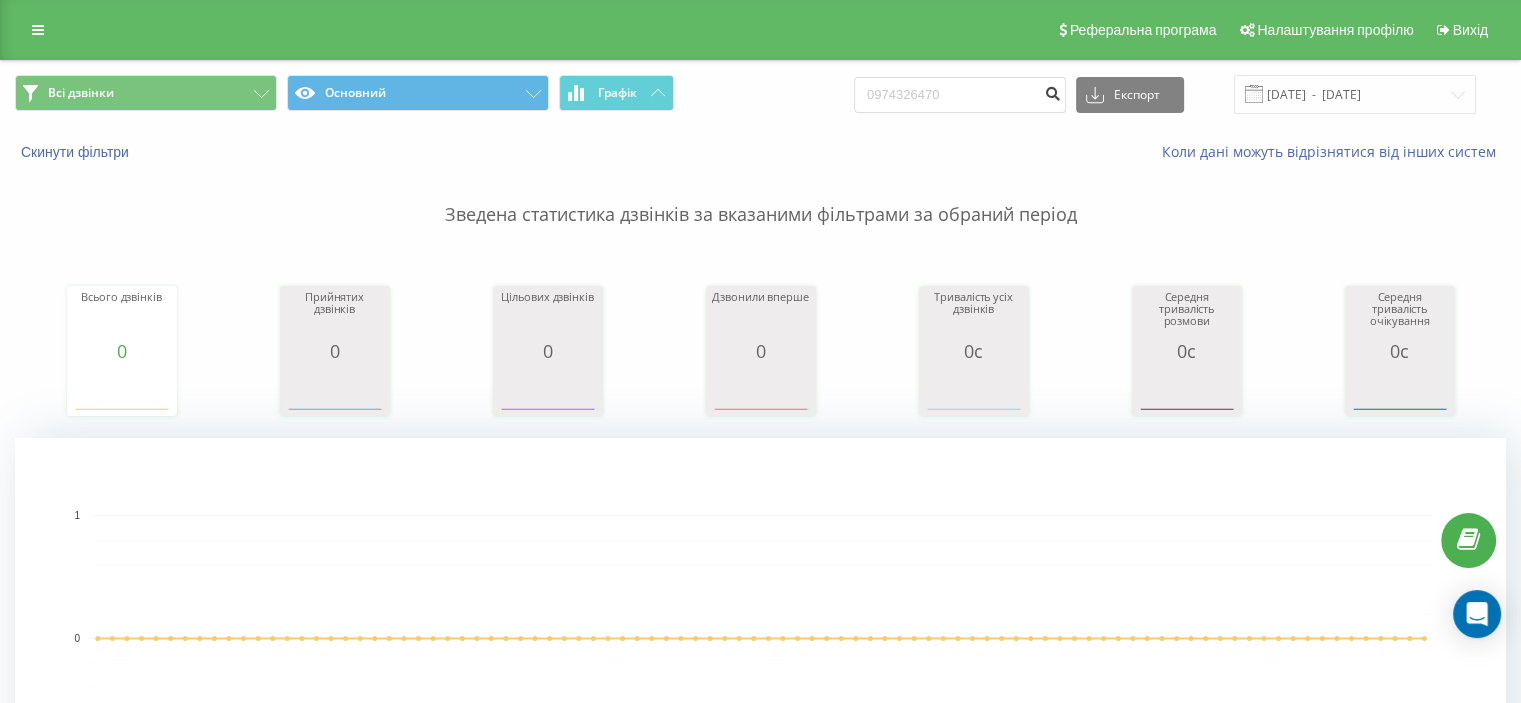click at bounding box center [1052, 91] 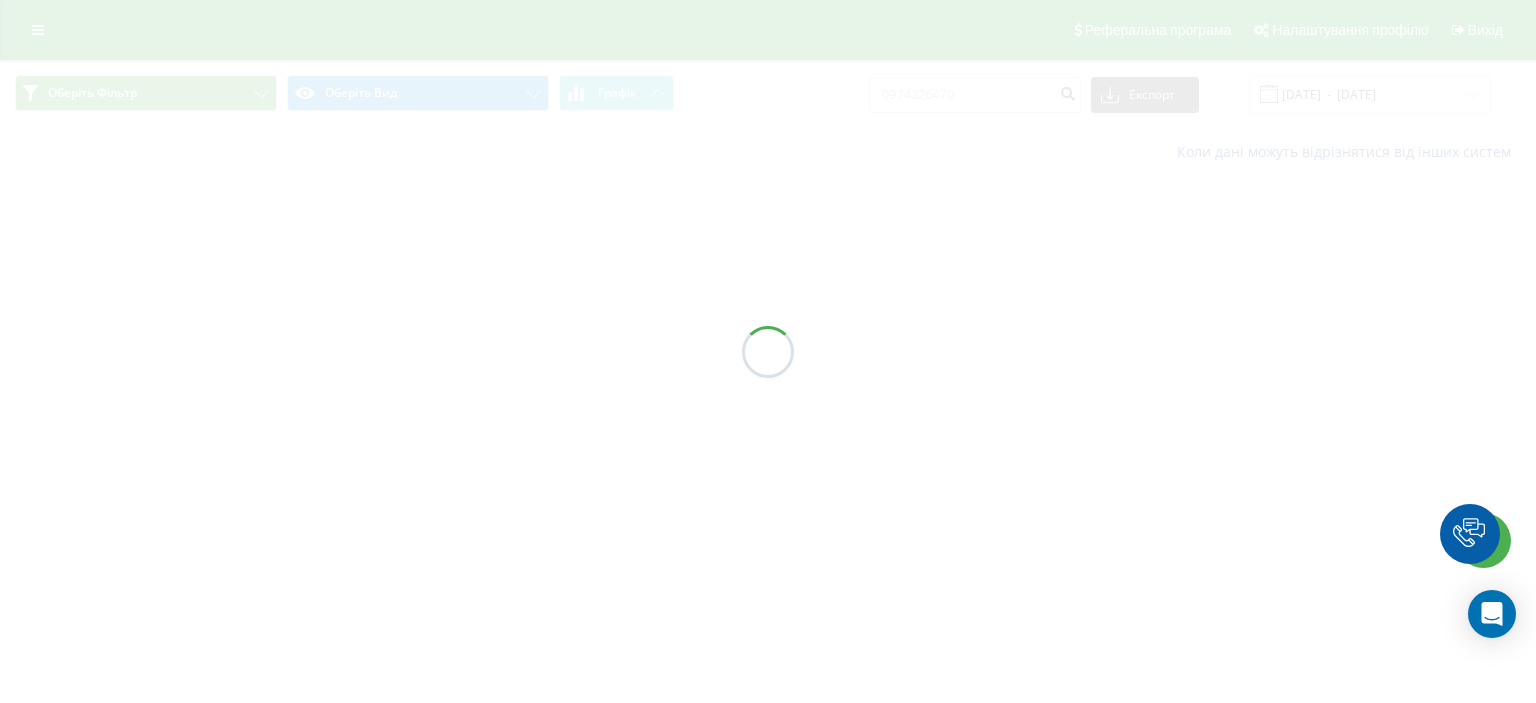 scroll, scrollTop: 0, scrollLeft: 0, axis: both 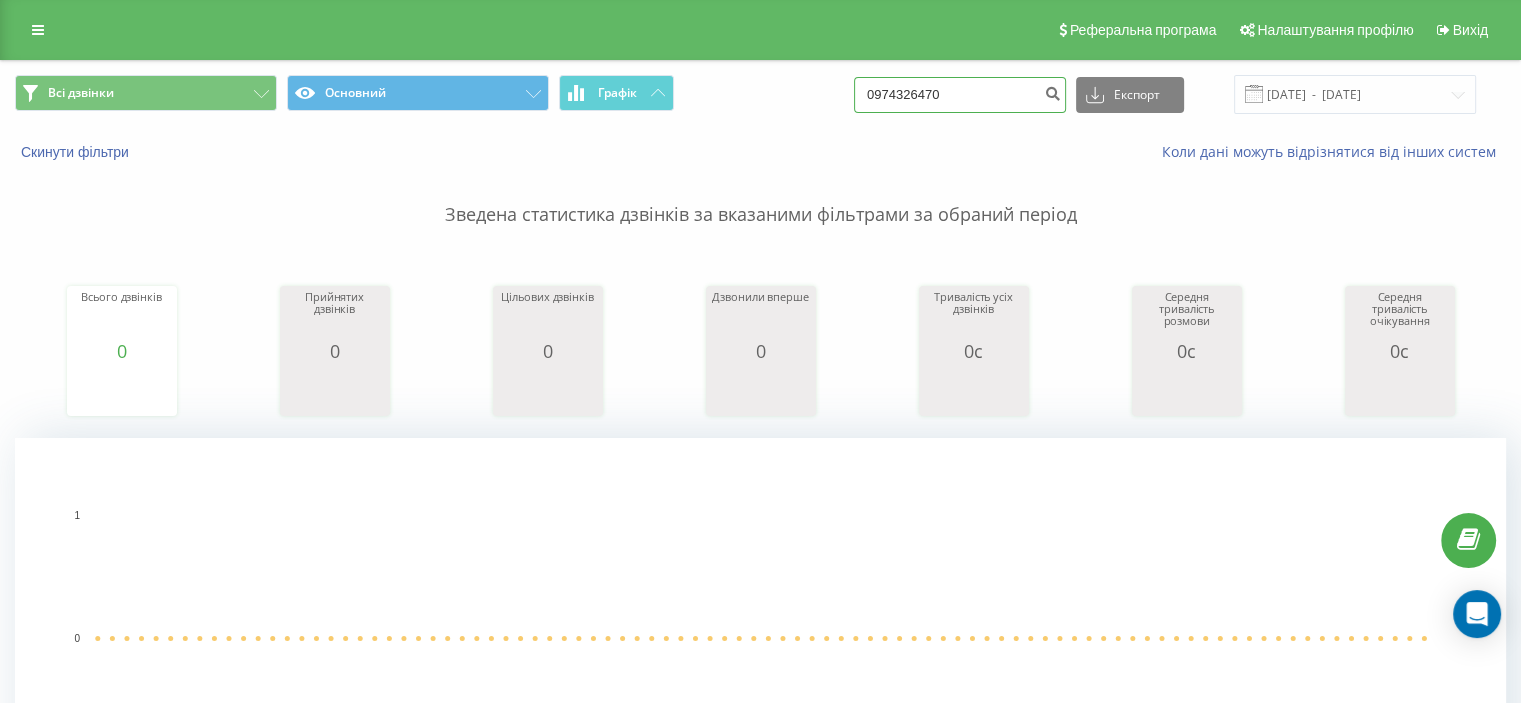 drag, startPoint x: 994, startPoint y: 91, endPoint x: 728, endPoint y: 106, distance: 266.4226 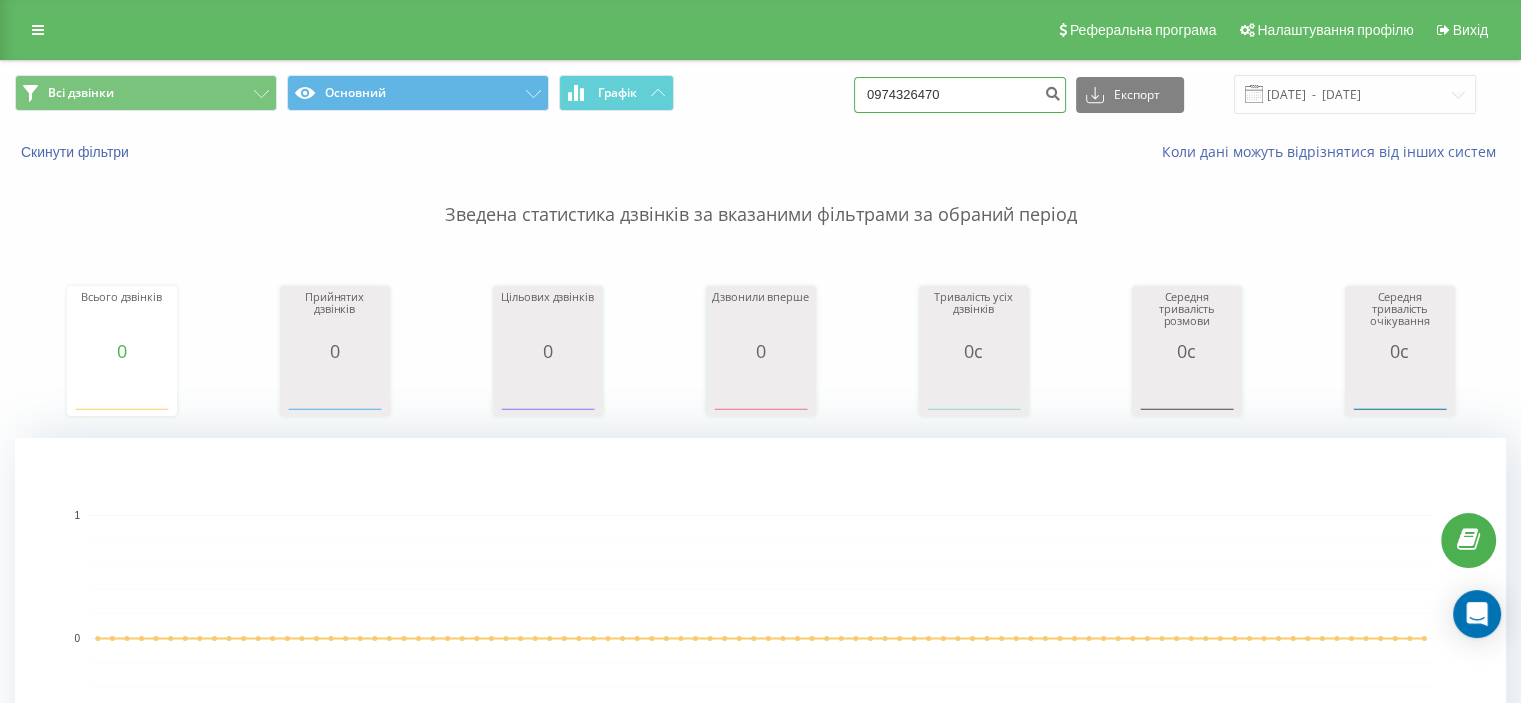 click on "Всі дзвінки Основний Графік 0974326470 Експорт .csv .xls .xlsx 11.04.2025  -  11.07.2025" at bounding box center (760, 94) 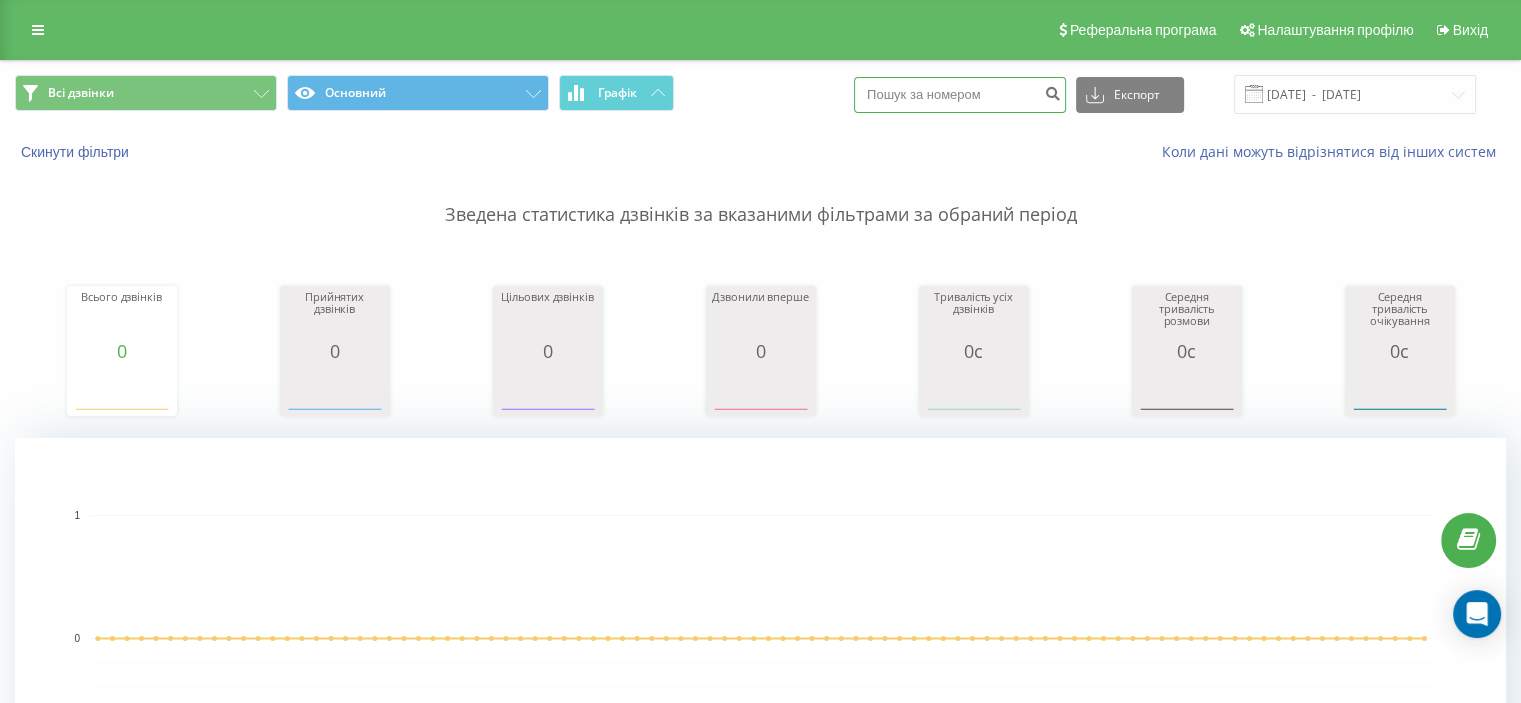 paste on "0503524356" 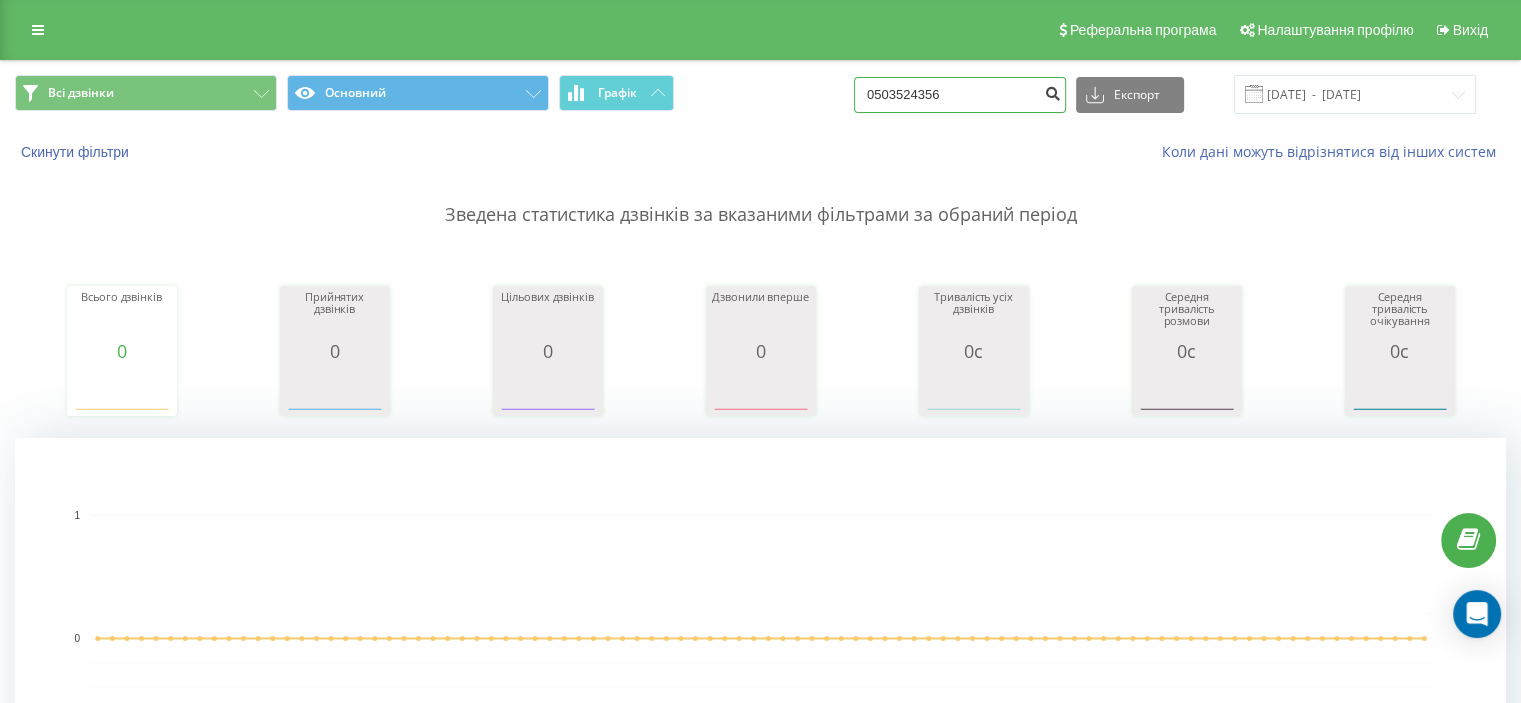 type on "0503524356" 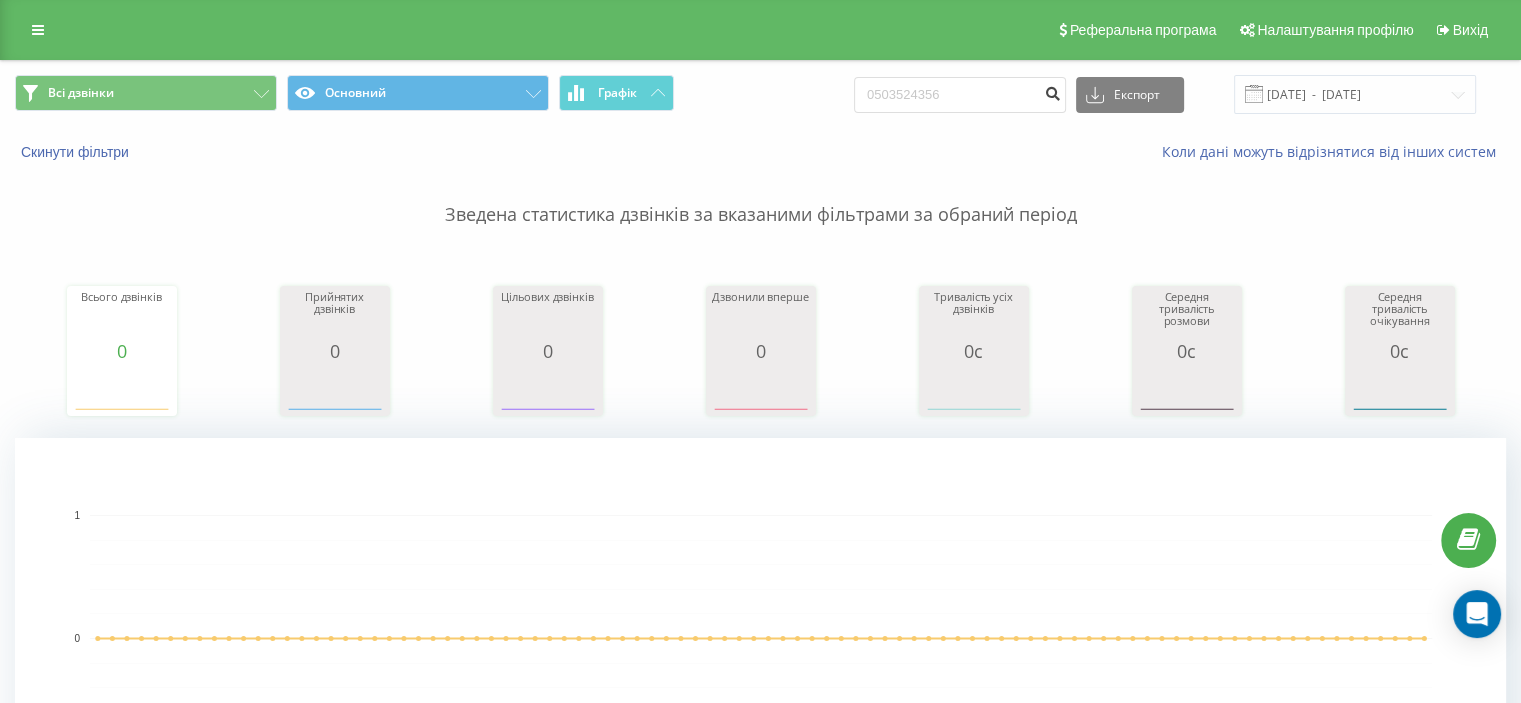 click at bounding box center [1052, 95] 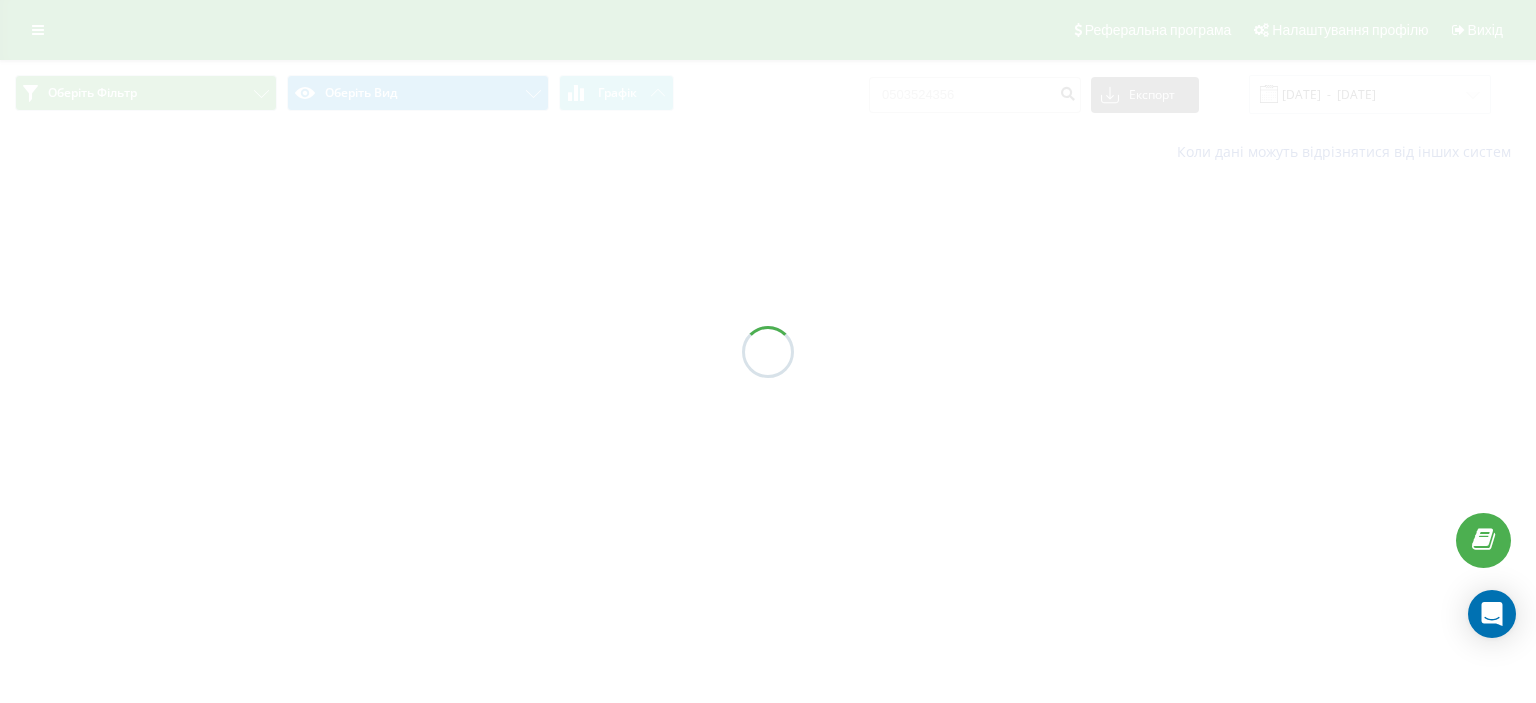 scroll, scrollTop: 0, scrollLeft: 0, axis: both 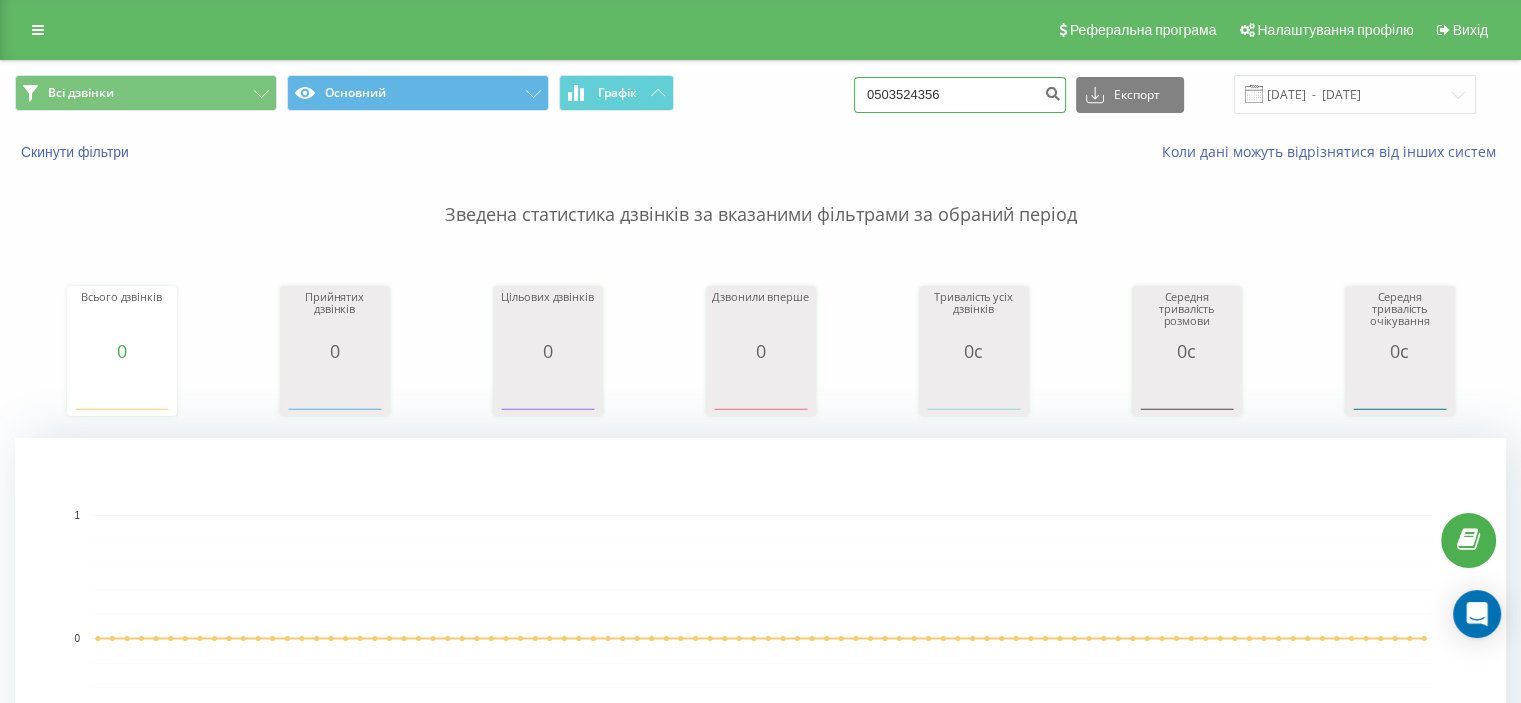 drag, startPoint x: 1000, startPoint y: 90, endPoint x: 676, endPoint y: 83, distance: 324.07562 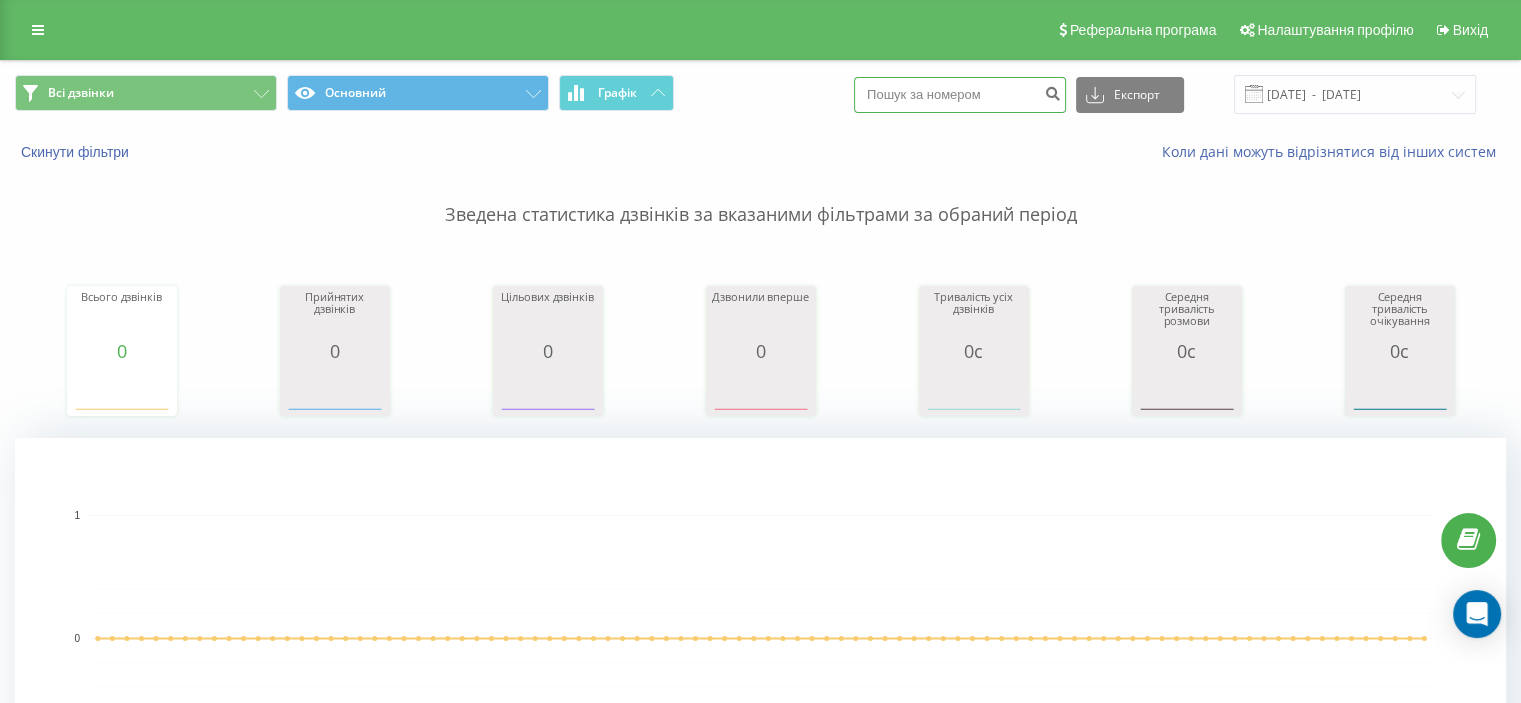 paste on "0733295669" 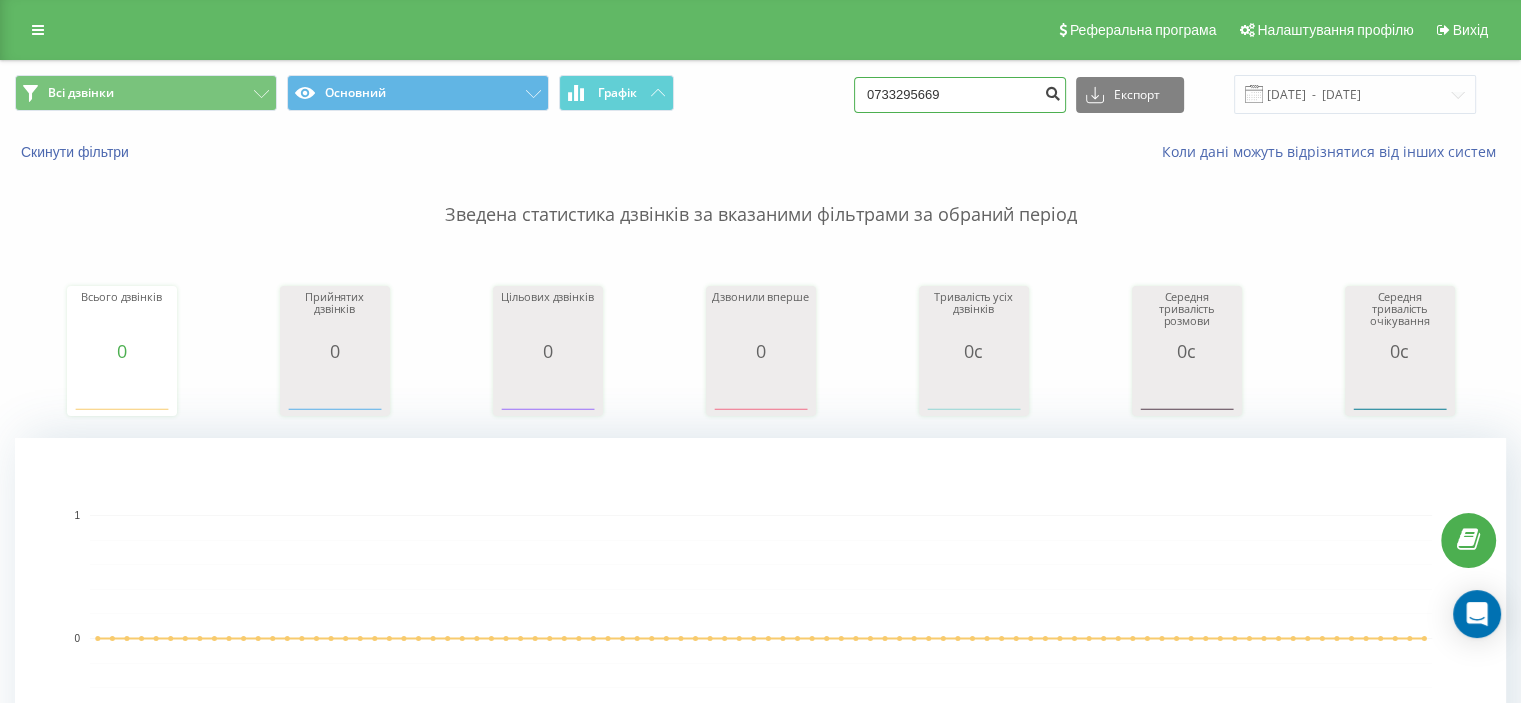type on "0733295669" 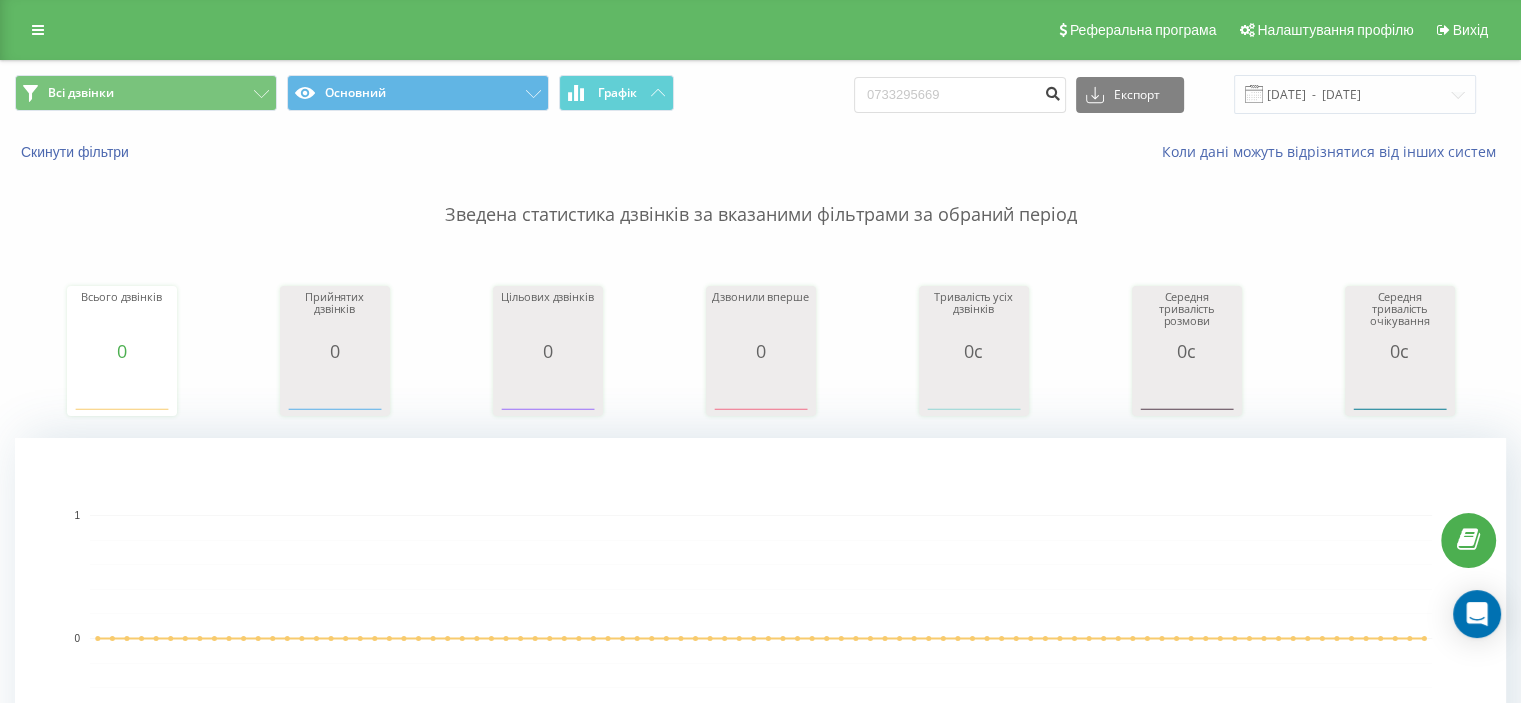 click at bounding box center [1052, 91] 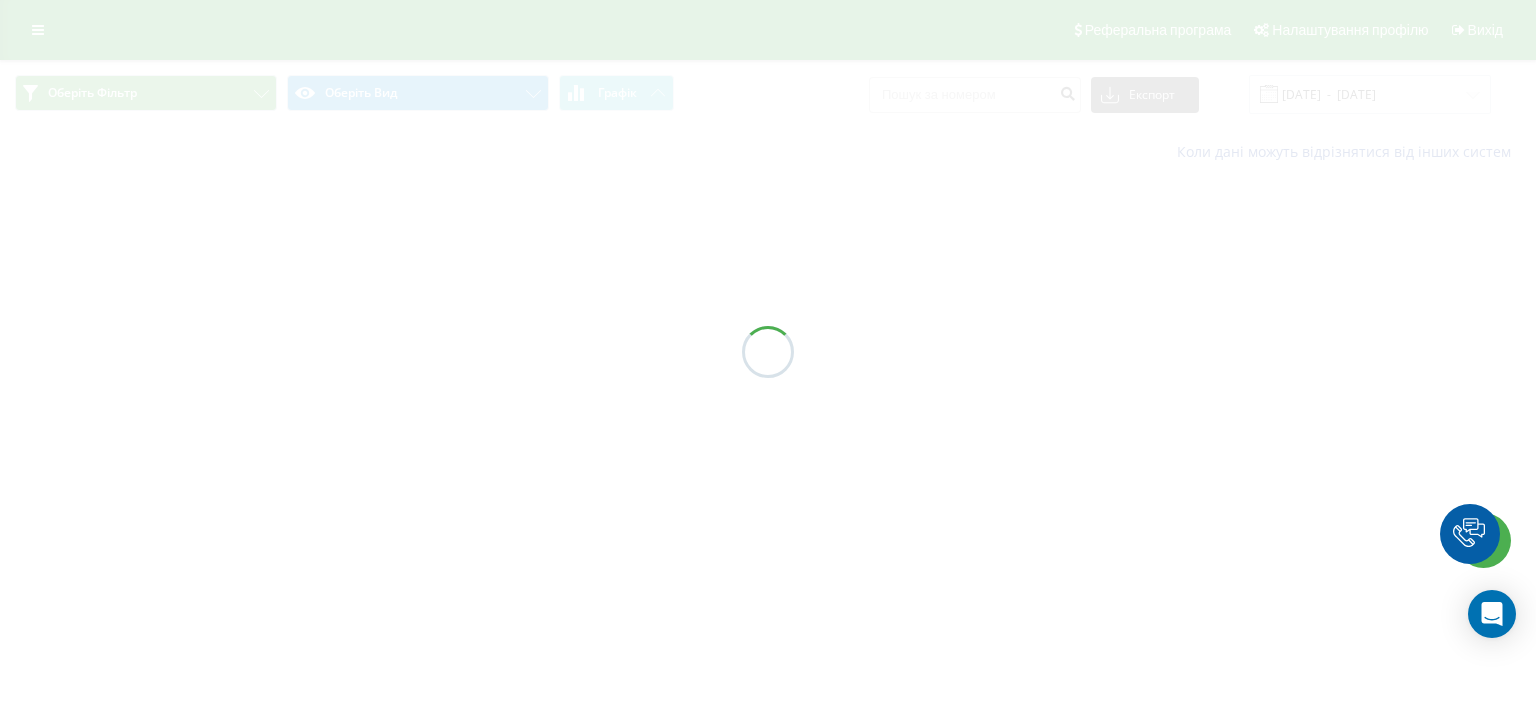 scroll, scrollTop: 0, scrollLeft: 0, axis: both 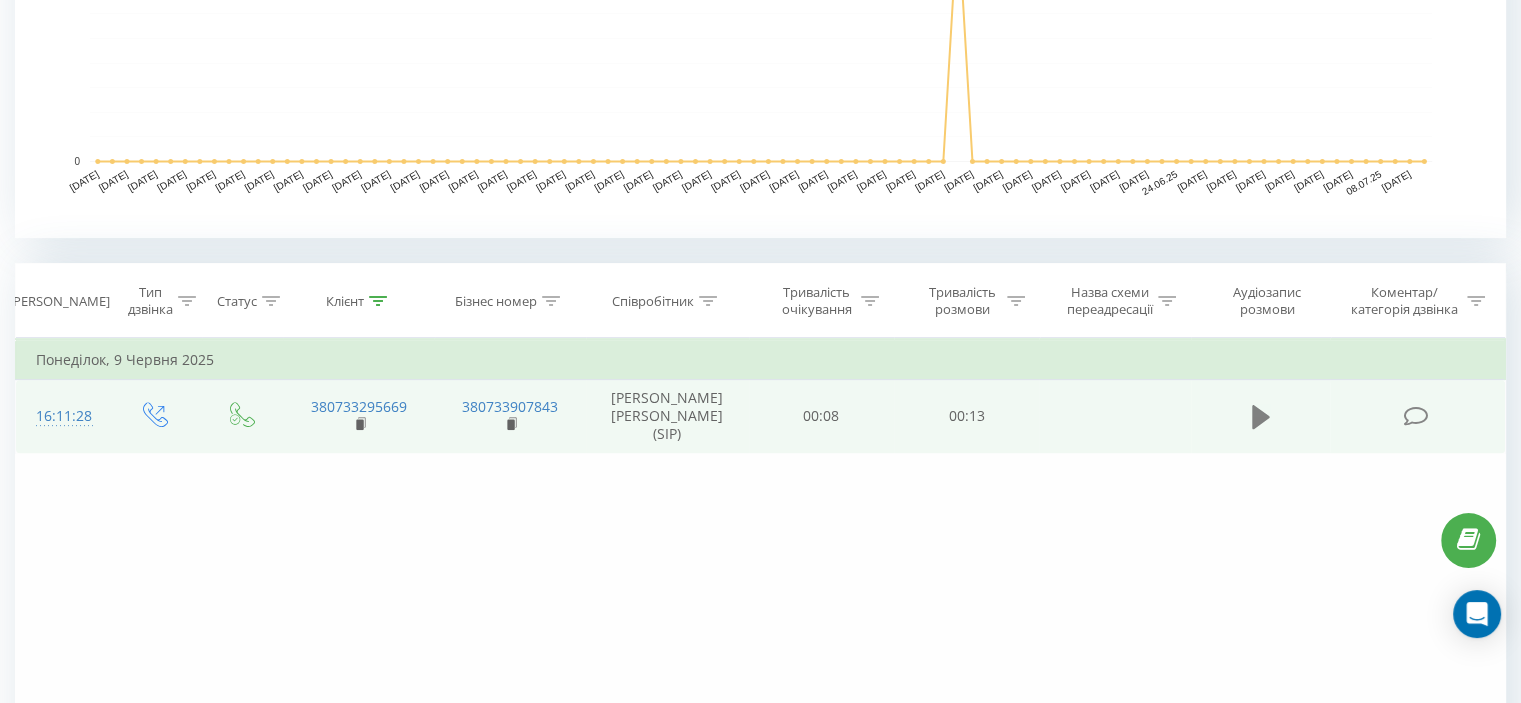 click 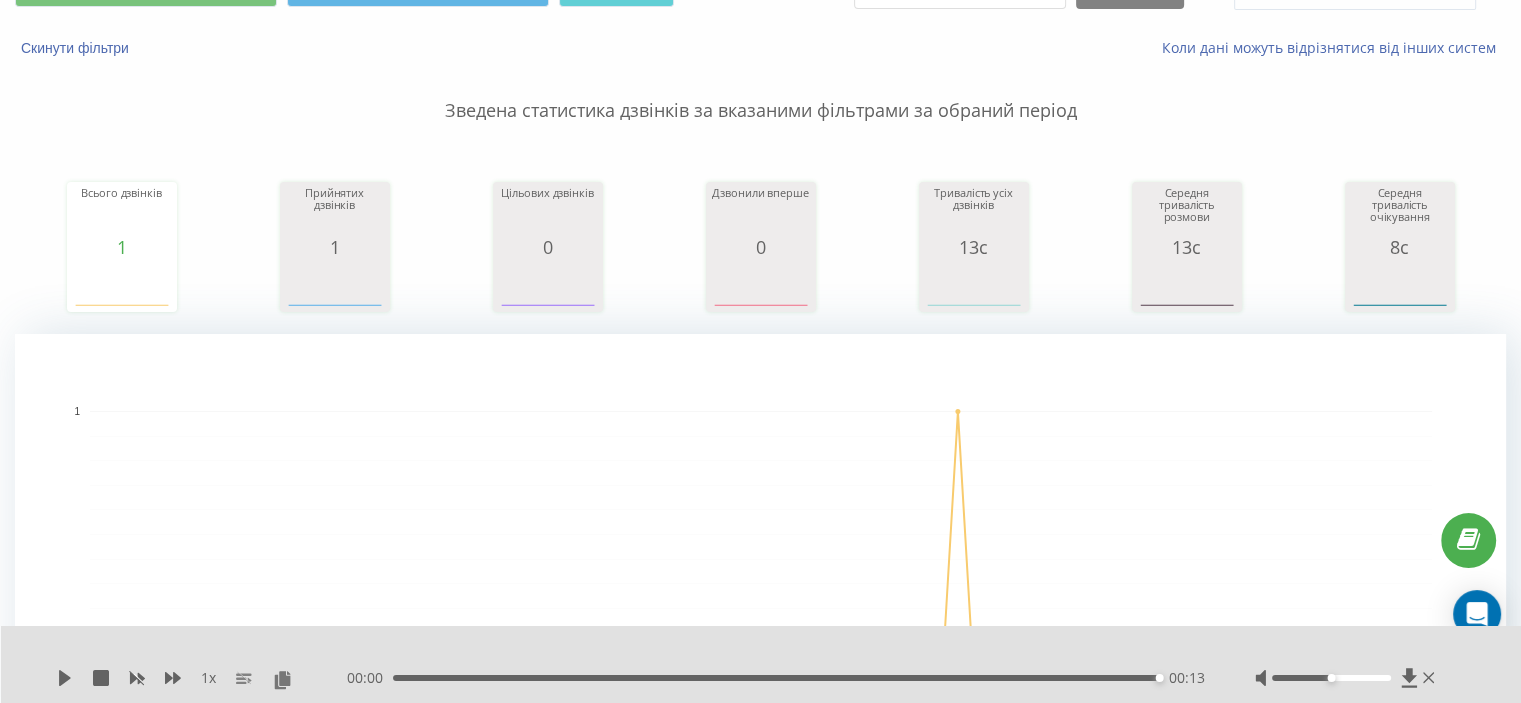 scroll, scrollTop: 0, scrollLeft: 0, axis: both 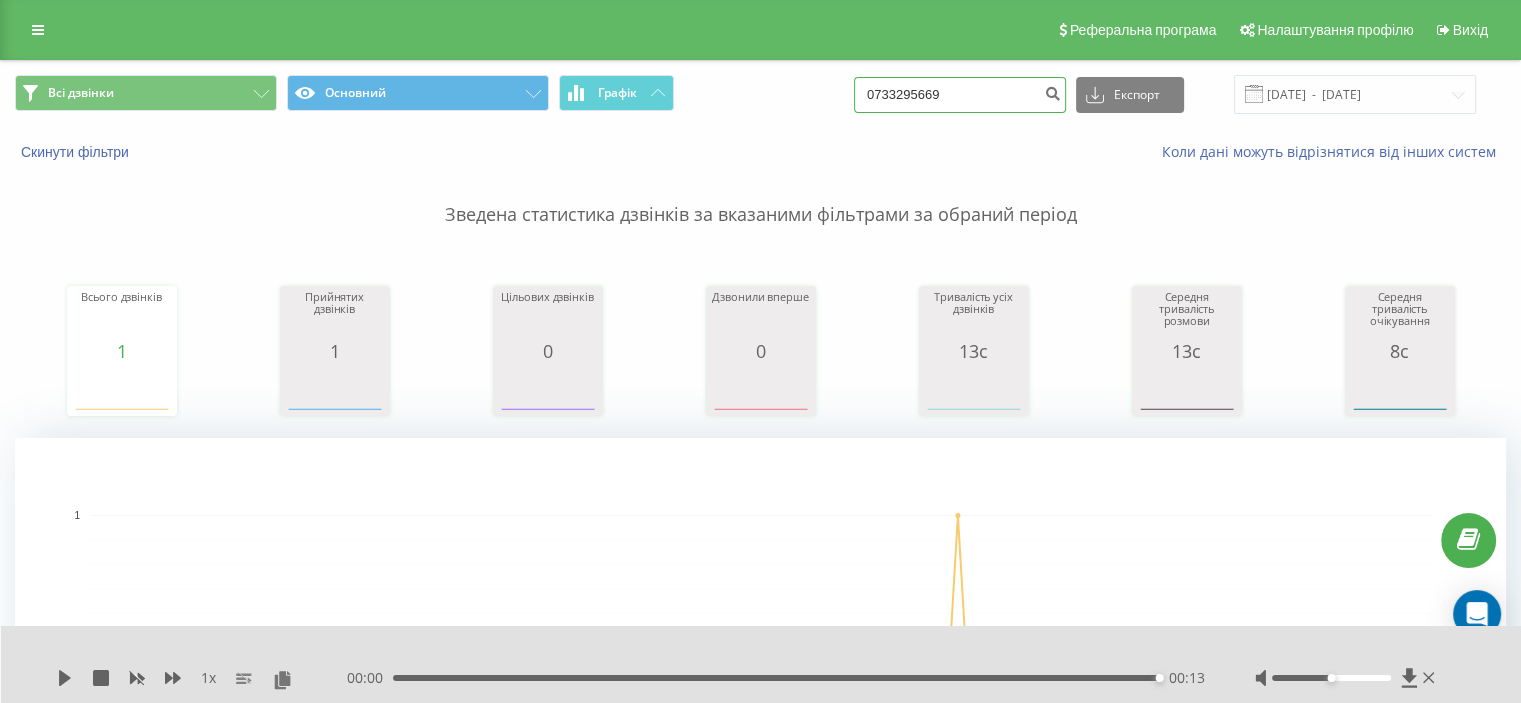 drag, startPoint x: 999, startPoint y: 95, endPoint x: 759, endPoint y: 121, distance: 241.40422 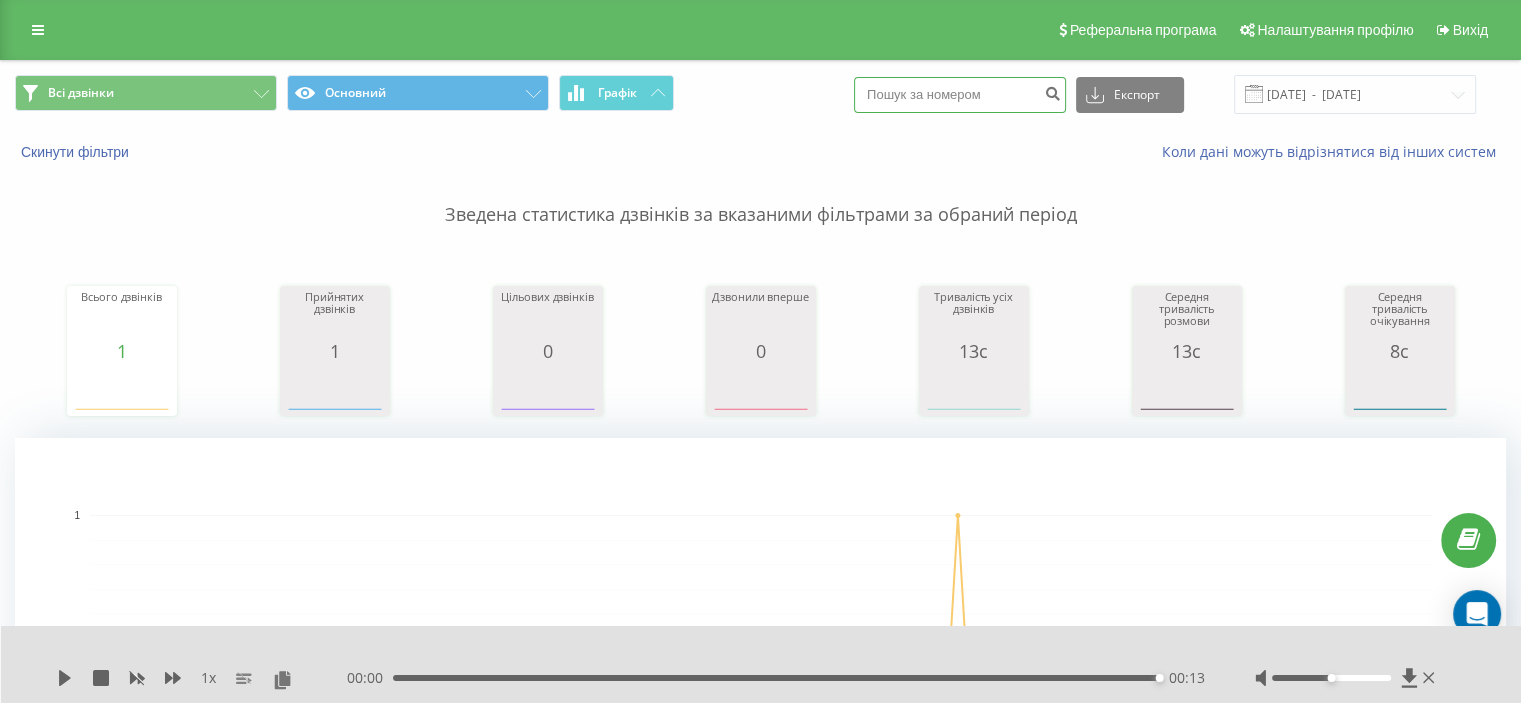 paste on "0997936266" 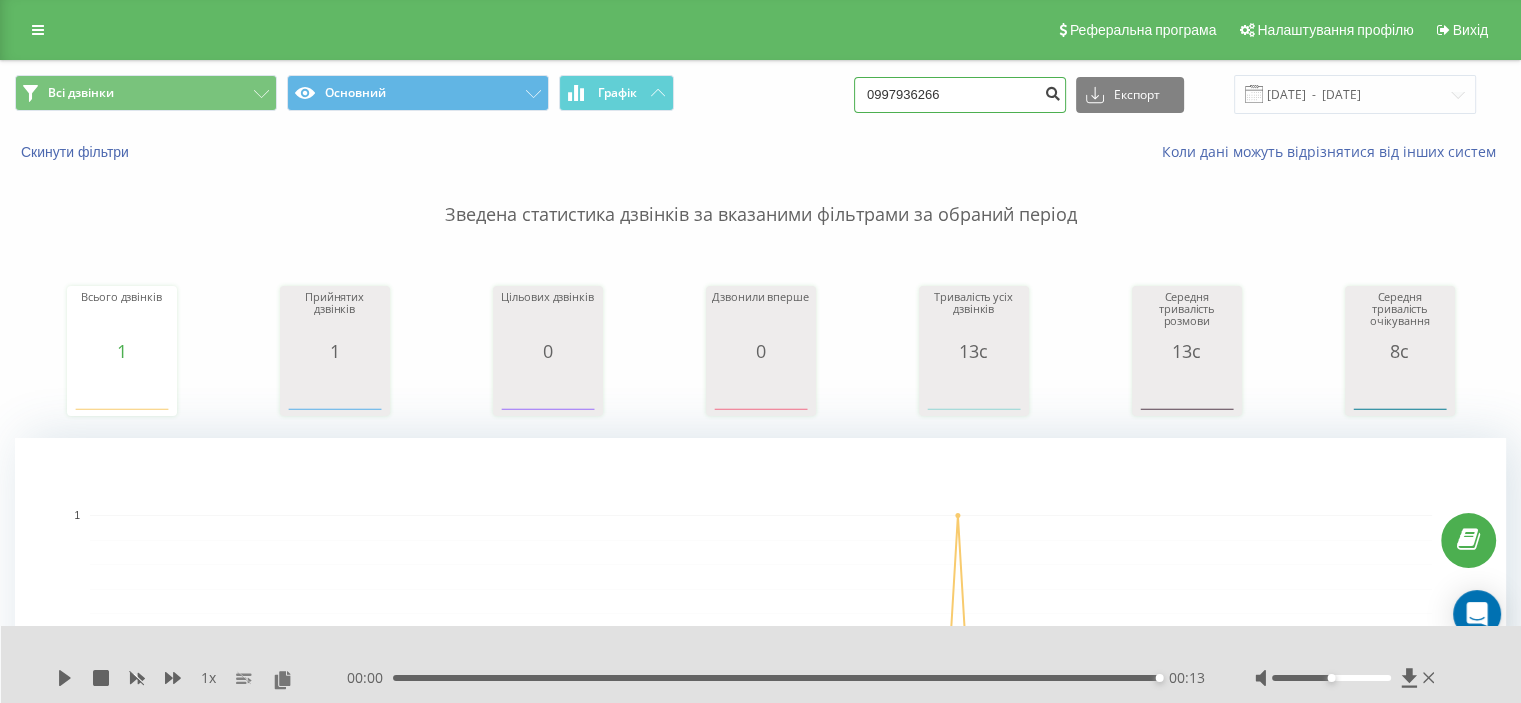 type on "0997936266" 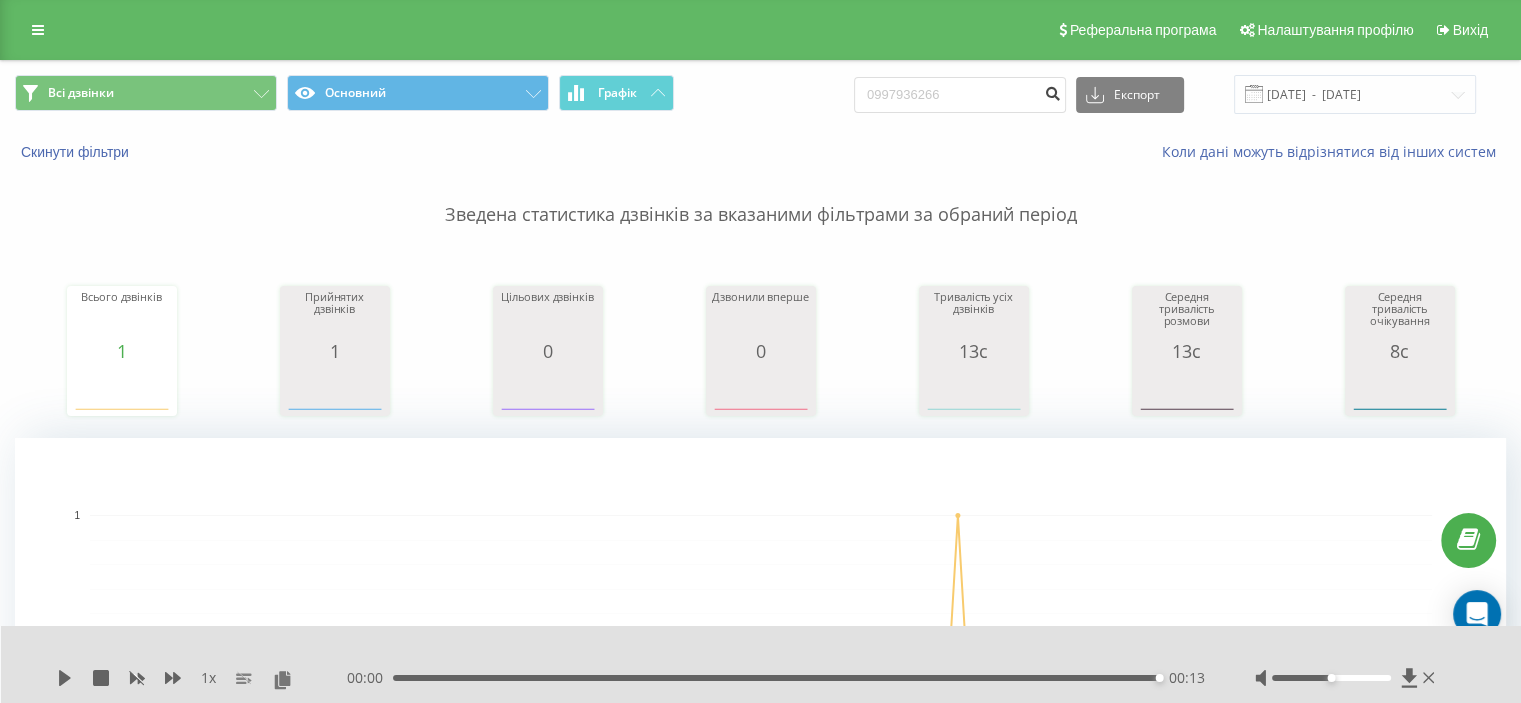 click at bounding box center (1052, 91) 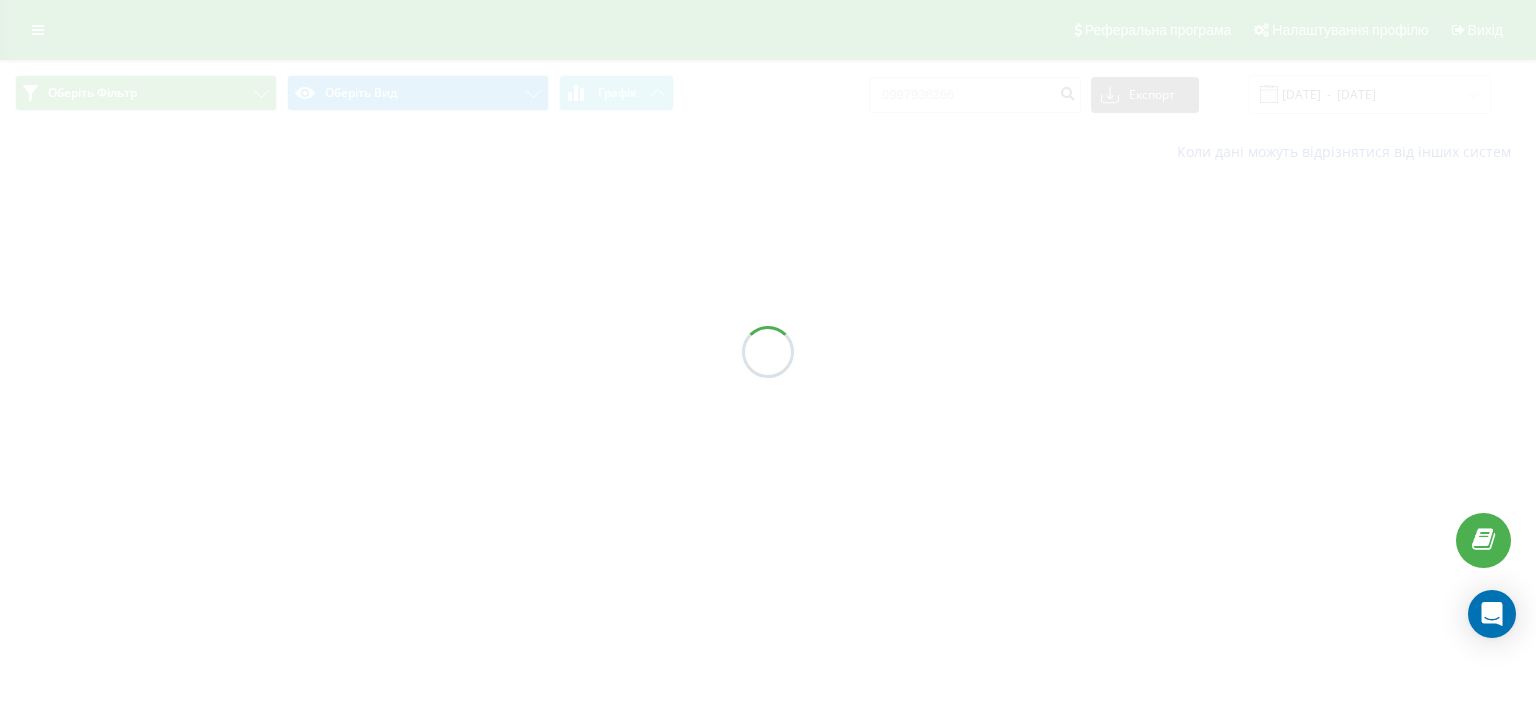 scroll, scrollTop: 0, scrollLeft: 0, axis: both 